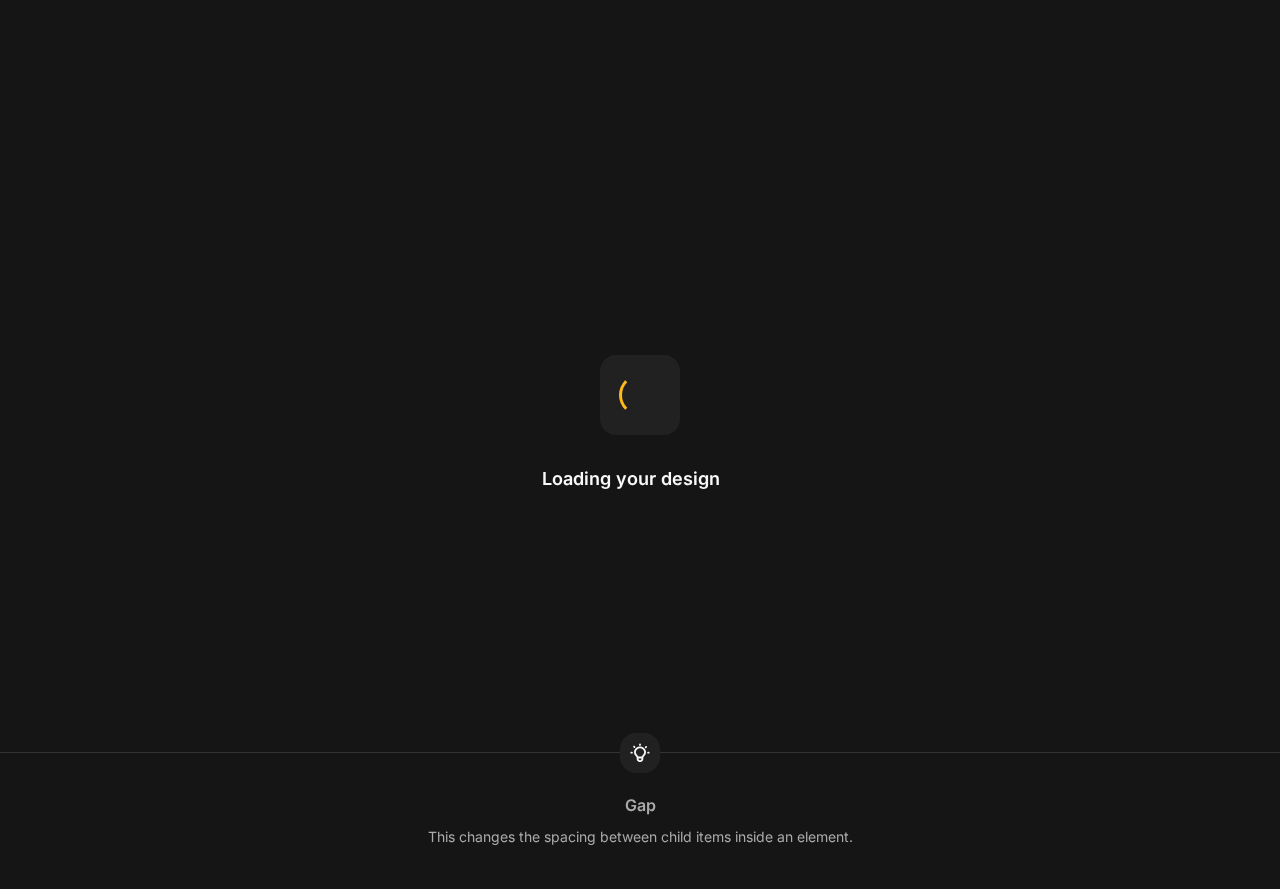 scroll, scrollTop: 0, scrollLeft: 0, axis: both 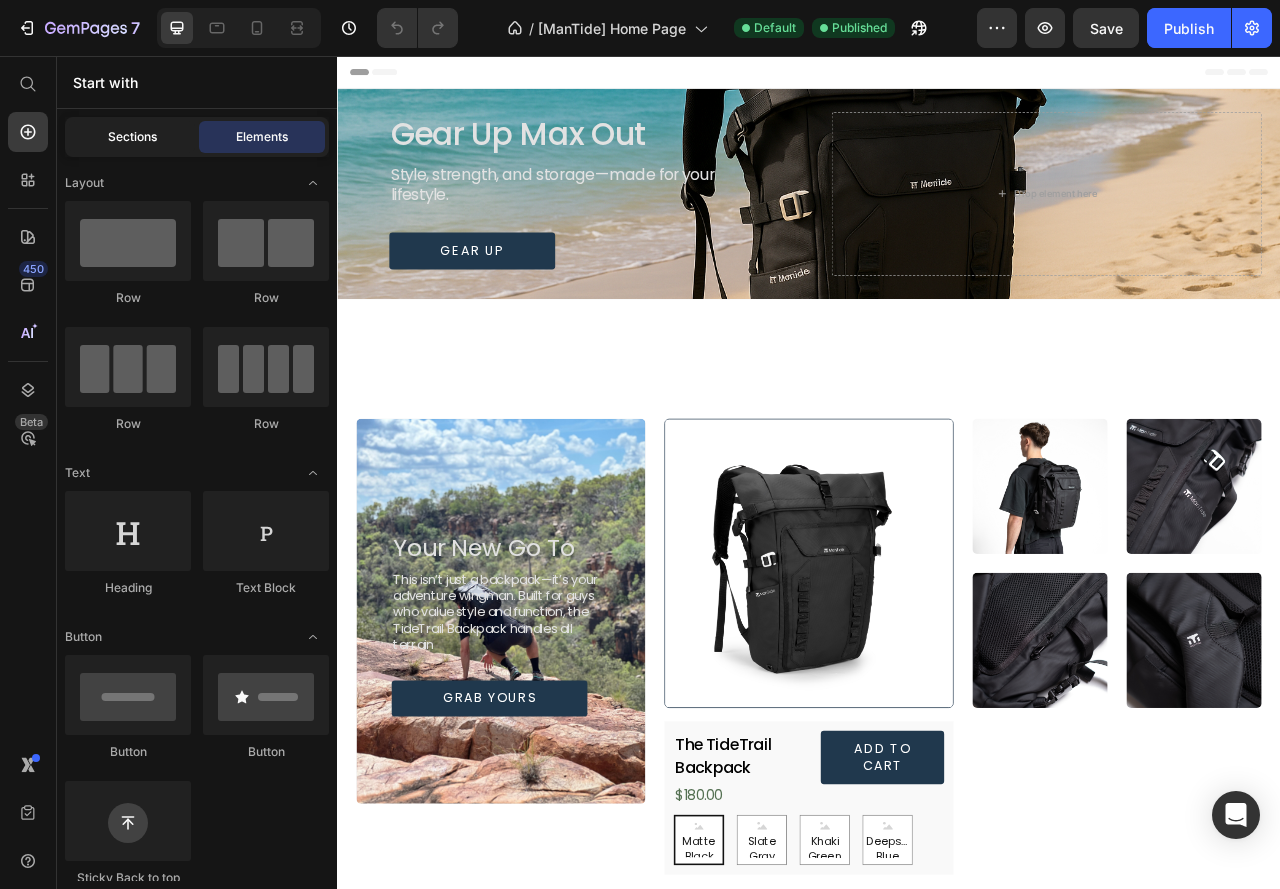 click on "Sections" at bounding box center [132, 137] 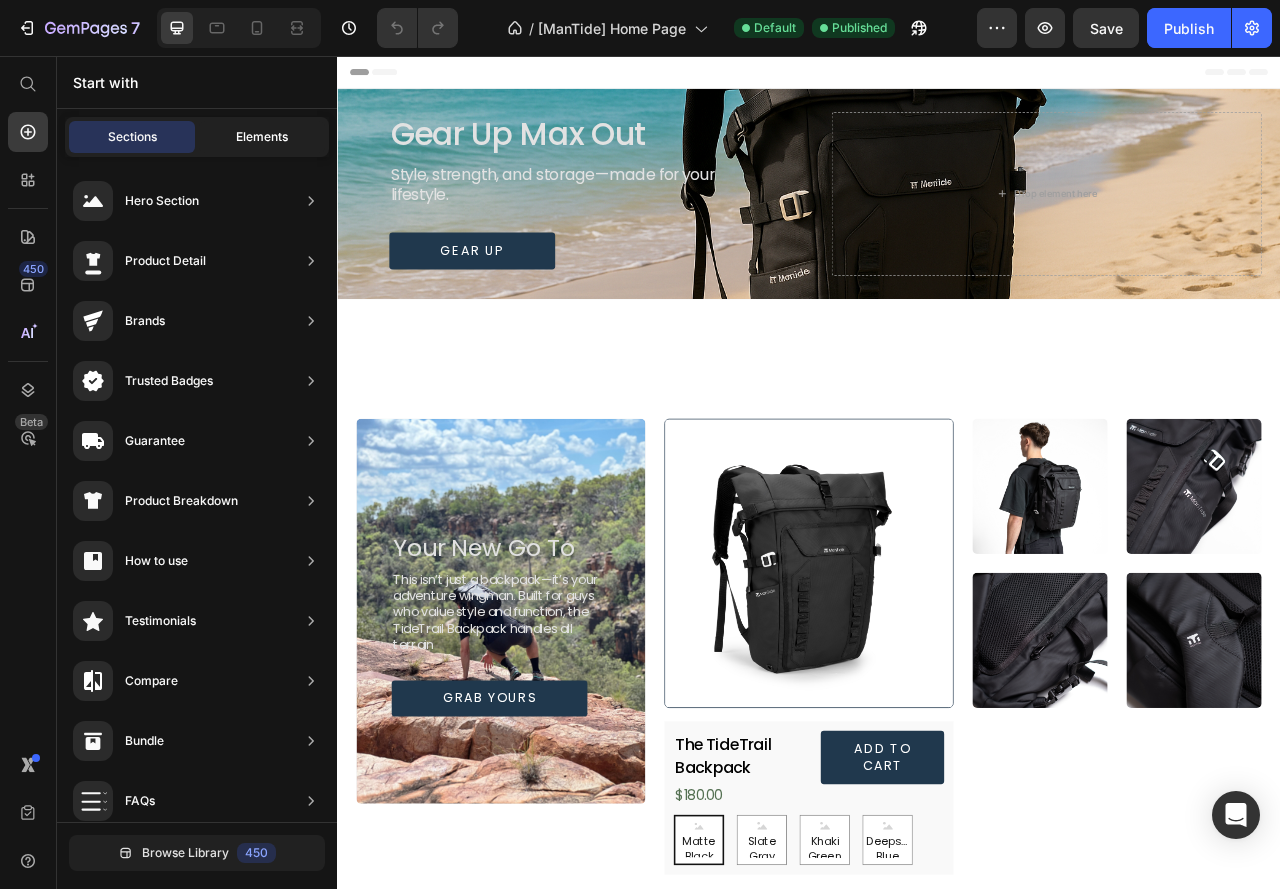 click on "Elements" at bounding box center (262, 137) 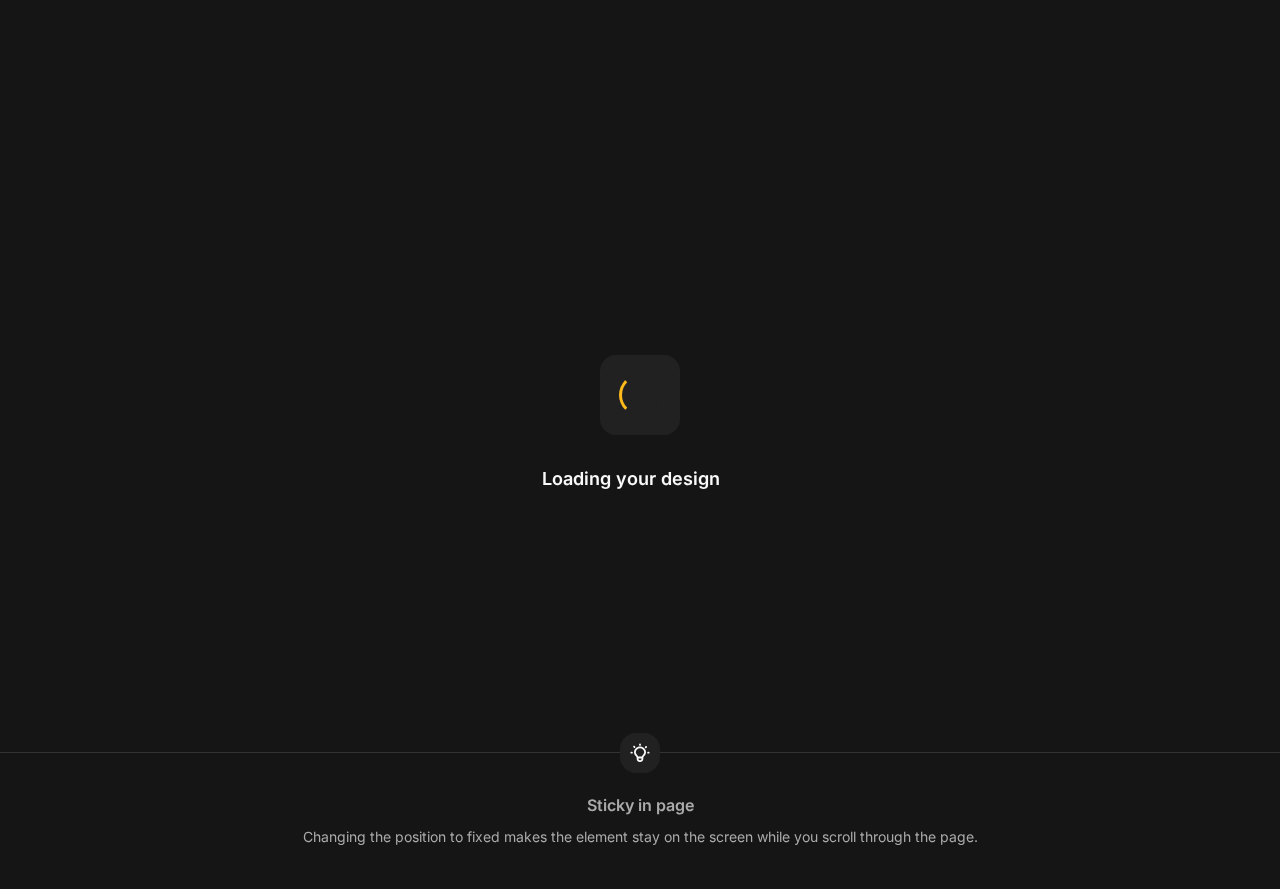 scroll, scrollTop: 0, scrollLeft: 0, axis: both 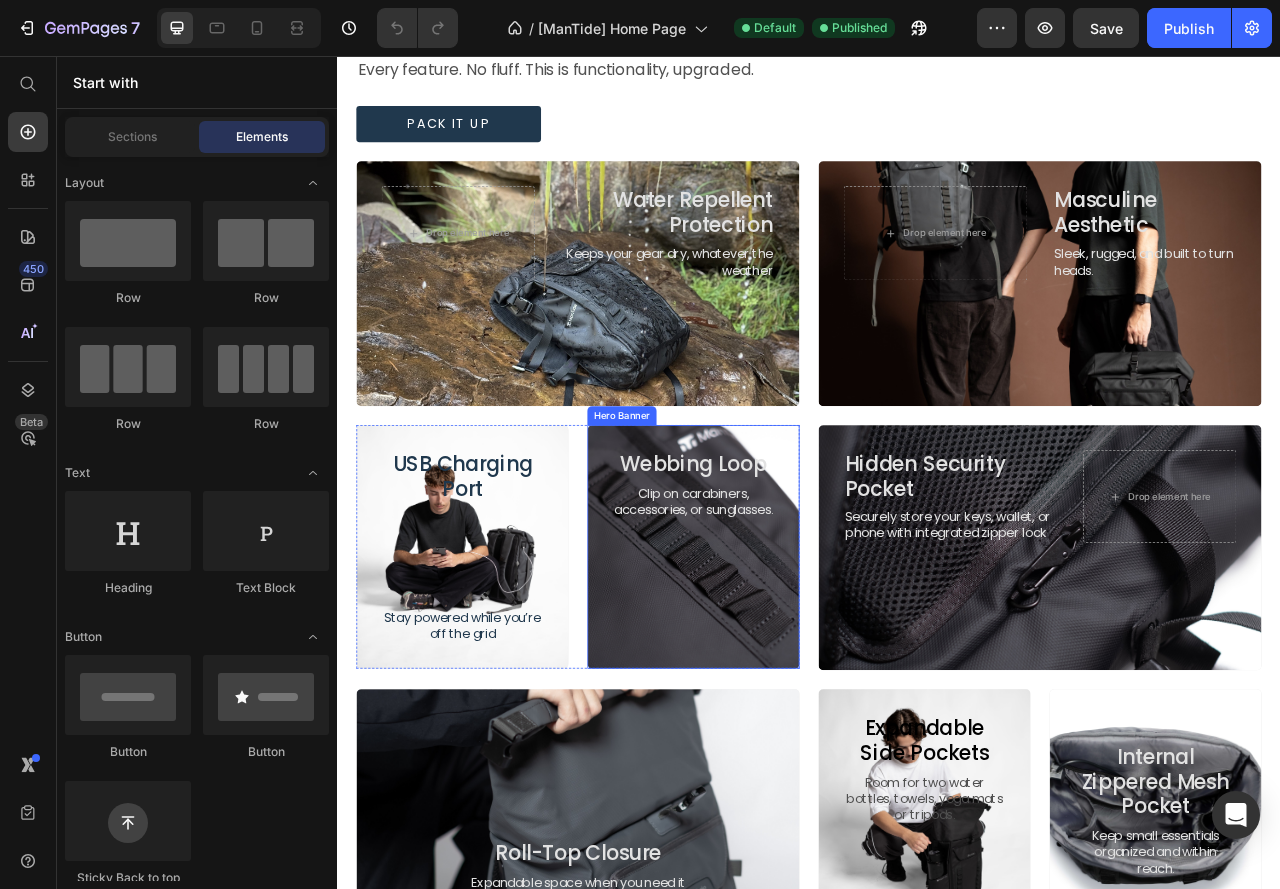 click at bounding box center [1231, 345] 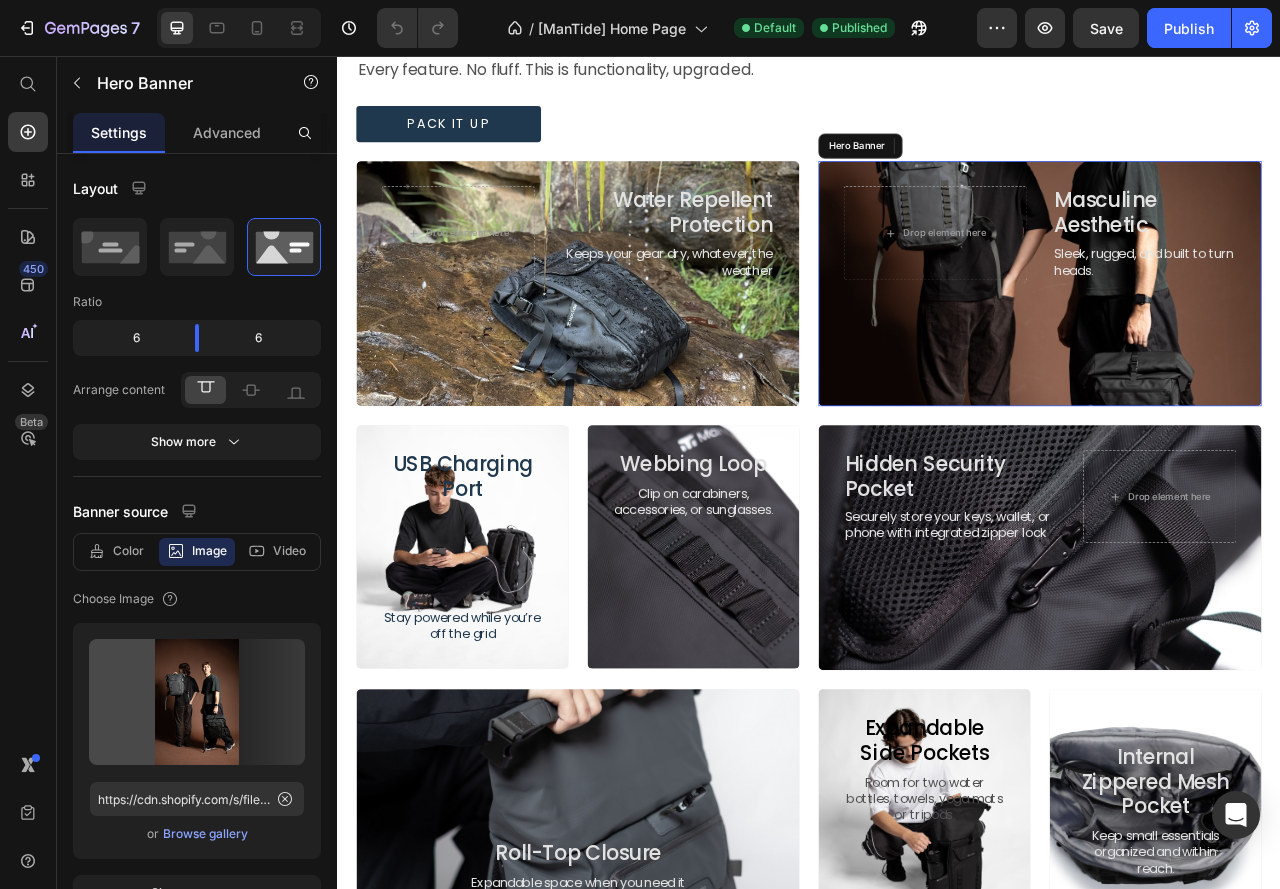 click at bounding box center [1231, 345] 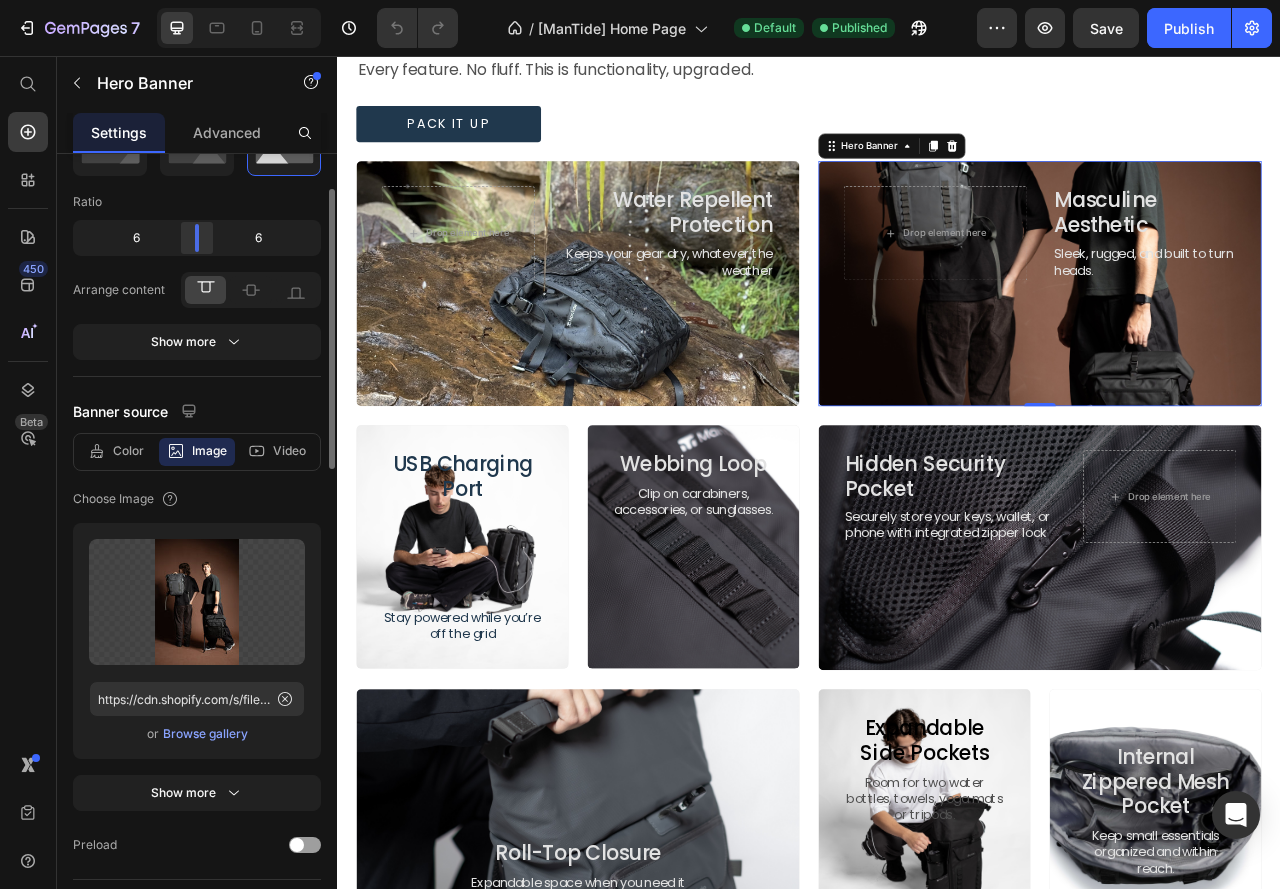 scroll, scrollTop: 0, scrollLeft: 0, axis: both 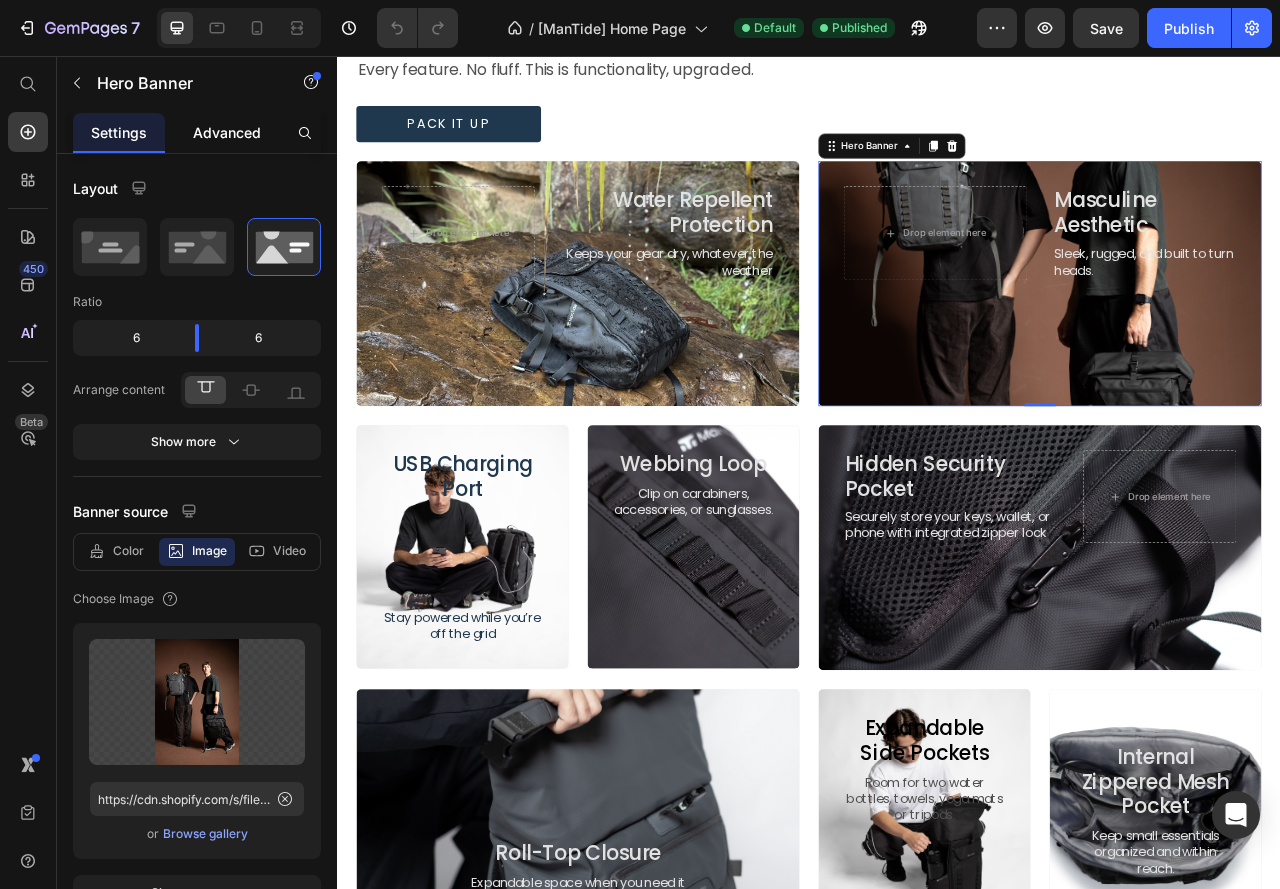 click on "Advanced" at bounding box center (227, 132) 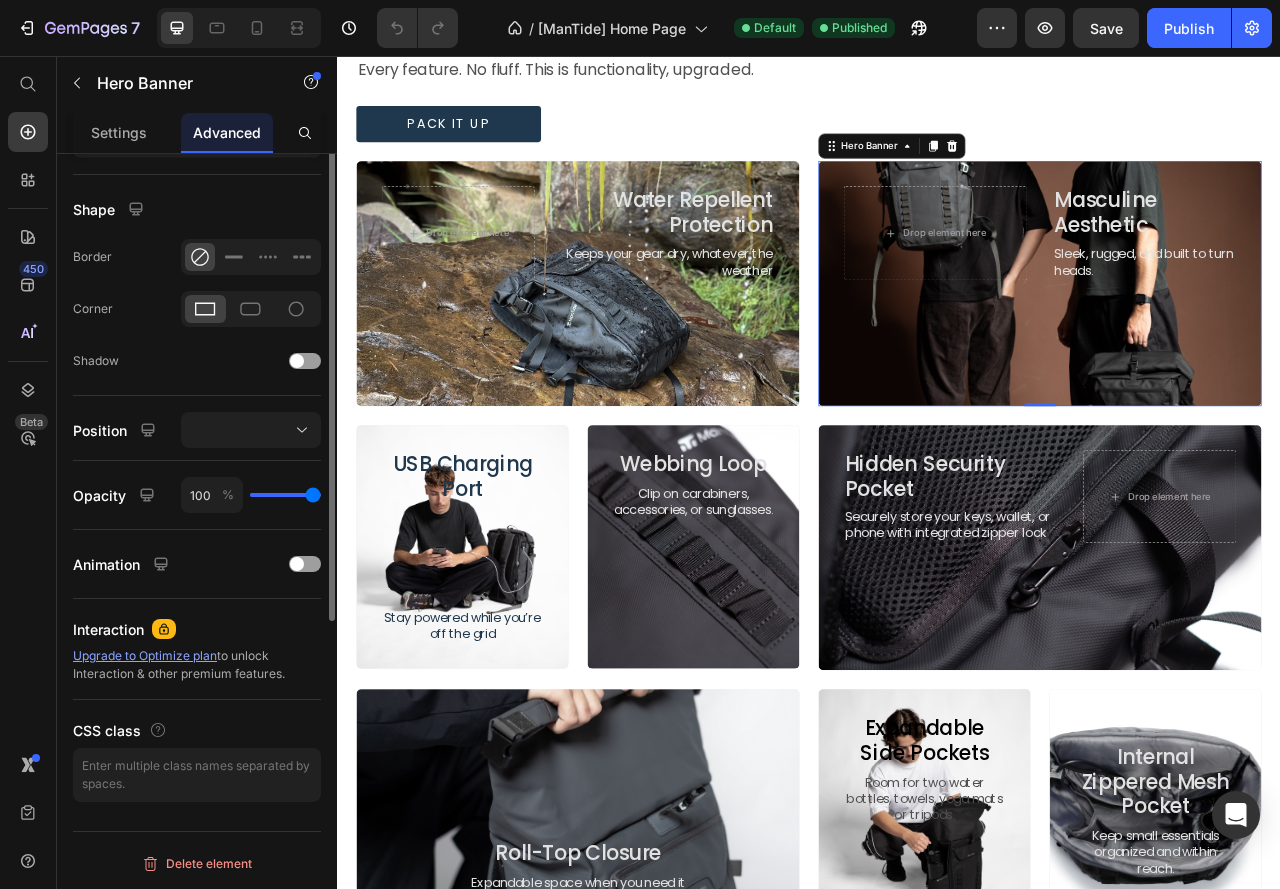 scroll, scrollTop: 0, scrollLeft: 0, axis: both 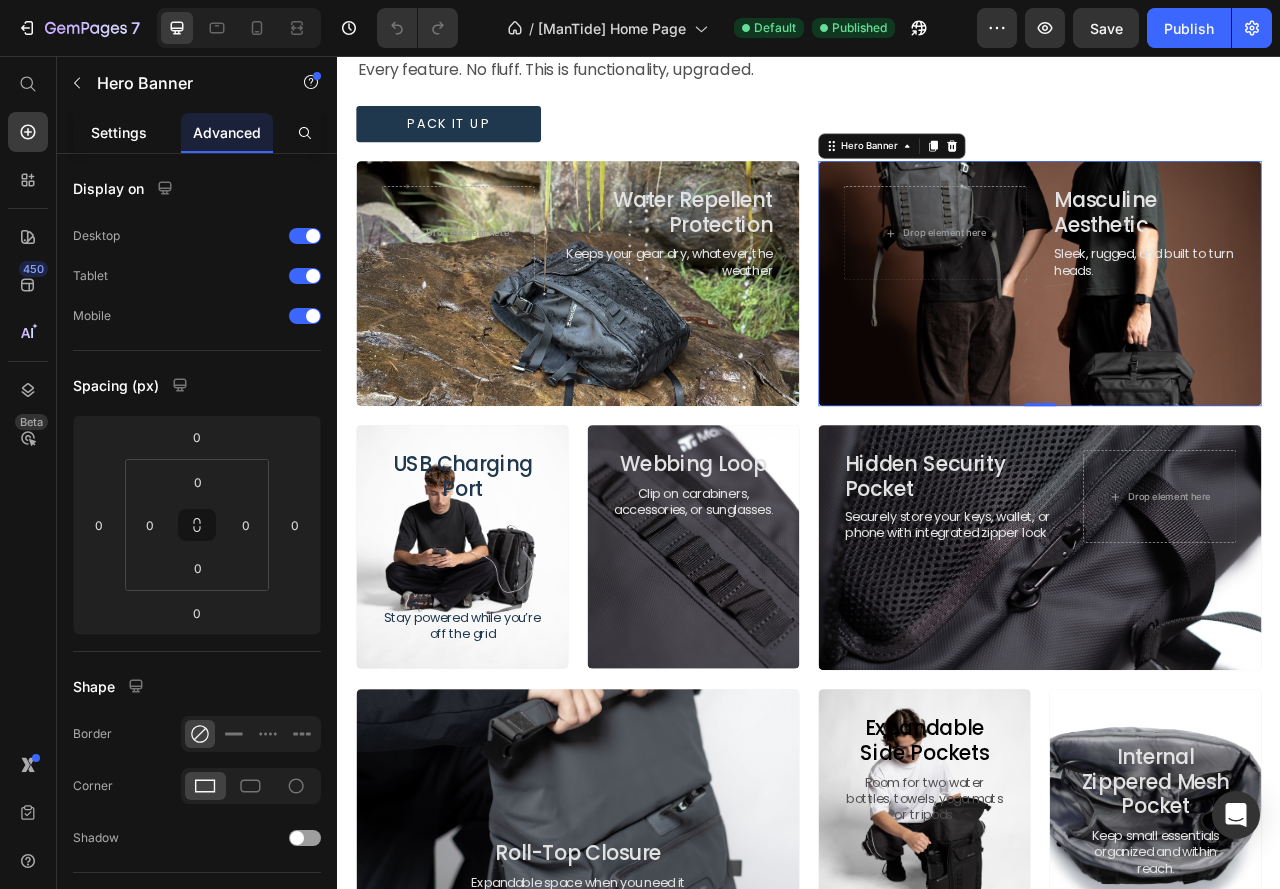click on "Settings" at bounding box center [119, 132] 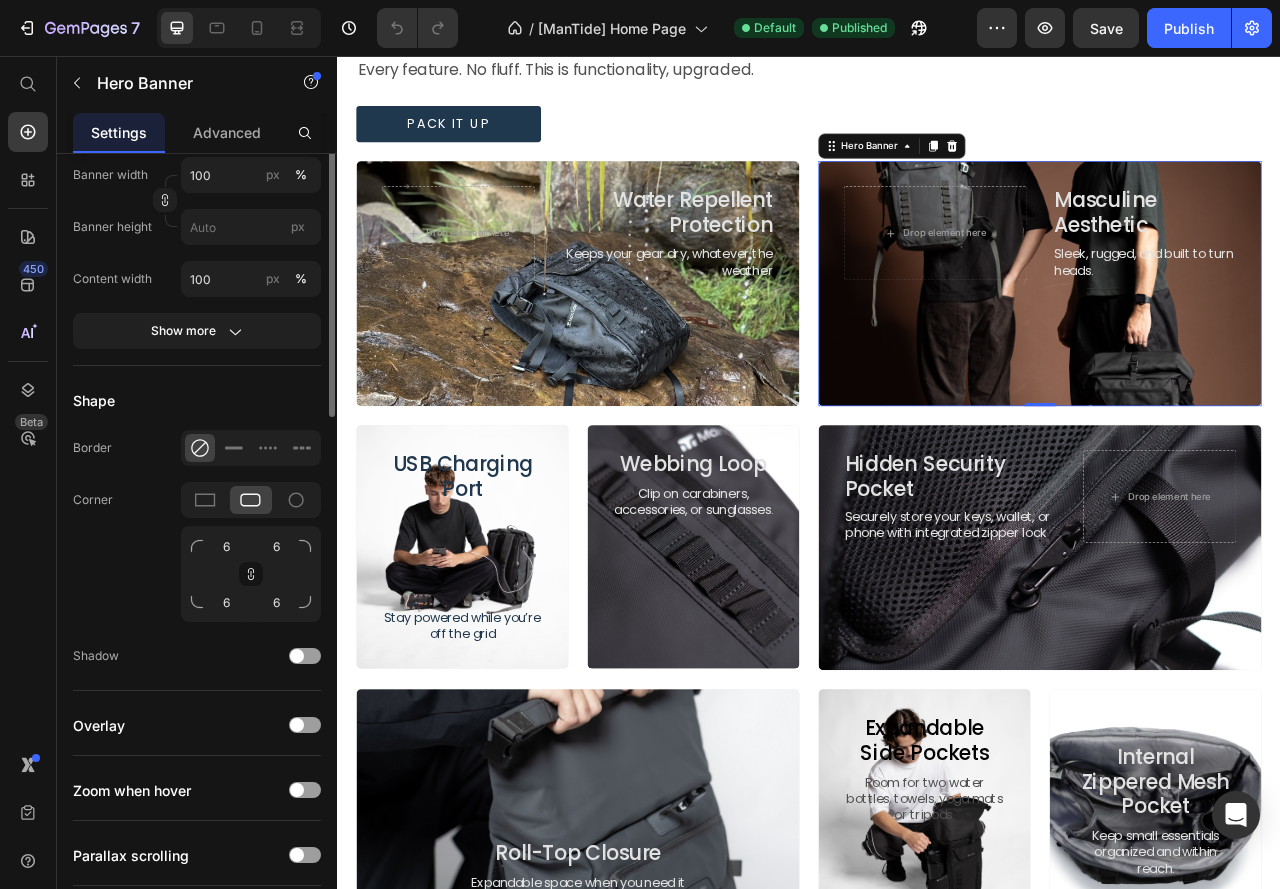 scroll, scrollTop: 800, scrollLeft: 0, axis: vertical 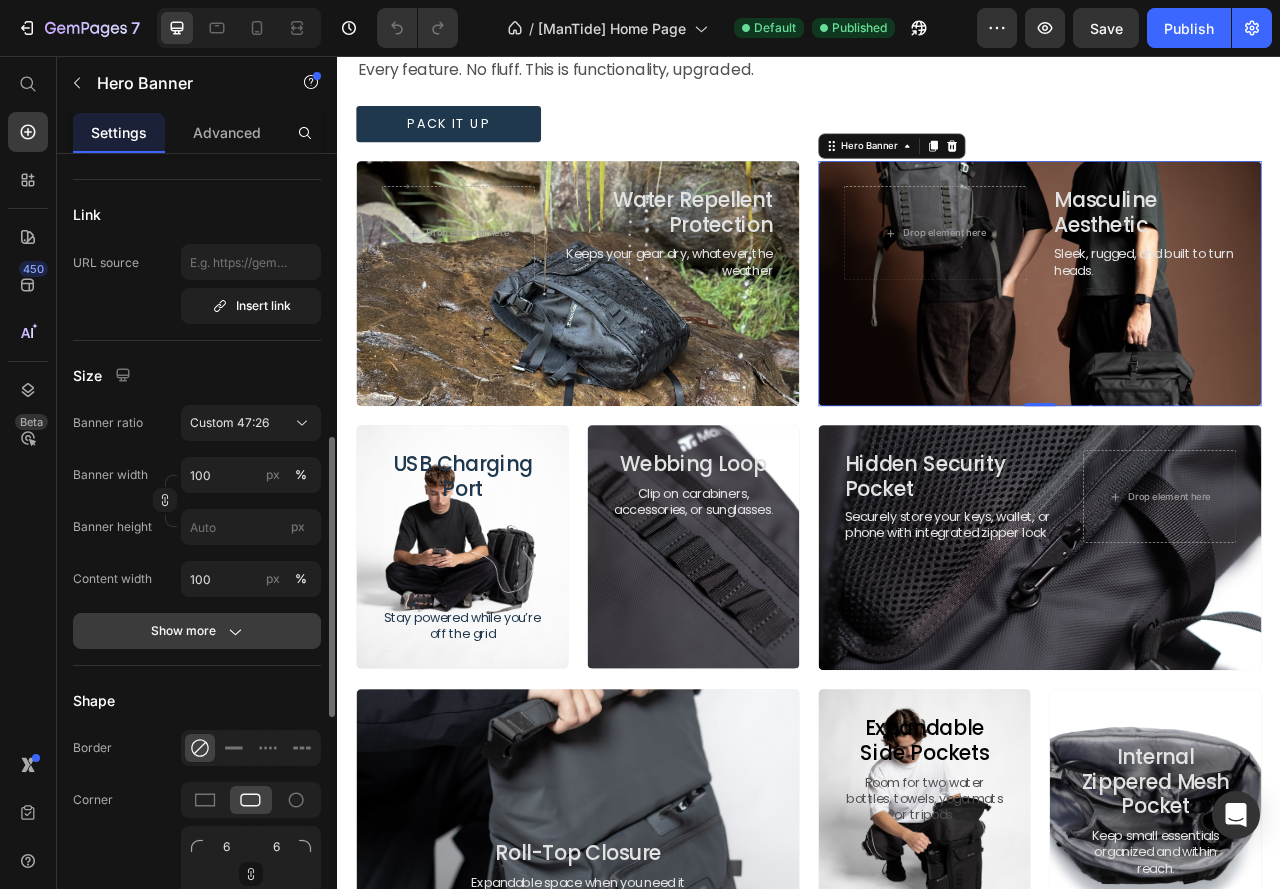 click on "Show more" at bounding box center [197, 631] 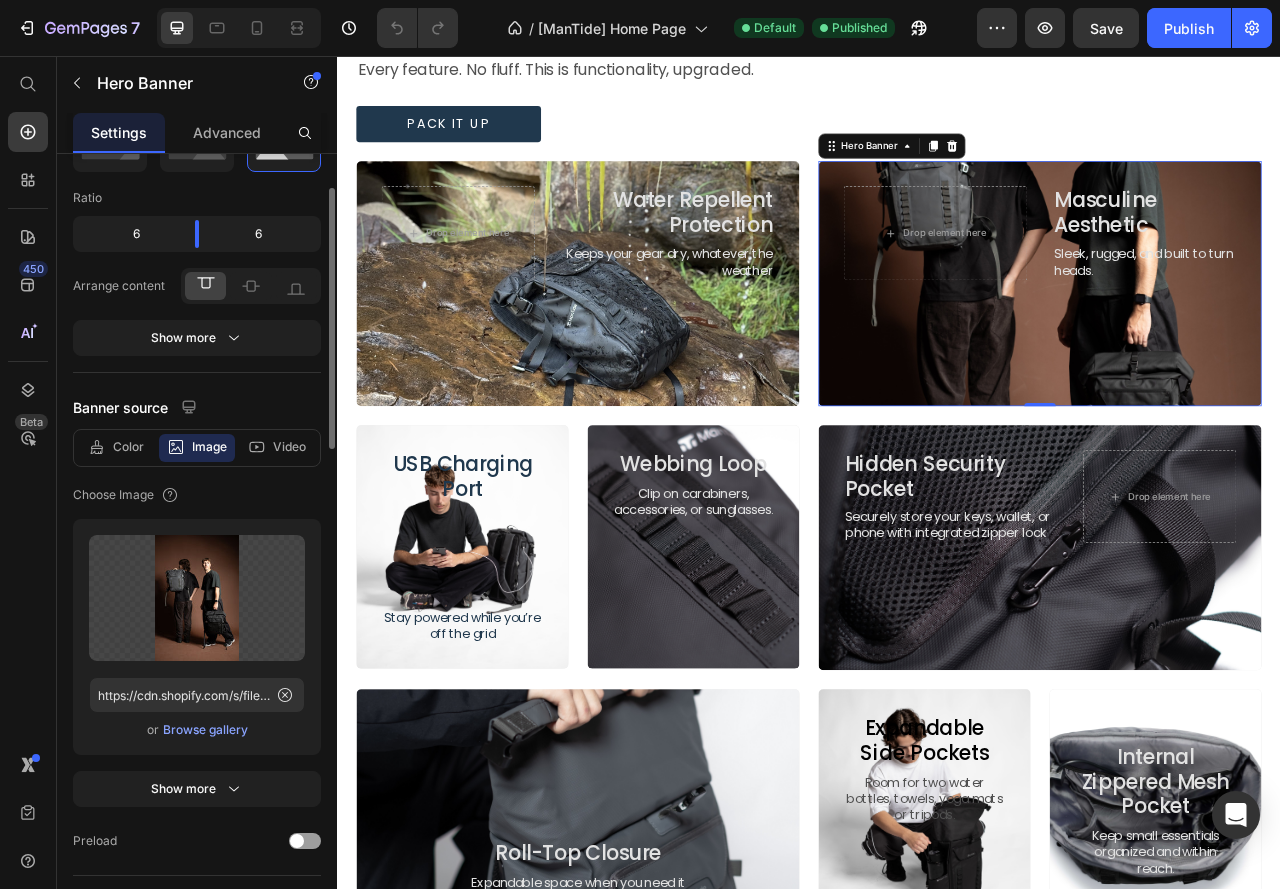 scroll, scrollTop: 0, scrollLeft: 0, axis: both 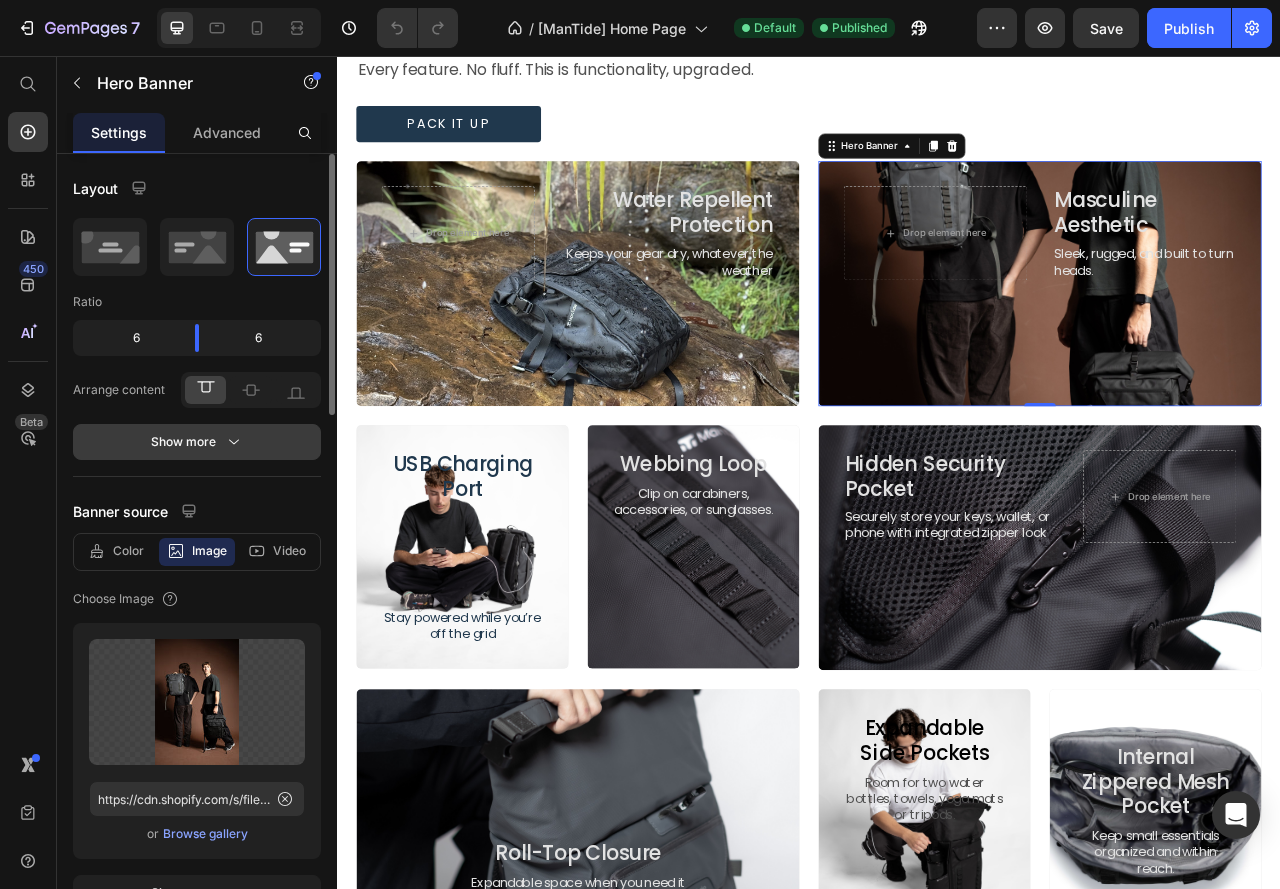 click on "Show more" at bounding box center [197, 442] 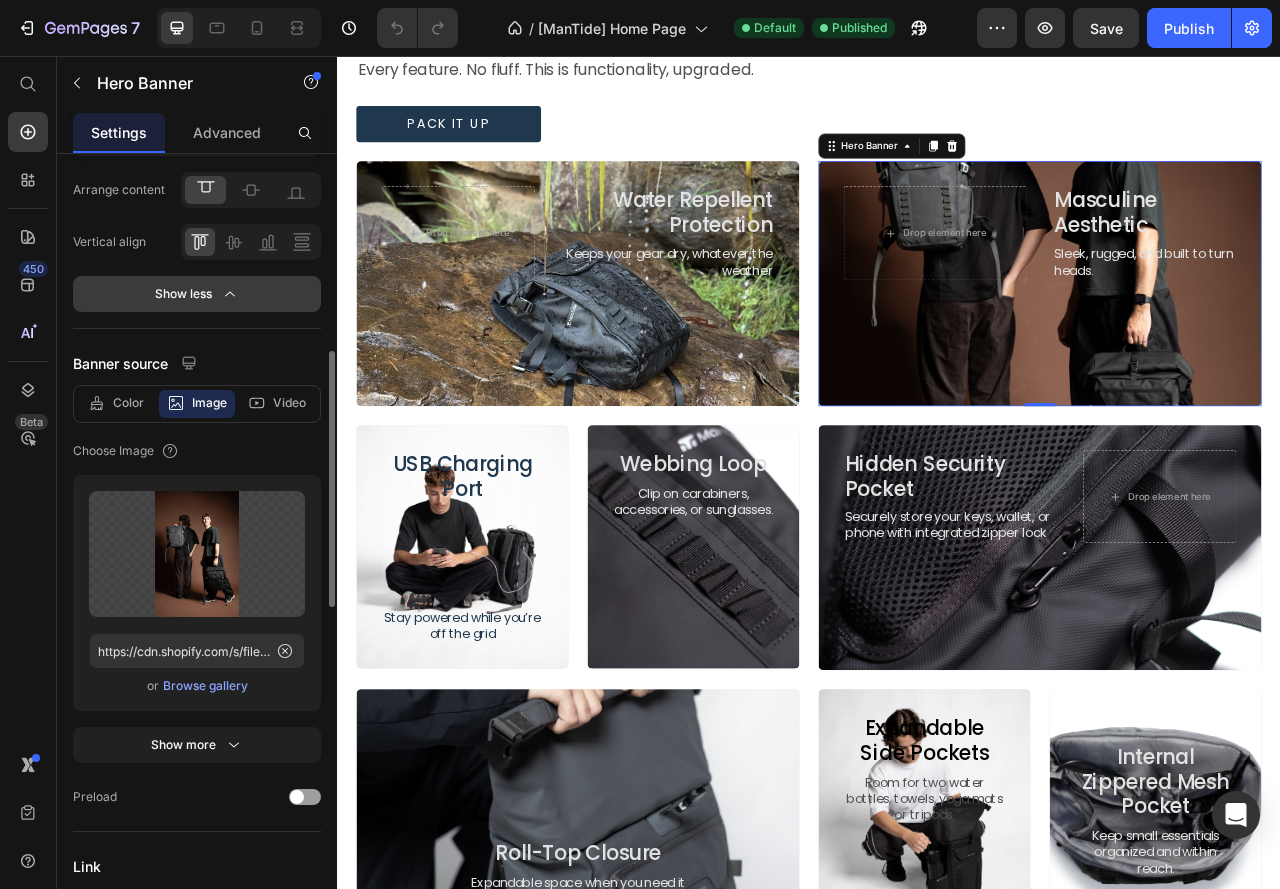 scroll, scrollTop: 400, scrollLeft: 0, axis: vertical 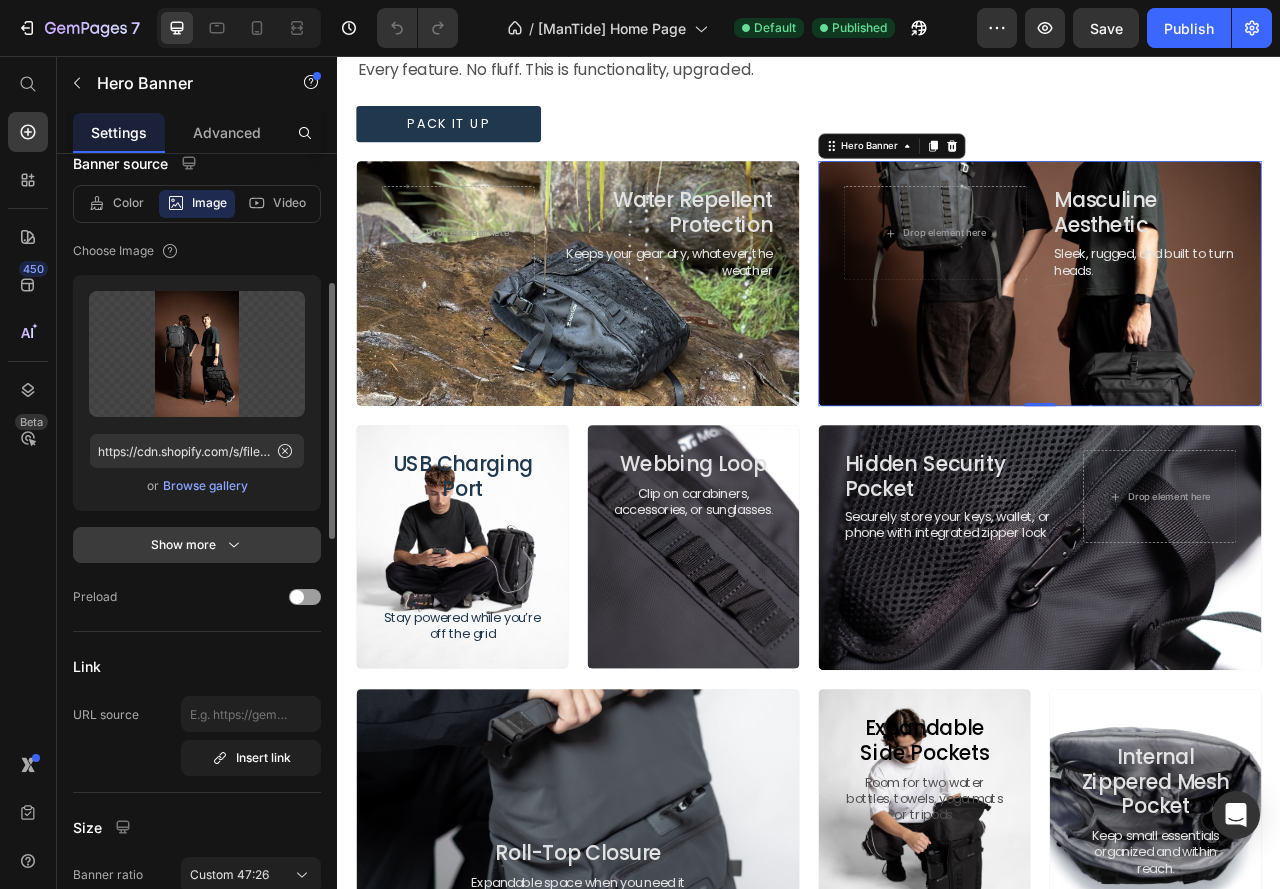 click on "Show more" at bounding box center [197, 545] 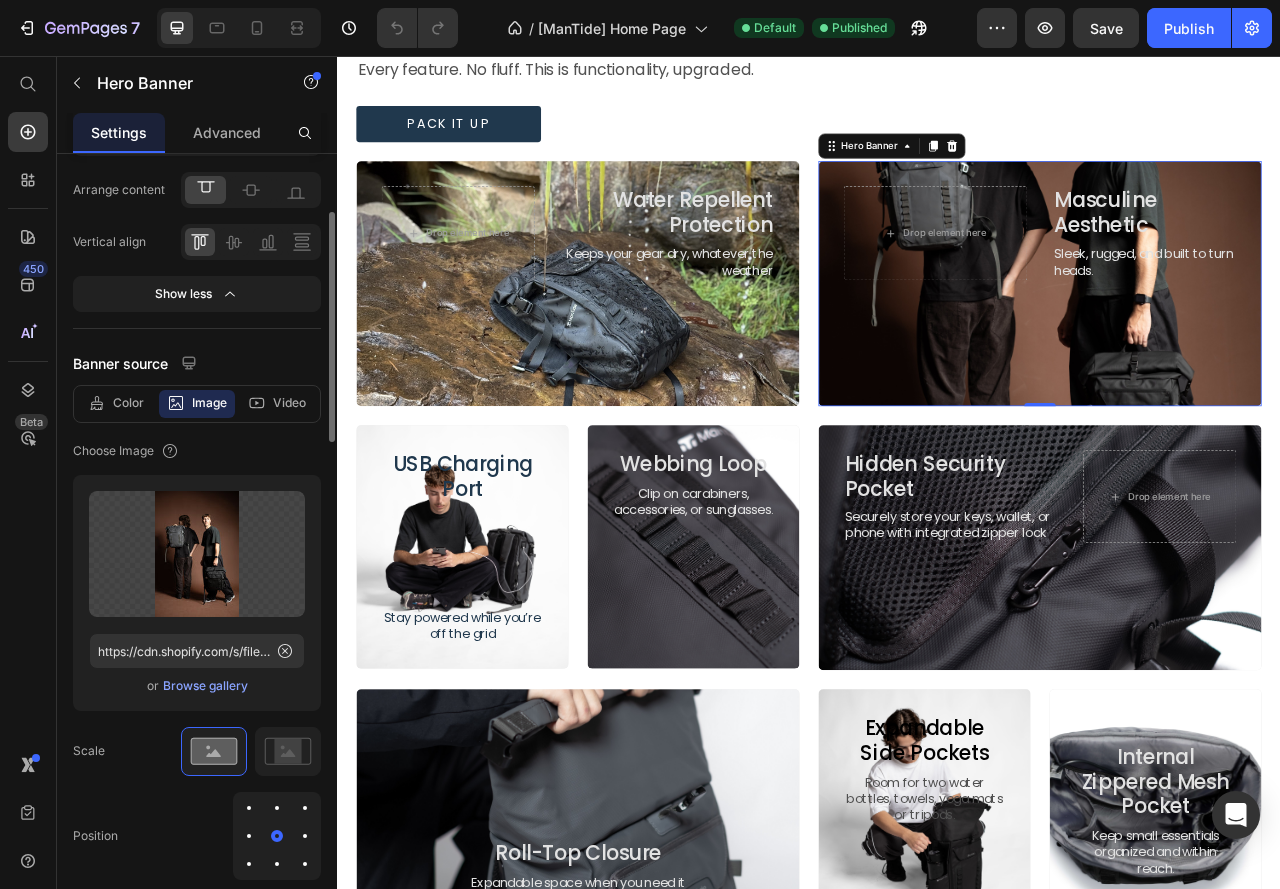 scroll, scrollTop: 0, scrollLeft: 0, axis: both 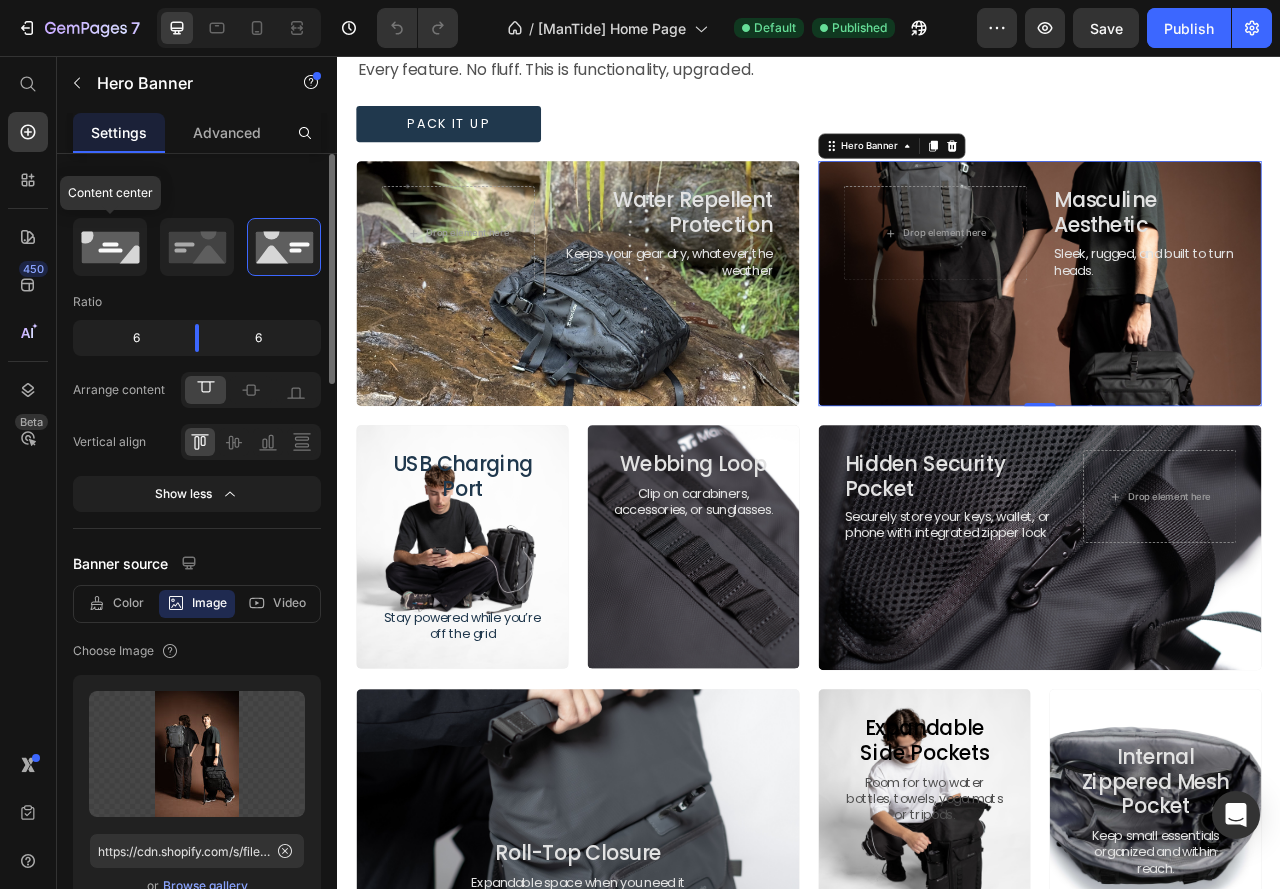 click 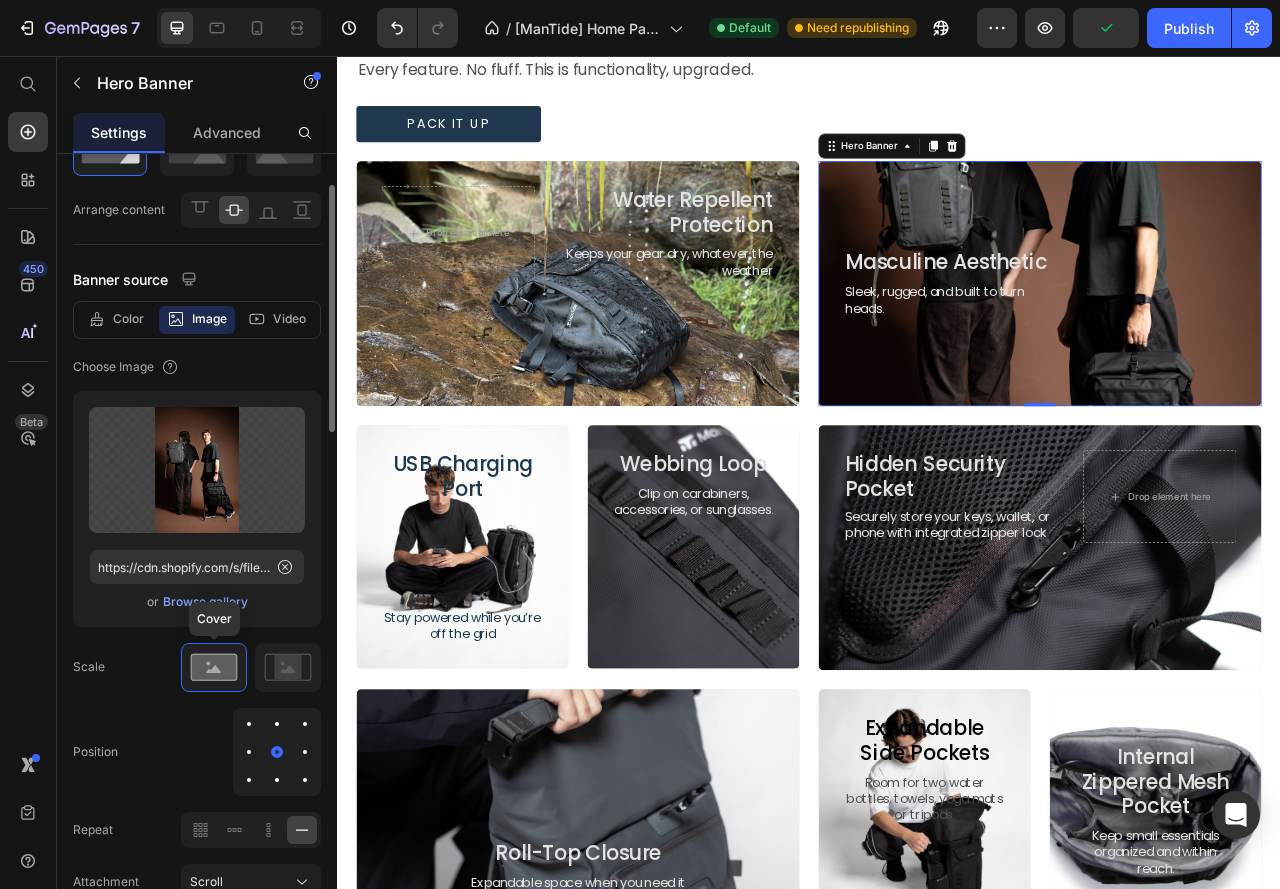 scroll, scrollTop: 0, scrollLeft: 0, axis: both 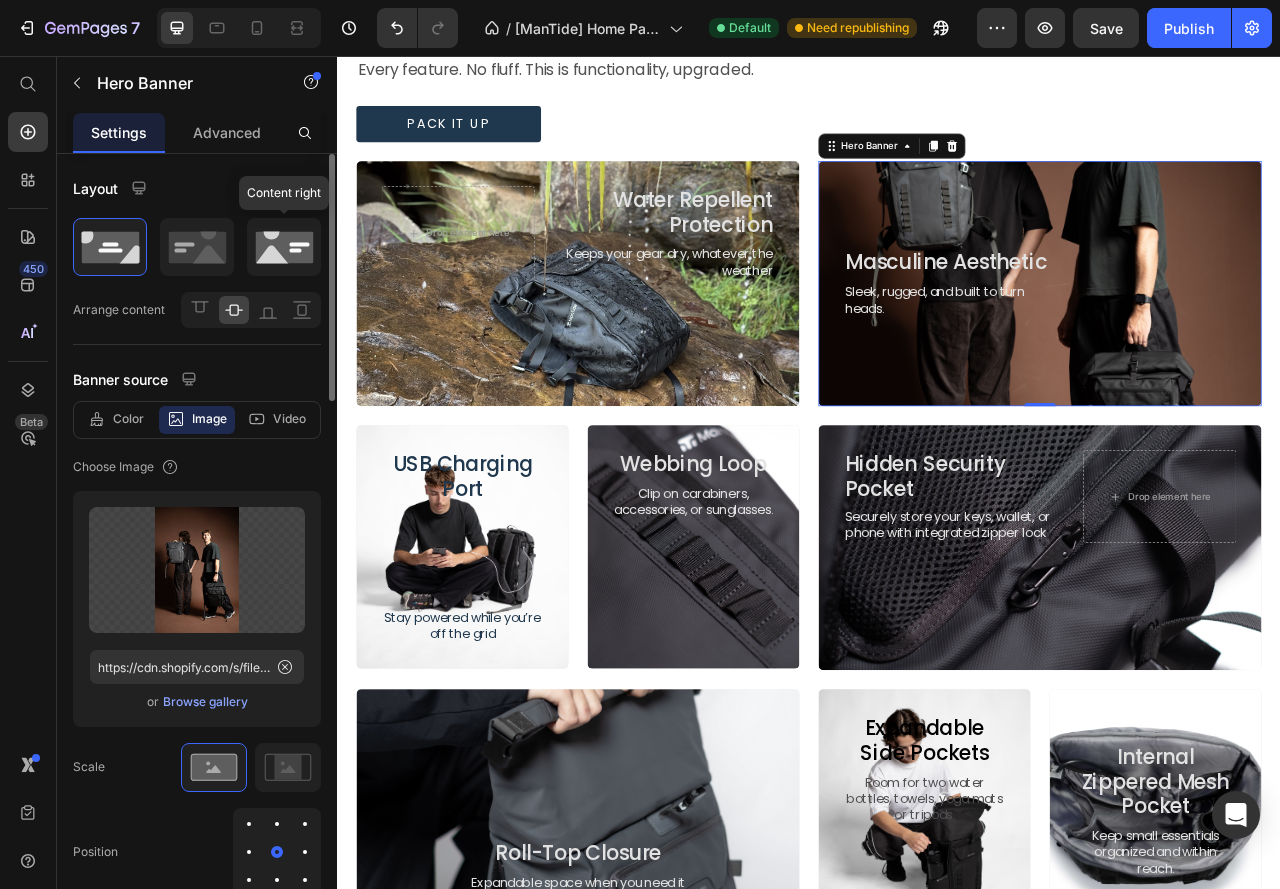 click 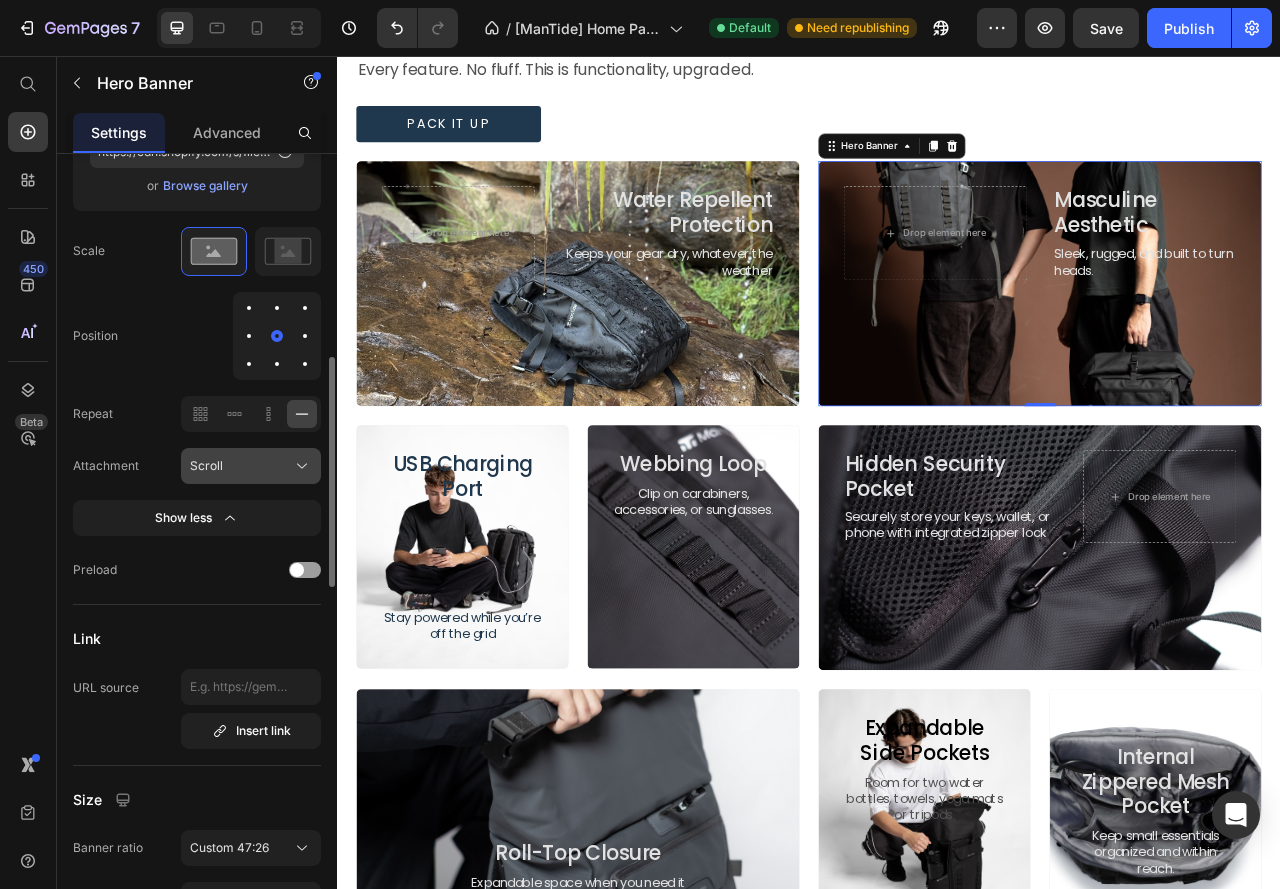 scroll, scrollTop: 600, scrollLeft: 0, axis: vertical 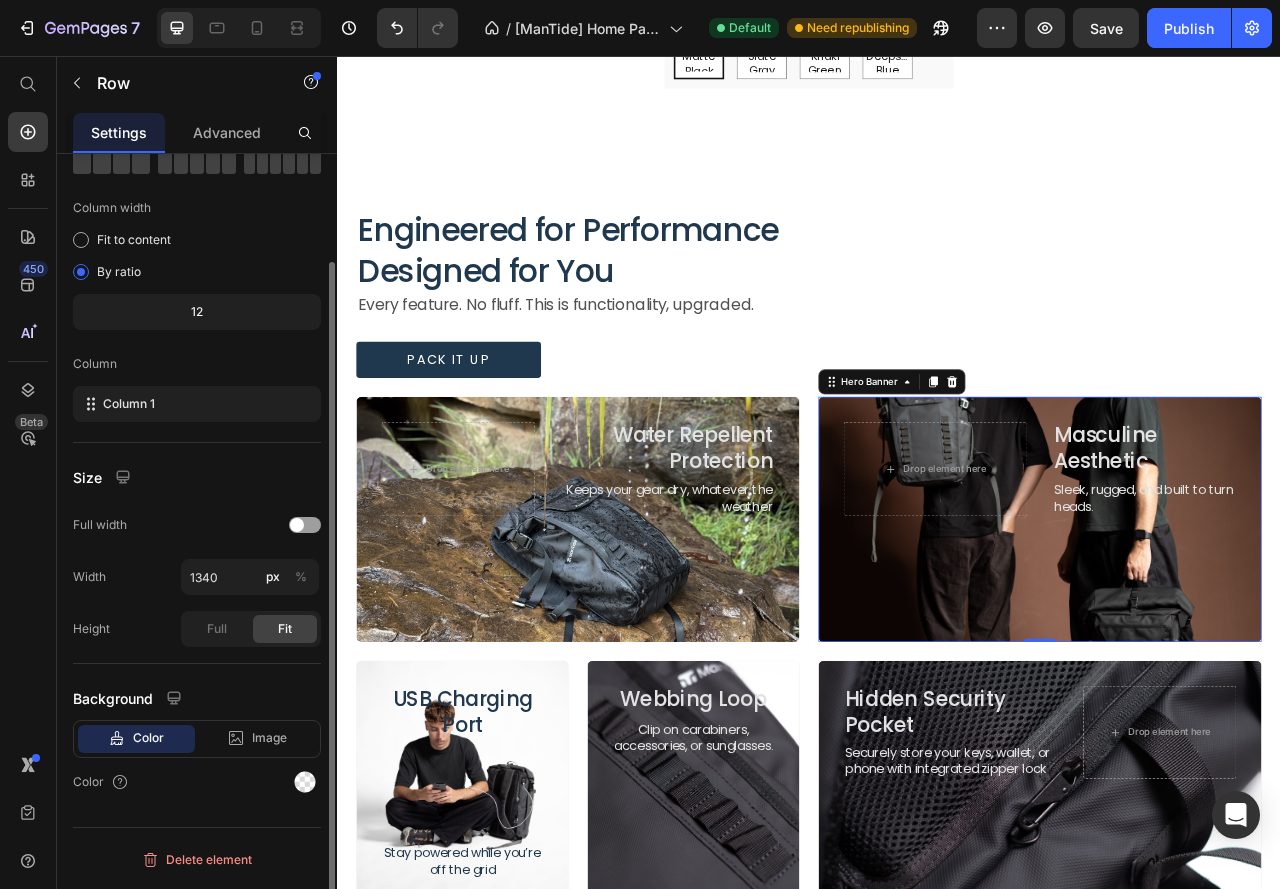 click on "Engineered for Performance Designed for You Heading Every feature. No fluff. This is beach gear, upgraded. Text Block Every feature. No fluff. This is functionality, upgraded. Text Block Pack It Up Button" at bounding box center (937, 357) 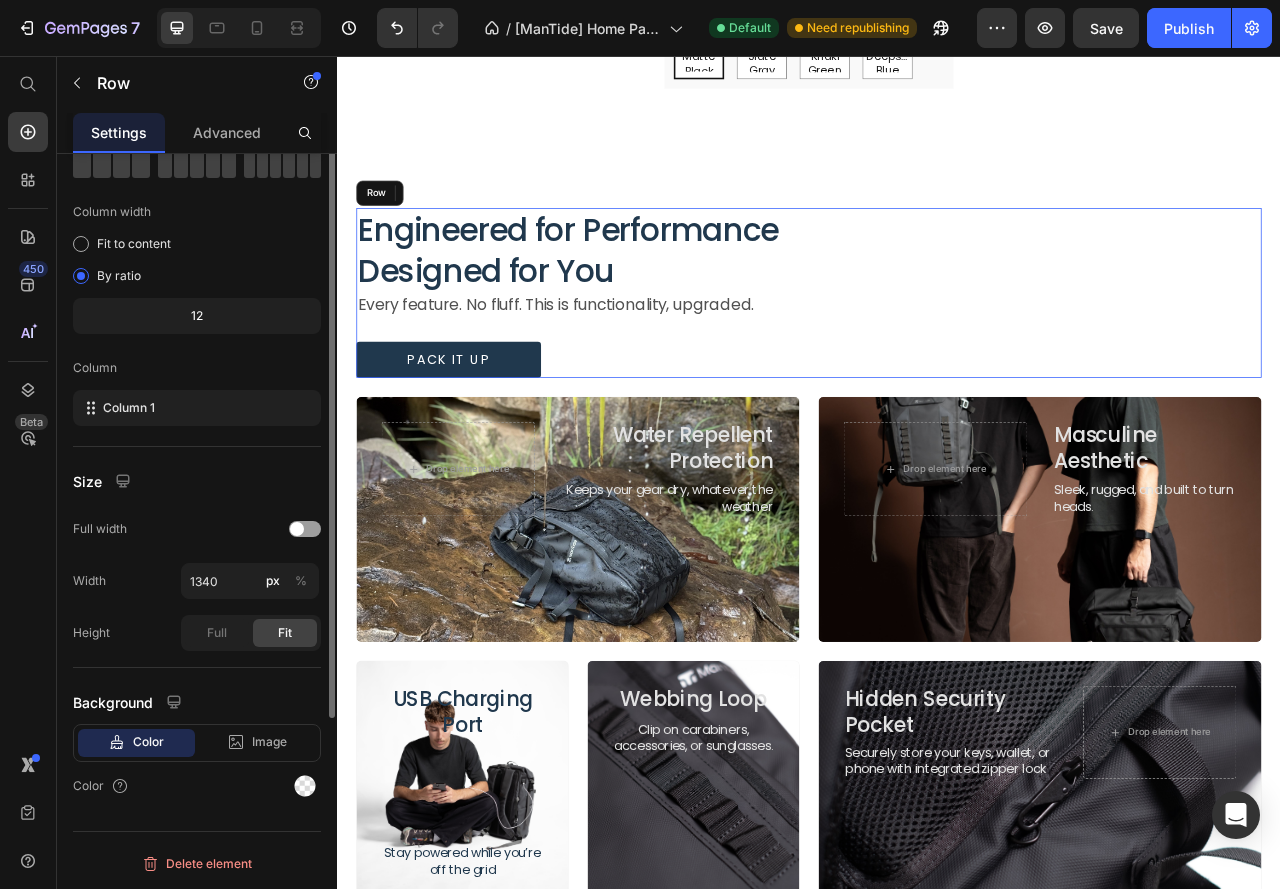 scroll, scrollTop: 0, scrollLeft: 0, axis: both 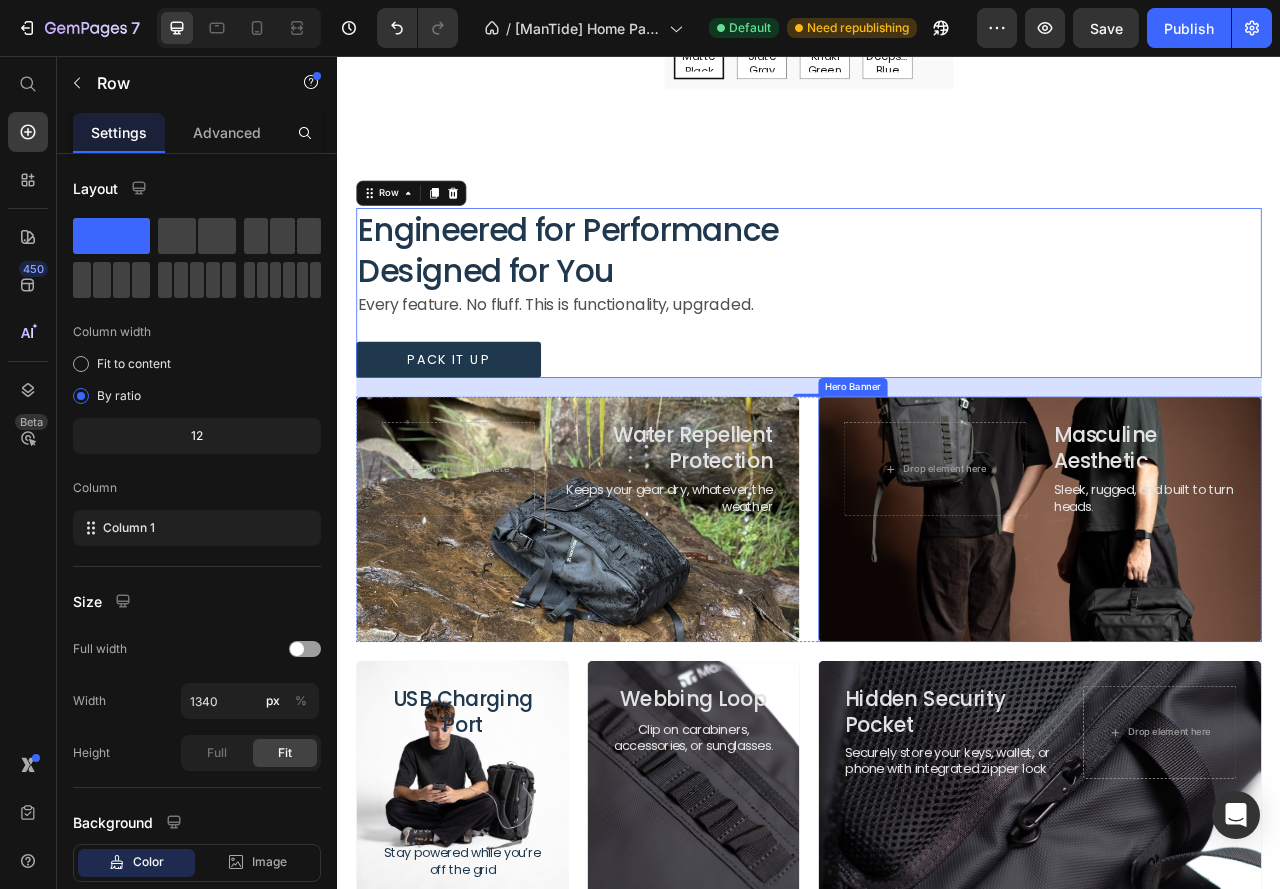 click at bounding box center (1231, 645) 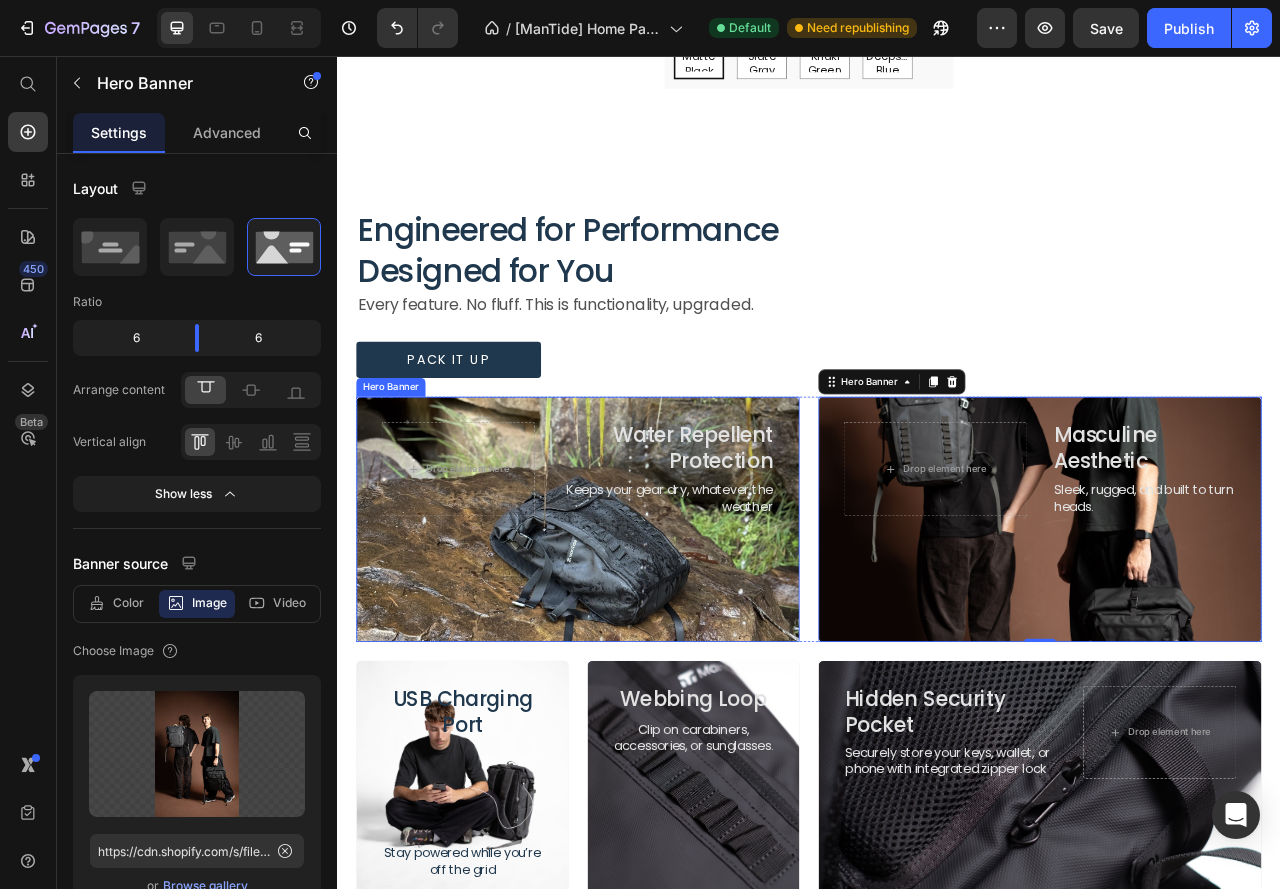 scroll, scrollTop: 1100, scrollLeft: 0, axis: vertical 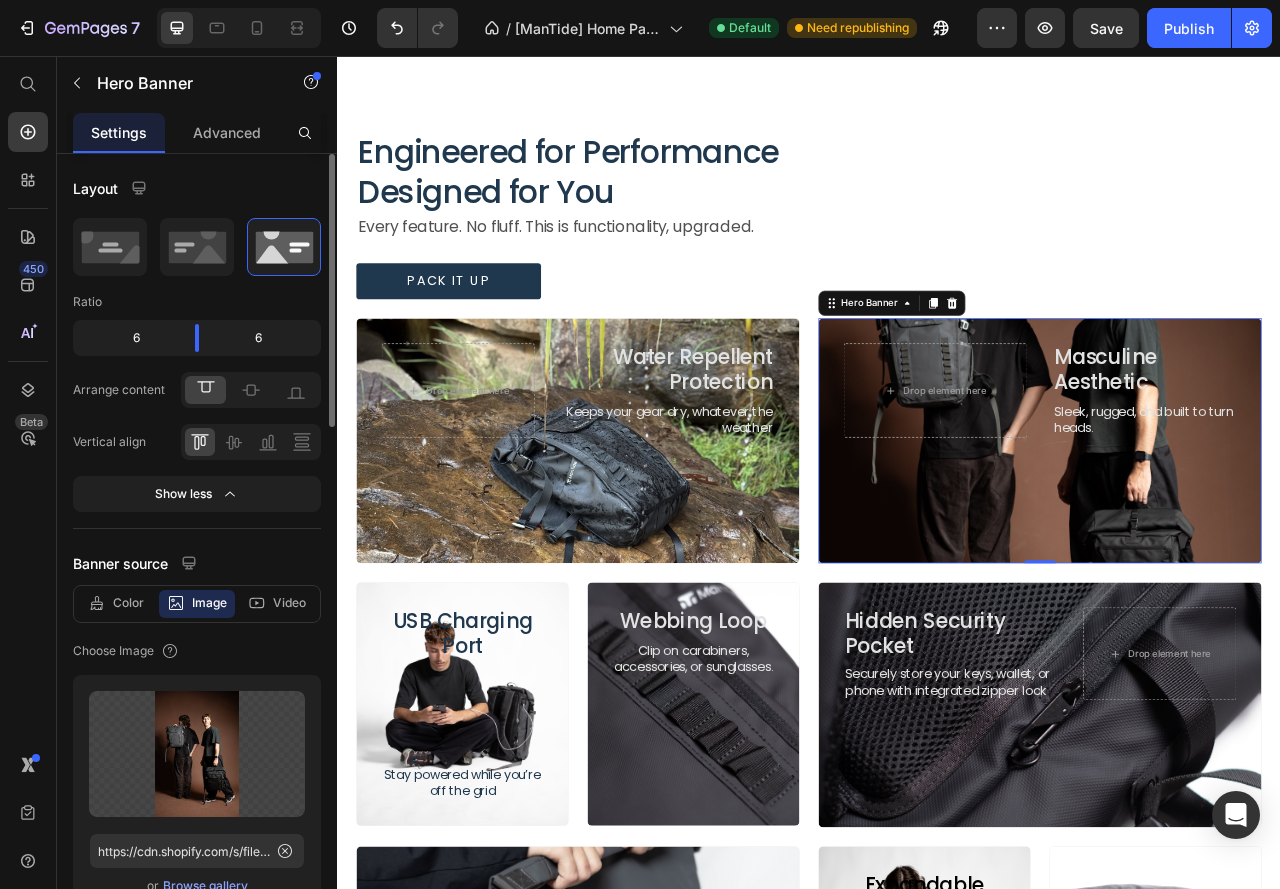 click on "Engineered for Performance Designed for You" at bounding box center (641, 203) 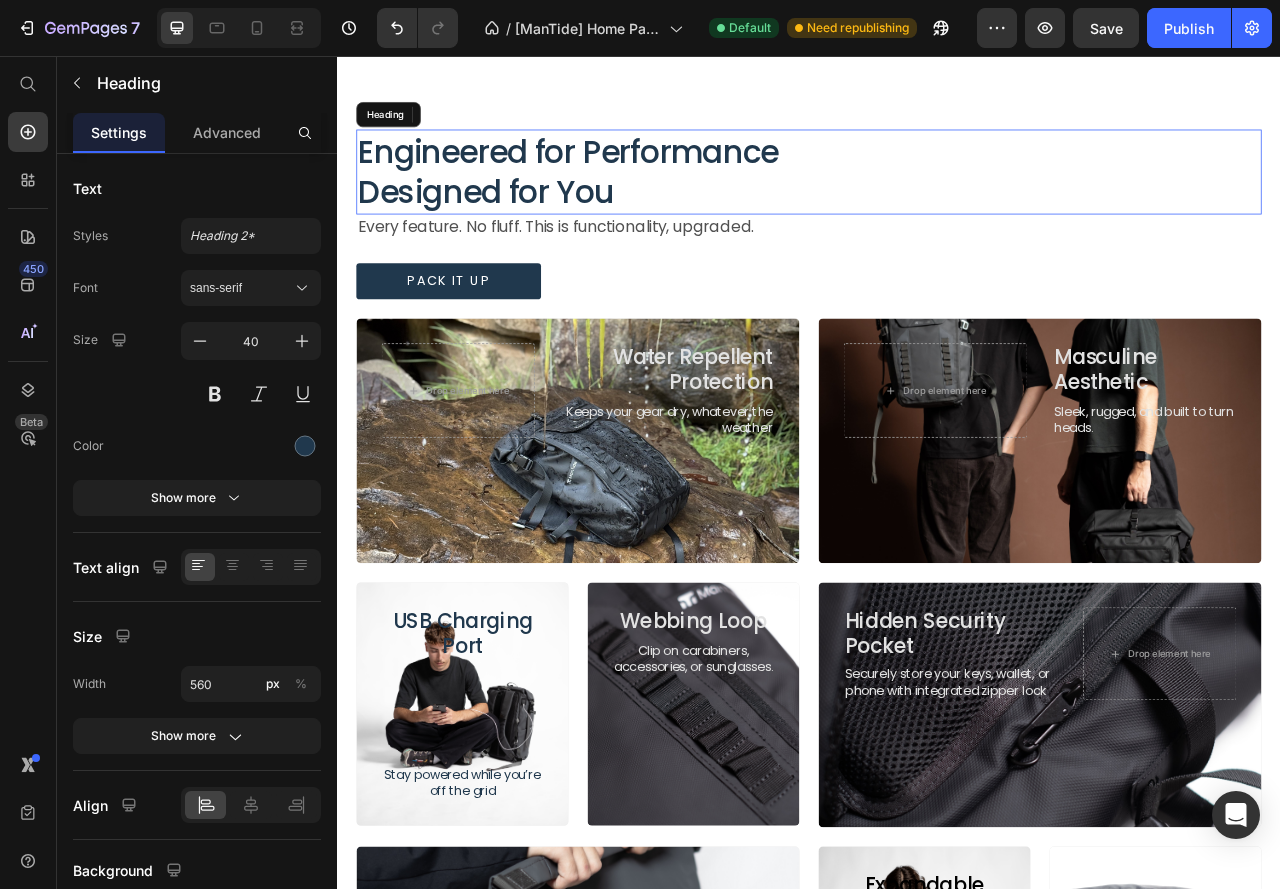 click on "Engineered for Performance Designed for You" at bounding box center [641, 203] 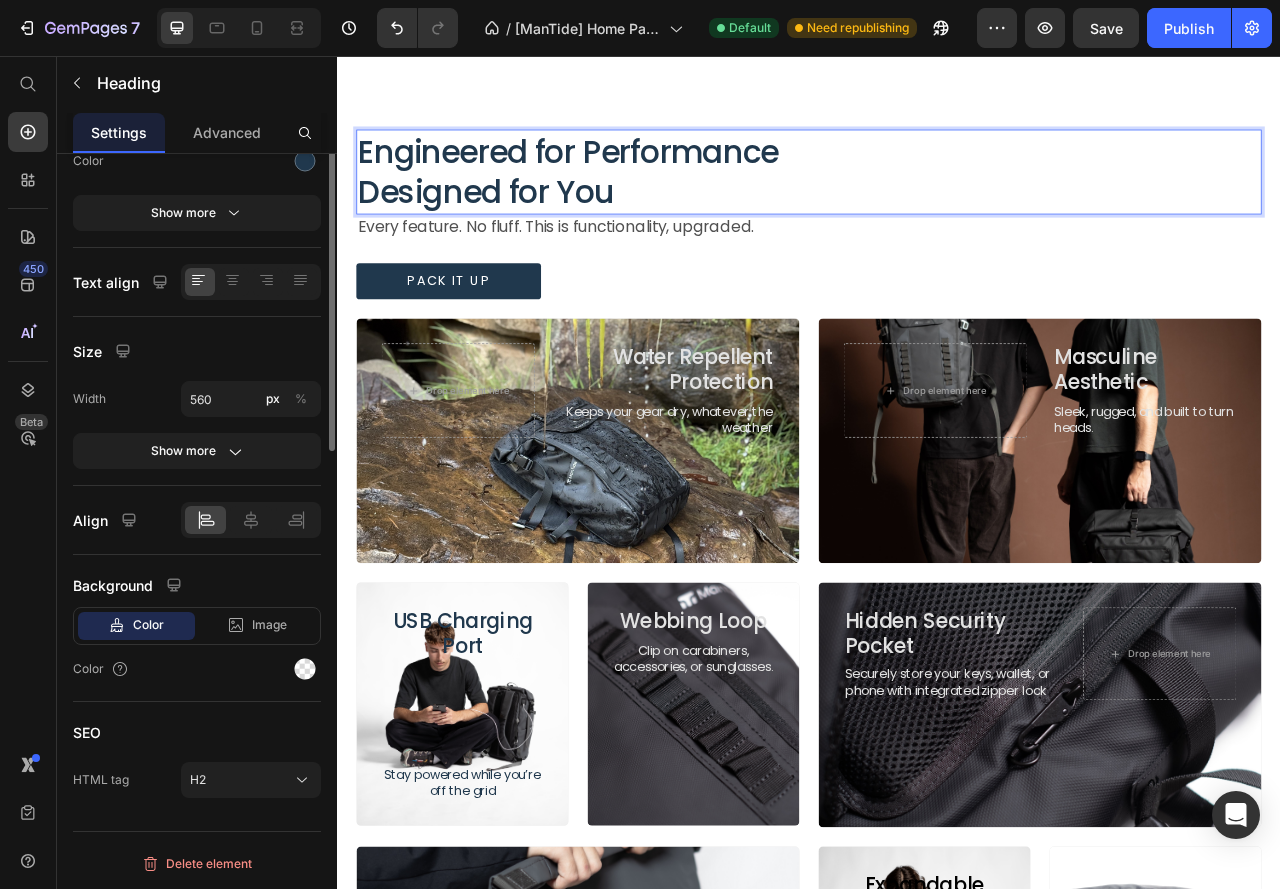 scroll, scrollTop: 0, scrollLeft: 0, axis: both 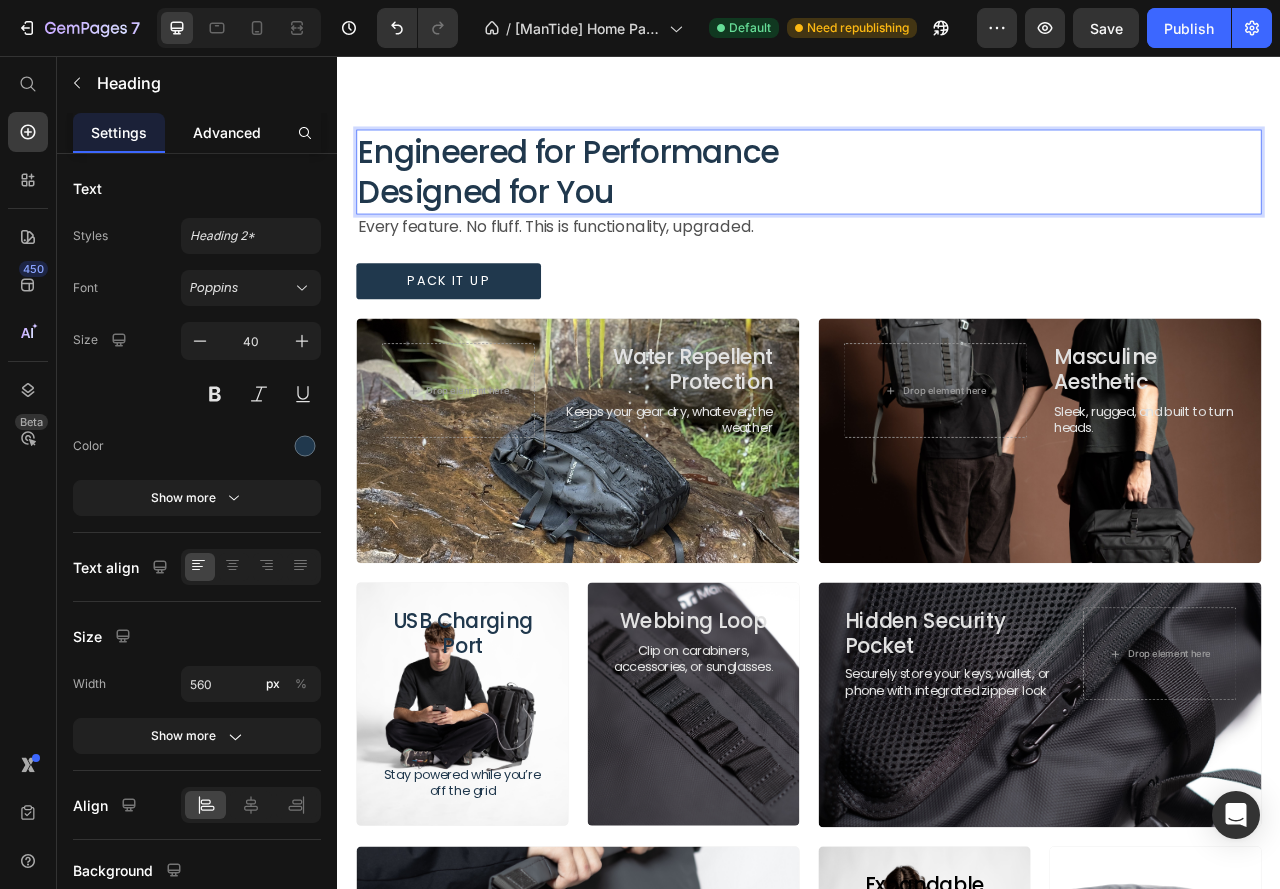 click on "Advanced" at bounding box center (227, 132) 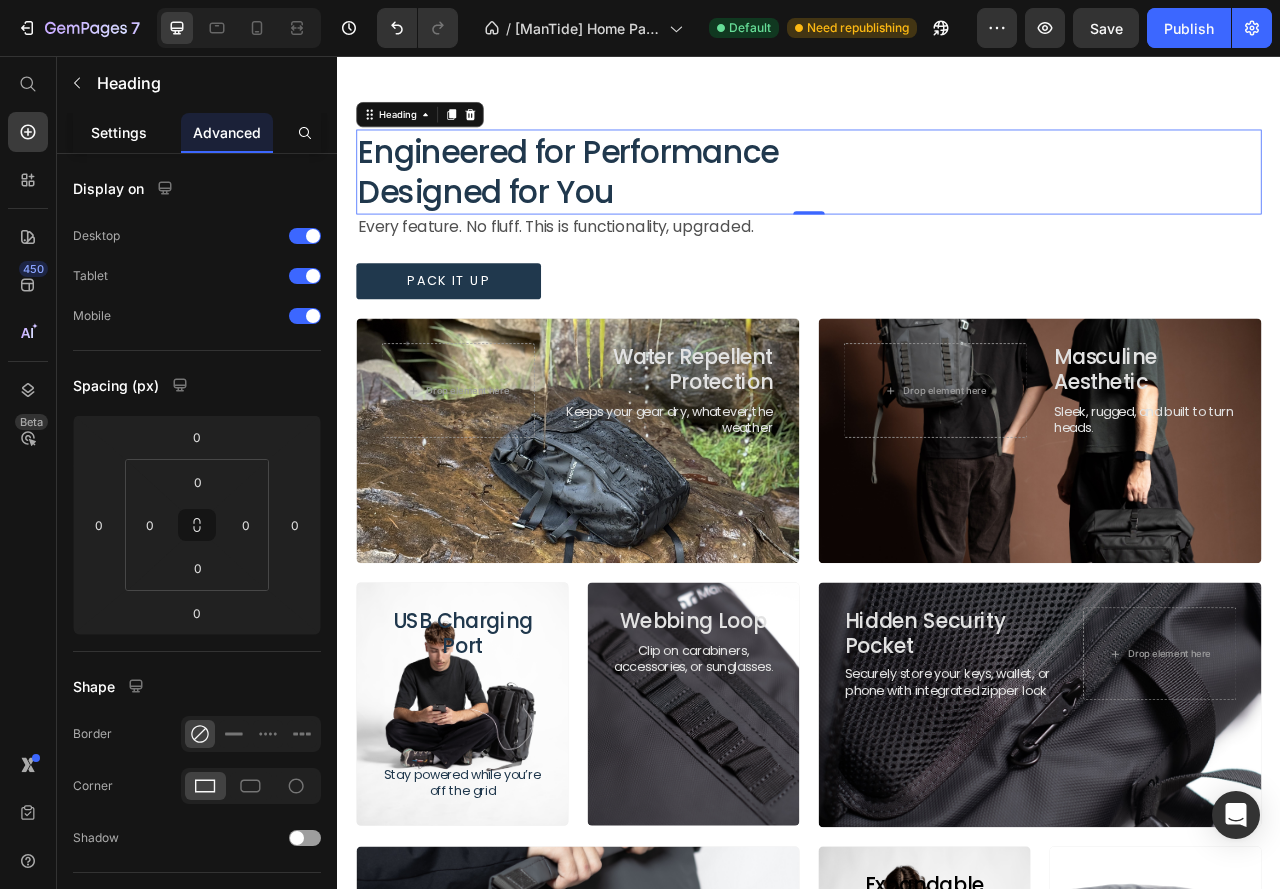 click on "Settings" at bounding box center (119, 132) 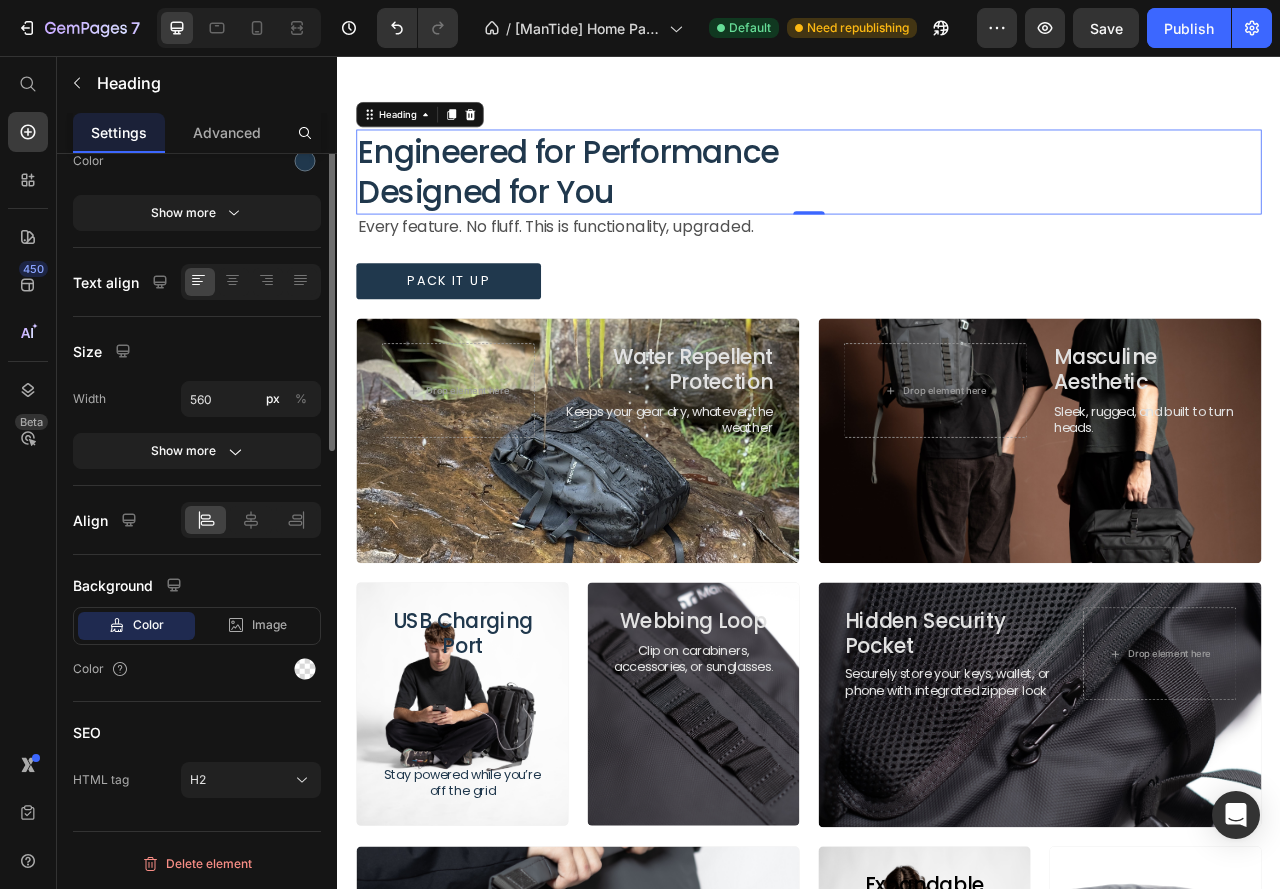scroll, scrollTop: 0, scrollLeft: 0, axis: both 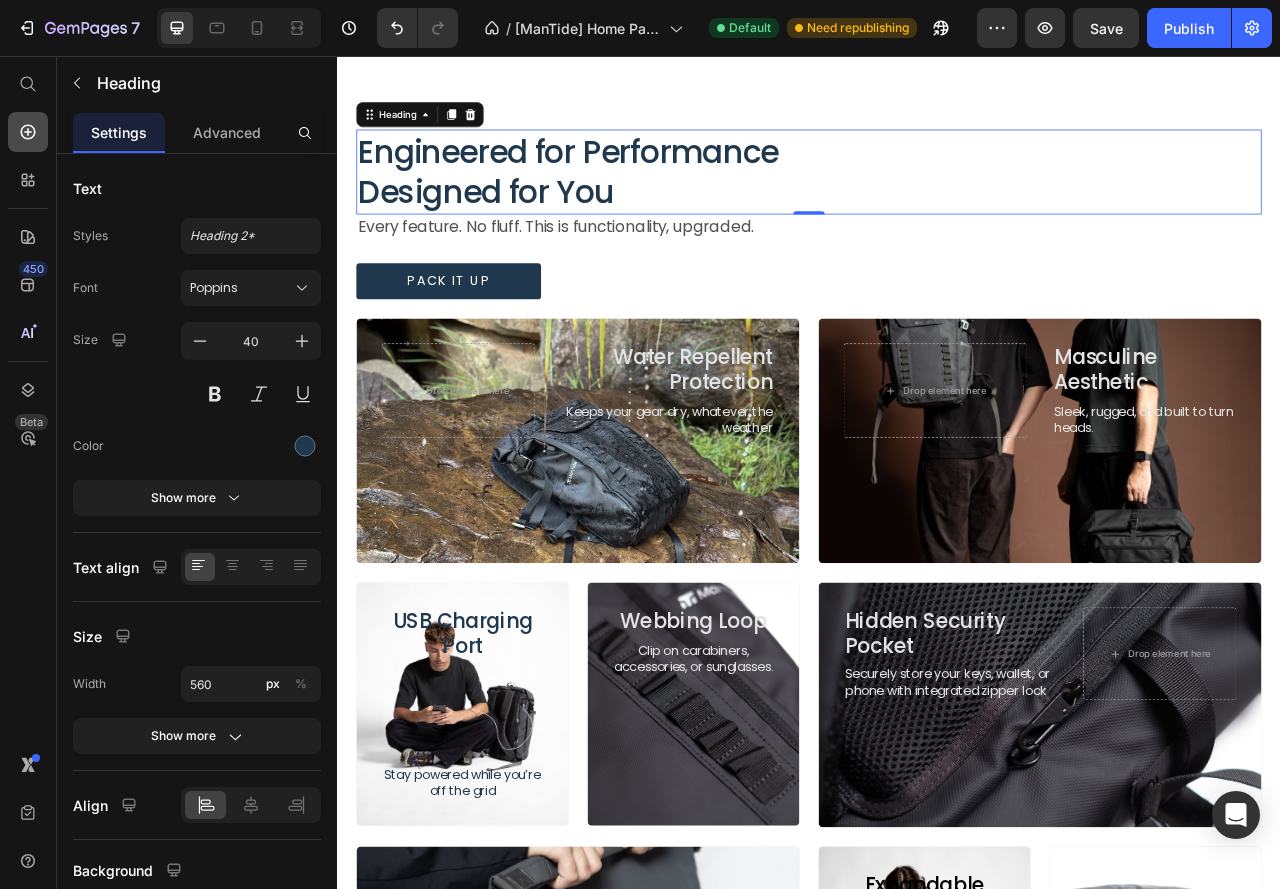 click 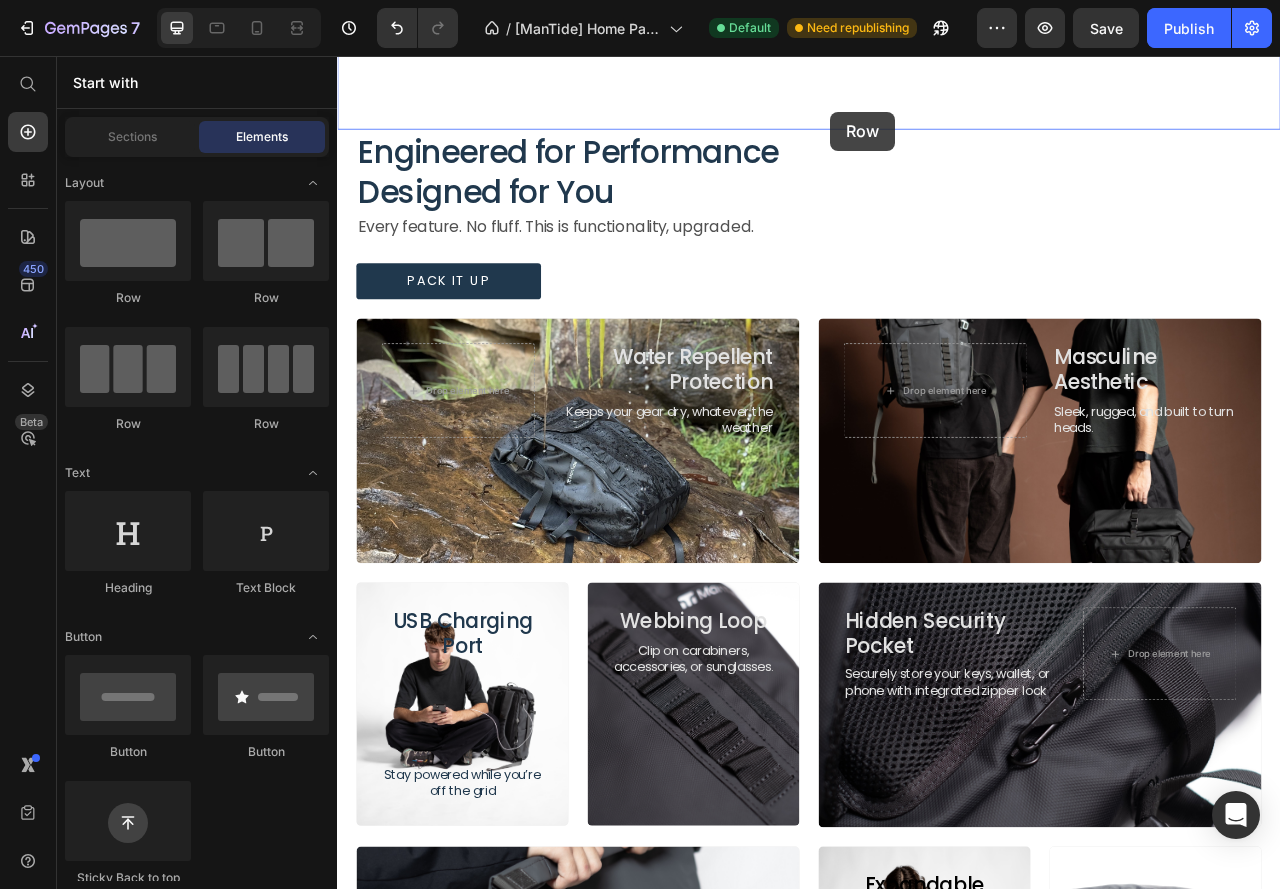 scroll, scrollTop: 1072, scrollLeft: 0, axis: vertical 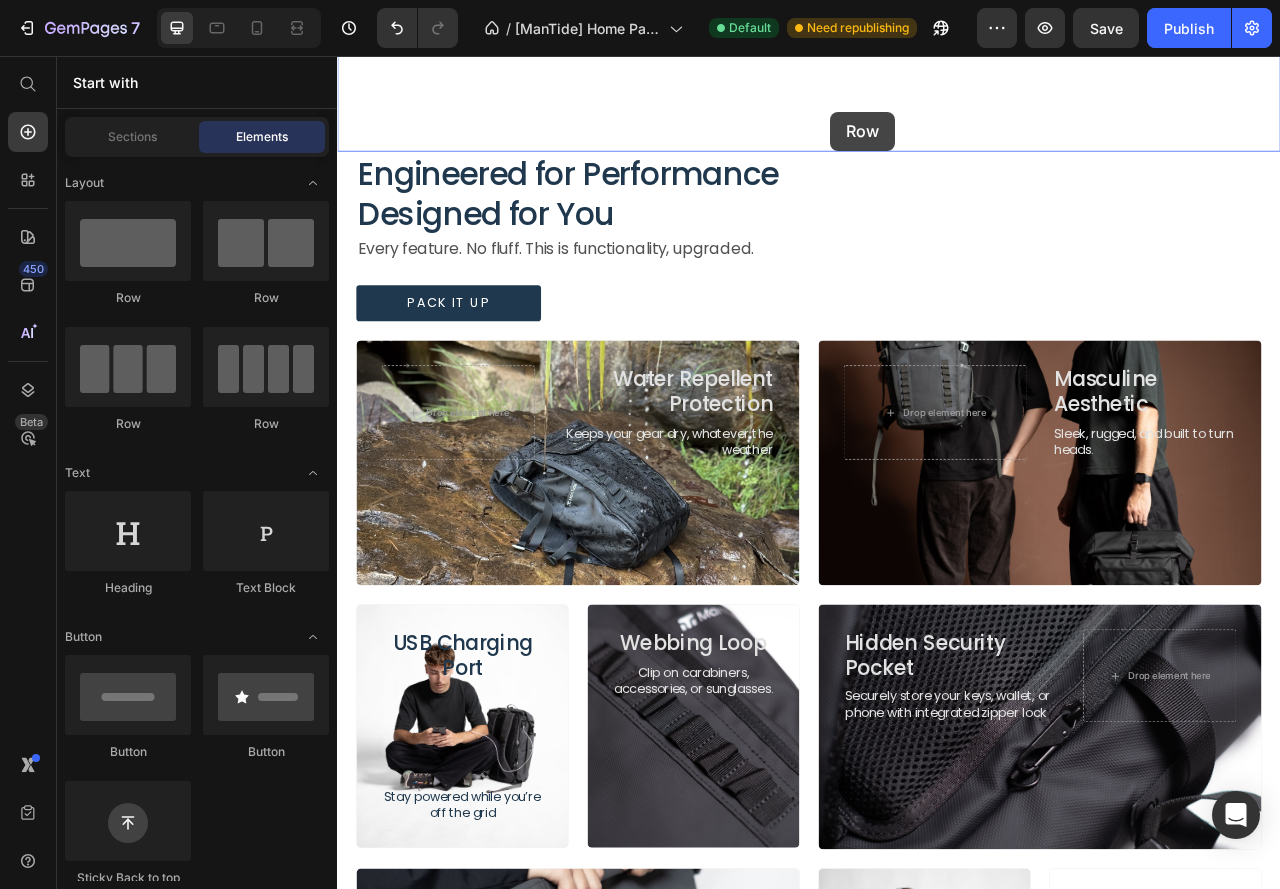 drag, startPoint x: 458, startPoint y: 314, endPoint x: 964, endPoint y: 127, distance: 539.4488 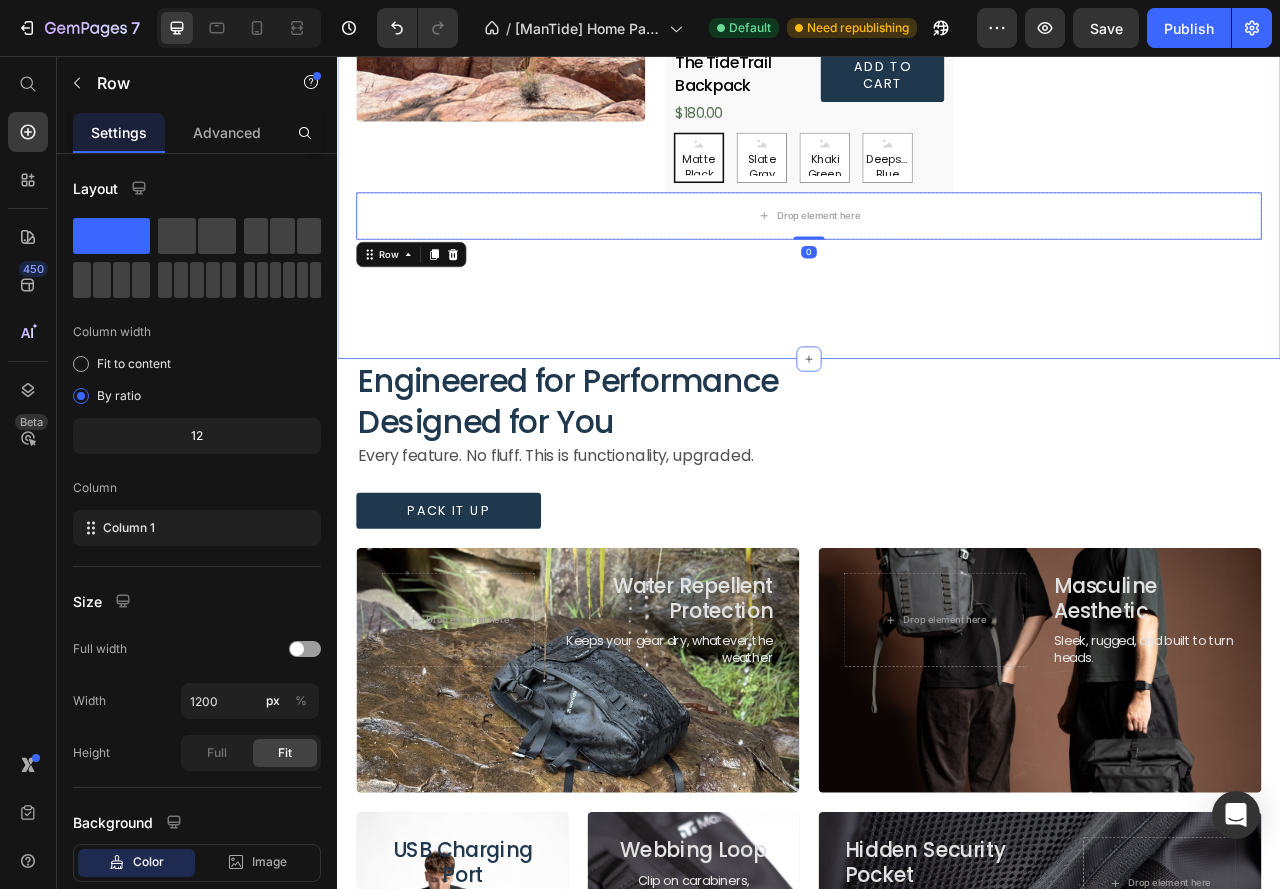 scroll, scrollTop: 768, scrollLeft: 0, axis: vertical 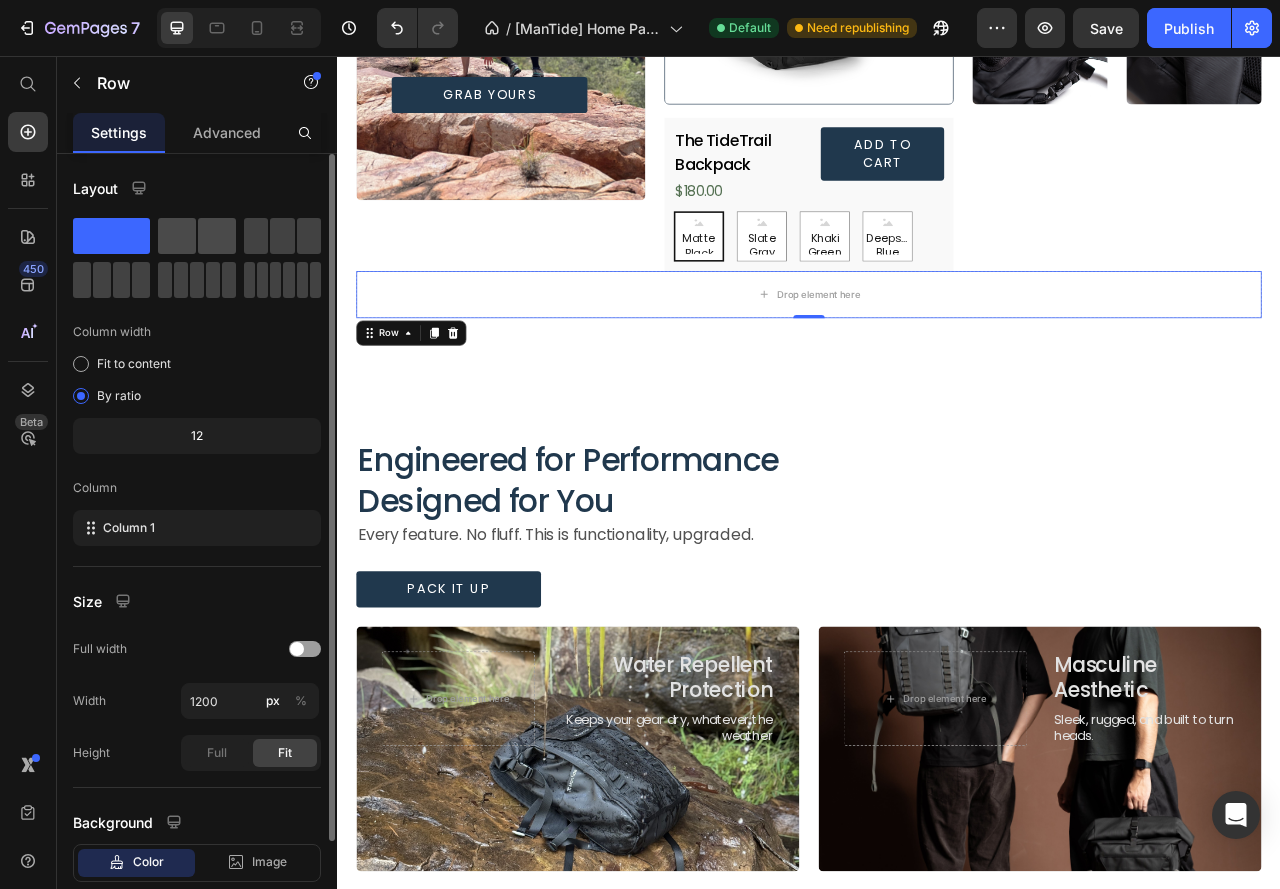 click 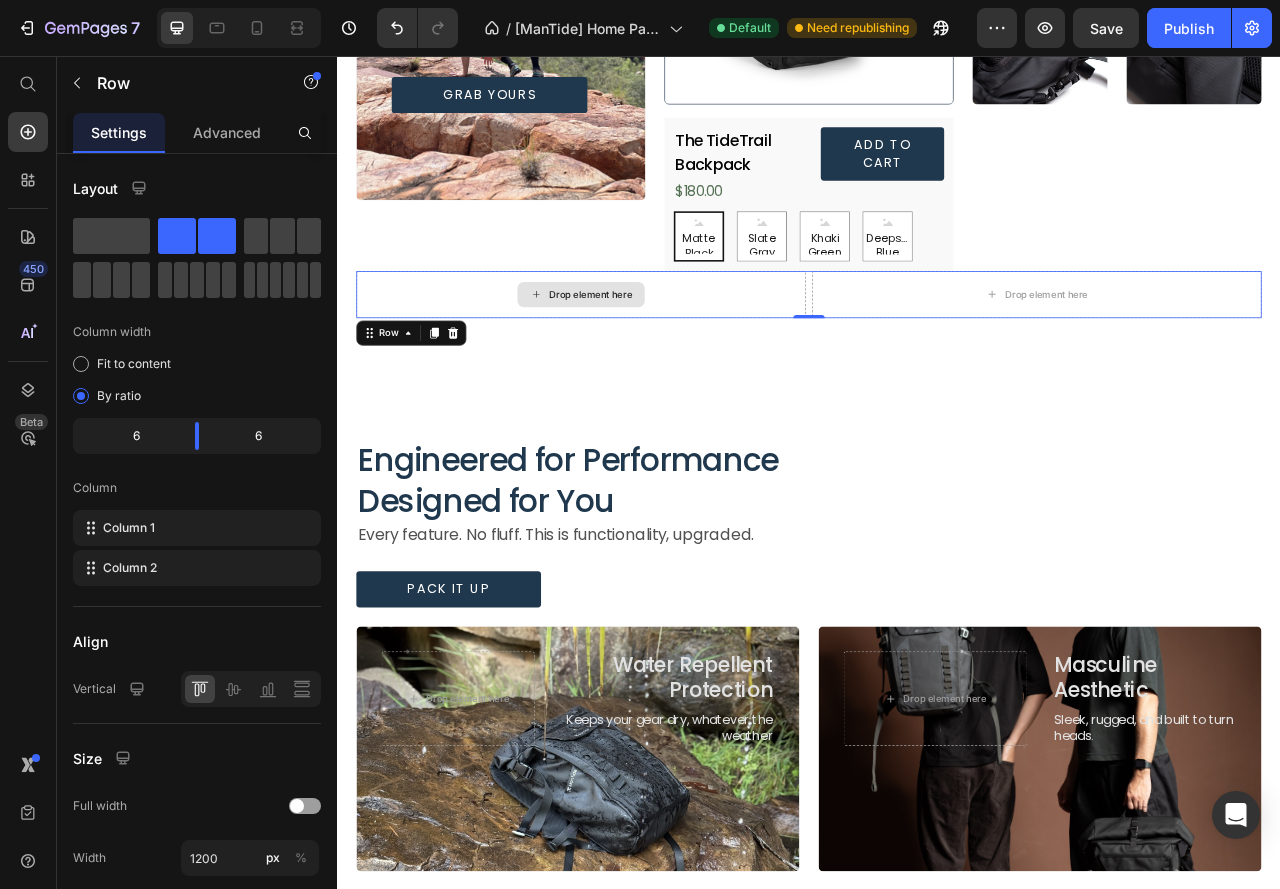 click on "Drop element here" at bounding box center [659, 359] 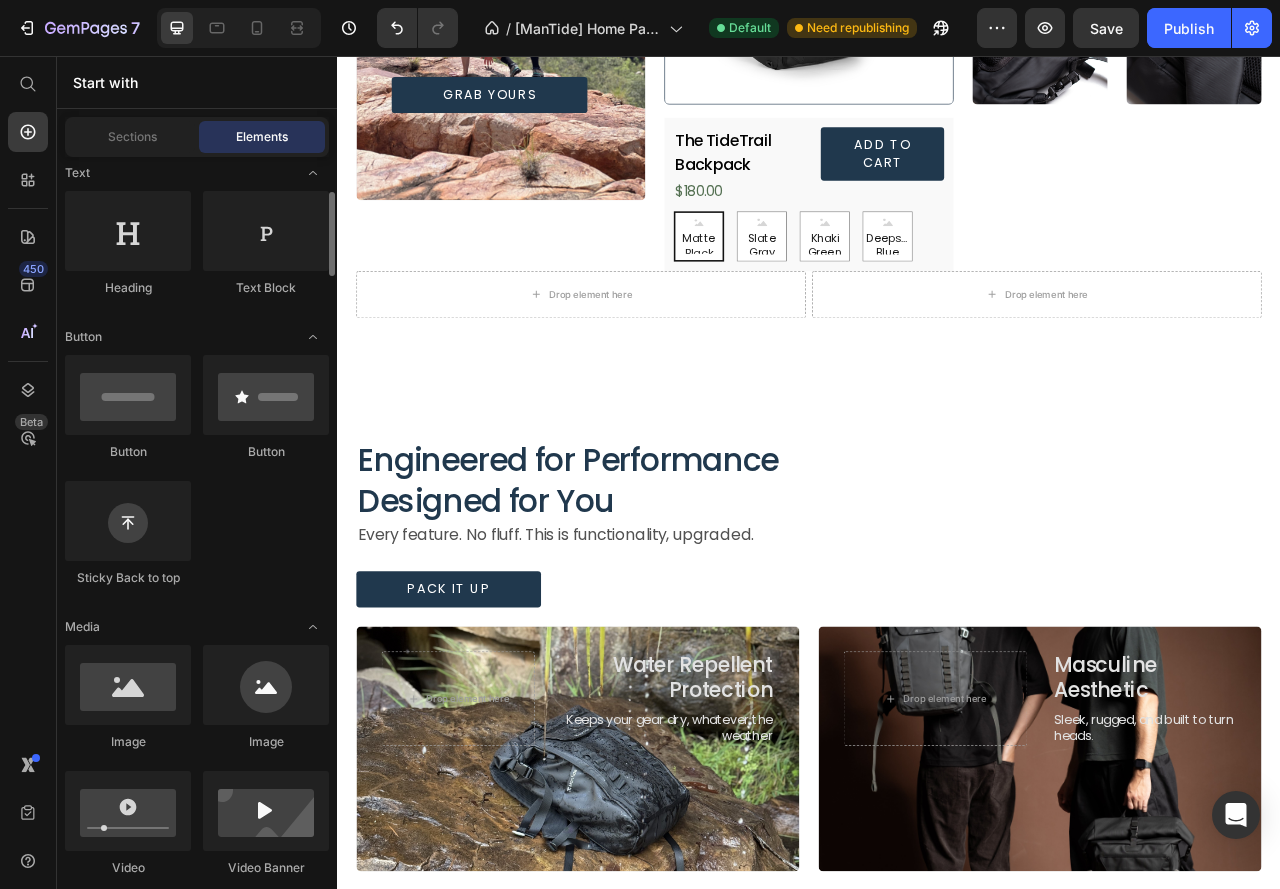 scroll, scrollTop: 500, scrollLeft: 0, axis: vertical 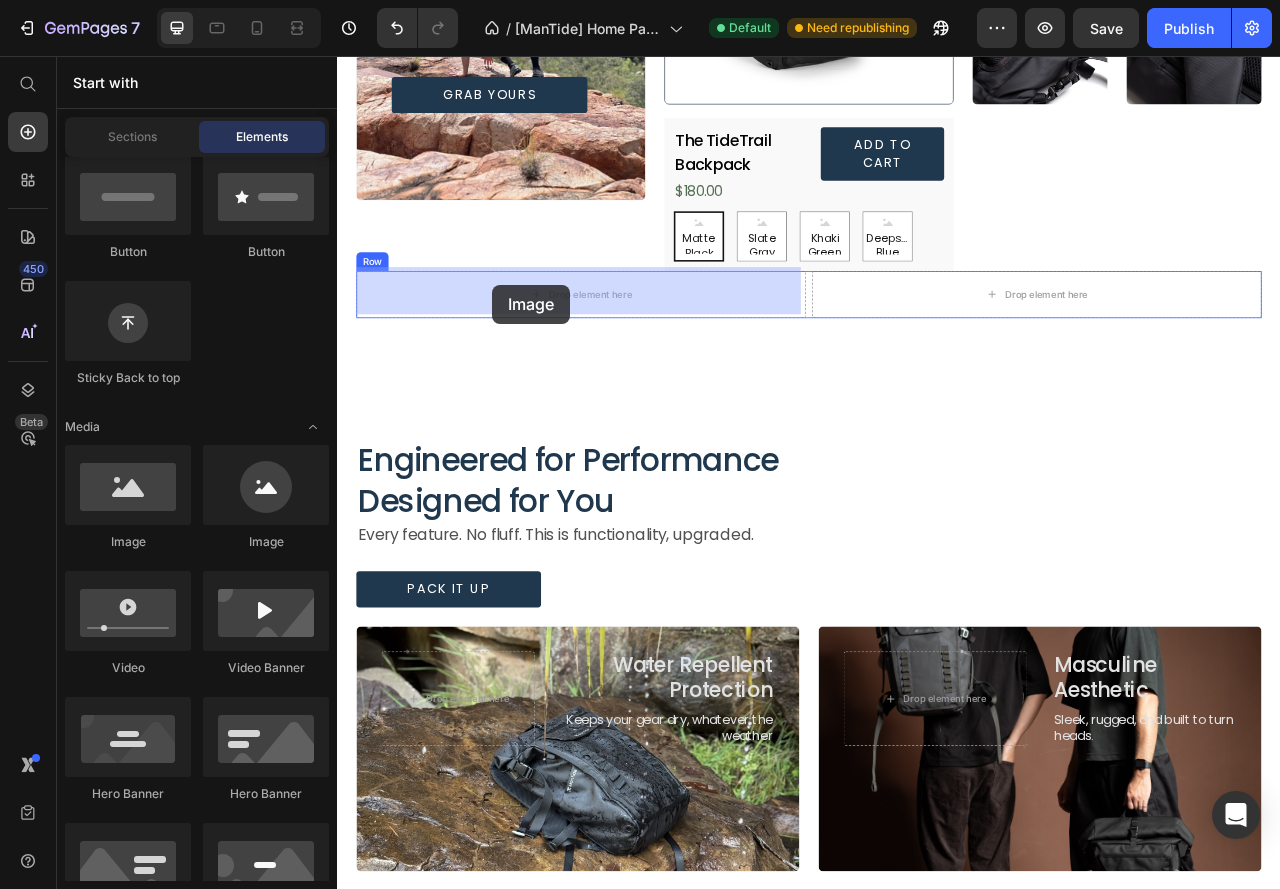 drag, startPoint x: 464, startPoint y: 558, endPoint x: 534, endPoint y: 347, distance: 222.30835 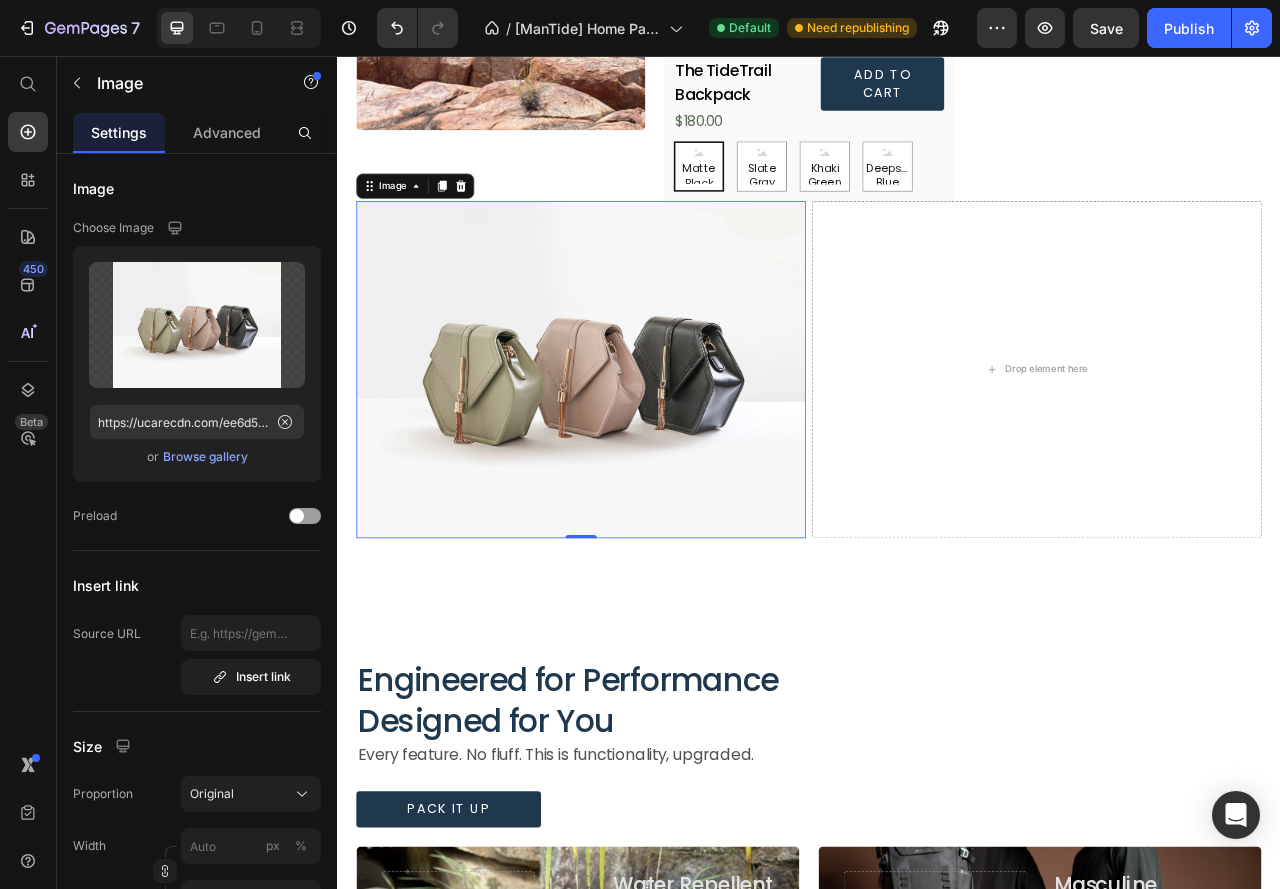 scroll, scrollTop: 768, scrollLeft: 0, axis: vertical 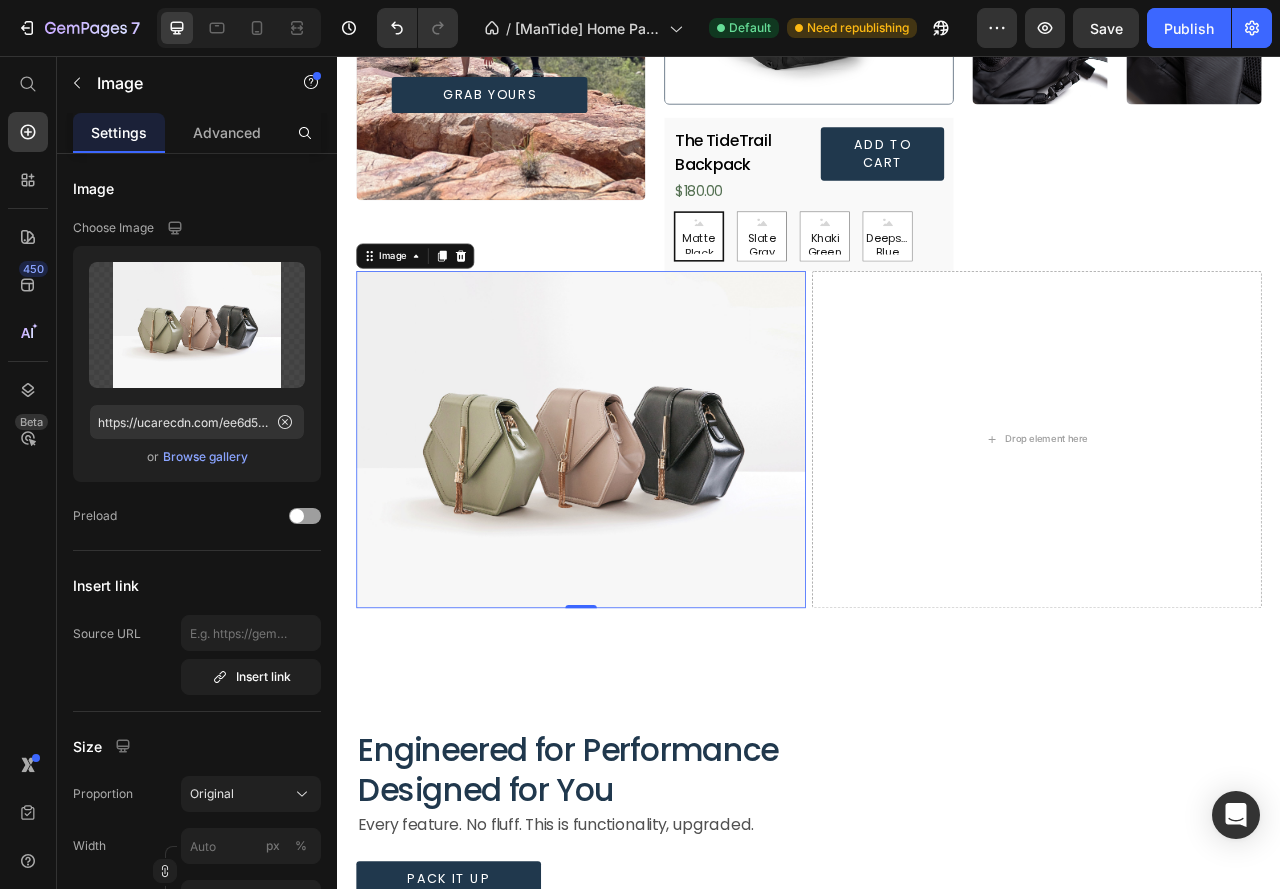 click at bounding box center (647, 543) 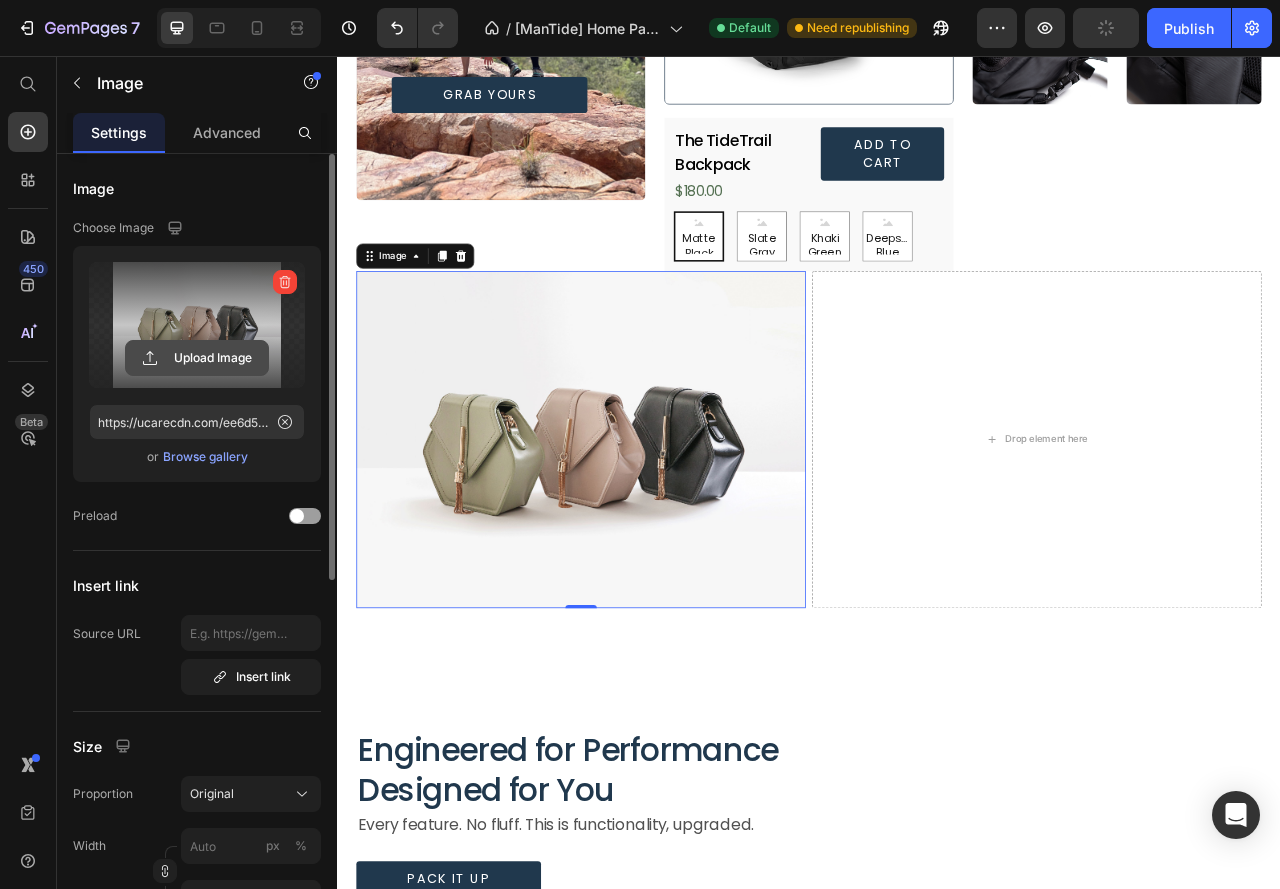 click 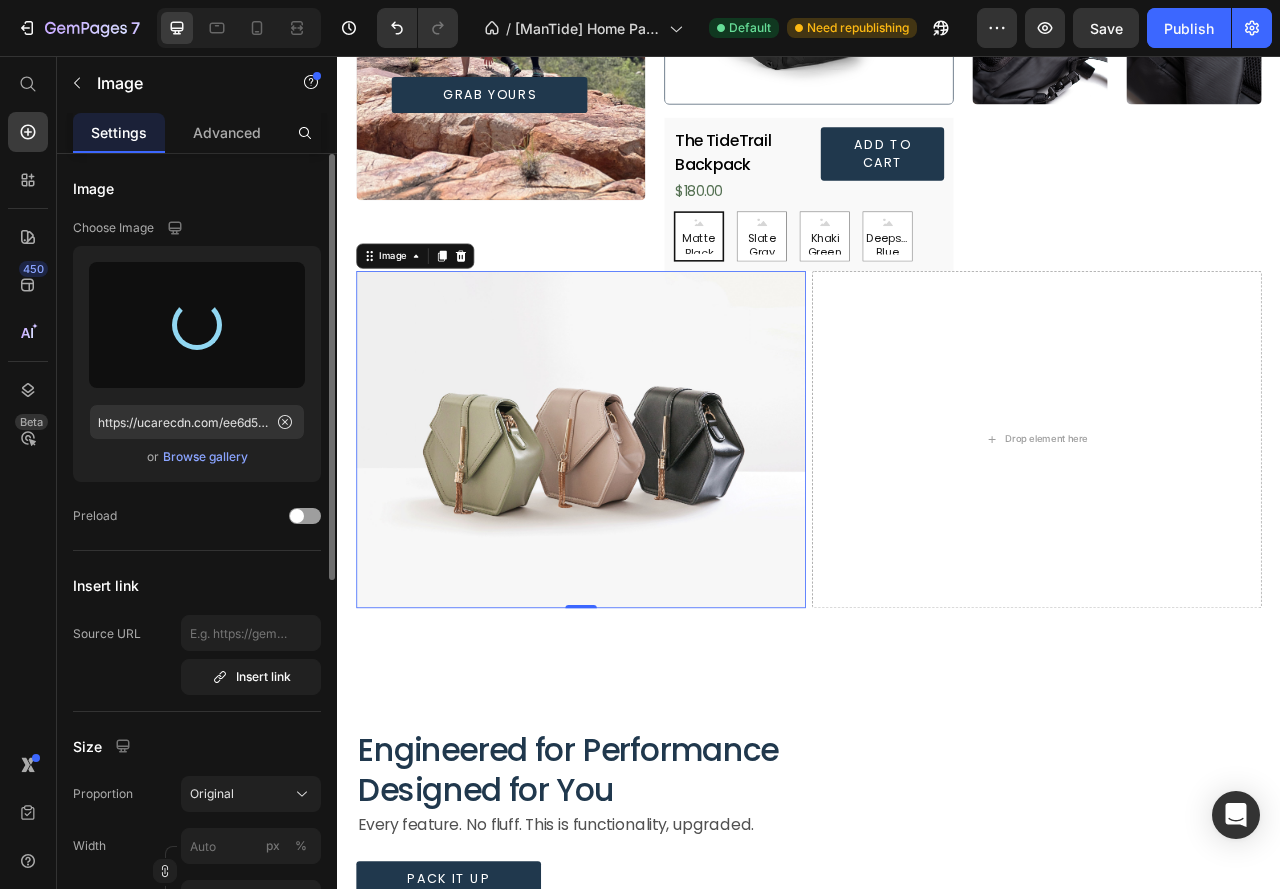 type on "https://cdn.shopify.com/s/files/1/0629/8710/8439/files/gempages_566666339800843345-a3122192-5822-4c53-8a58-e56192733d30.jpg" 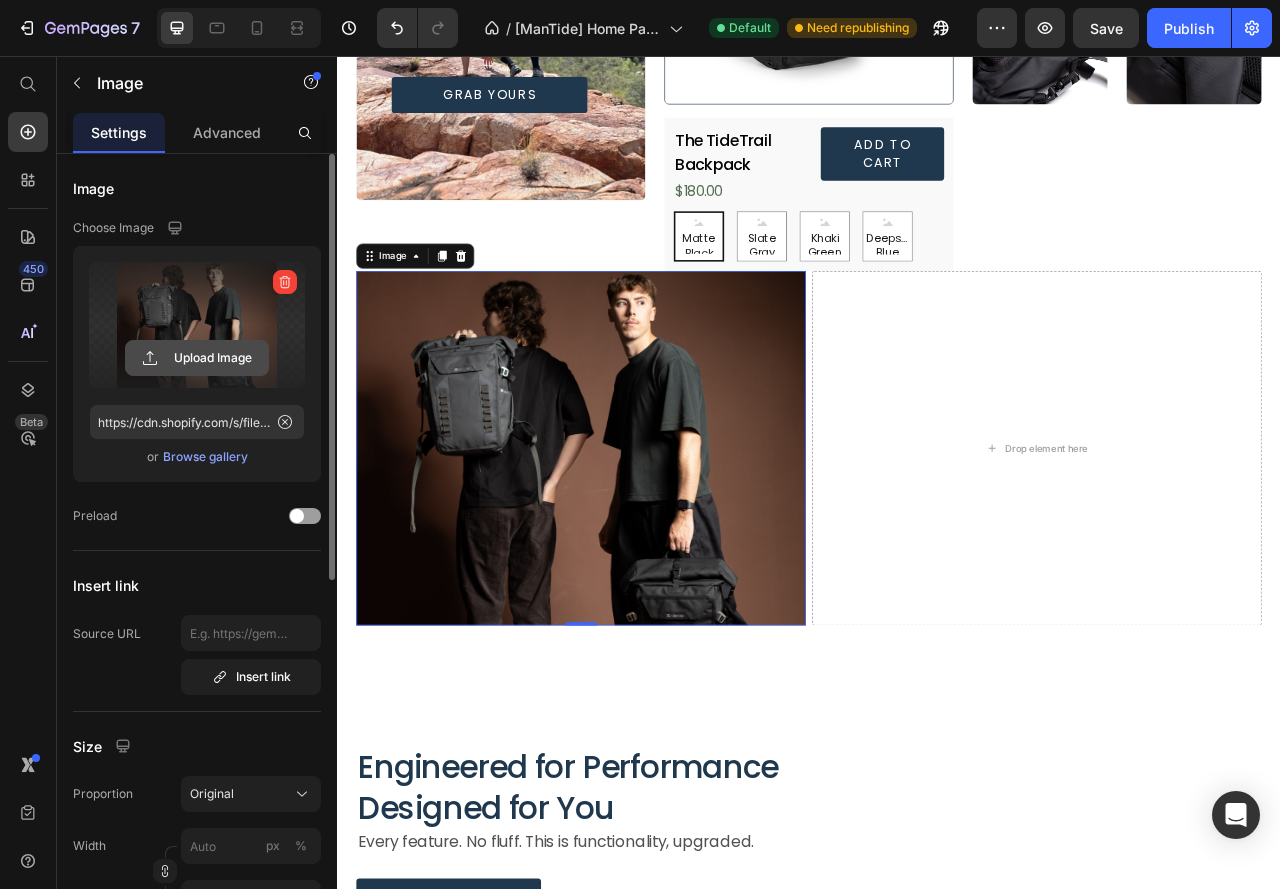 click 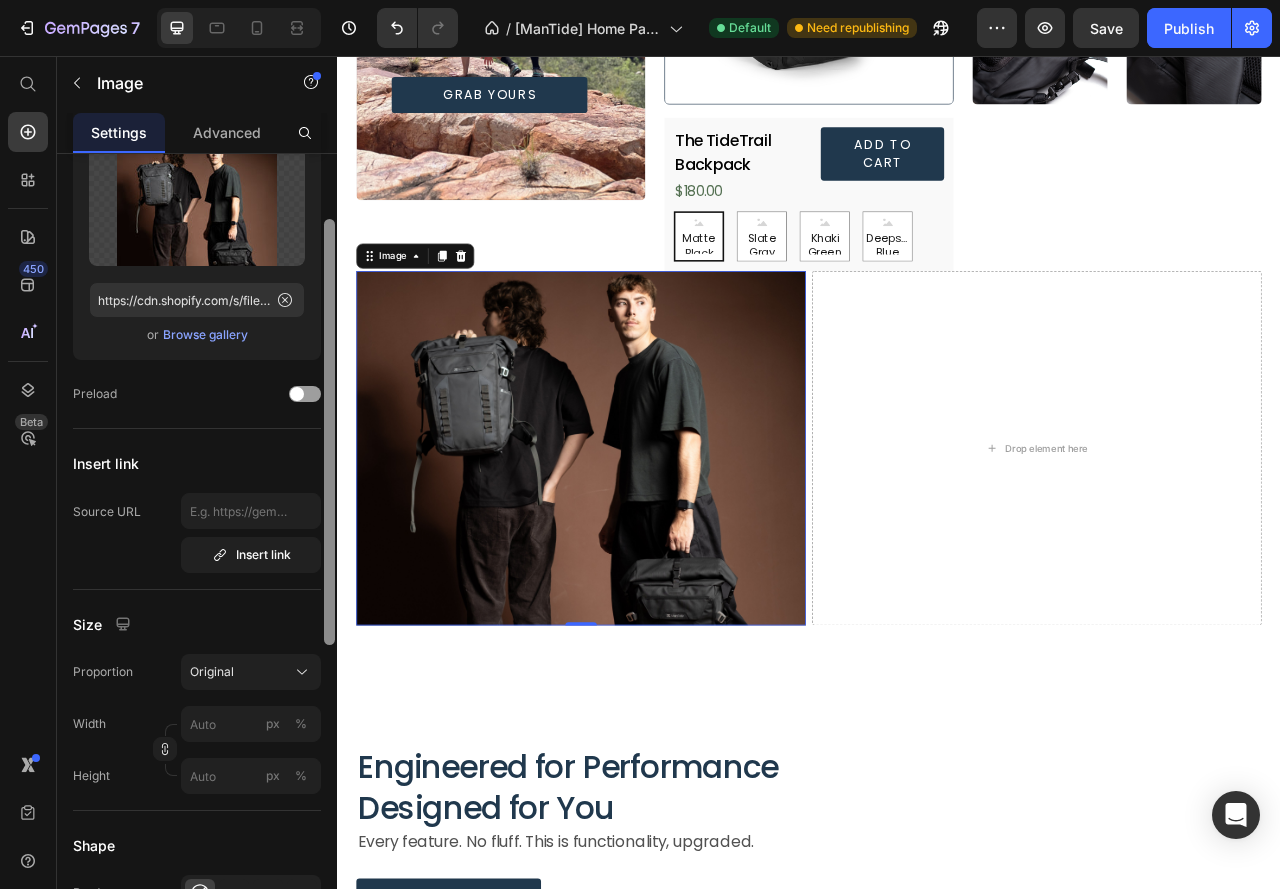 scroll, scrollTop: 0, scrollLeft: 0, axis: both 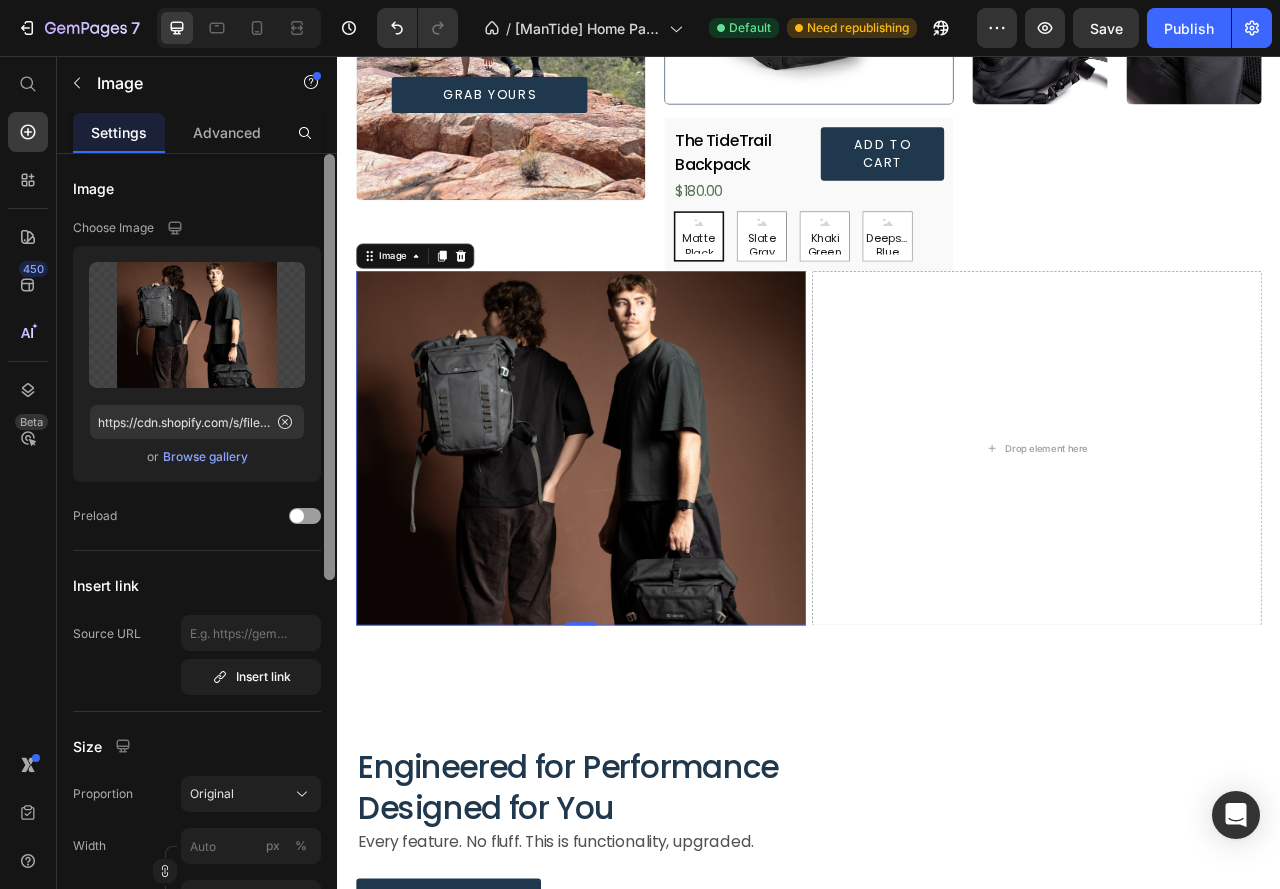 drag, startPoint x: 331, startPoint y: 434, endPoint x: 301, endPoint y: 399, distance: 46.09772 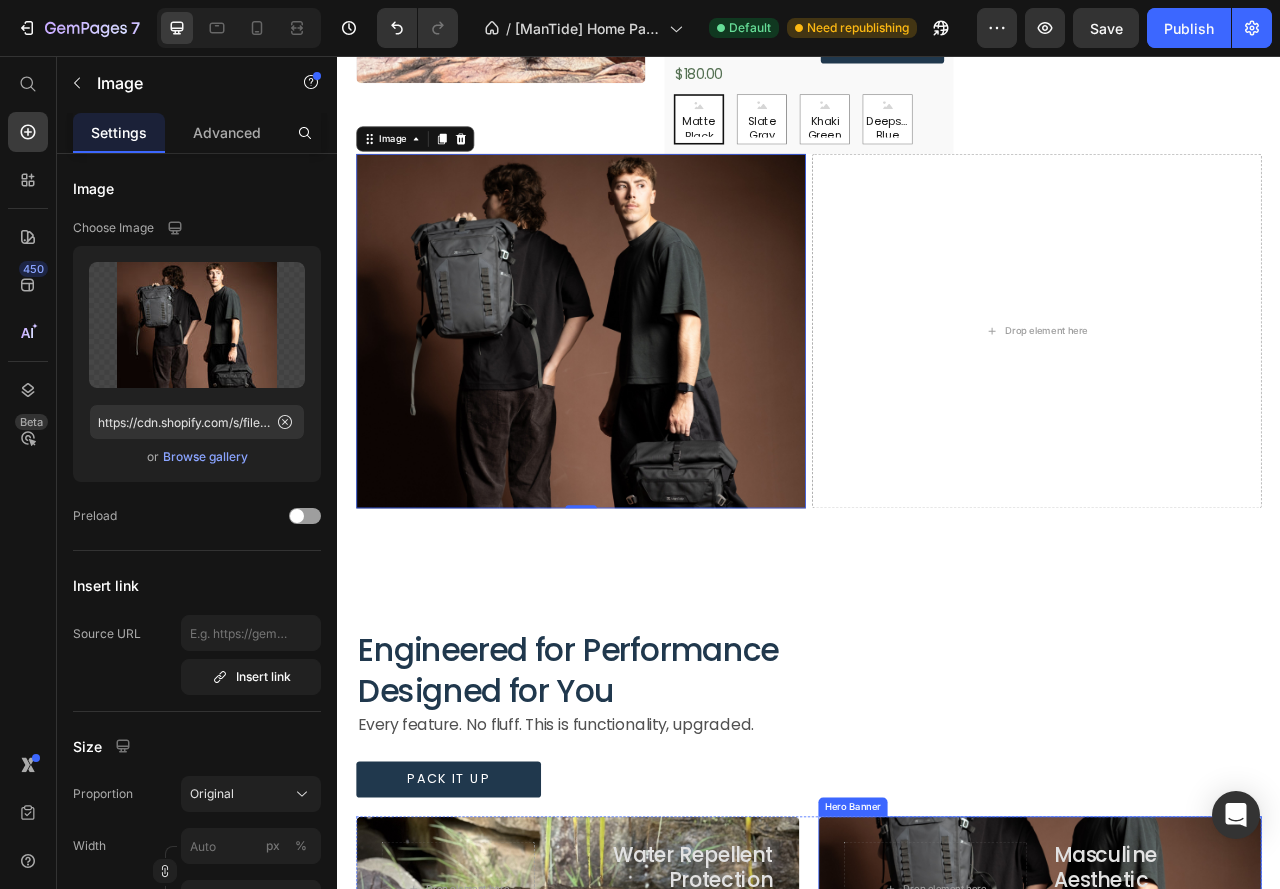 scroll, scrollTop: 868, scrollLeft: 0, axis: vertical 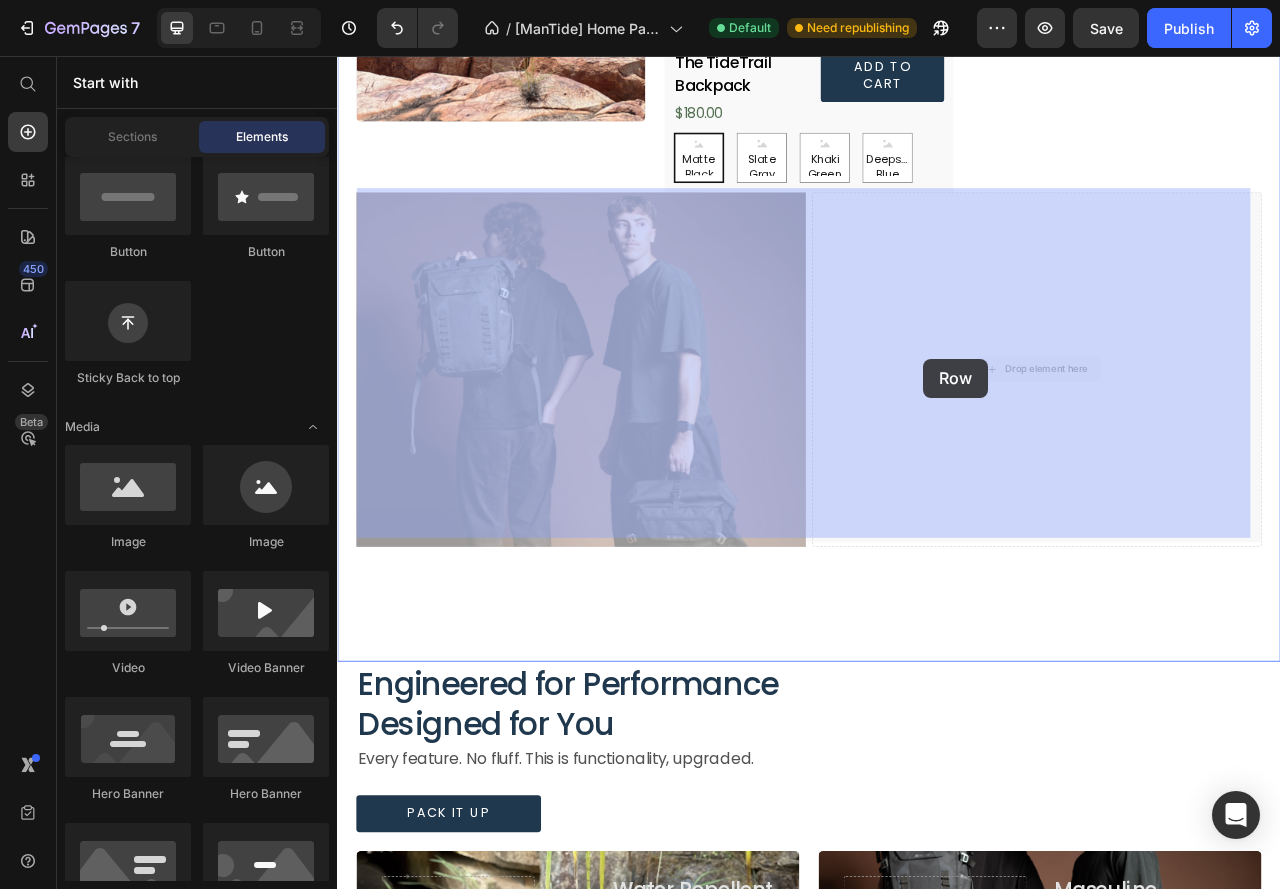 drag, startPoint x: 1183, startPoint y: 446, endPoint x: 1083, endPoint y: 441, distance: 100.12492 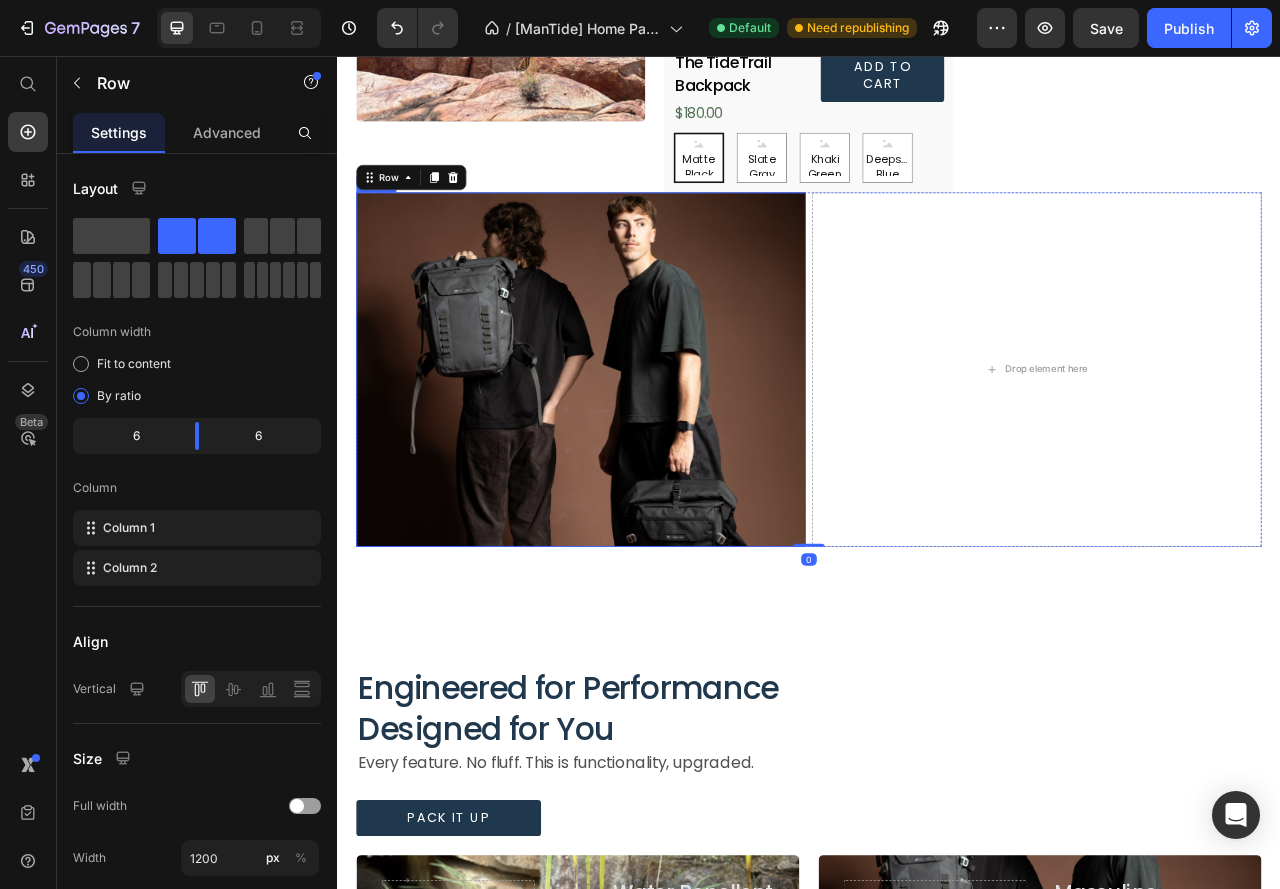 click at bounding box center (647, 454) 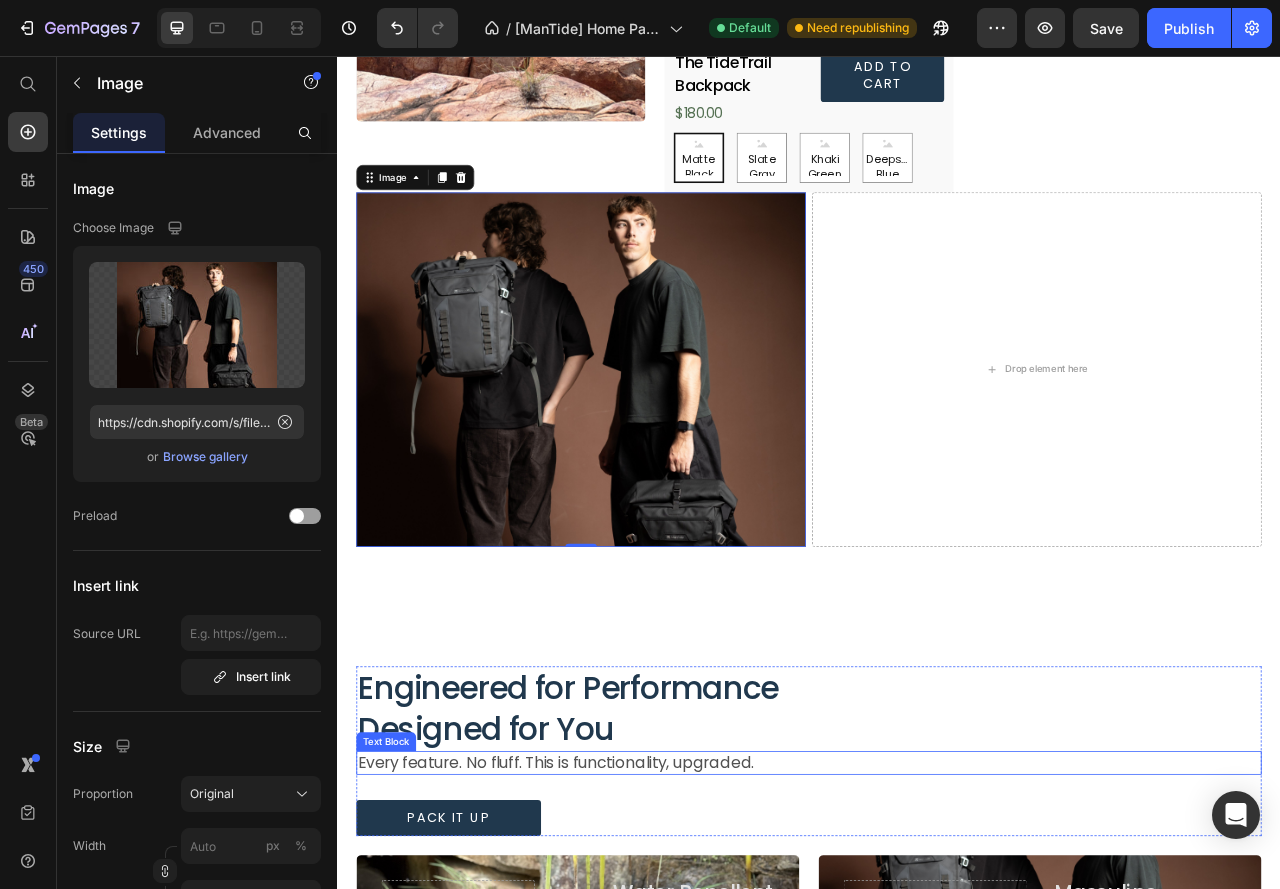 scroll, scrollTop: 1068, scrollLeft: 0, axis: vertical 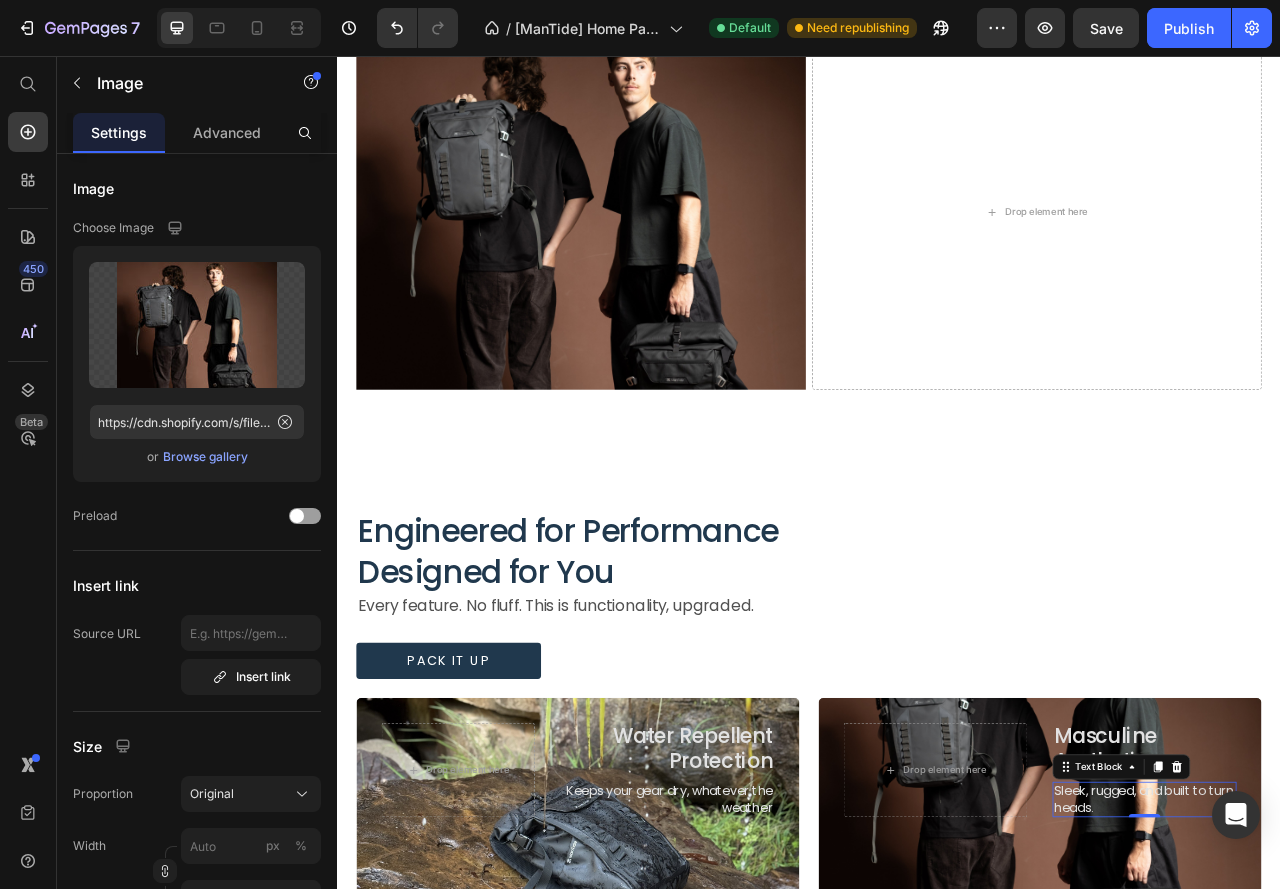 click on "Sleek, rugged, and built to turn heads. Text Block   0" at bounding box center (1364, 1002) 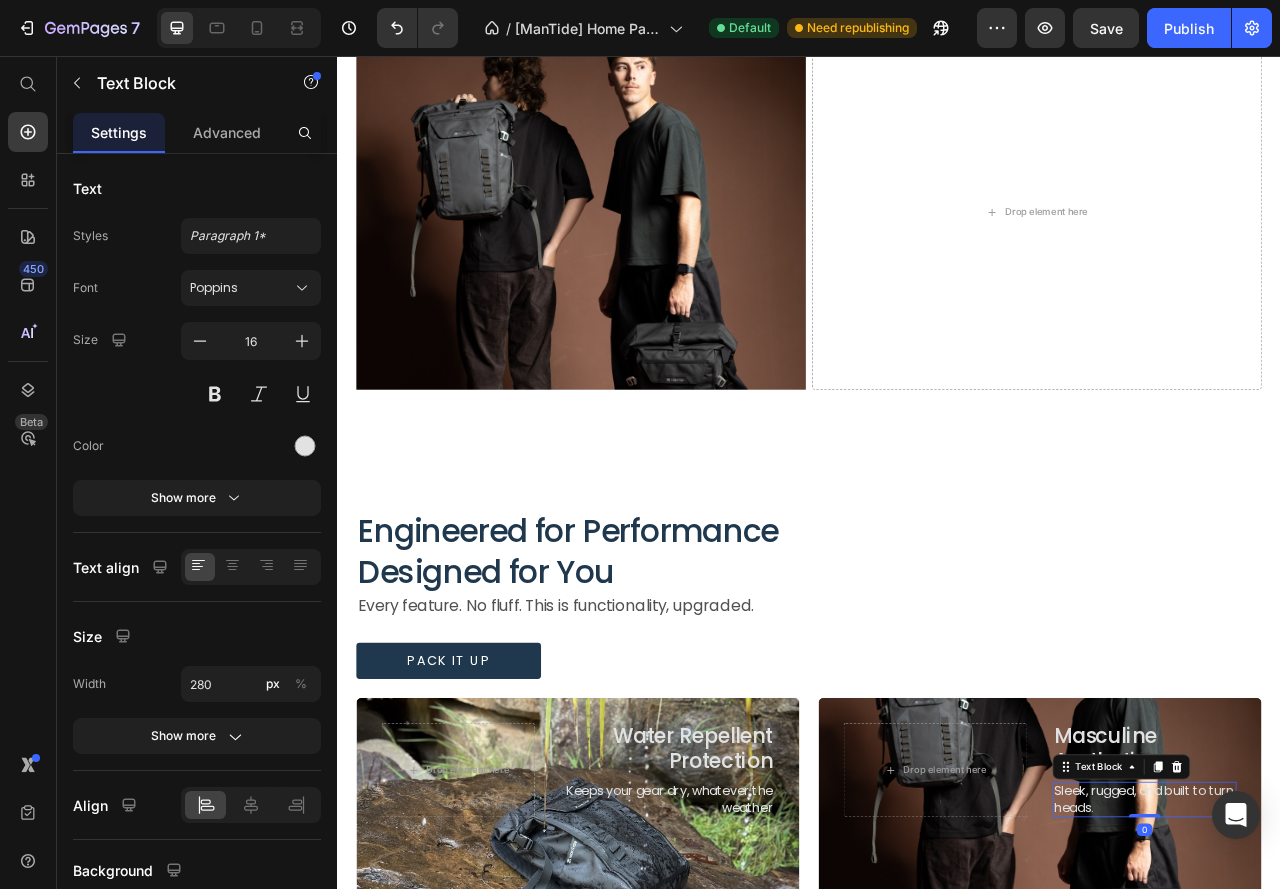 click on "Text Block" at bounding box center (1334, 960) 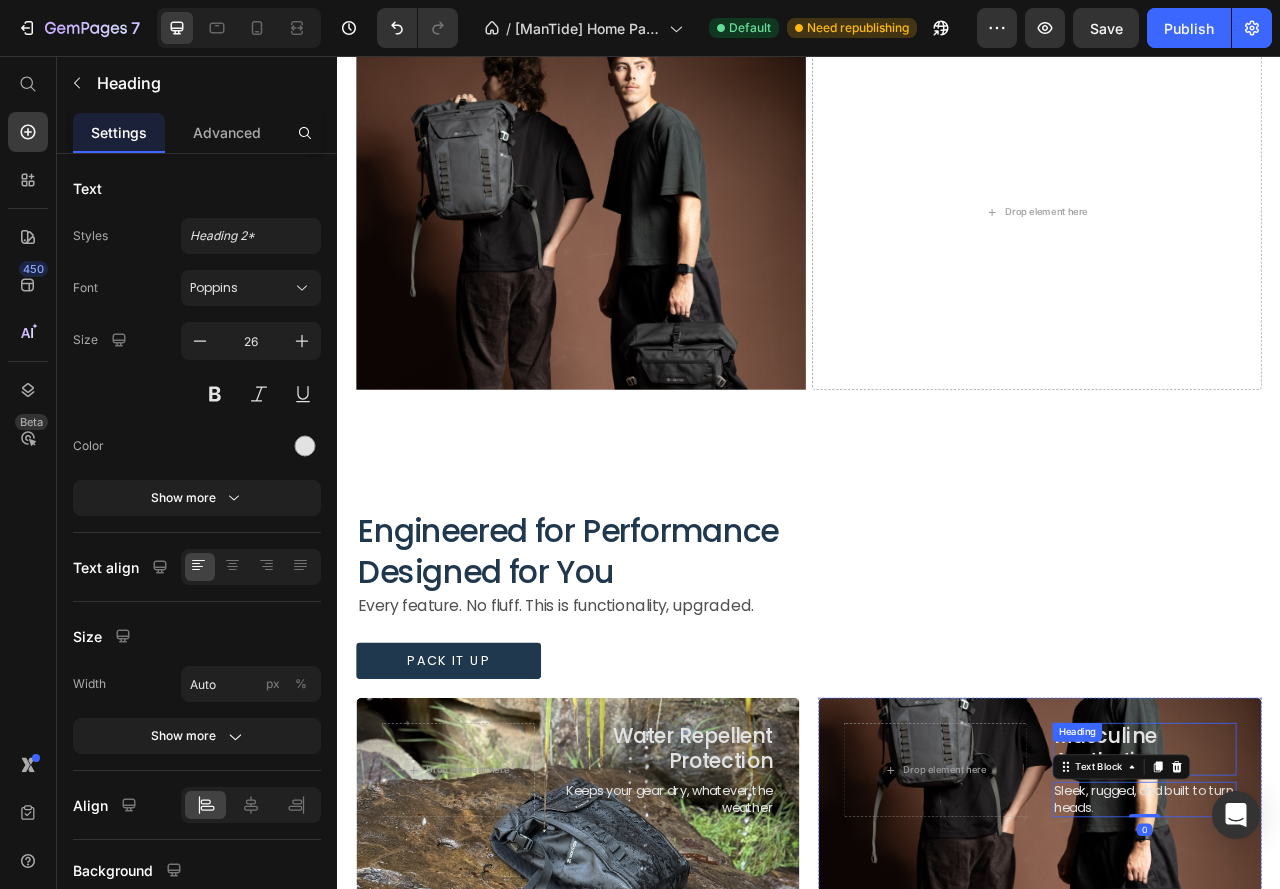 click on "Heading" at bounding box center [1278, 916] 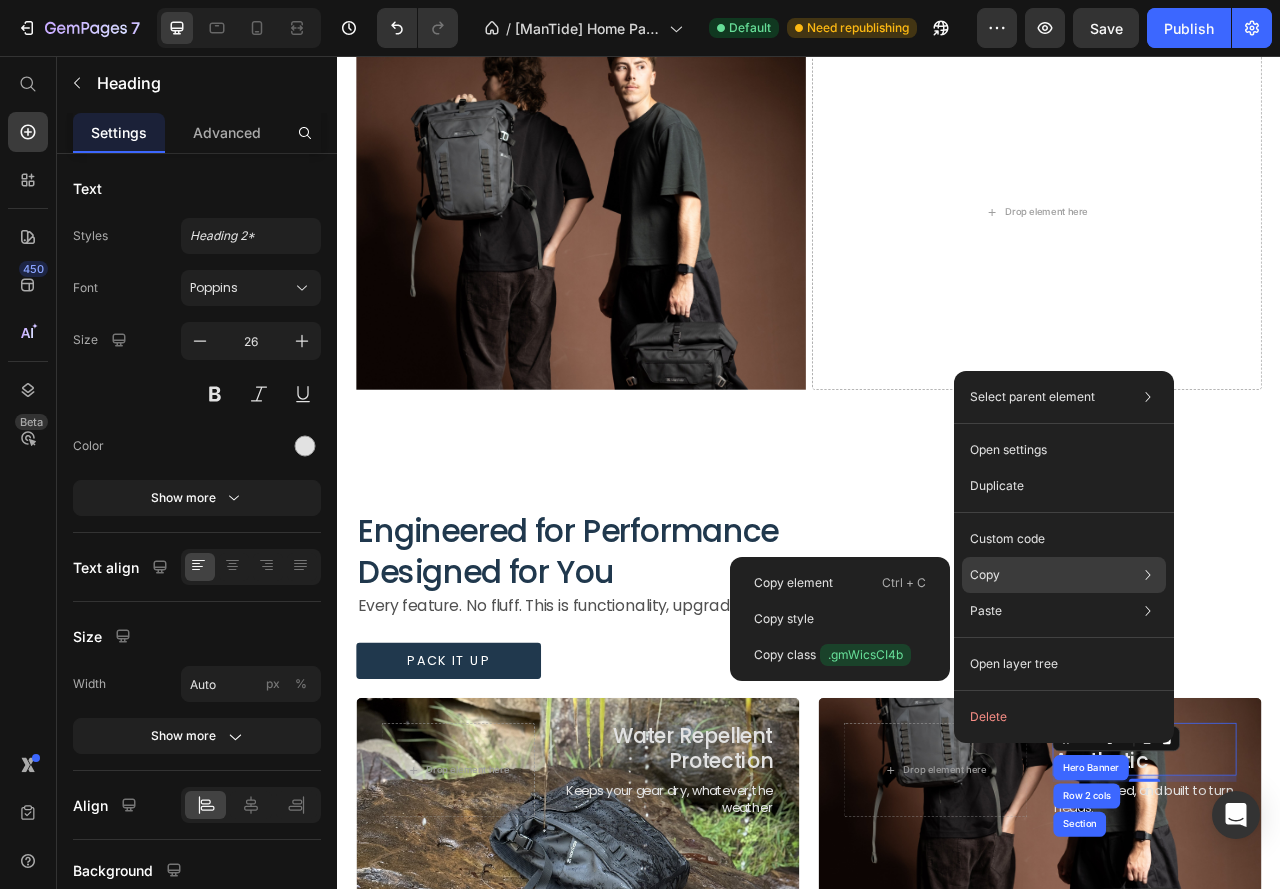 click on "Copy" at bounding box center [985, 575] 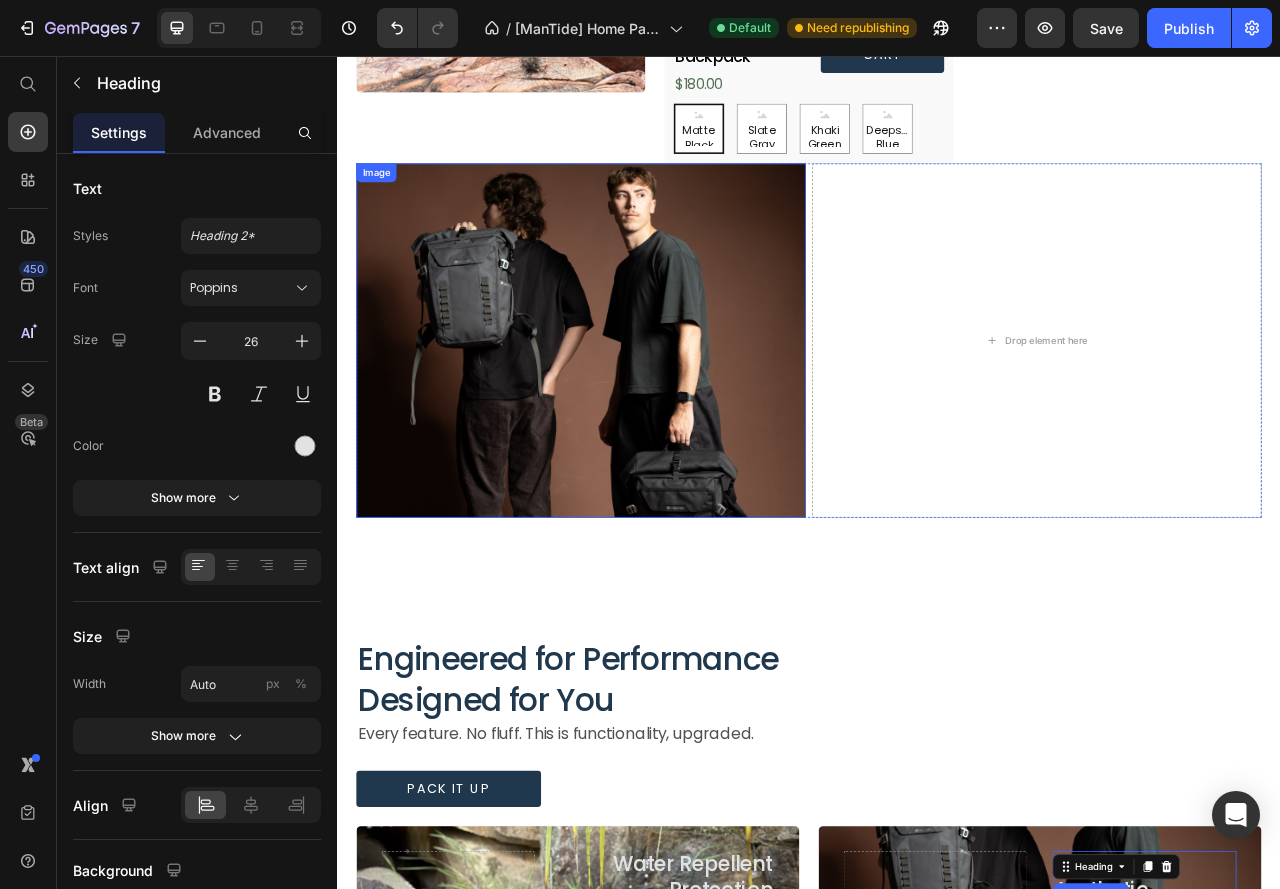 scroll, scrollTop: 668, scrollLeft: 0, axis: vertical 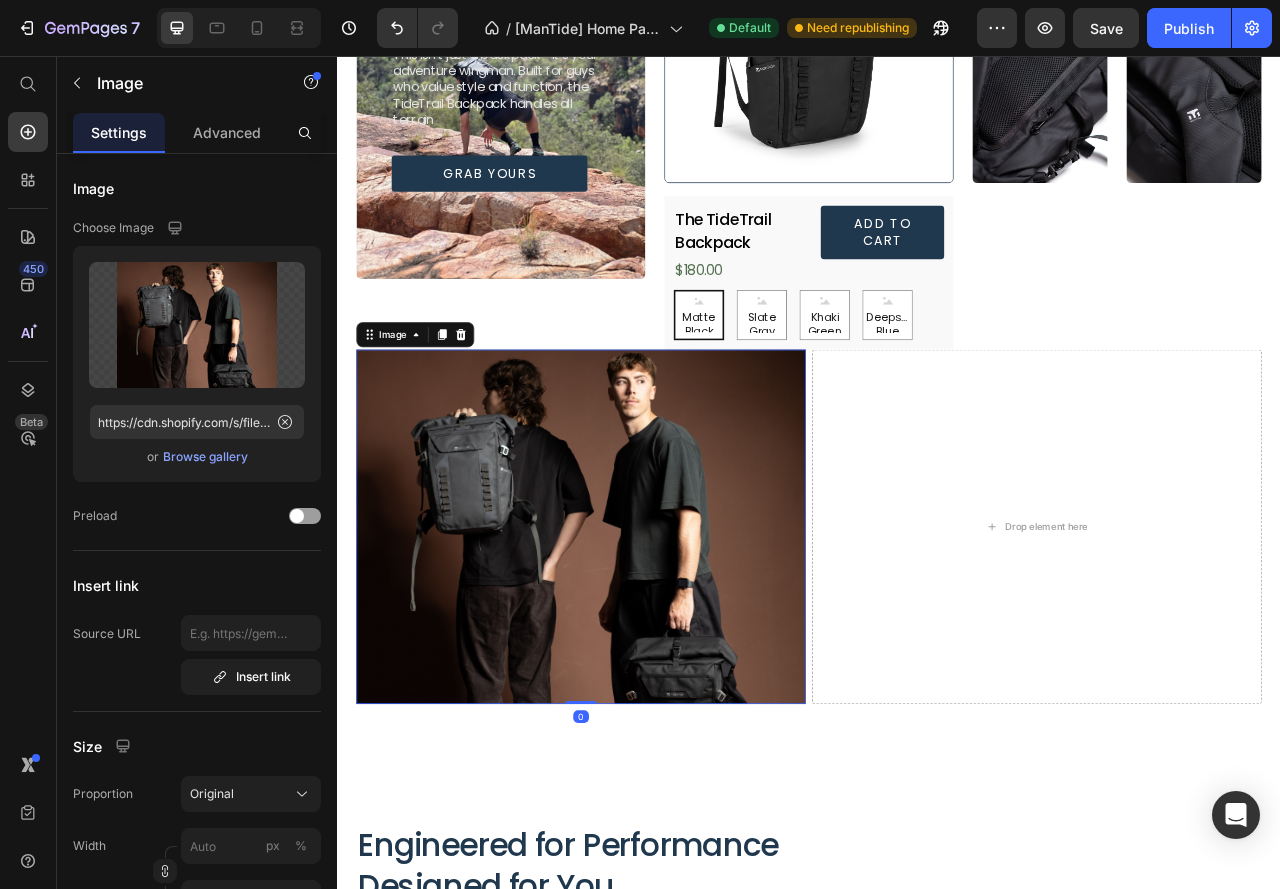 click at bounding box center [647, 654] 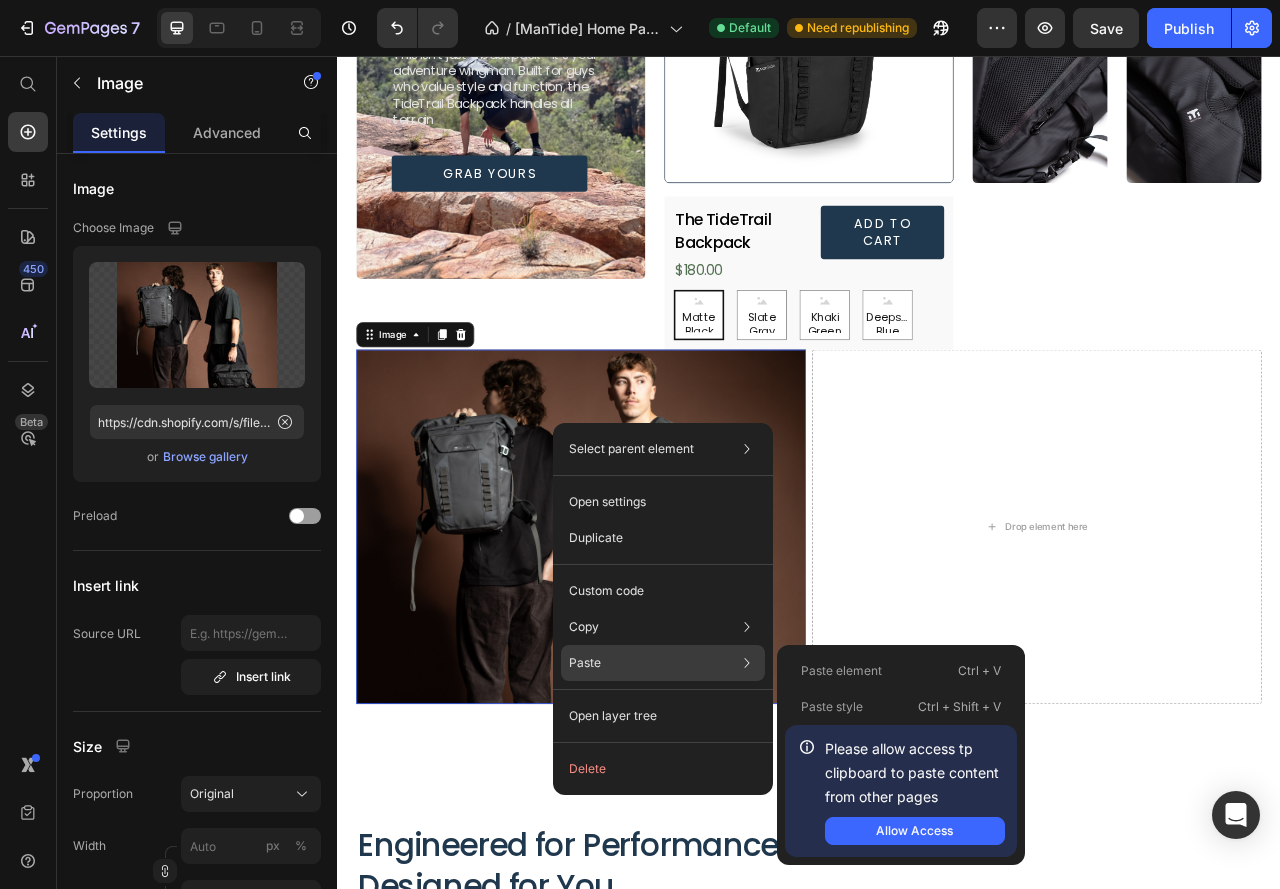 click on "Paste" at bounding box center (585, 663) 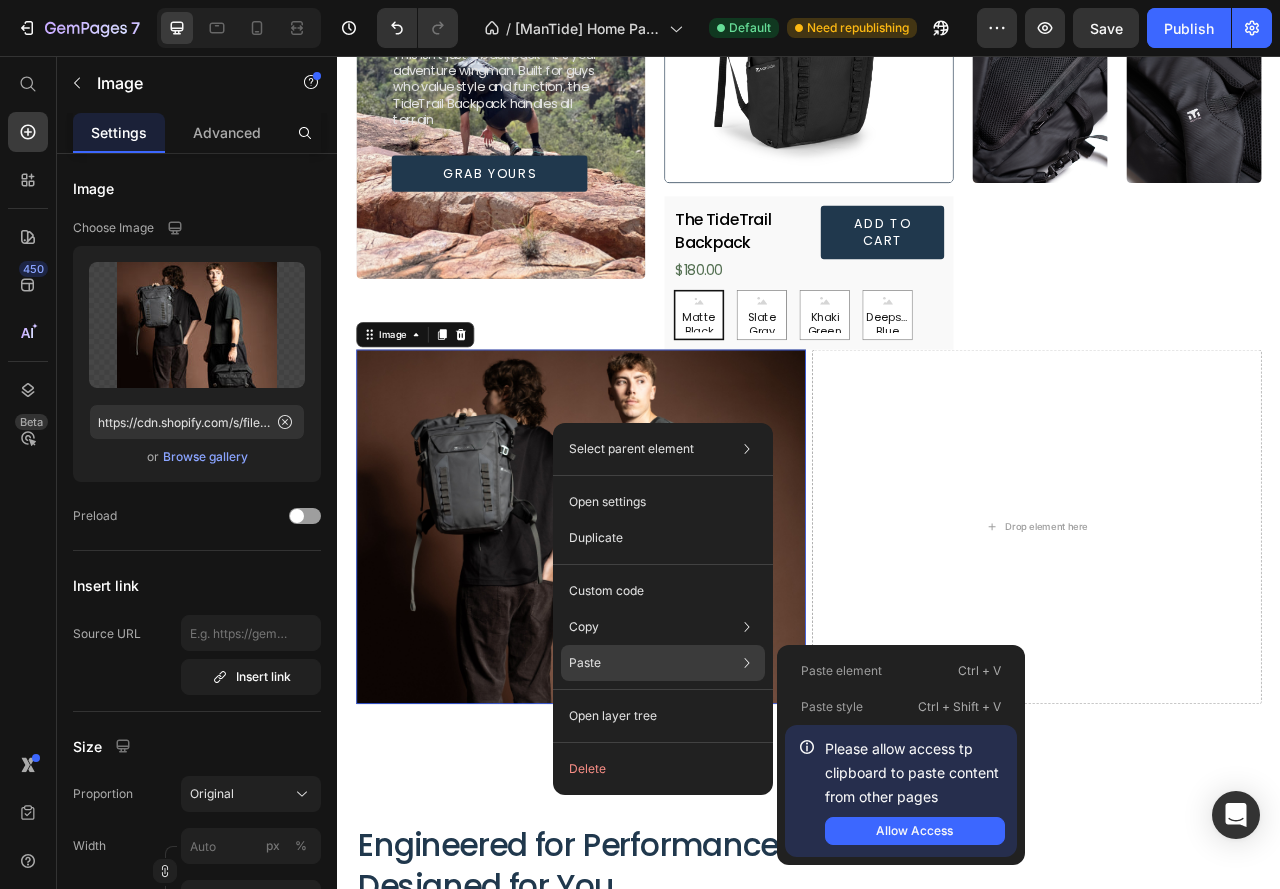 click on "Paste Paste element  Ctrl + V Paste style  Ctrl + Shift + V  Please allow access tp clipboard to paste content from other pages  Allow Access" 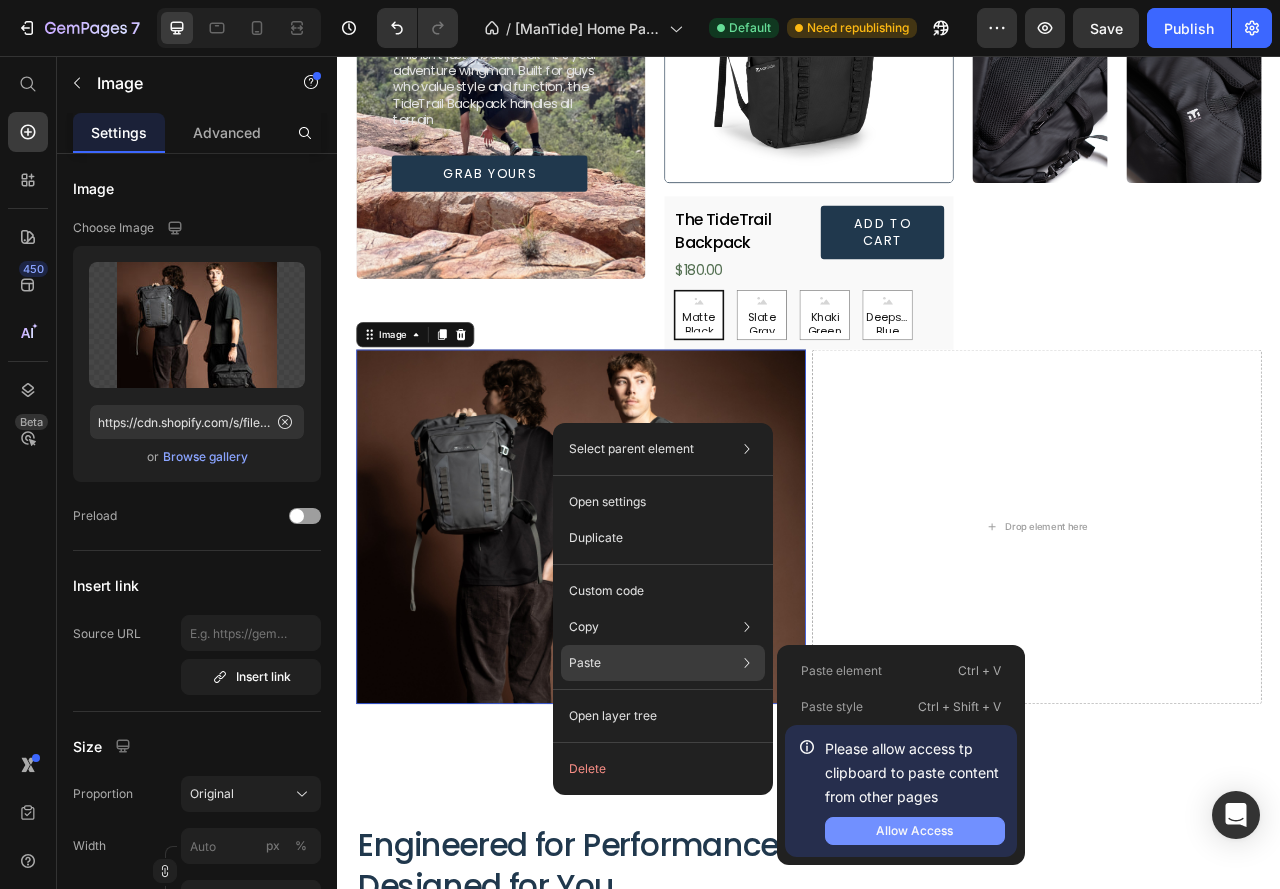 click on "Allow Access" at bounding box center [914, 831] 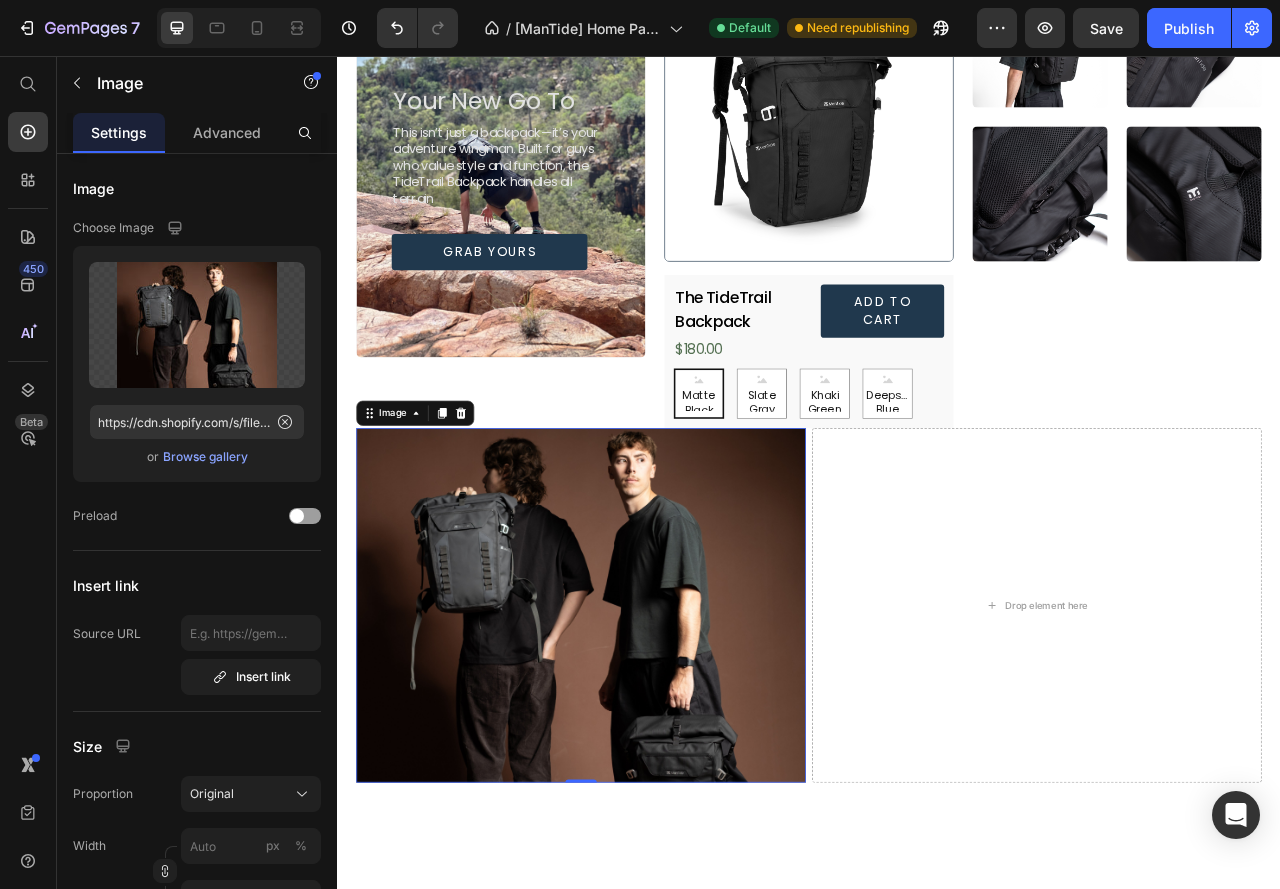 scroll, scrollTop: 600, scrollLeft: 0, axis: vertical 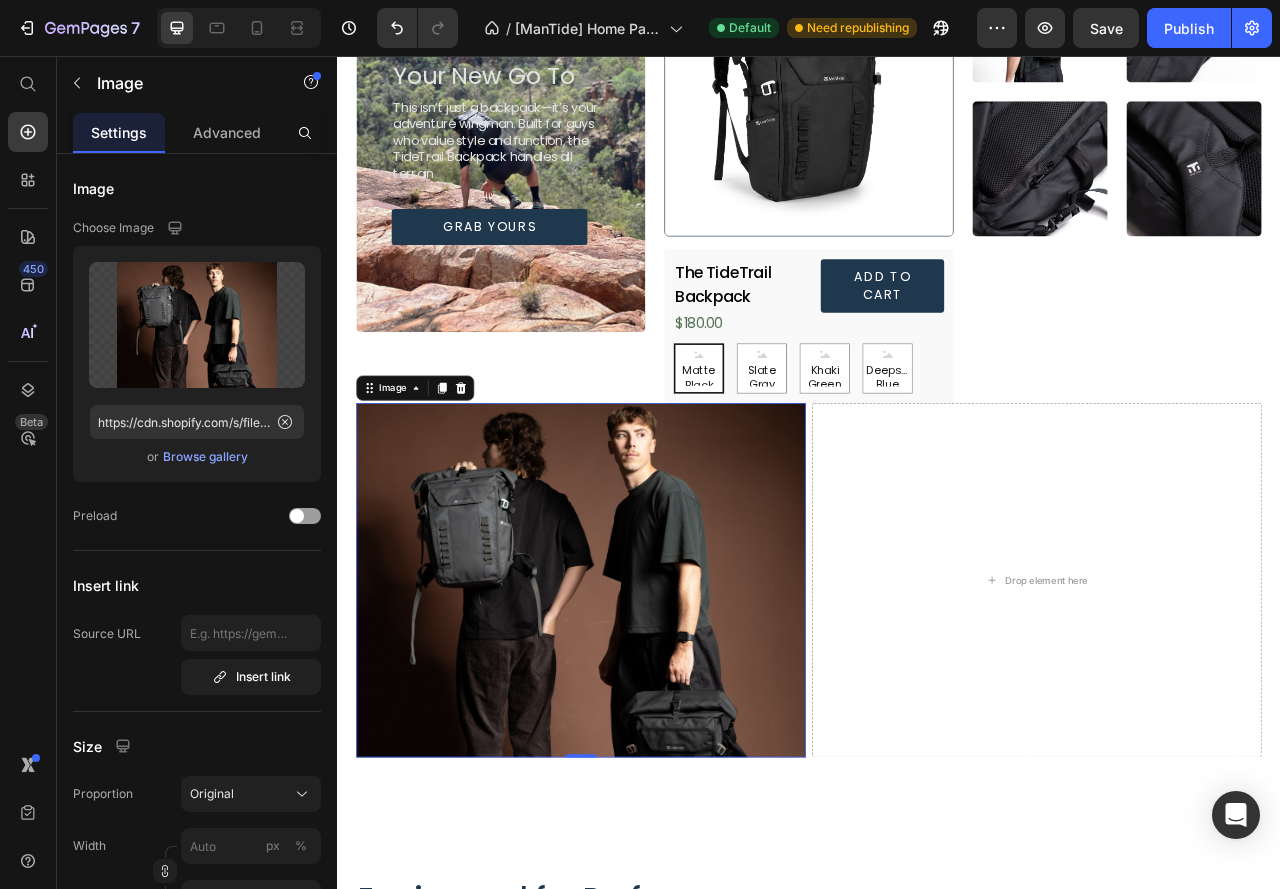 click at bounding box center [647, 722] 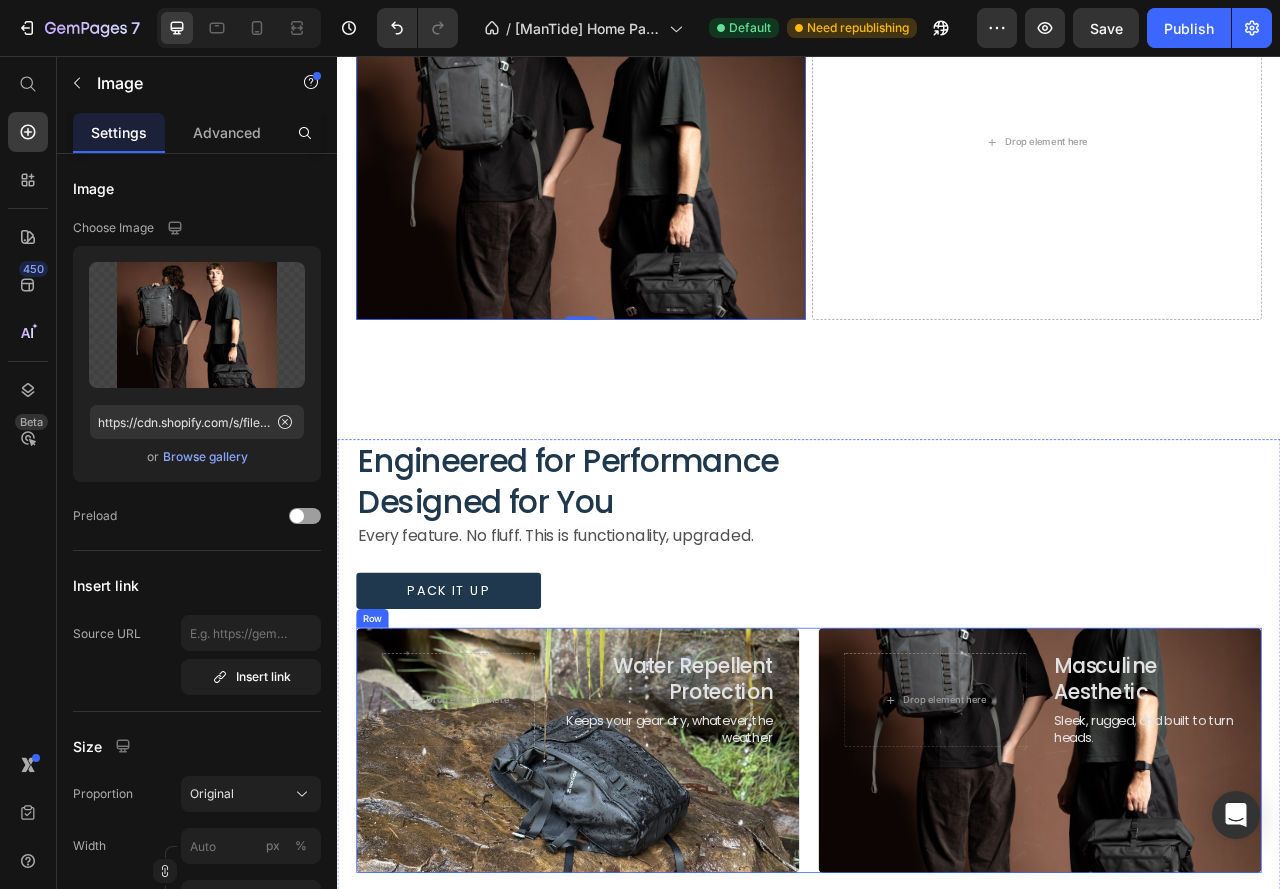 scroll, scrollTop: 1200, scrollLeft: 0, axis: vertical 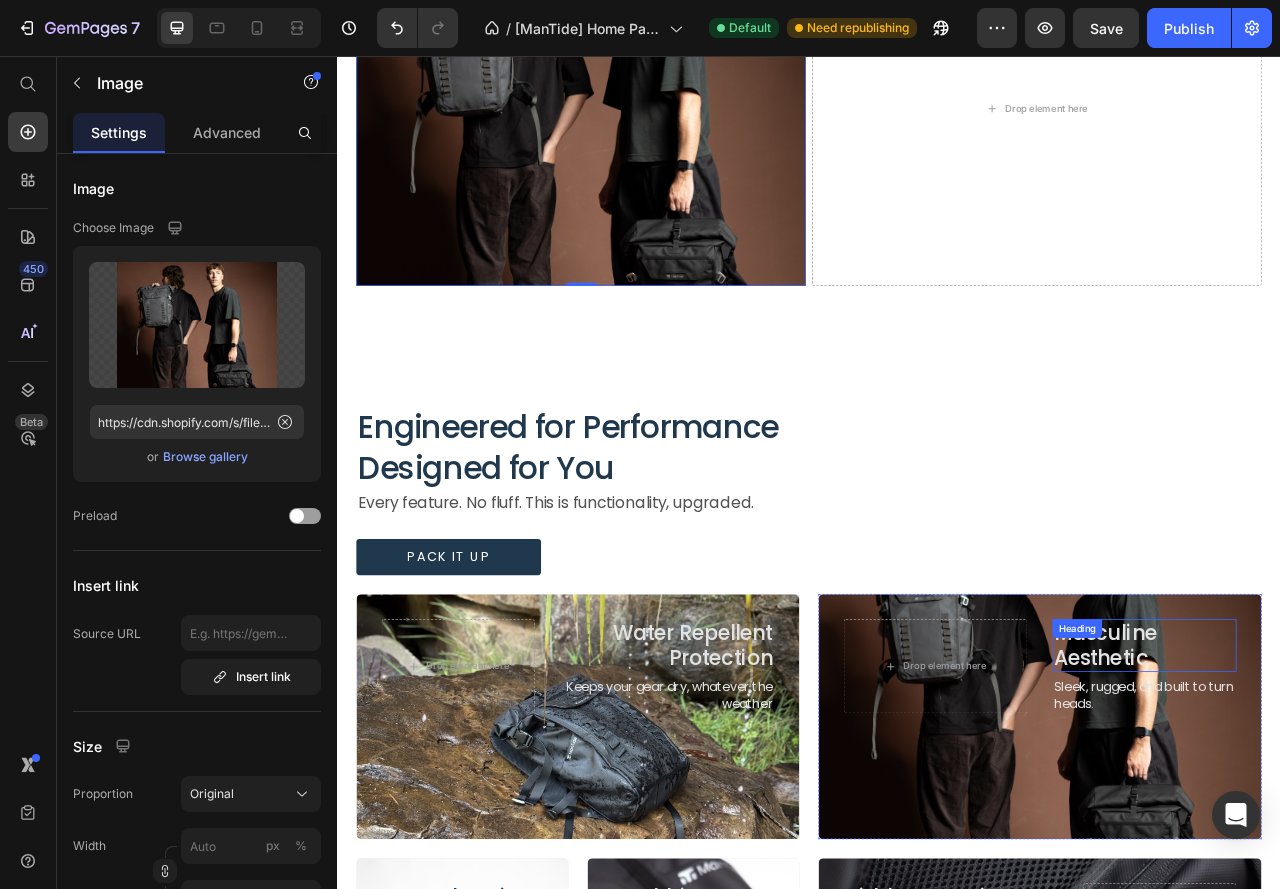 click on "Masculine Aesthetic" at bounding box center (1364, 805) 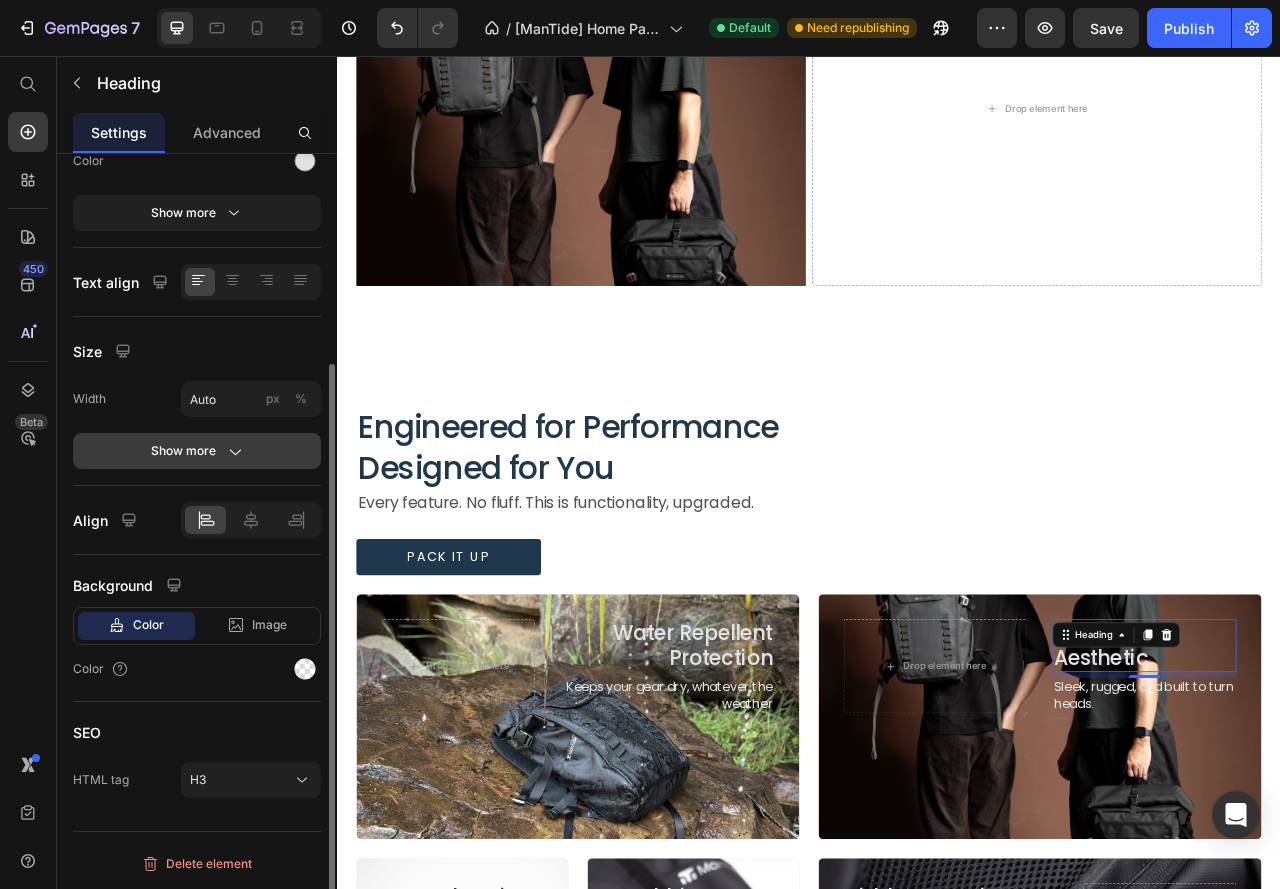 scroll, scrollTop: 0, scrollLeft: 0, axis: both 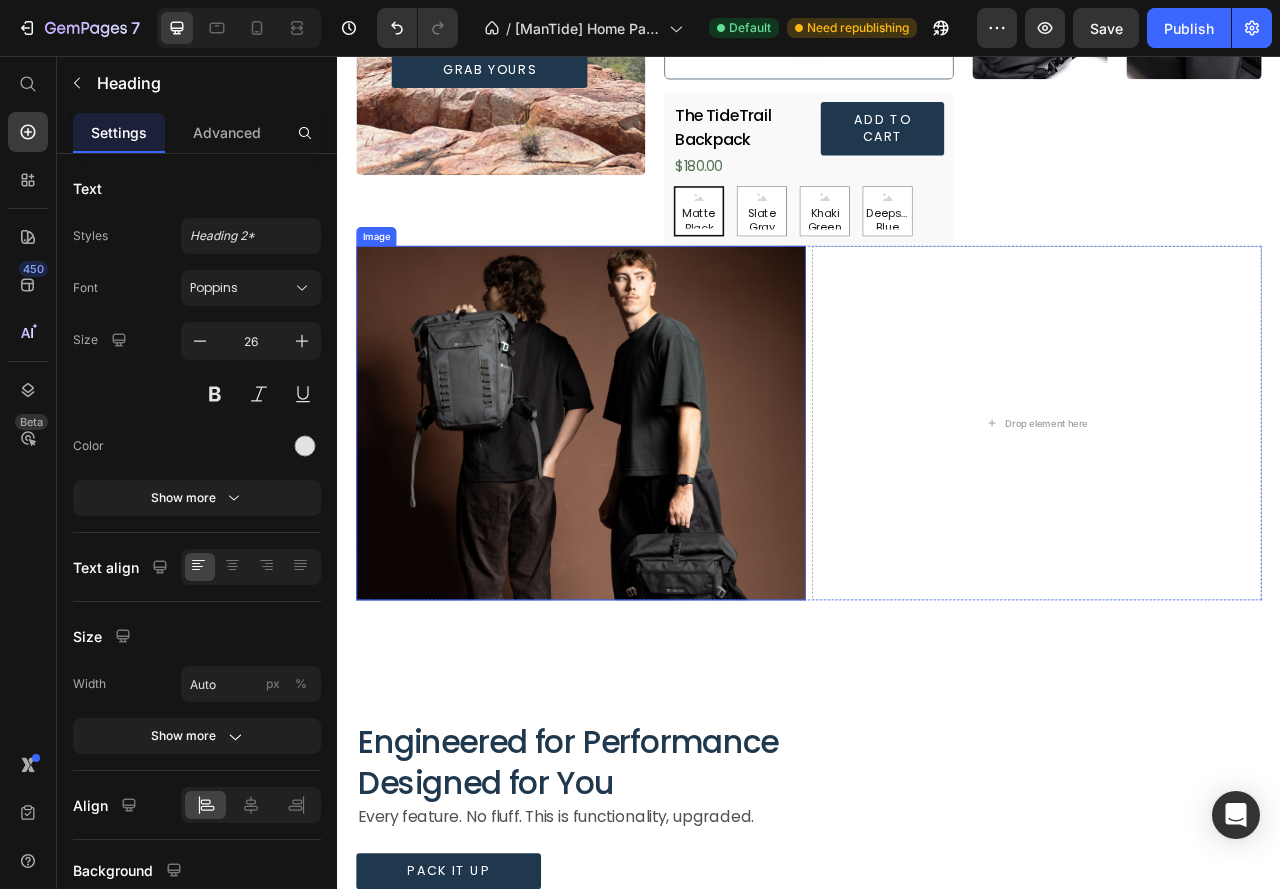 click at bounding box center [647, 522] 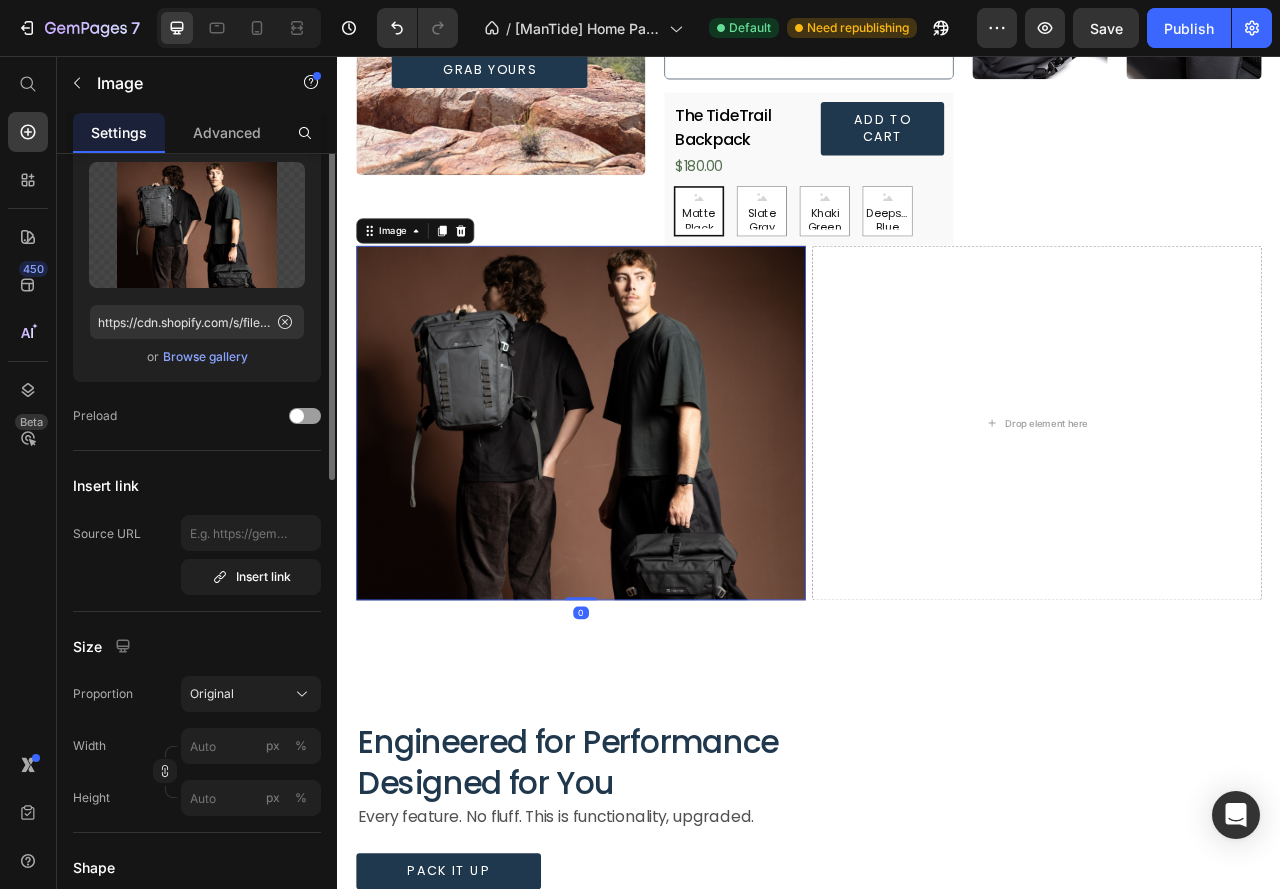 scroll, scrollTop: 0, scrollLeft: 0, axis: both 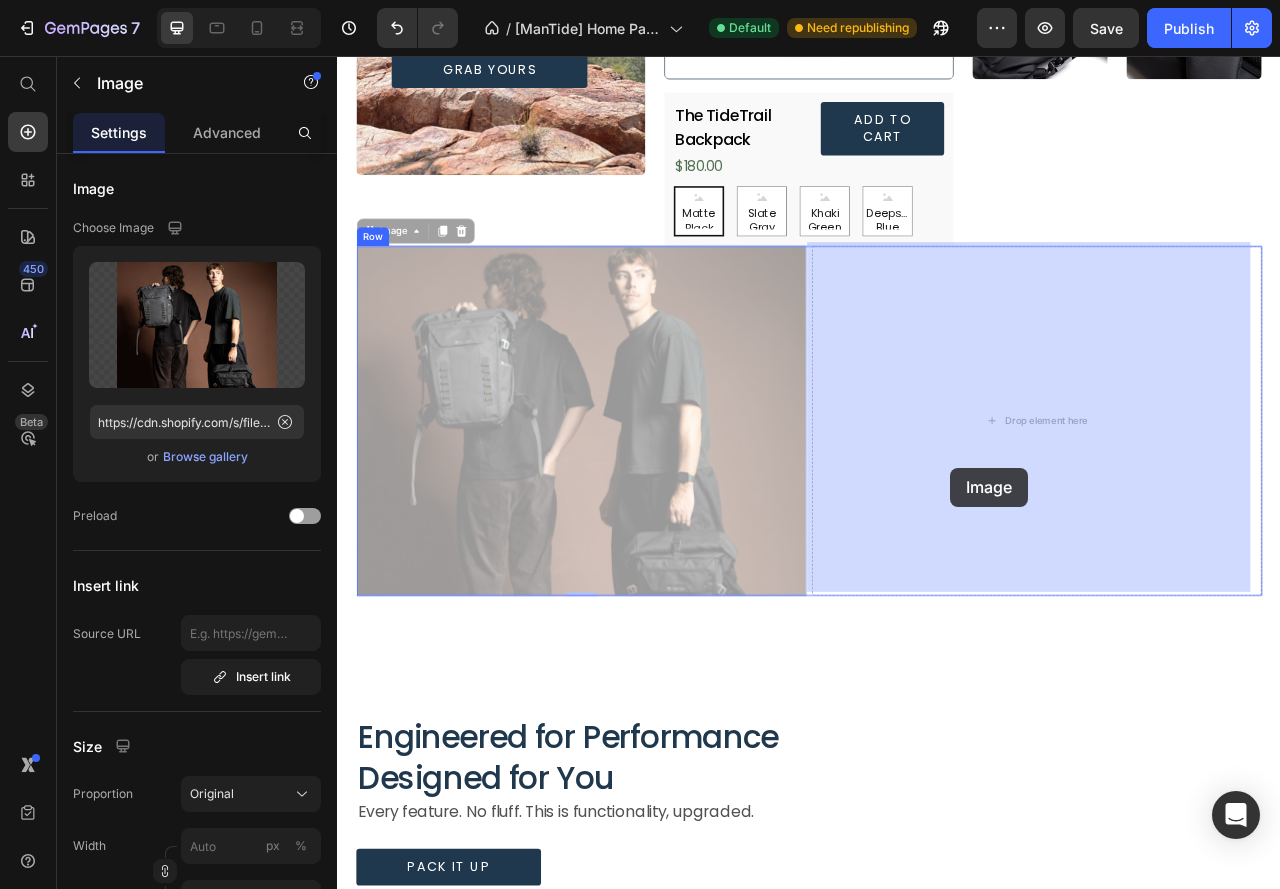 drag, startPoint x: 524, startPoint y: 577, endPoint x: 1117, endPoint y: 580, distance: 593.00757 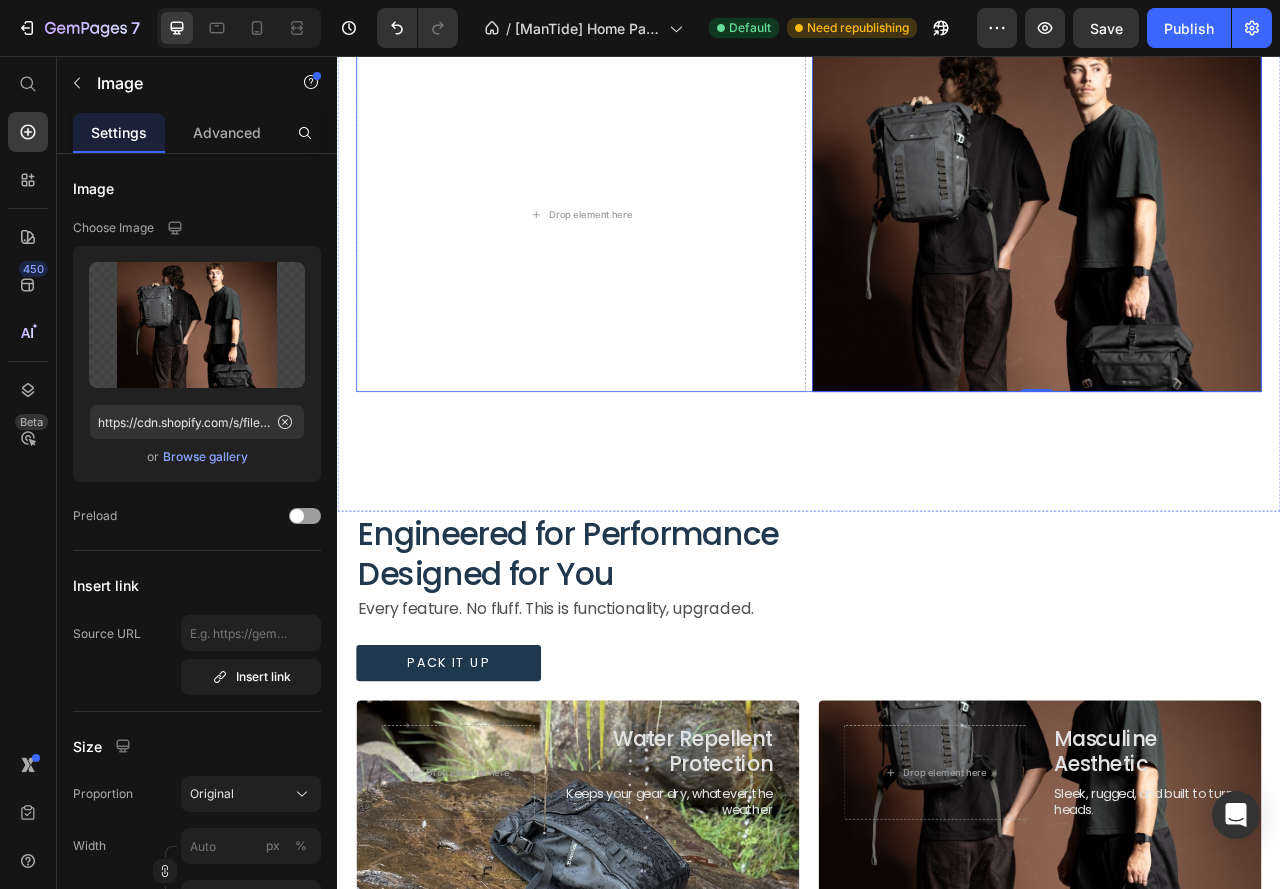 scroll, scrollTop: 1100, scrollLeft: 0, axis: vertical 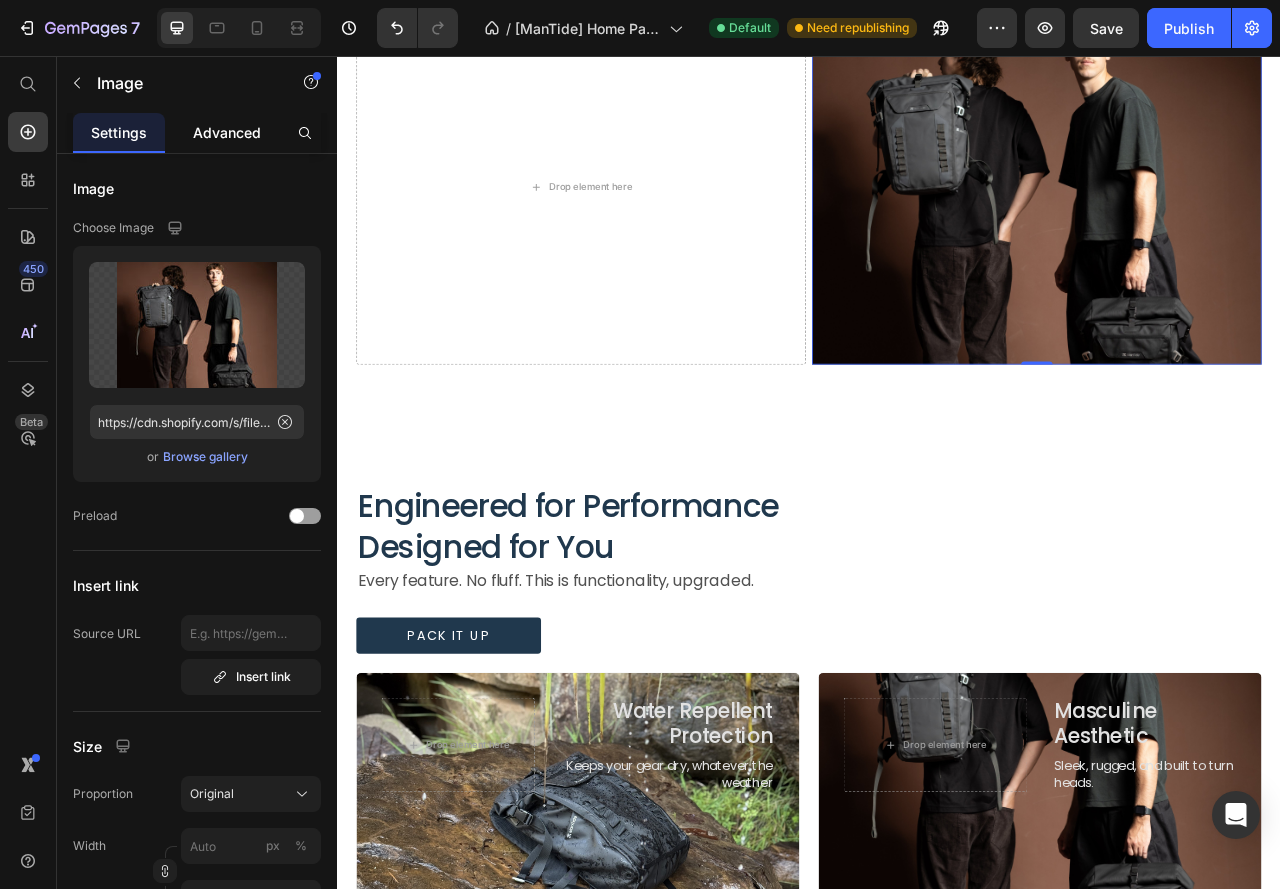 click on "Advanced" at bounding box center [227, 132] 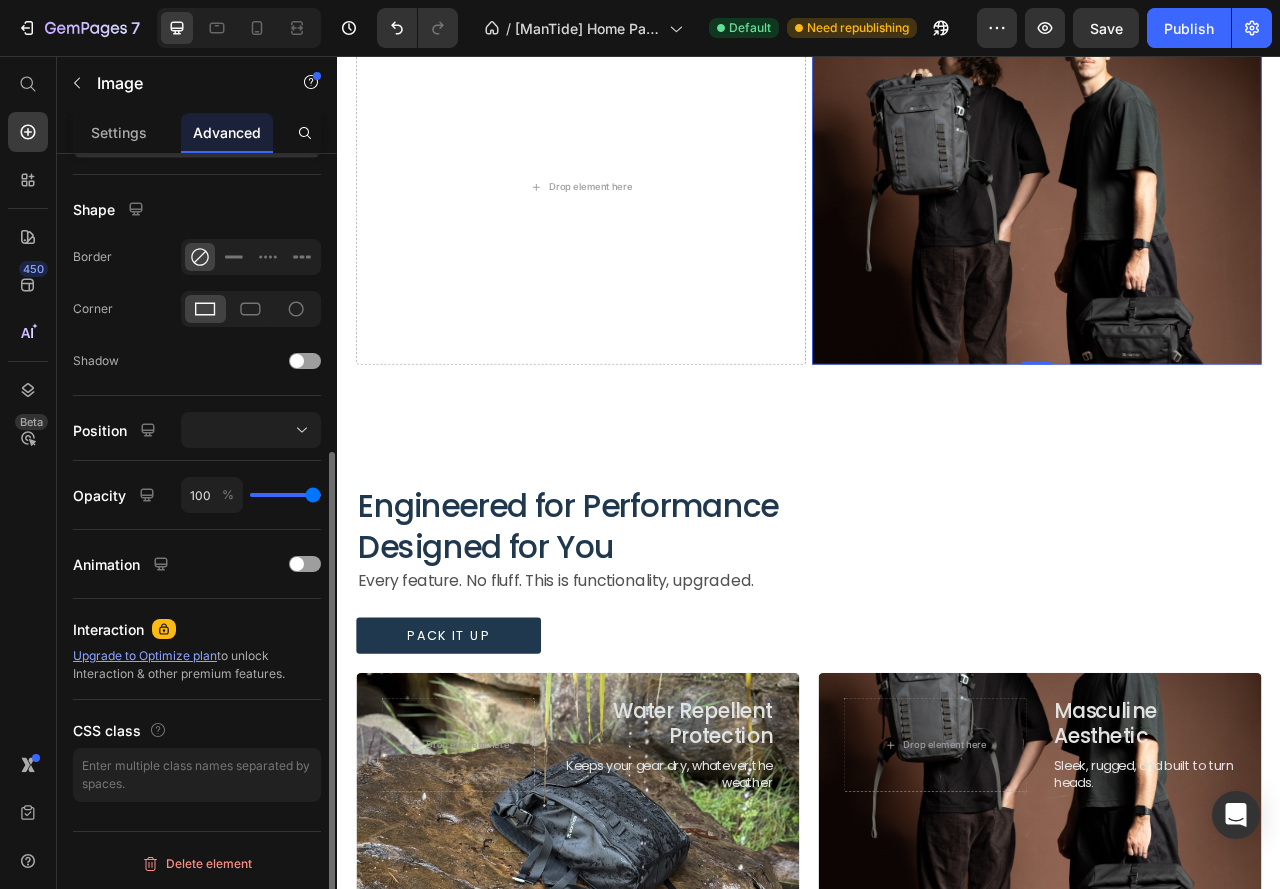scroll, scrollTop: 0, scrollLeft: 0, axis: both 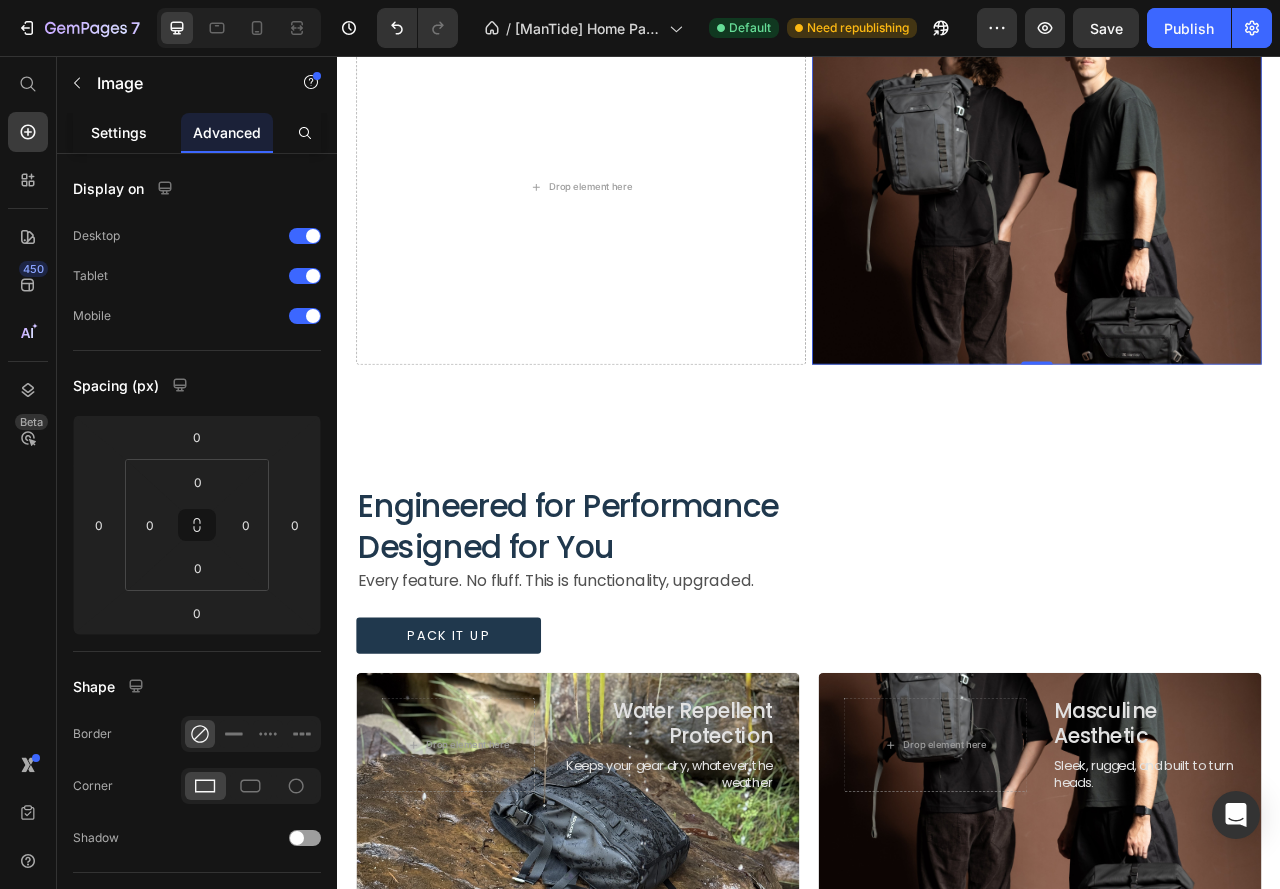 click on "Settings" at bounding box center [119, 132] 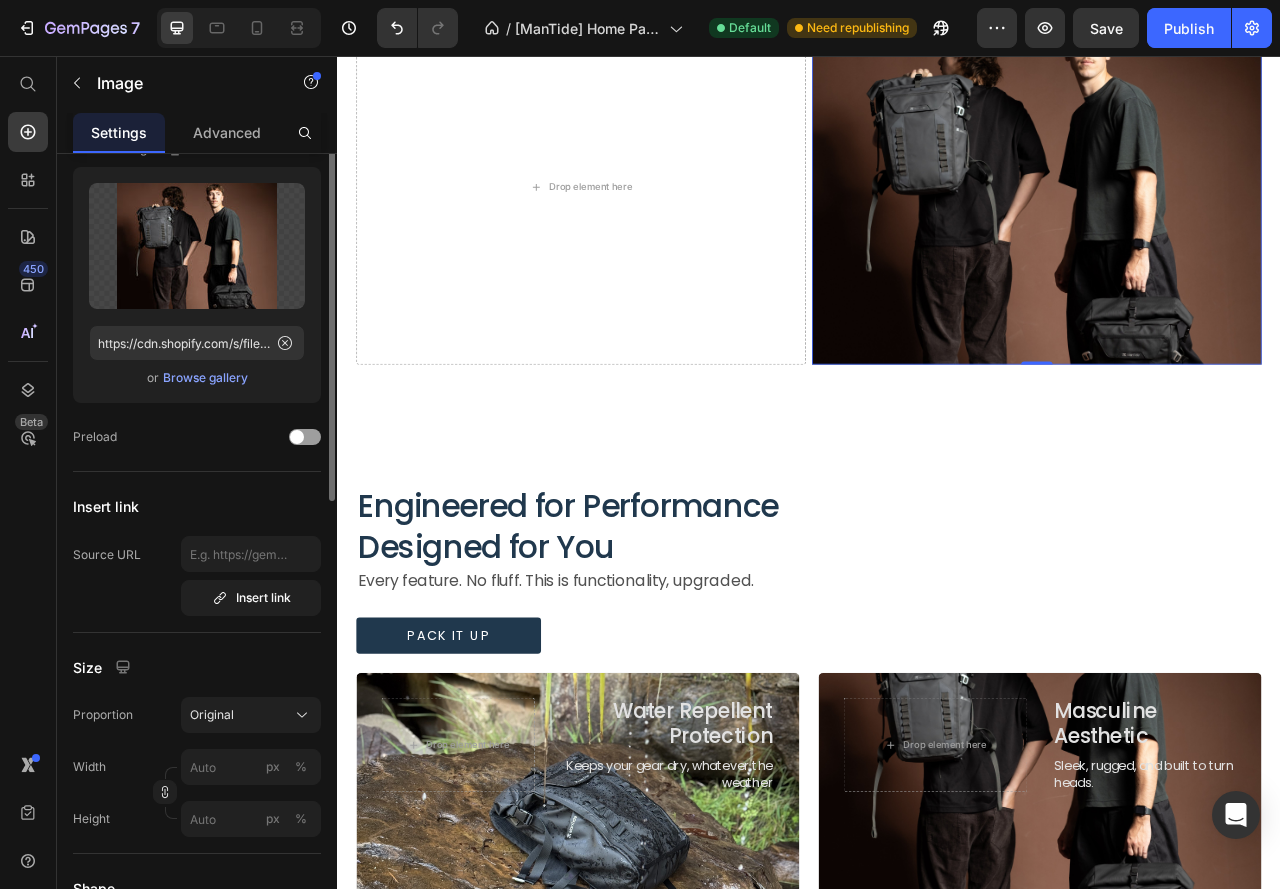 scroll, scrollTop: 0, scrollLeft: 0, axis: both 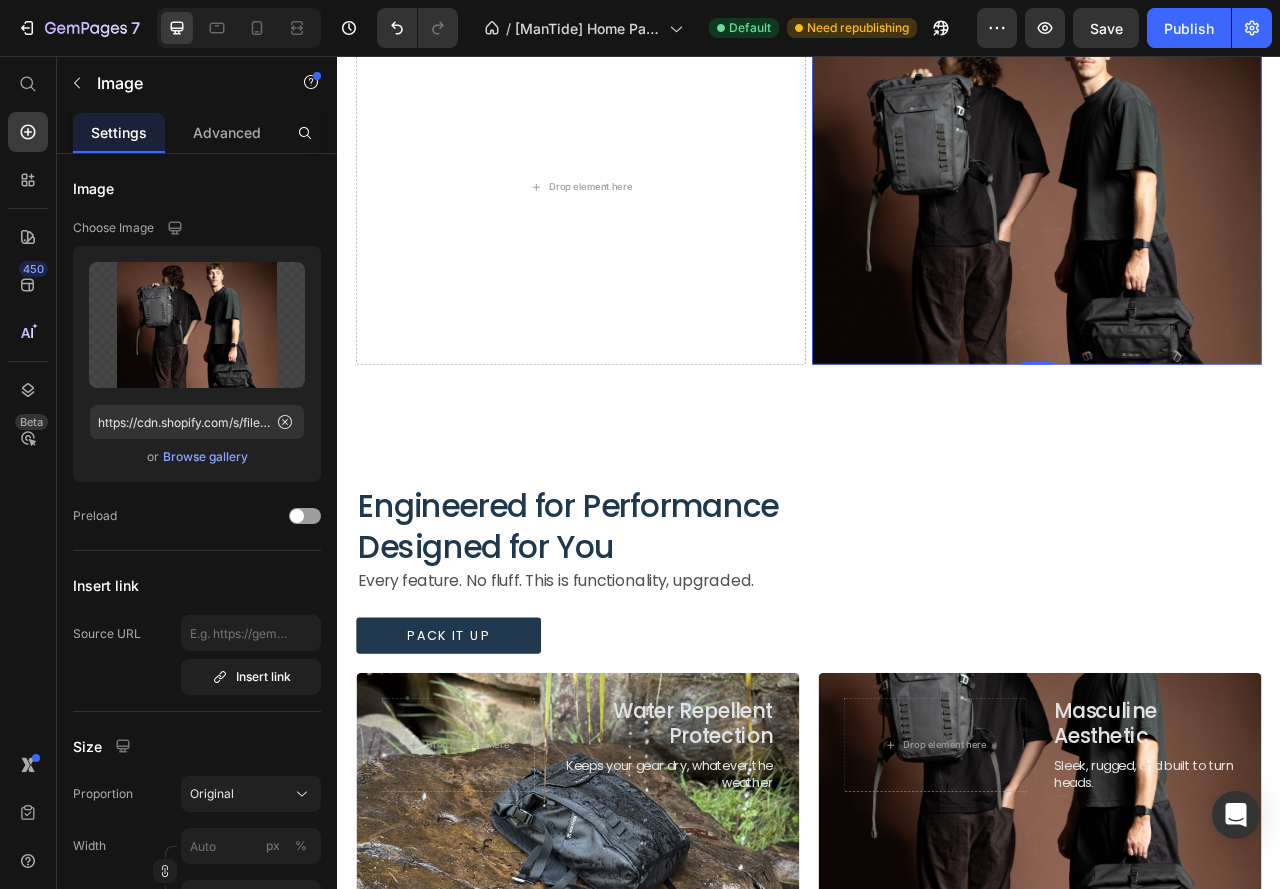 click at bounding box center (1227, 222) 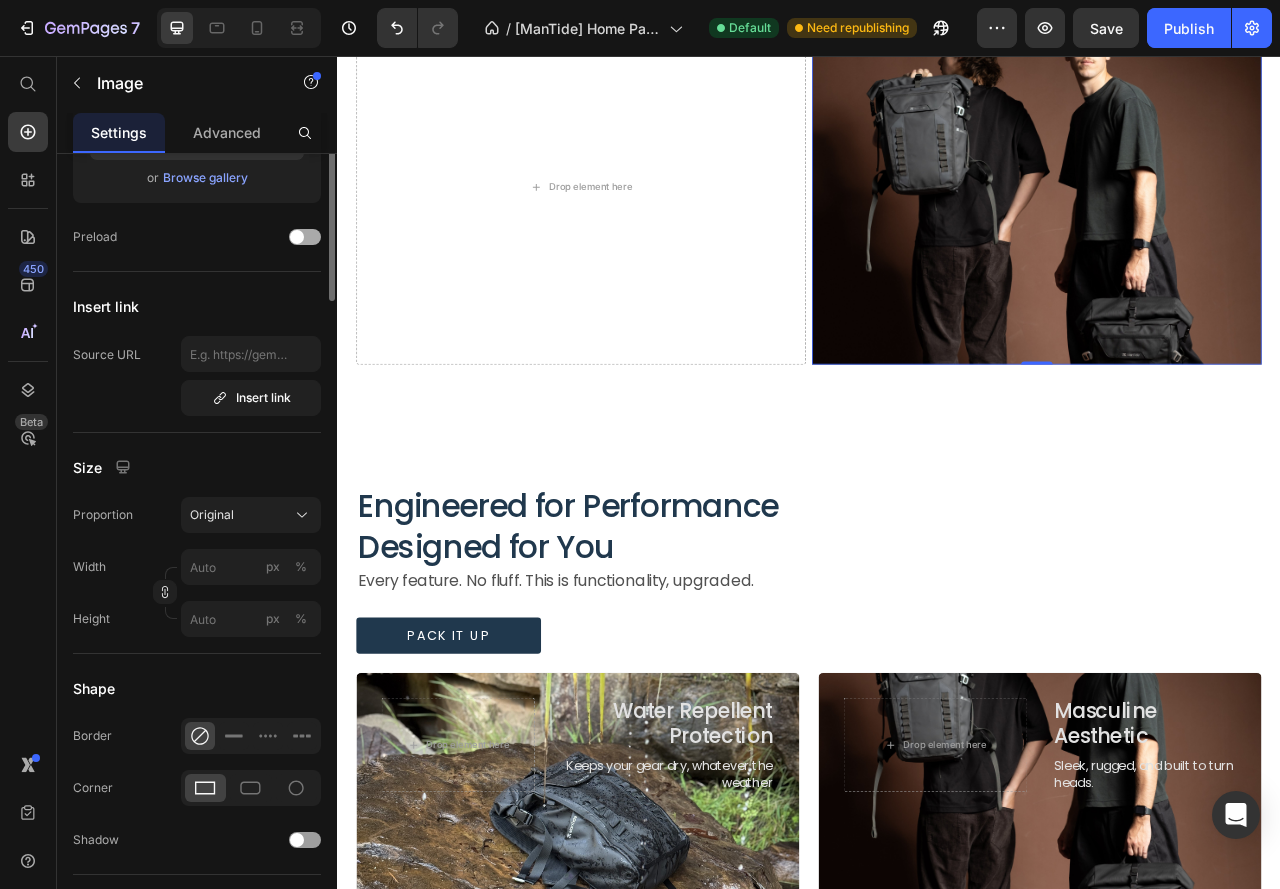 scroll, scrollTop: 0, scrollLeft: 0, axis: both 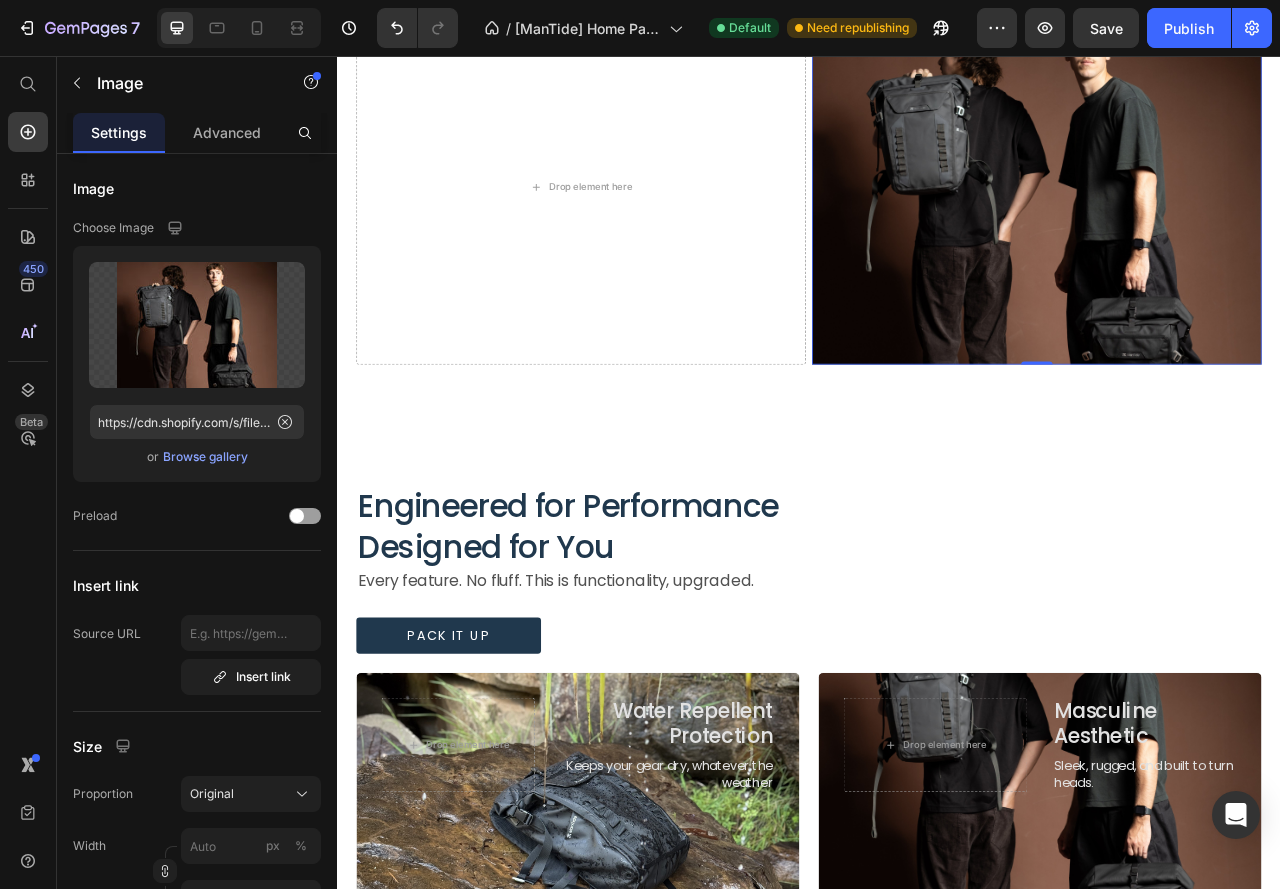 click at bounding box center [1227, 222] 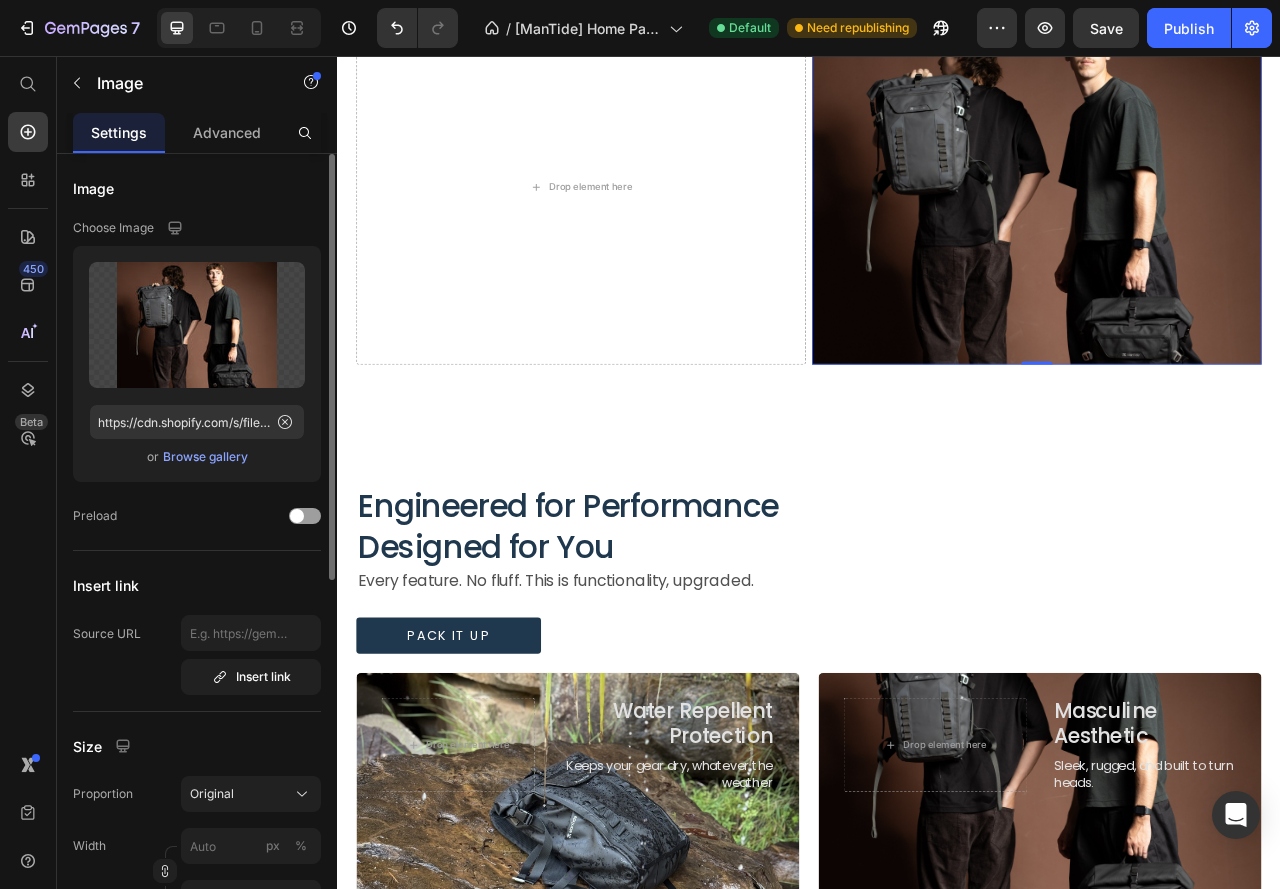 scroll, scrollTop: 200, scrollLeft: 0, axis: vertical 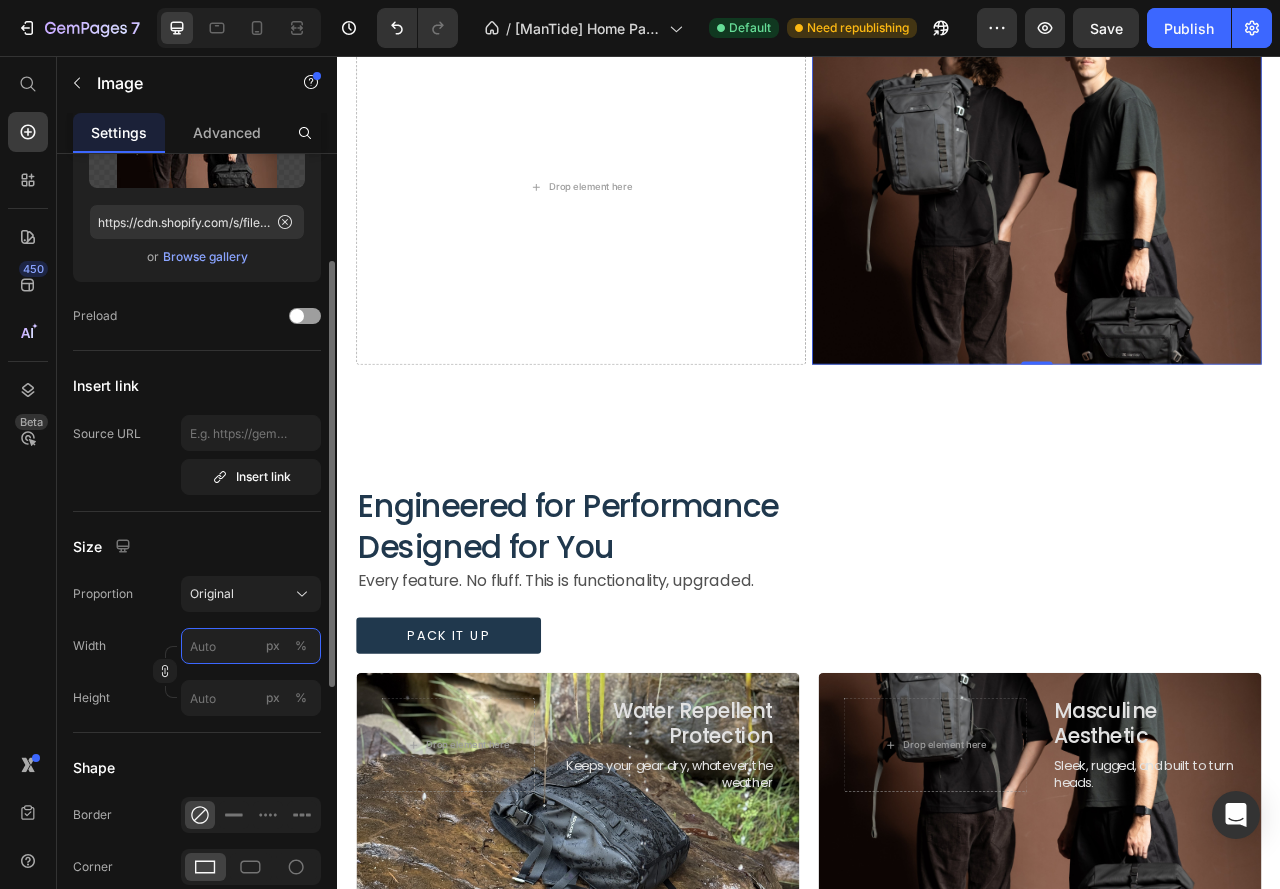 click on "px %" at bounding box center (251, 646) 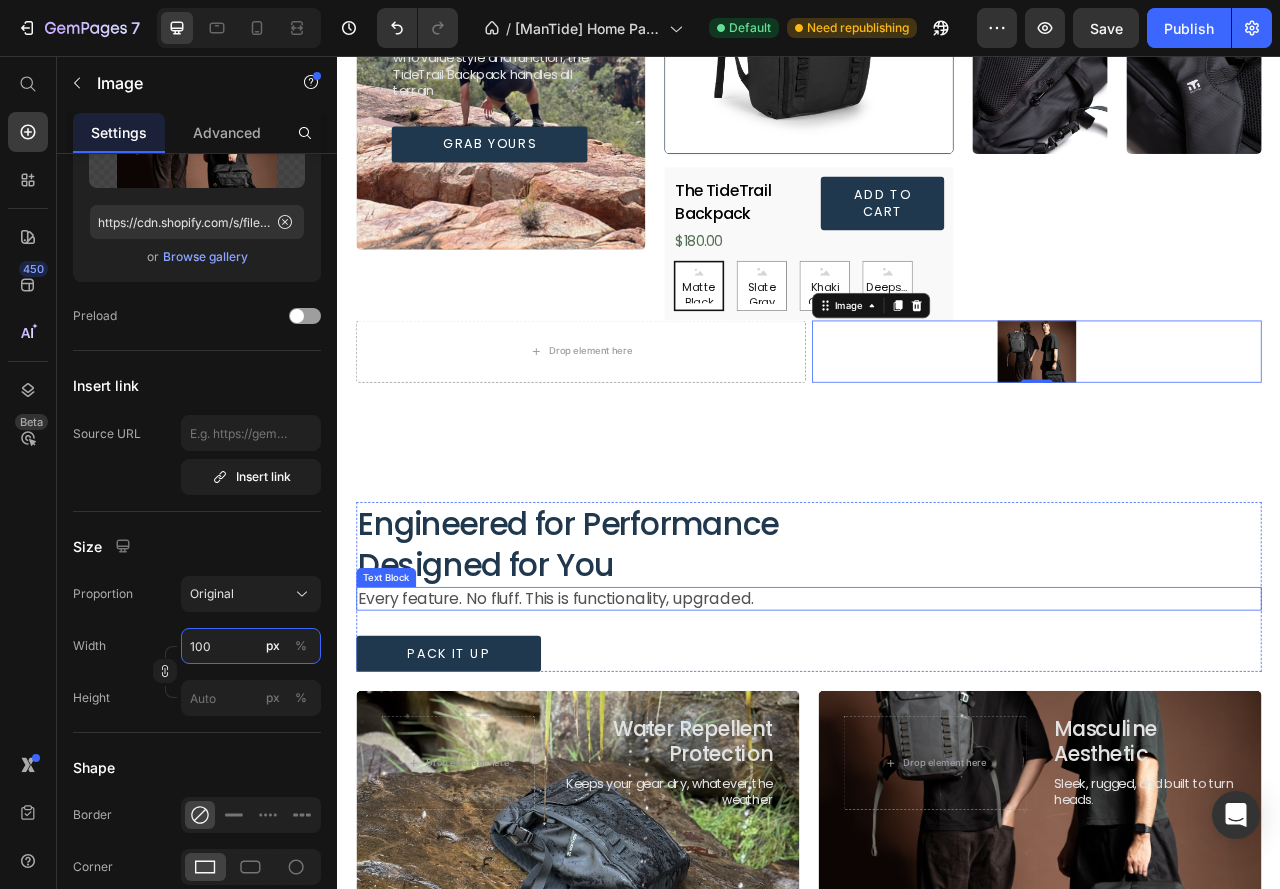 scroll, scrollTop: 716, scrollLeft: 0, axis: vertical 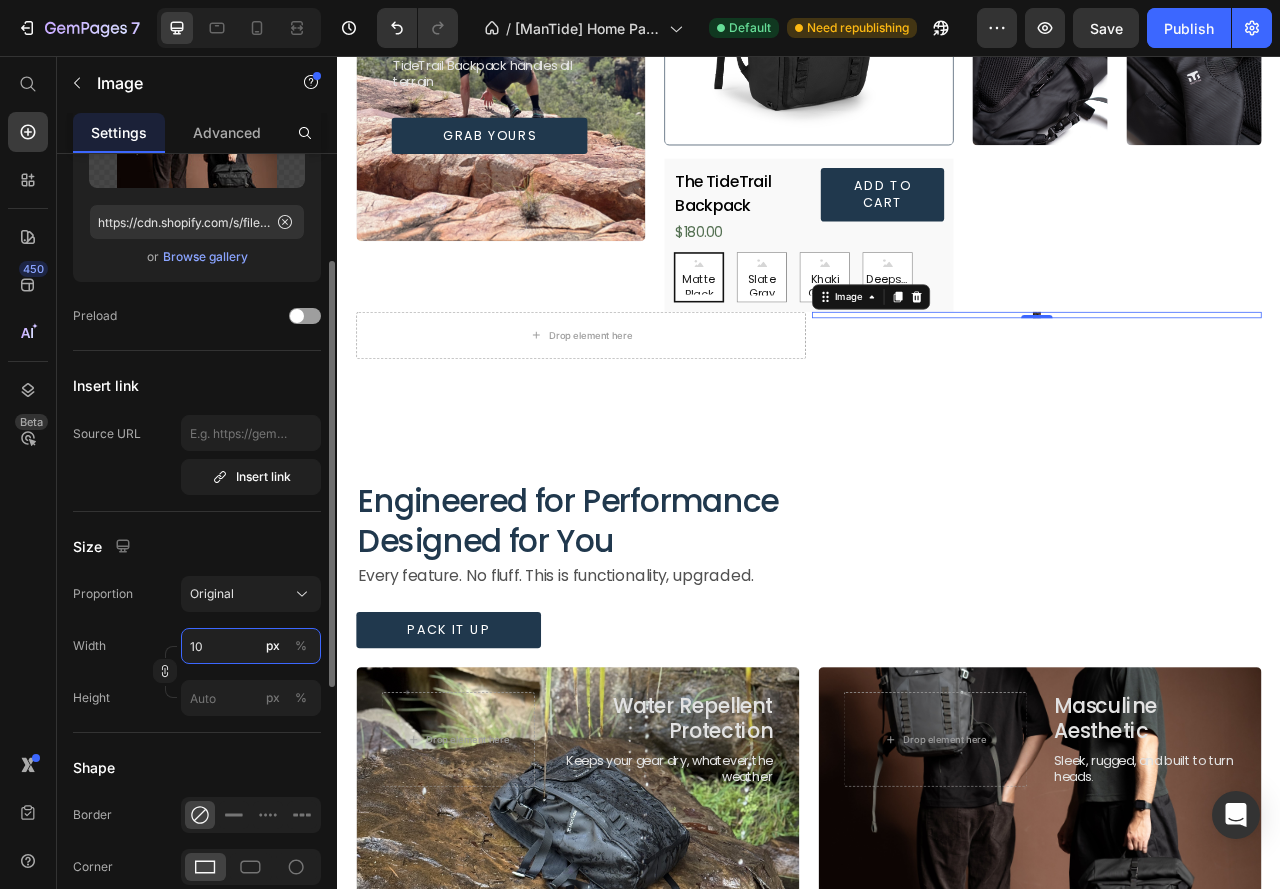 type on "1" 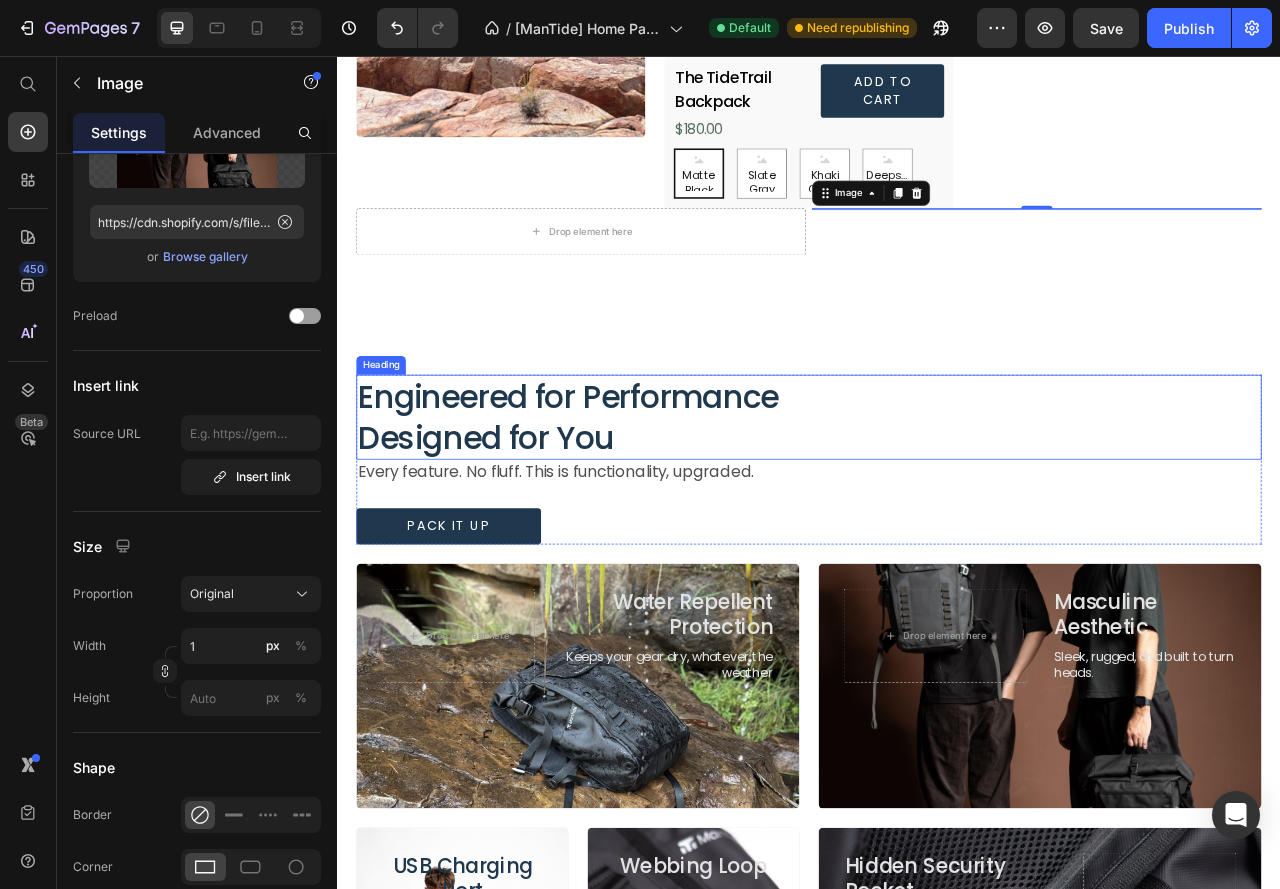 scroll, scrollTop: 500, scrollLeft: 0, axis: vertical 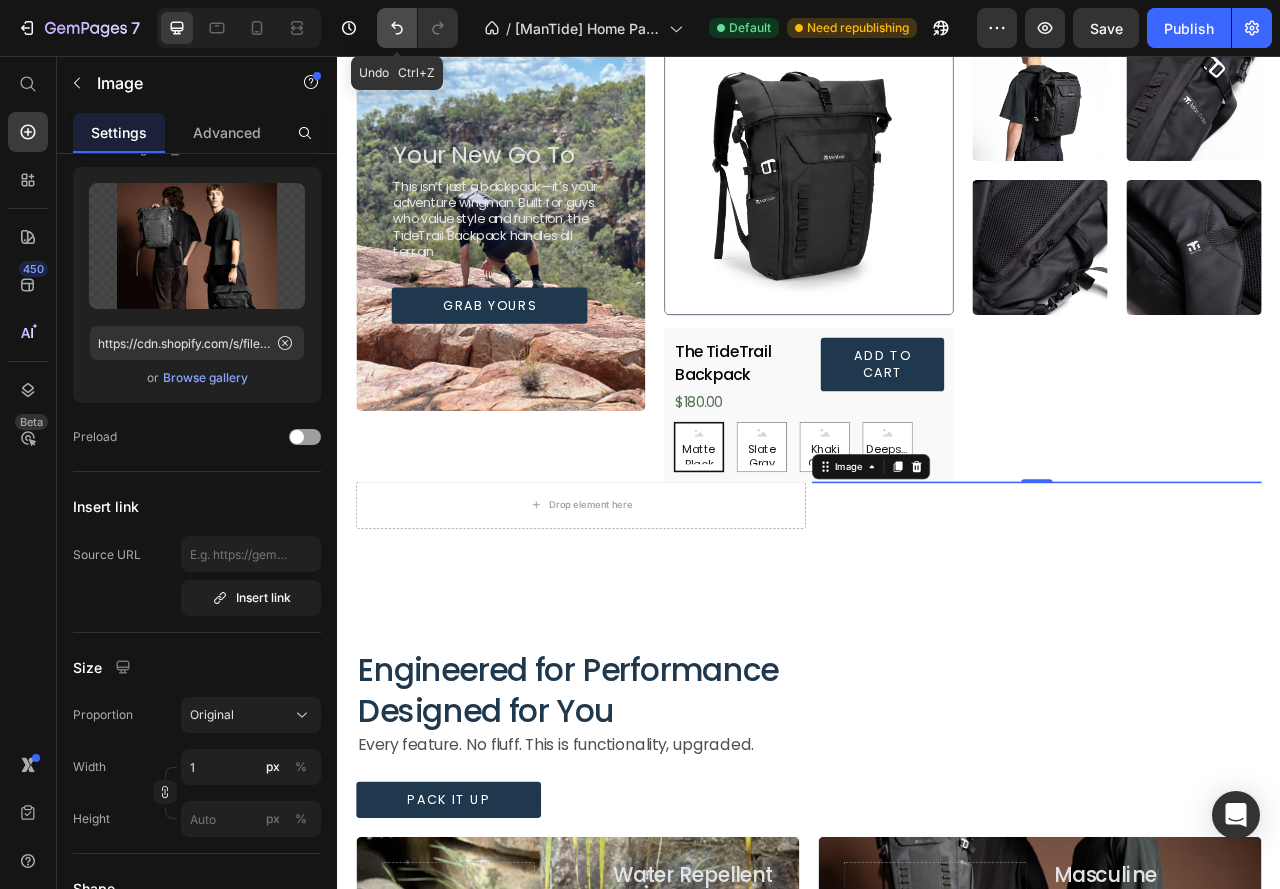 click 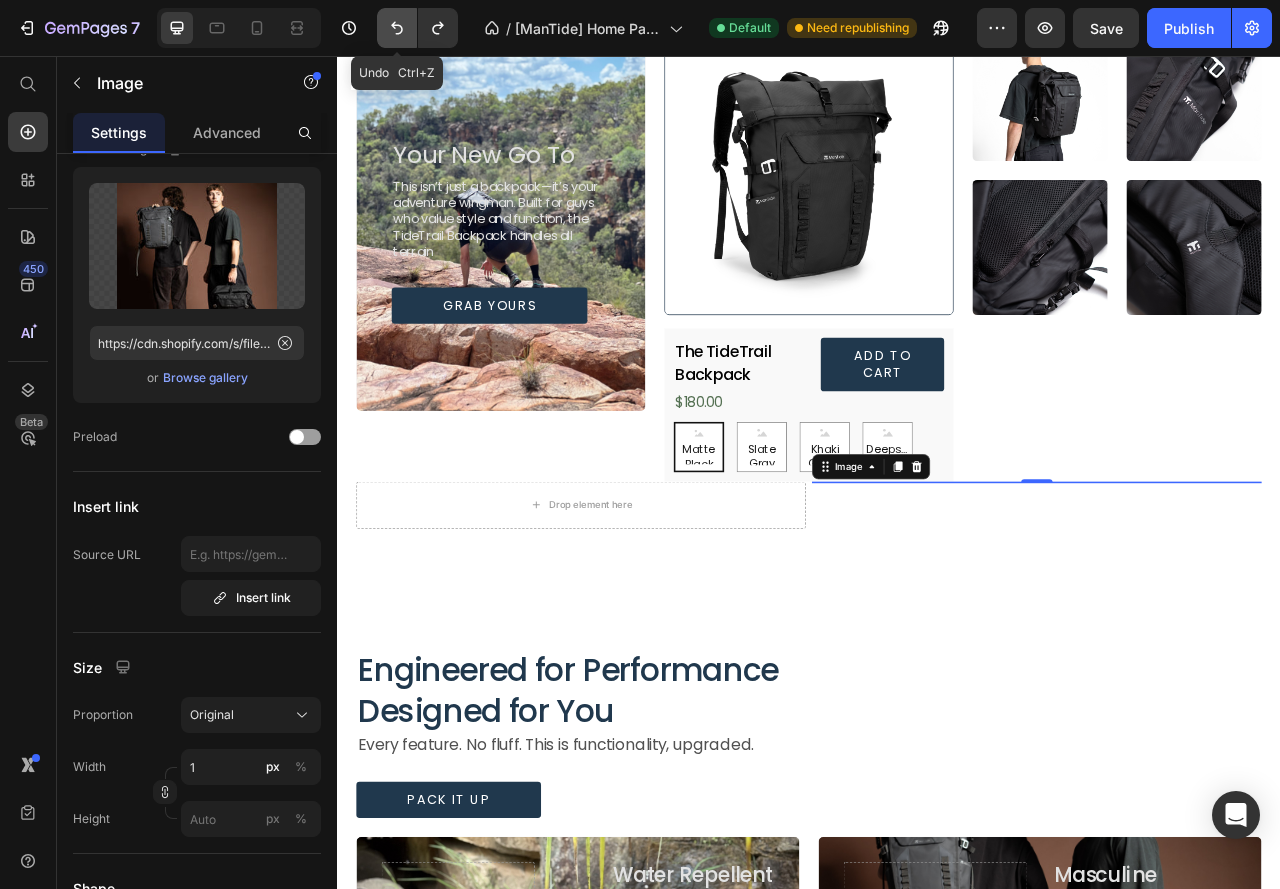 click 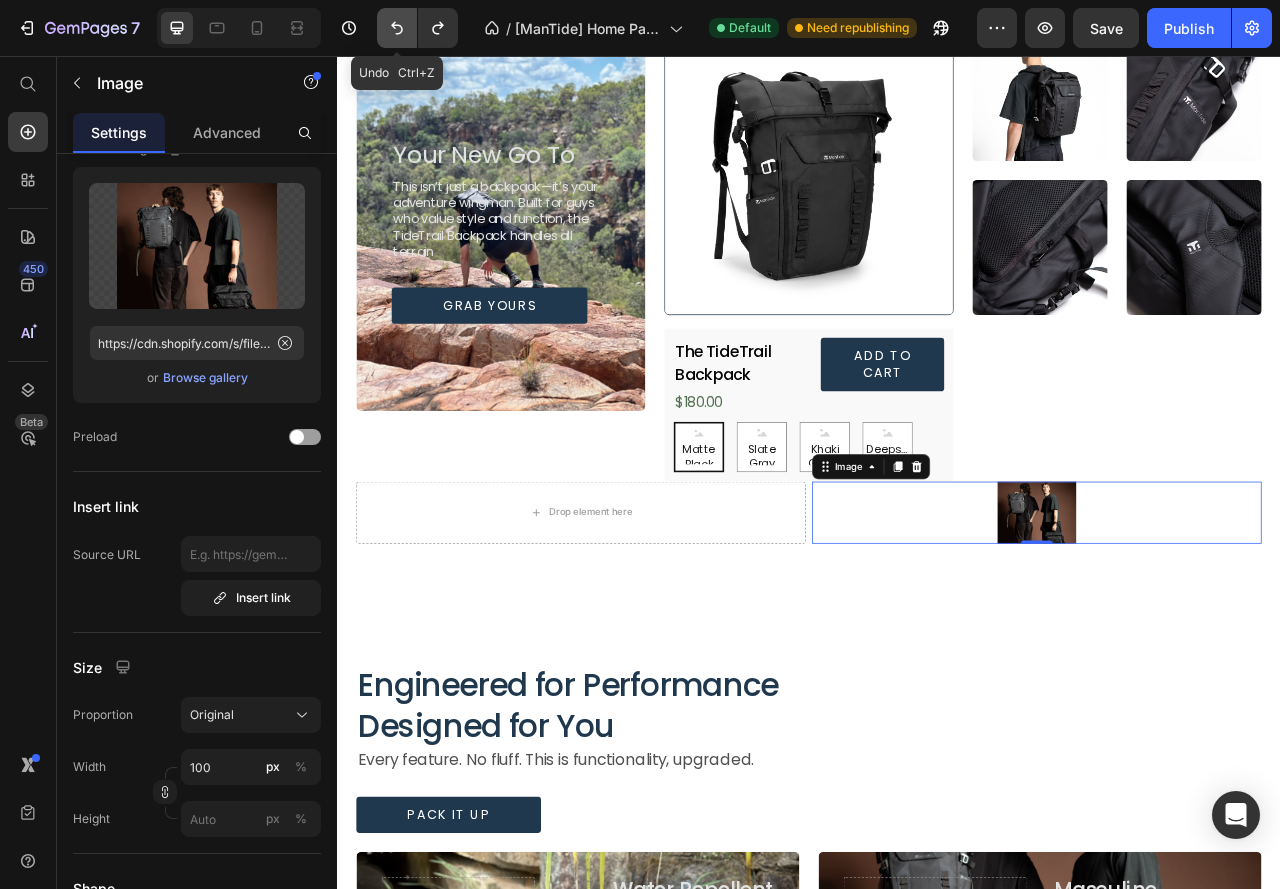 click 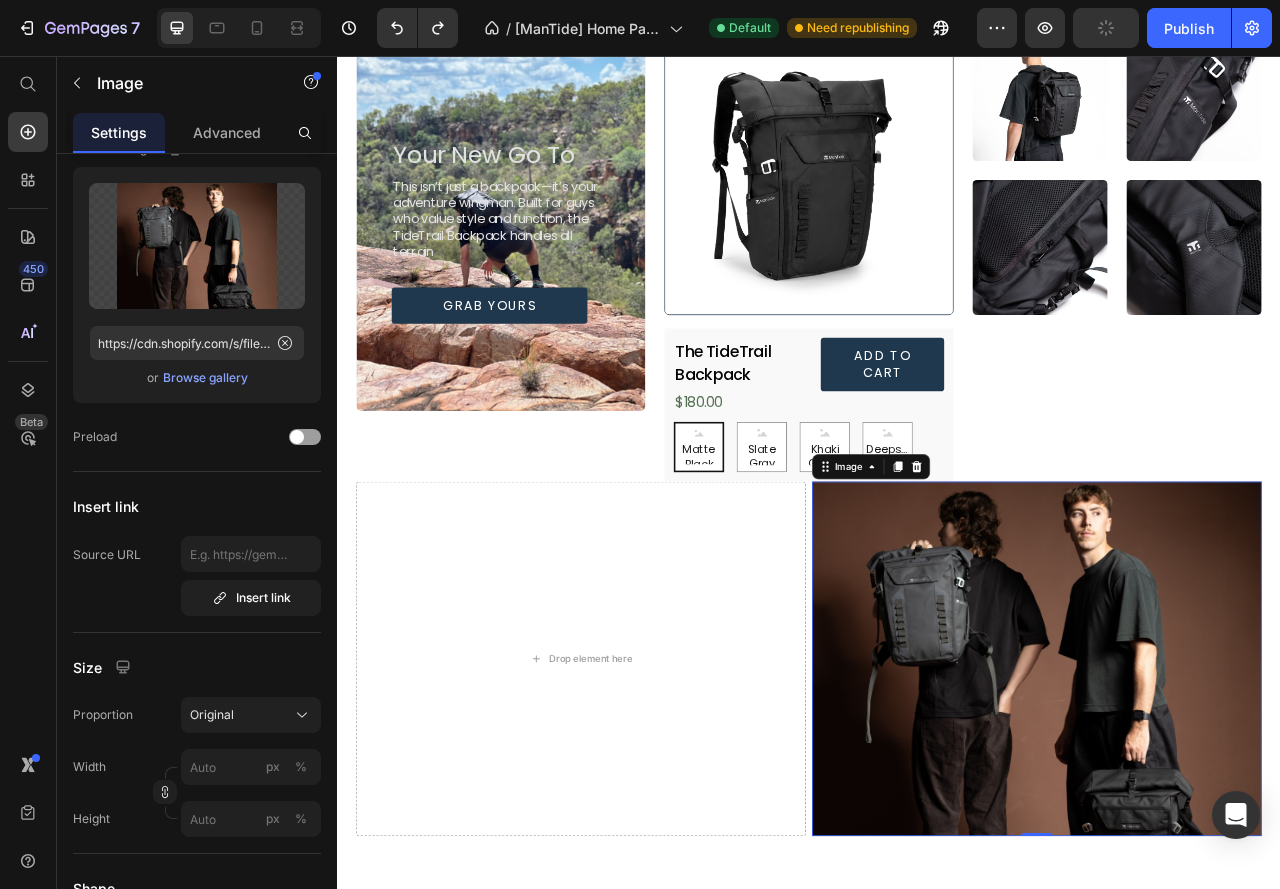 click at bounding box center (1227, 822) 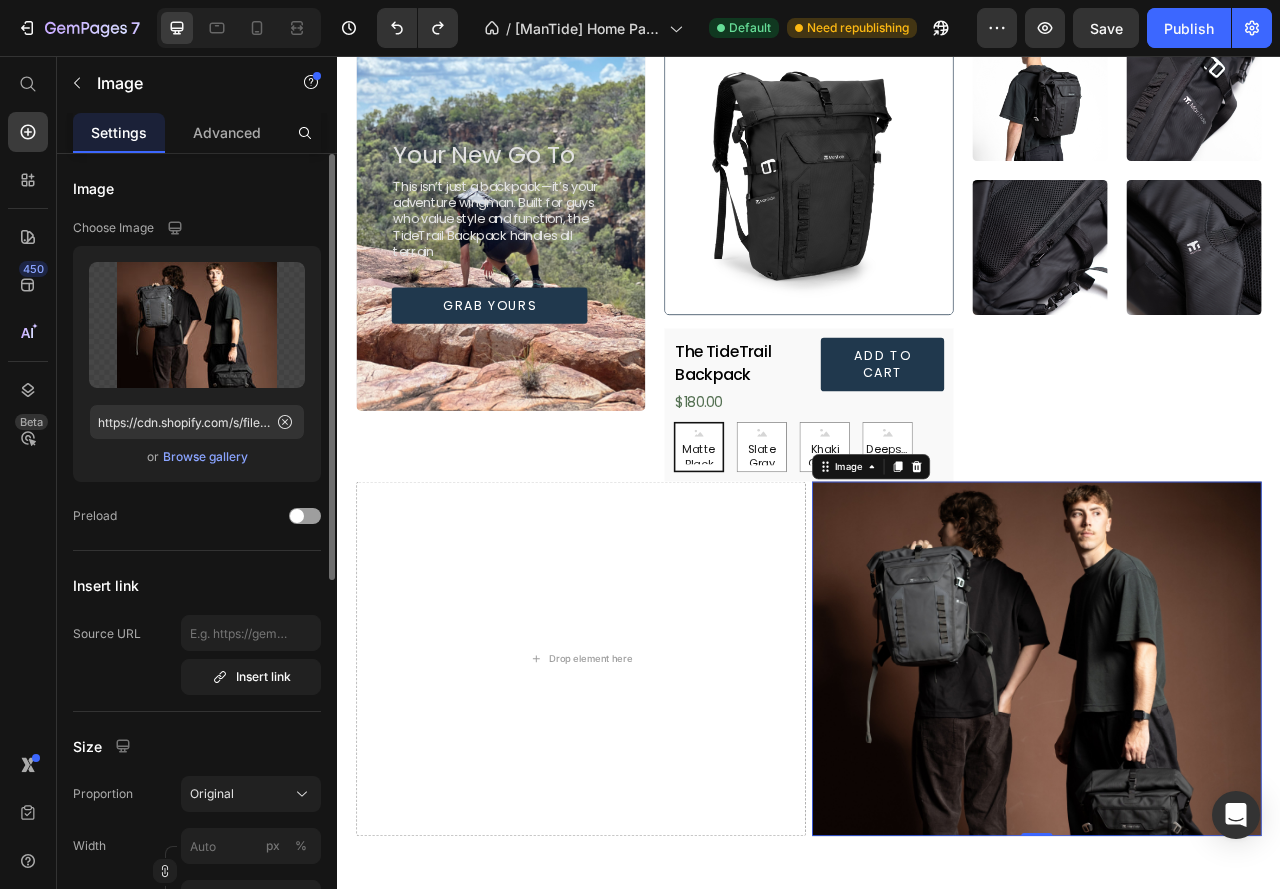 scroll, scrollTop: 100, scrollLeft: 0, axis: vertical 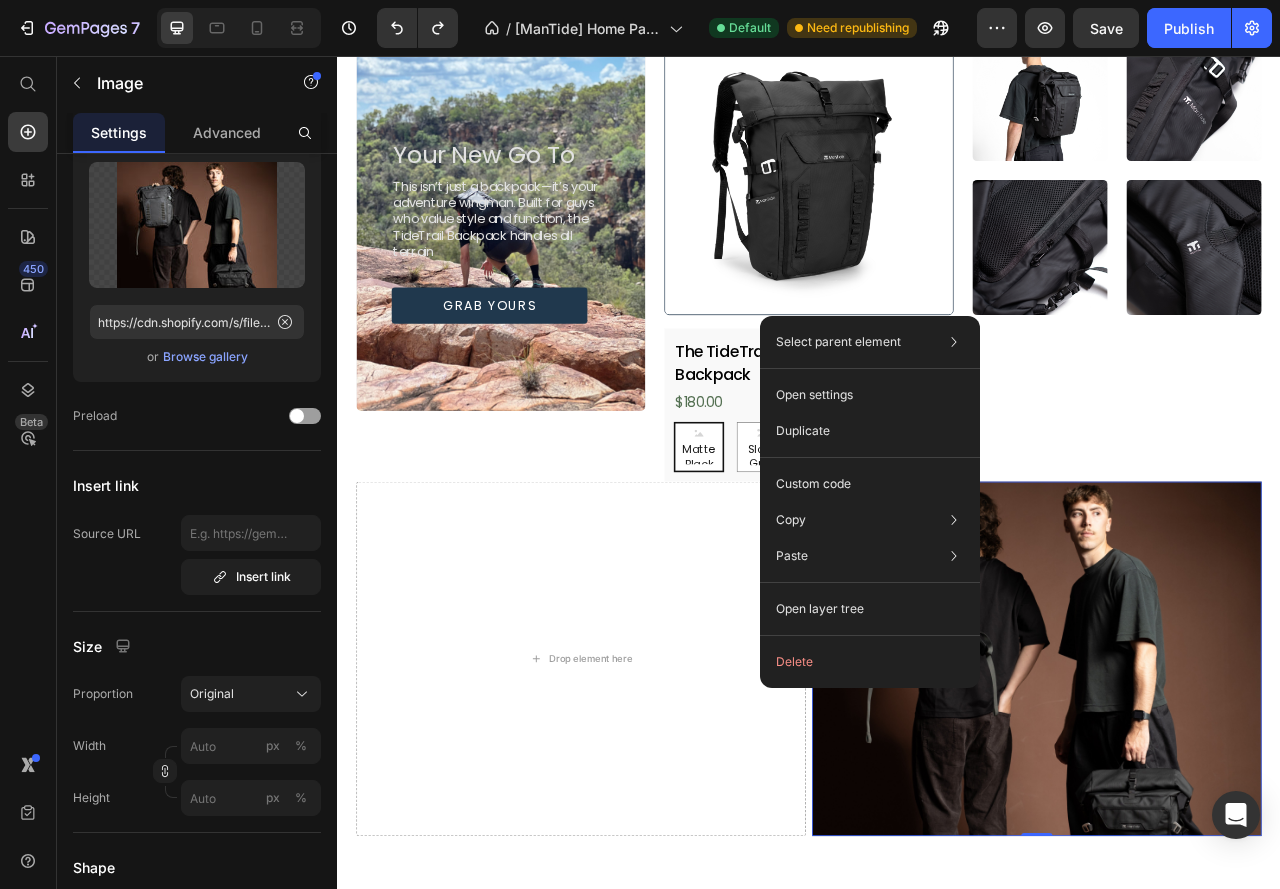 click at bounding box center [1227, 822] 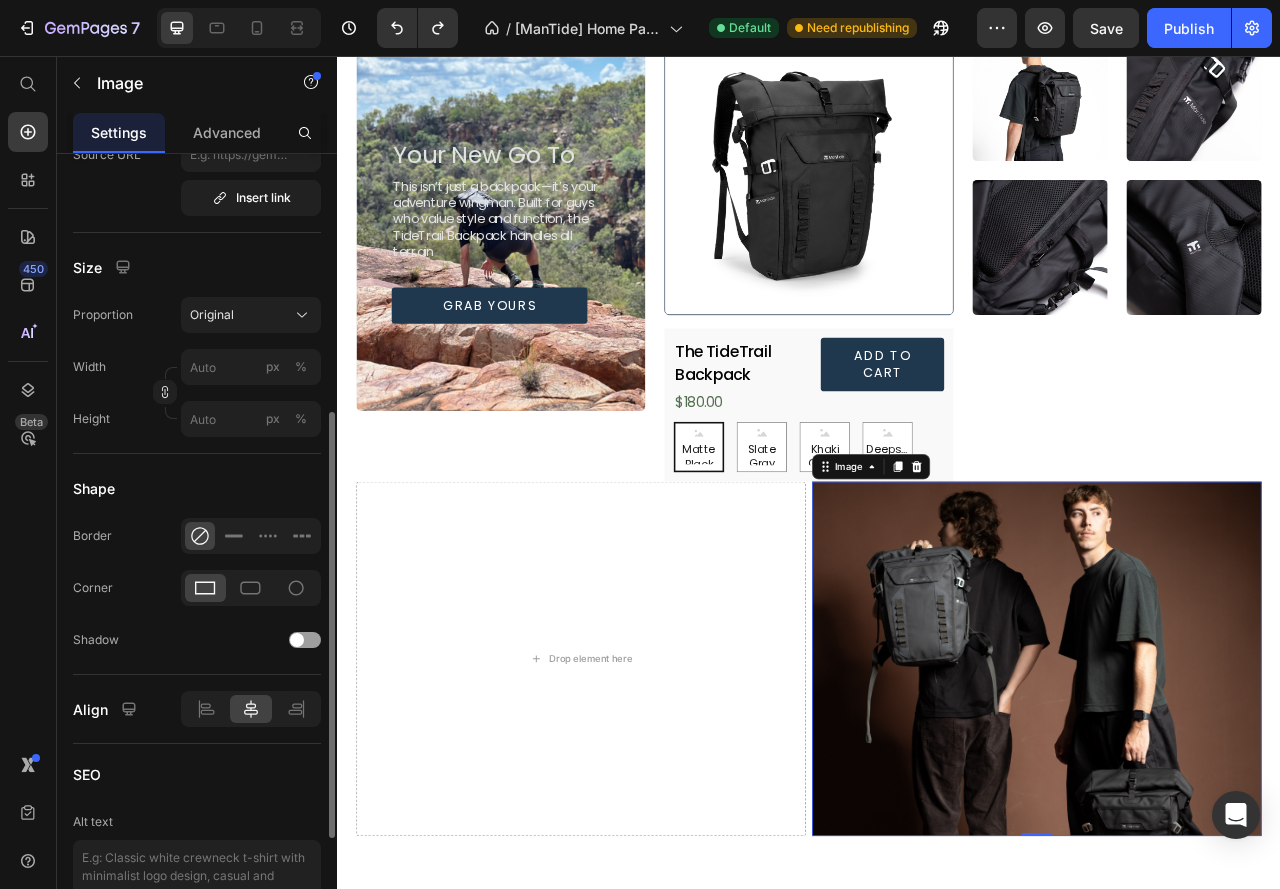 scroll, scrollTop: 379, scrollLeft: 0, axis: vertical 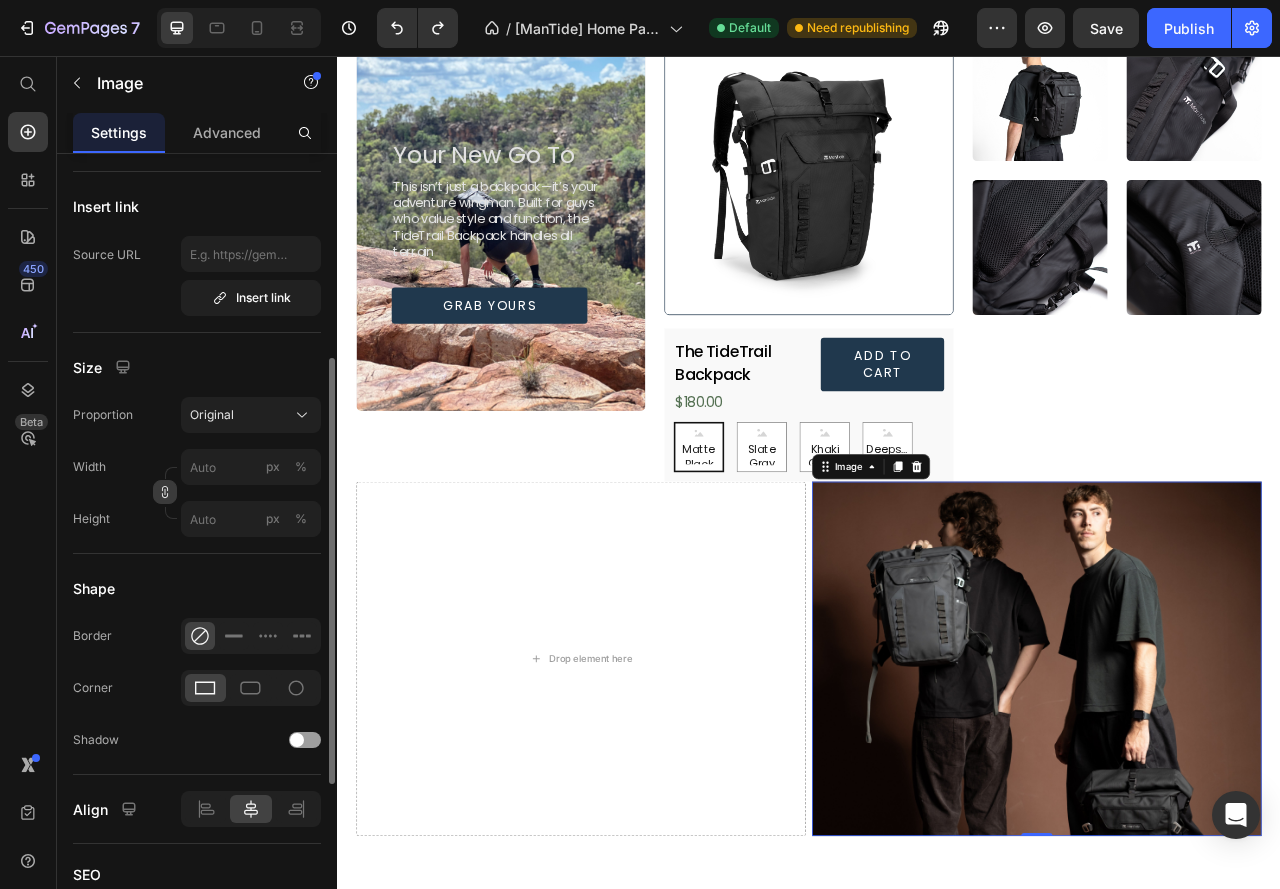click 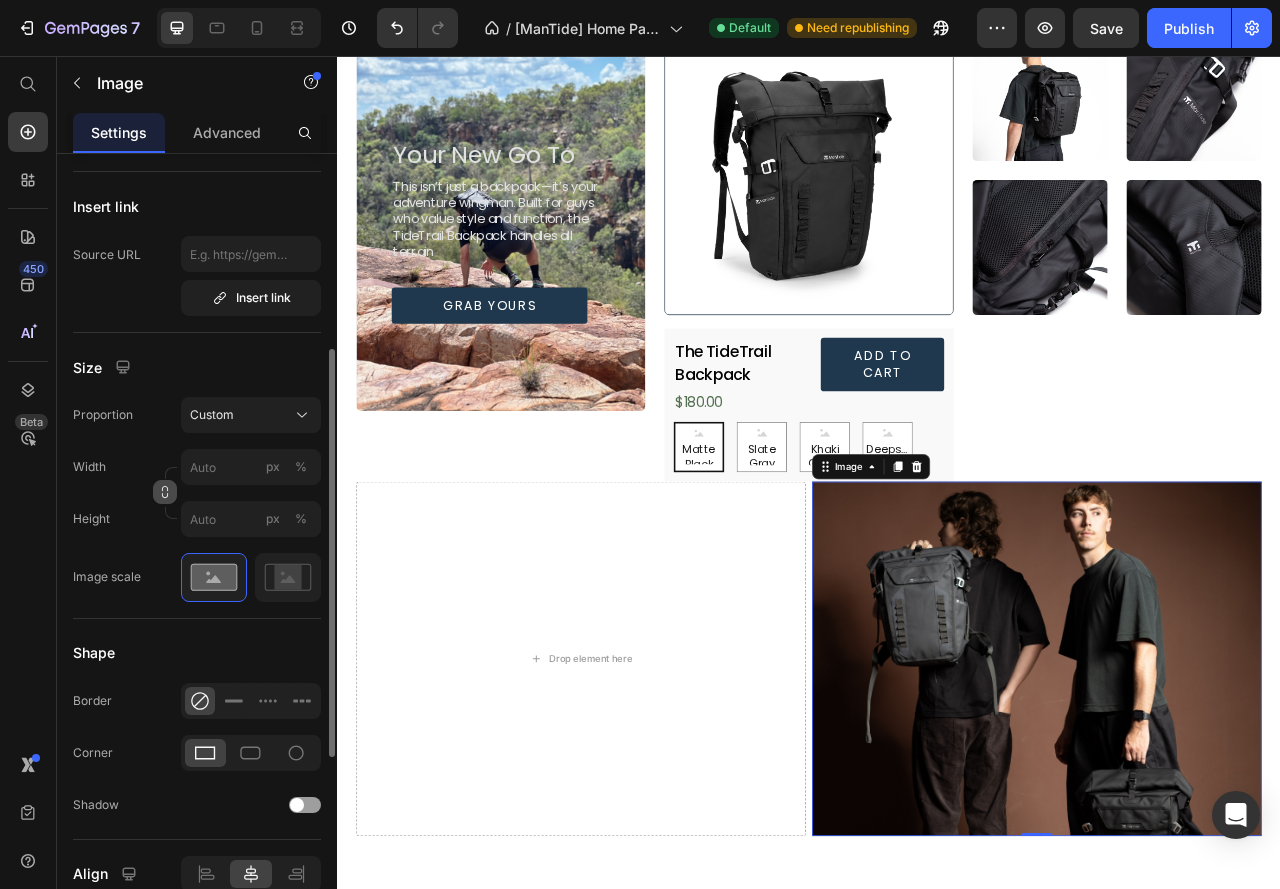 click 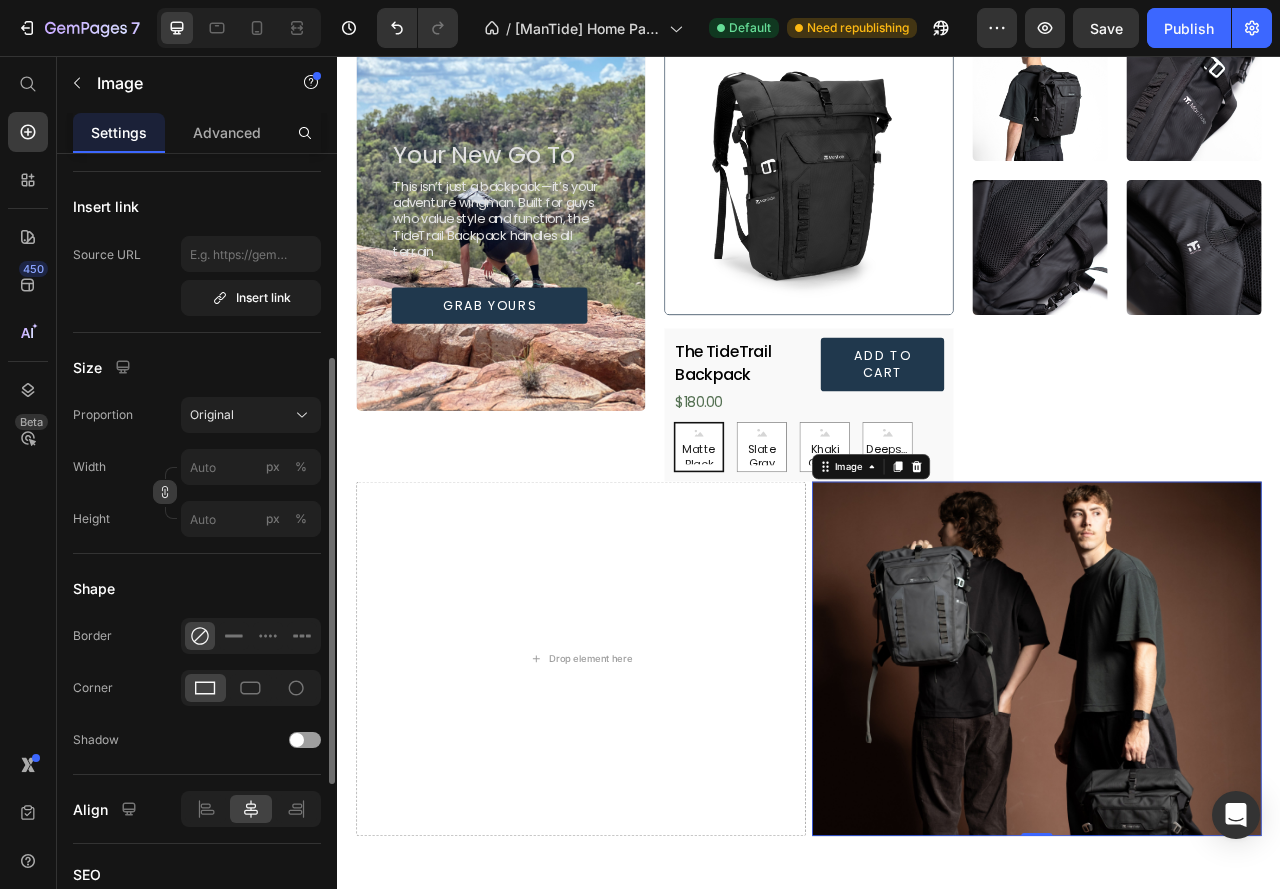 click 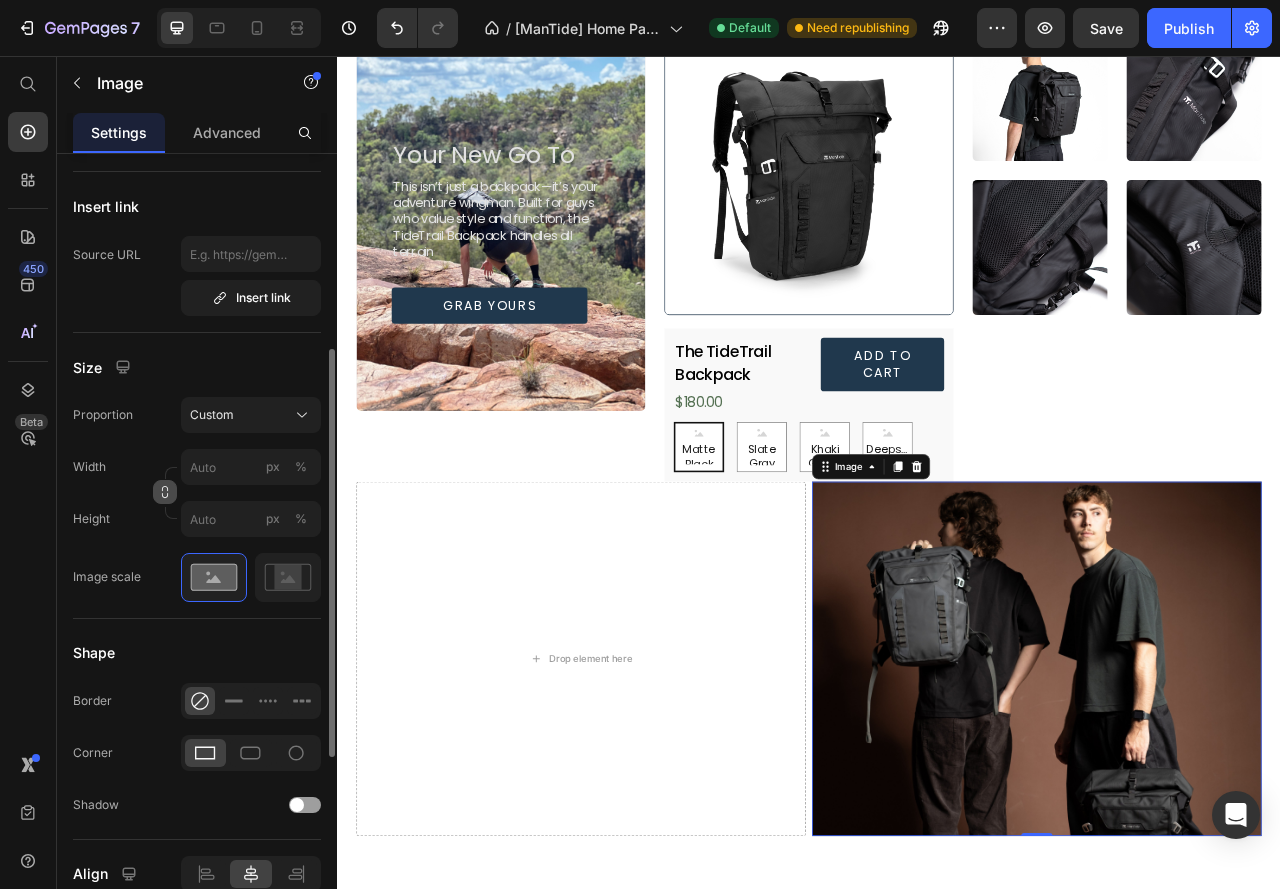 click 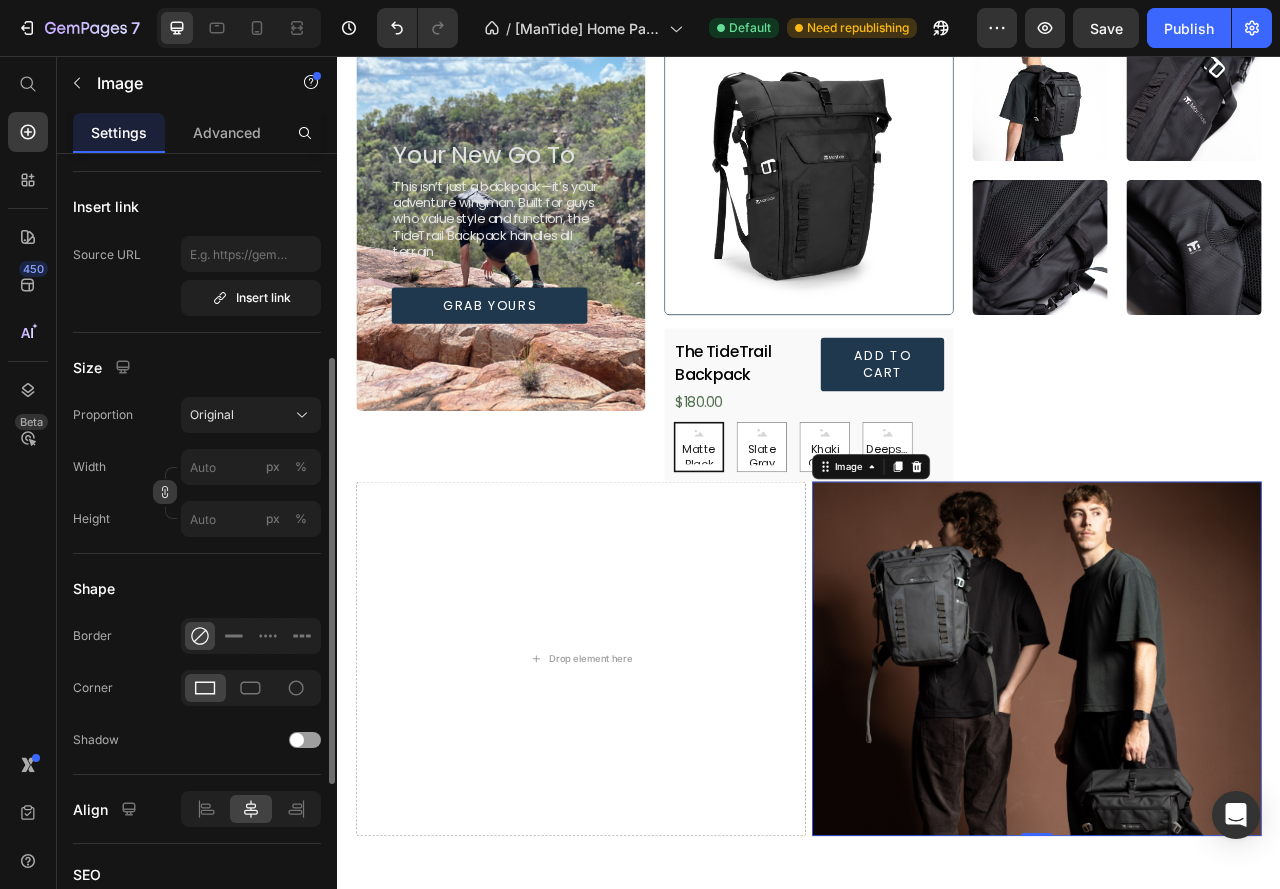 click 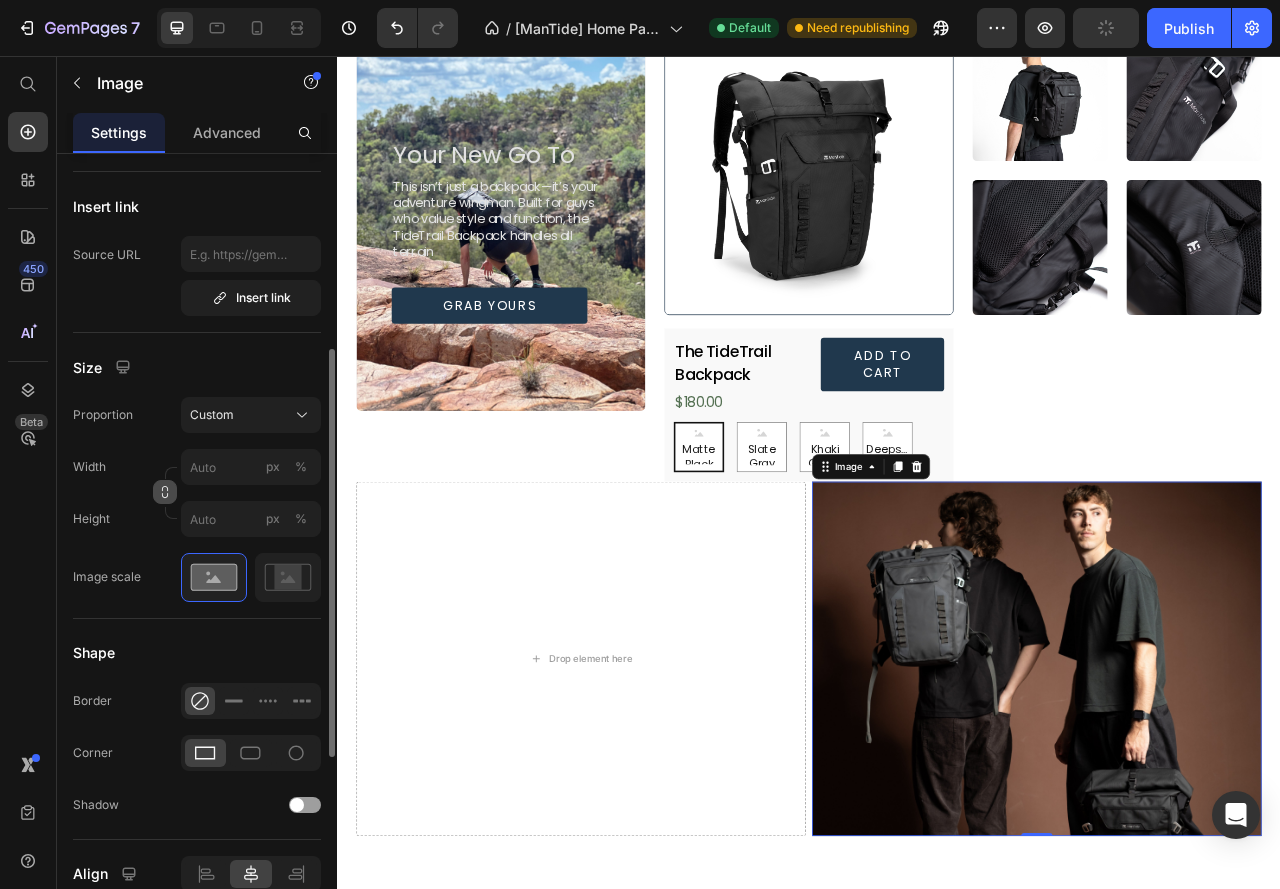 click 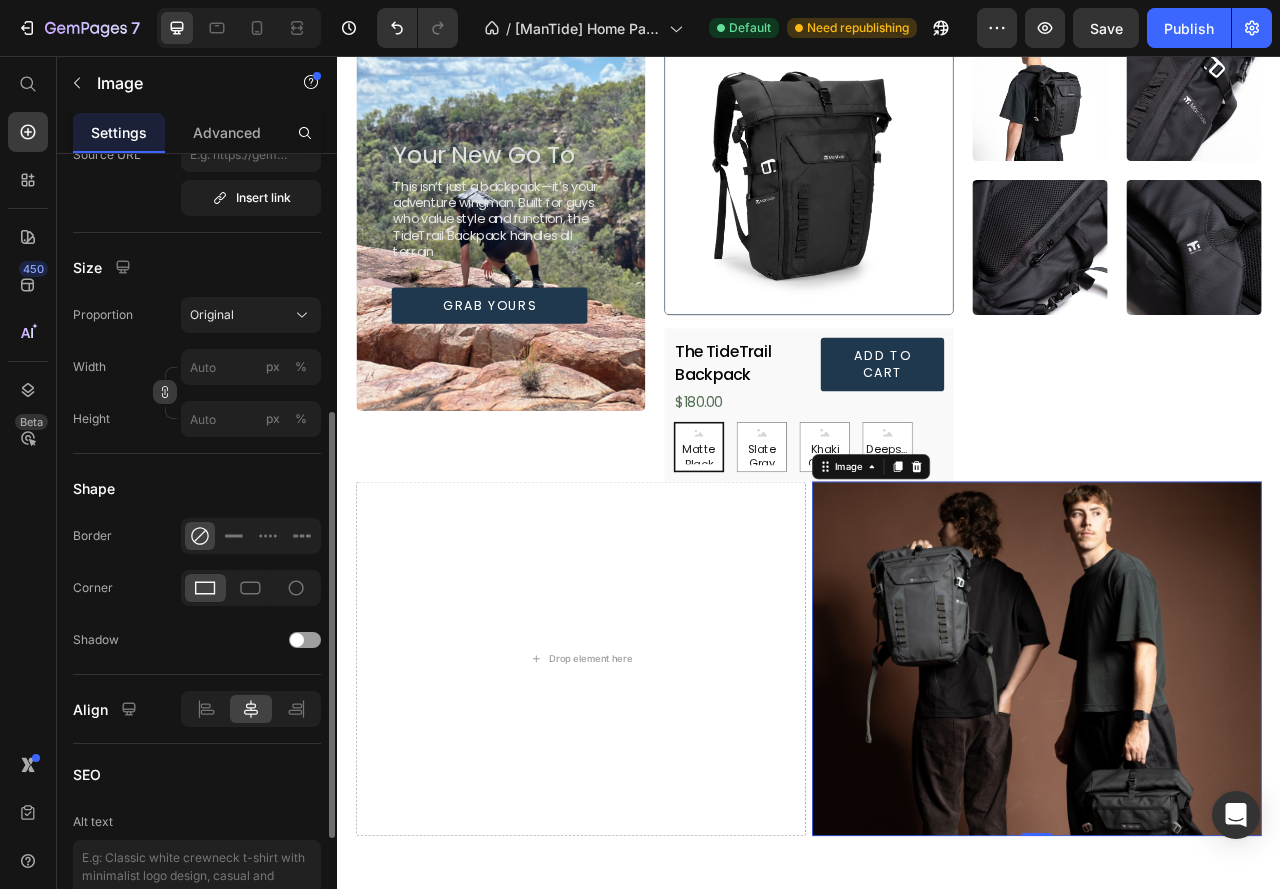 scroll, scrollTop: 379, scrollLeft: 0, axis: vertical 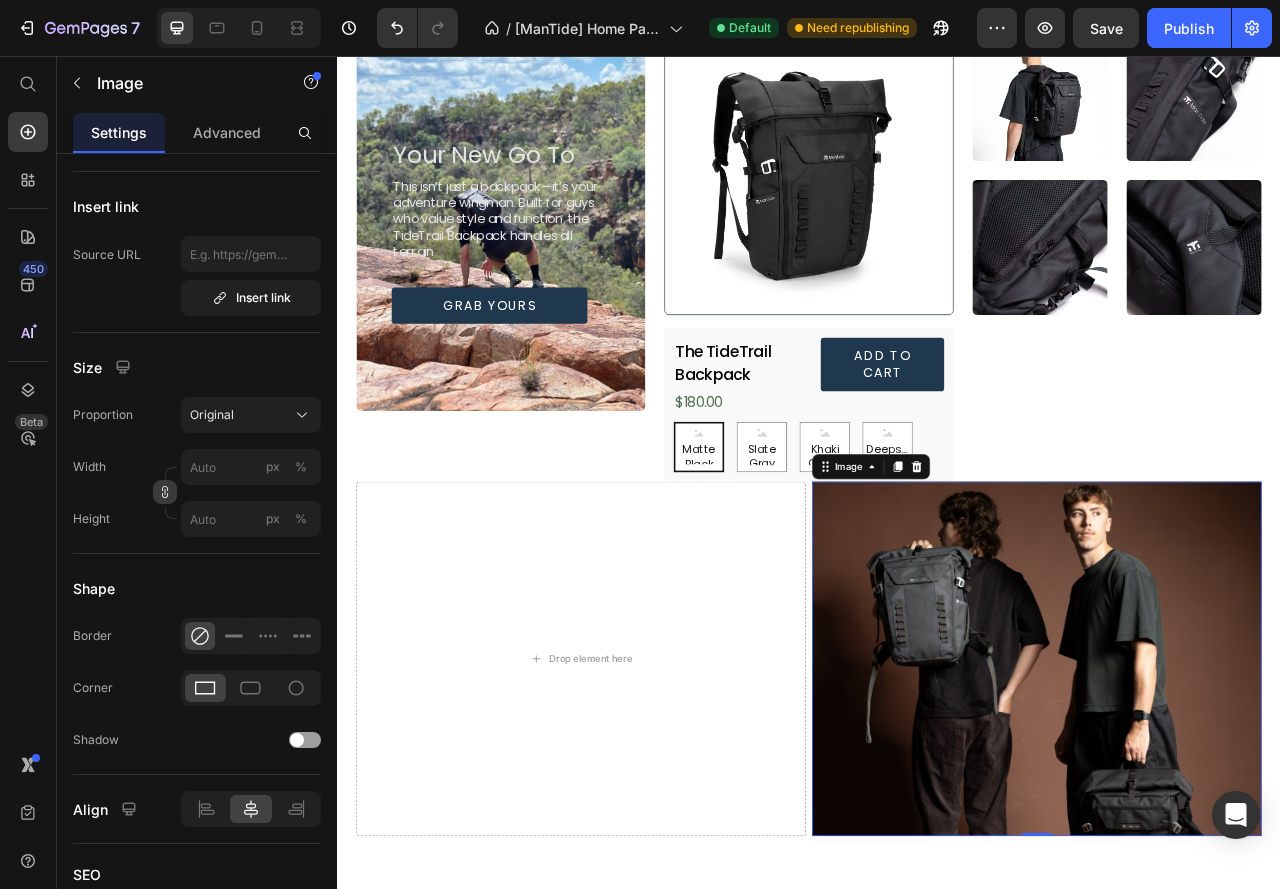 type 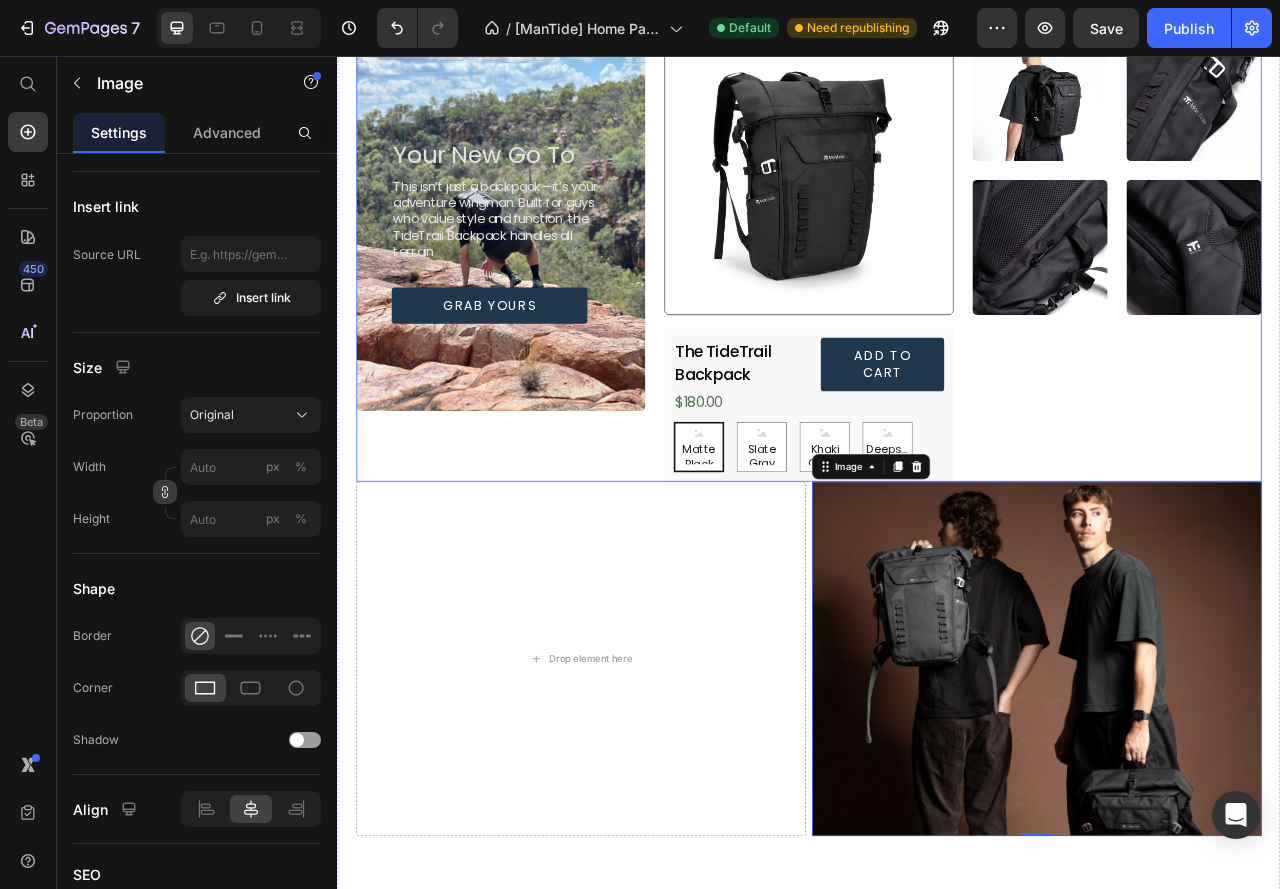 click on "Image Image Image Image Row" at bounding box center (1329, 307) 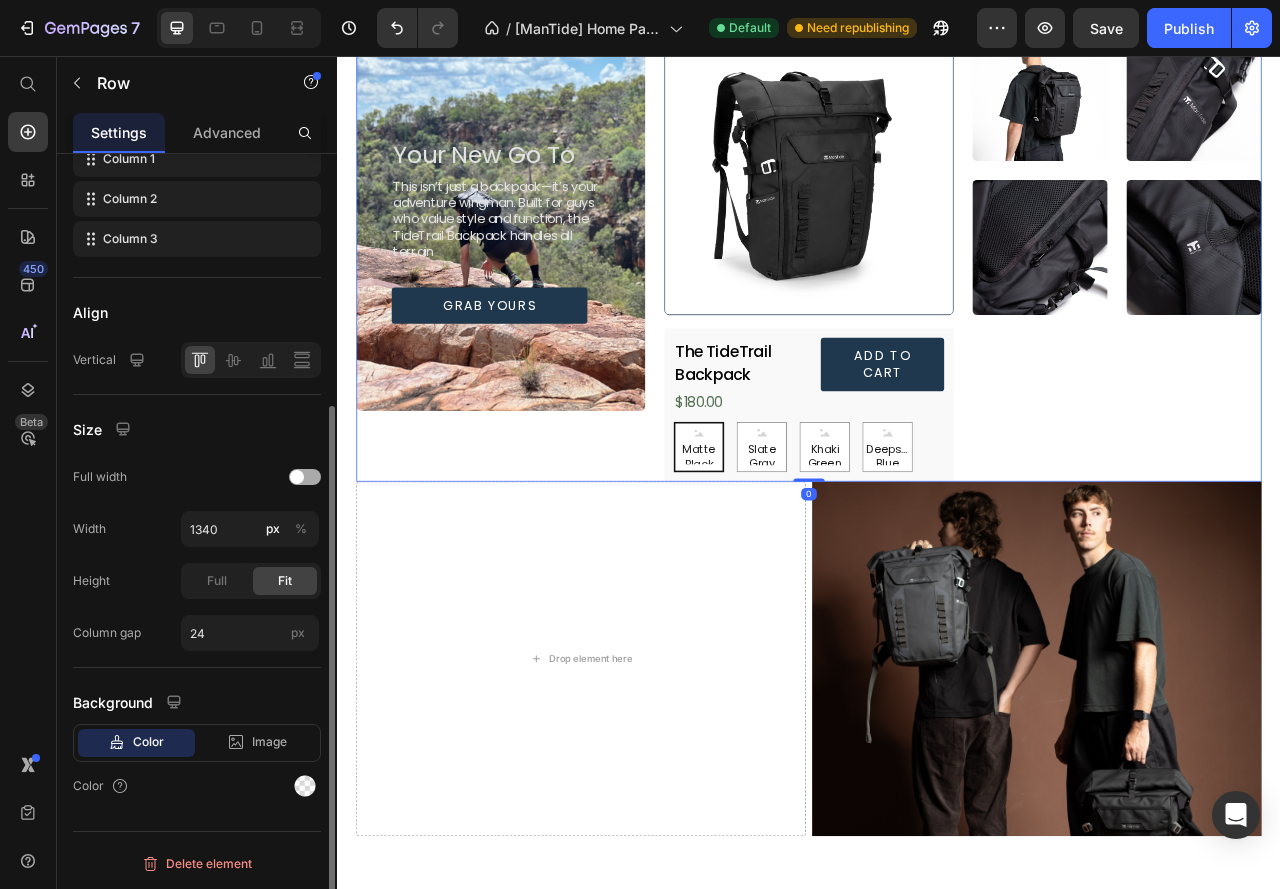 scroll, scrollTop: 0, scrollLeft: 0, axis: both 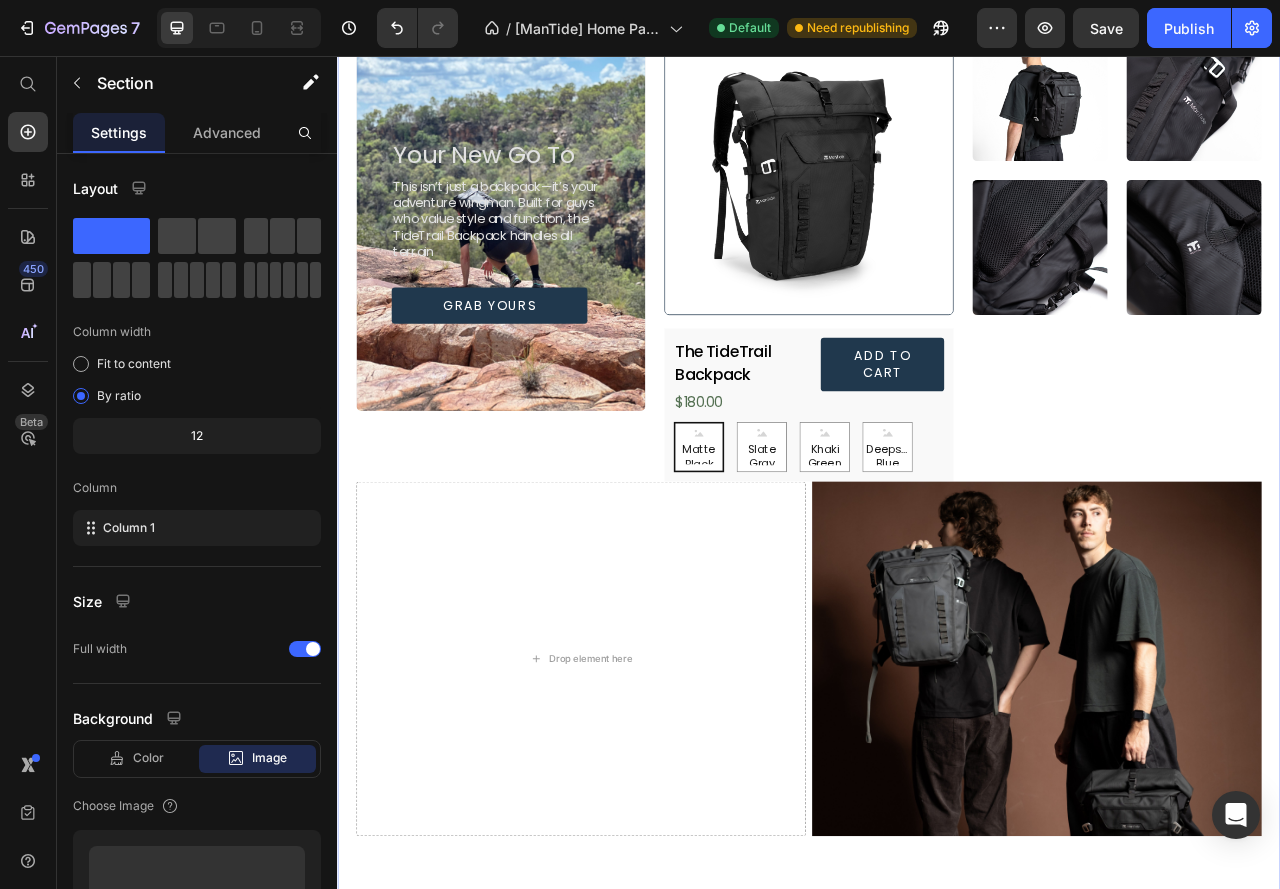click on "Your New Go To Heading This isn’t just a backpack—it’s your adventure wingman. Built for guys who value style and function, the TideTrail Backpack handles all terrain Text Block Grab Yours Button Hero Banner Product Images The TideTrail Backpack Product Title $180.00 Product Price Add to cart Add to Cart Row Matte Black Matte Black Matte Black Slate Gray Slate Gray Slate Gray Khaki Green Khaki Green Khaki Green Deepsea Blue Deepsea Blue Deepsea Blue Product Variants & Swatches Row Product Image Image Image Image Row Row
Drop element here Image Row Section 2   Create Theme Section AI Content Write with GemAI What would you like to describe here? Tone and Voice Persuasive Product Getting products... Show more Generate" at bounding box center (937, 533) 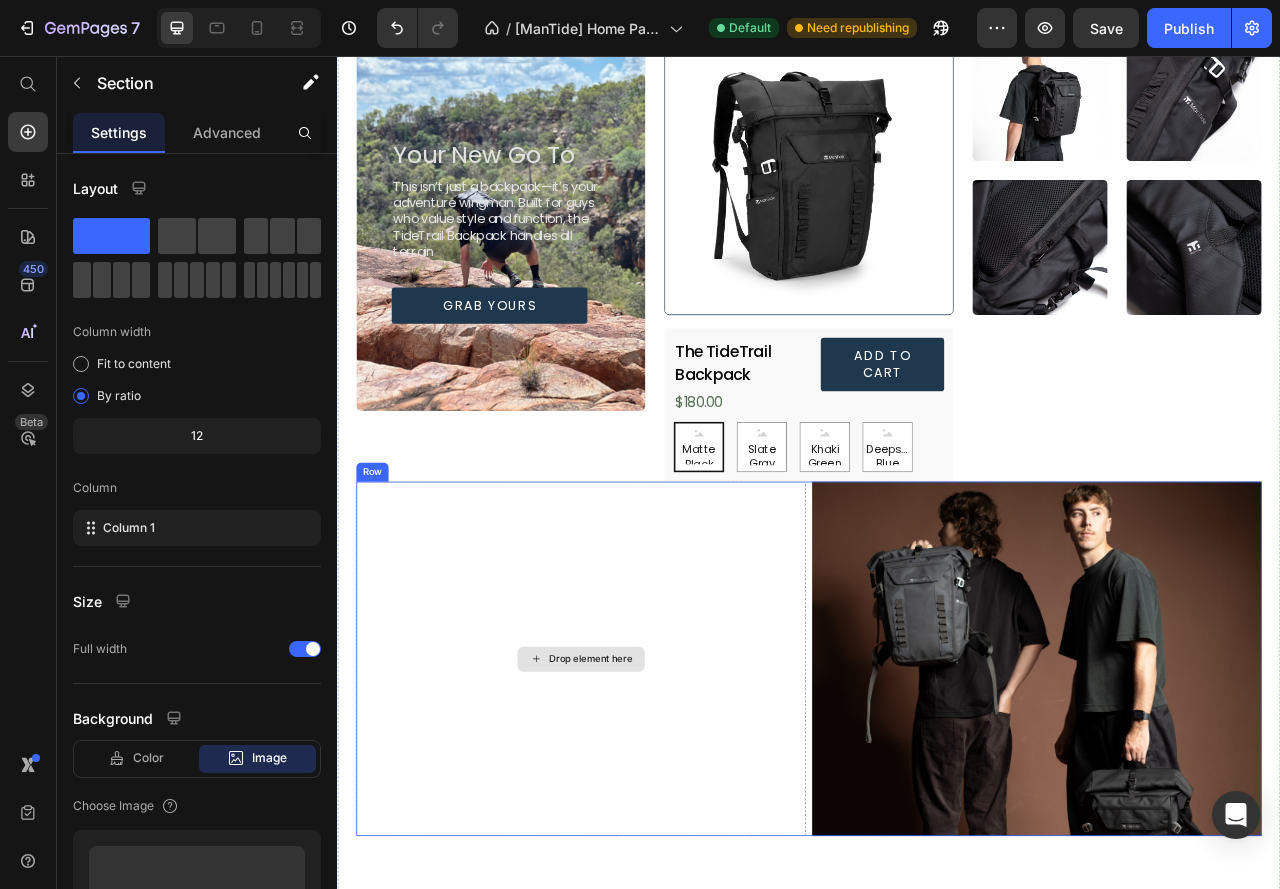 click on "Drop element here" at bounding box center (647, 822) 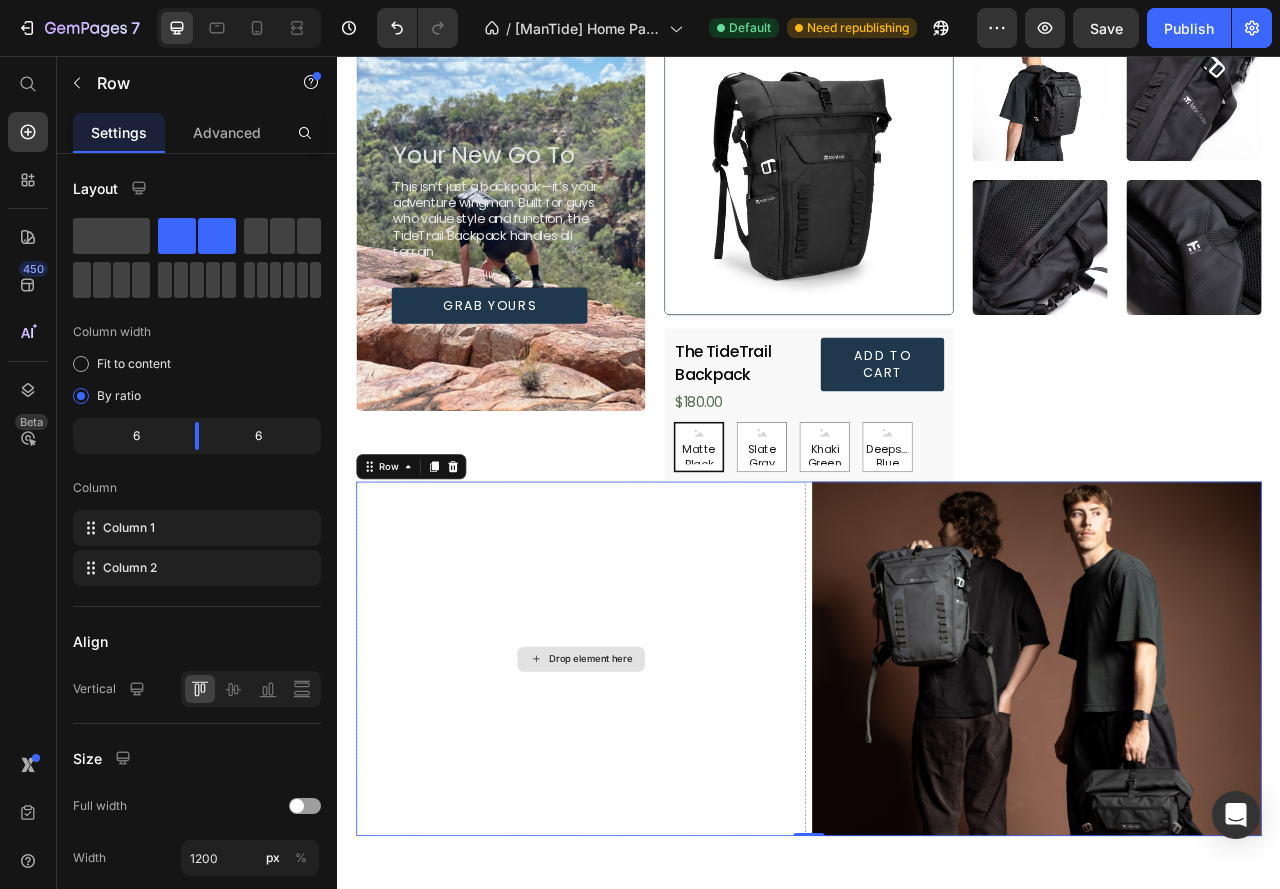 click on "Drop element here" at bounding box center [647, 822] 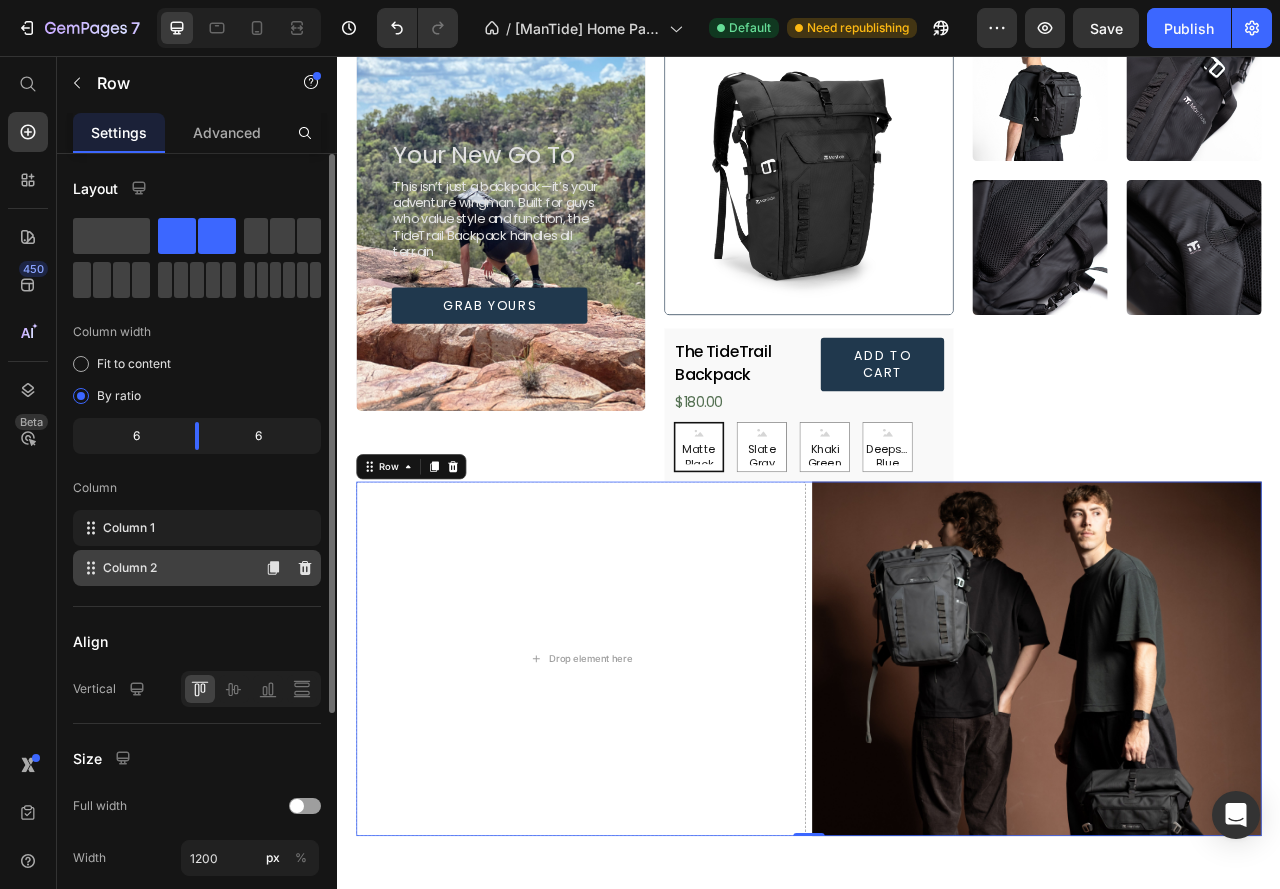 scroll, scrollTop: 200, scrollLeft: 0, axis: vertical 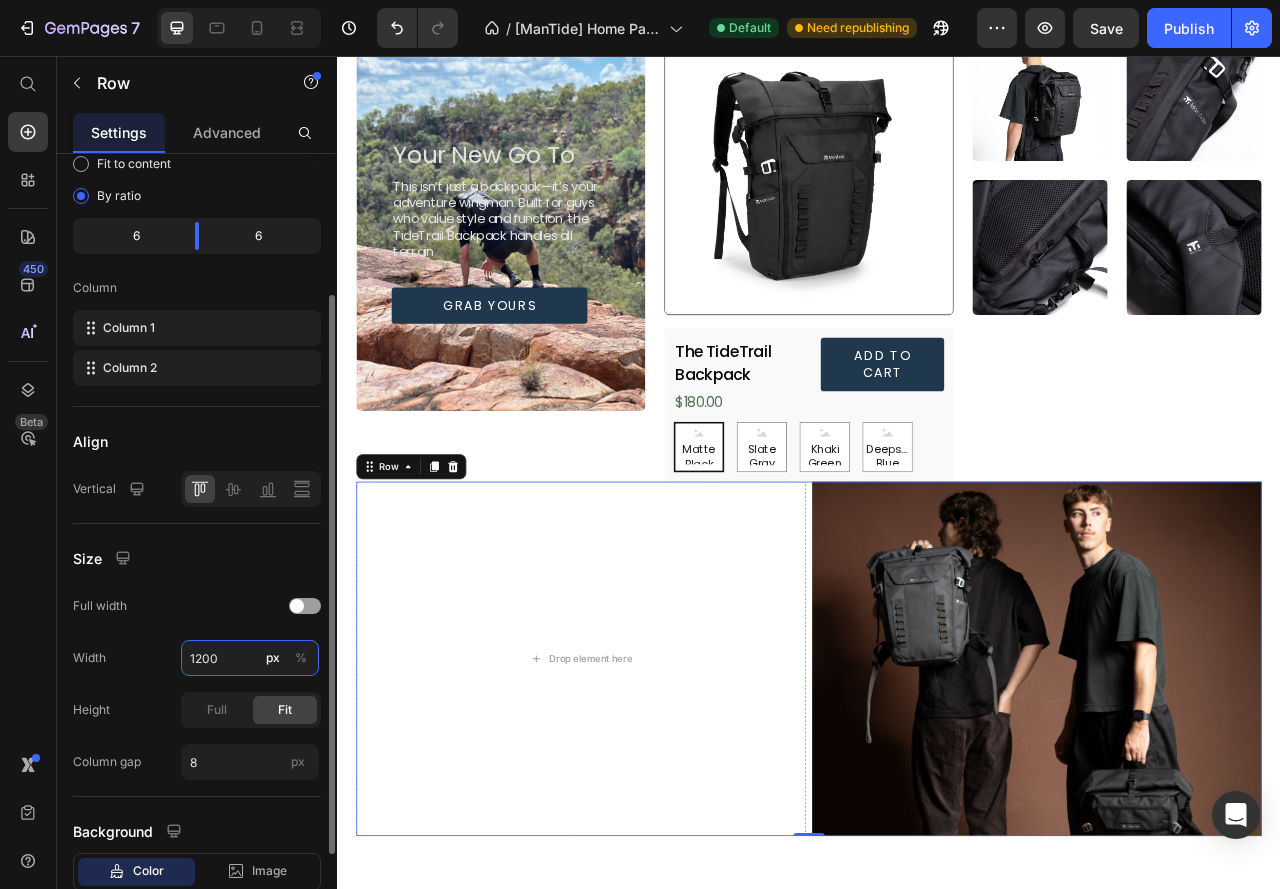 click on "1200" at bounding box center (250, 658) 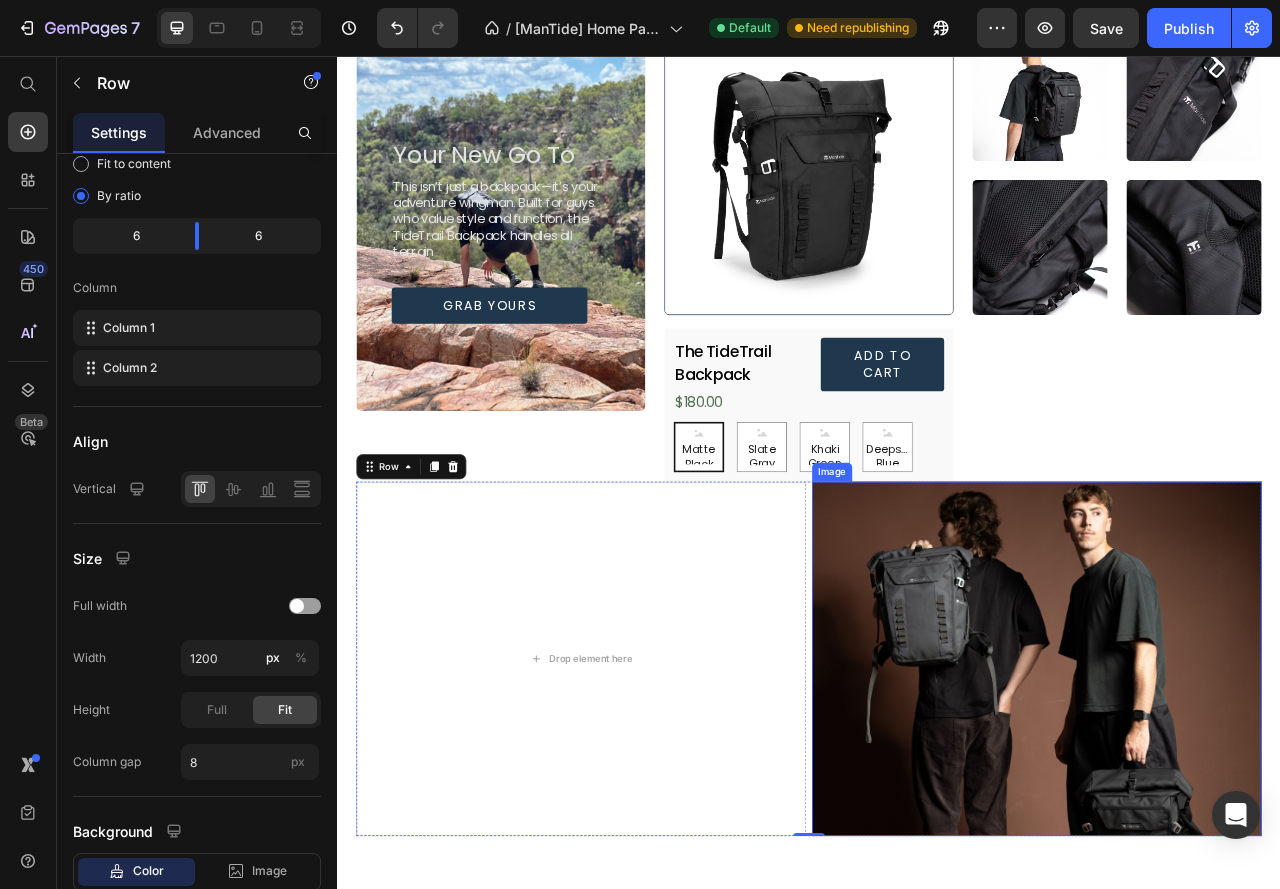 click at bounding box center (1227, 822) 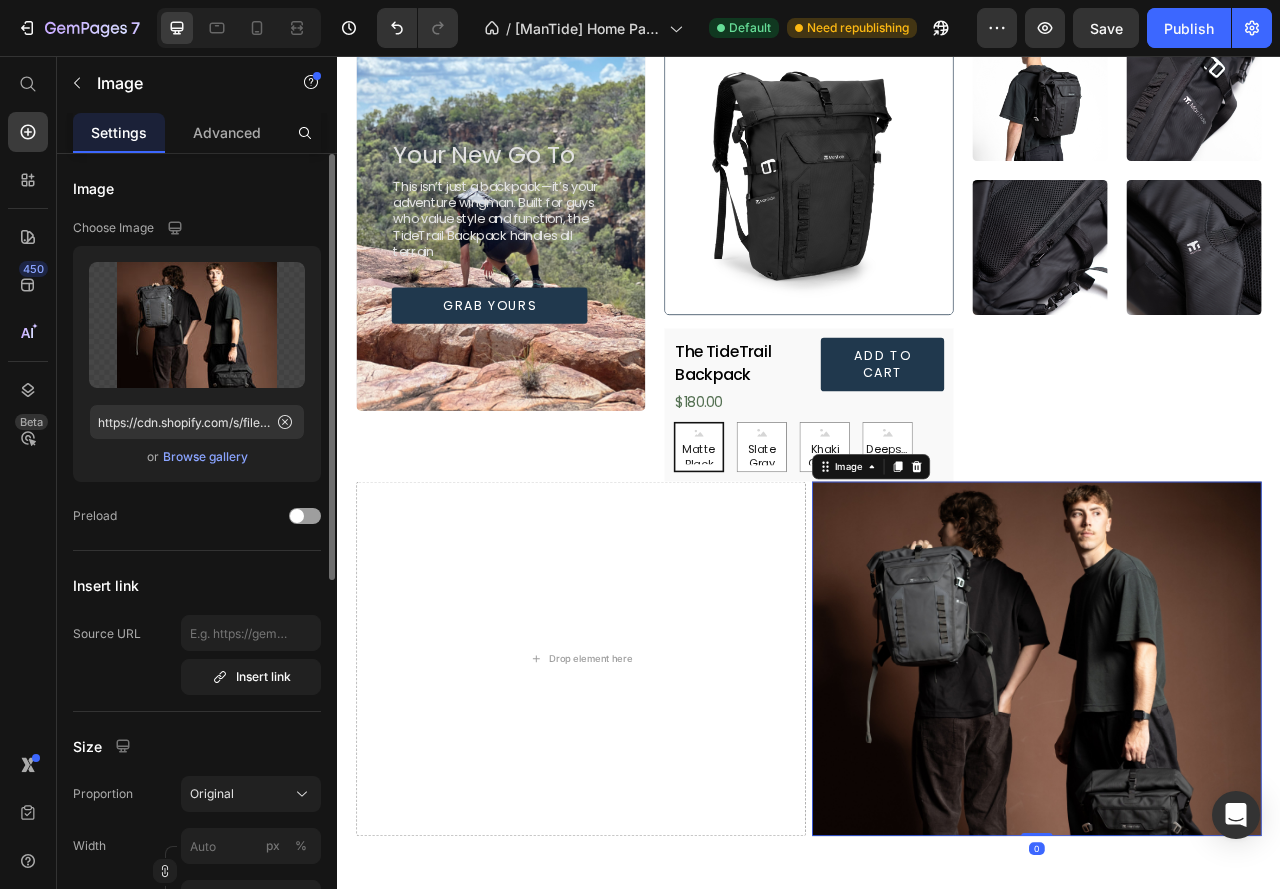 scroll, scrollTop: 500, scrollLeft: 0, axis: vertical 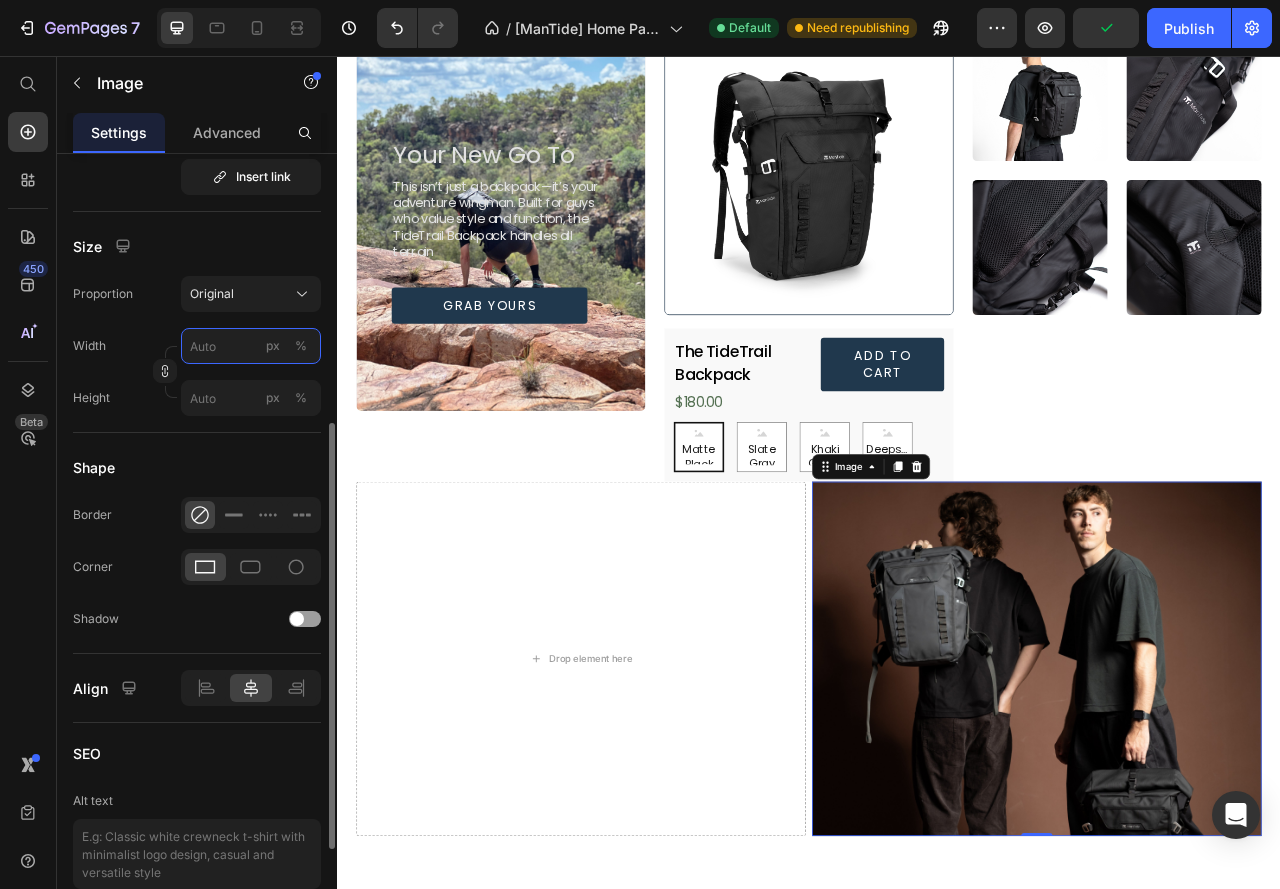 click on "px %" at bounding box center [251, 346] 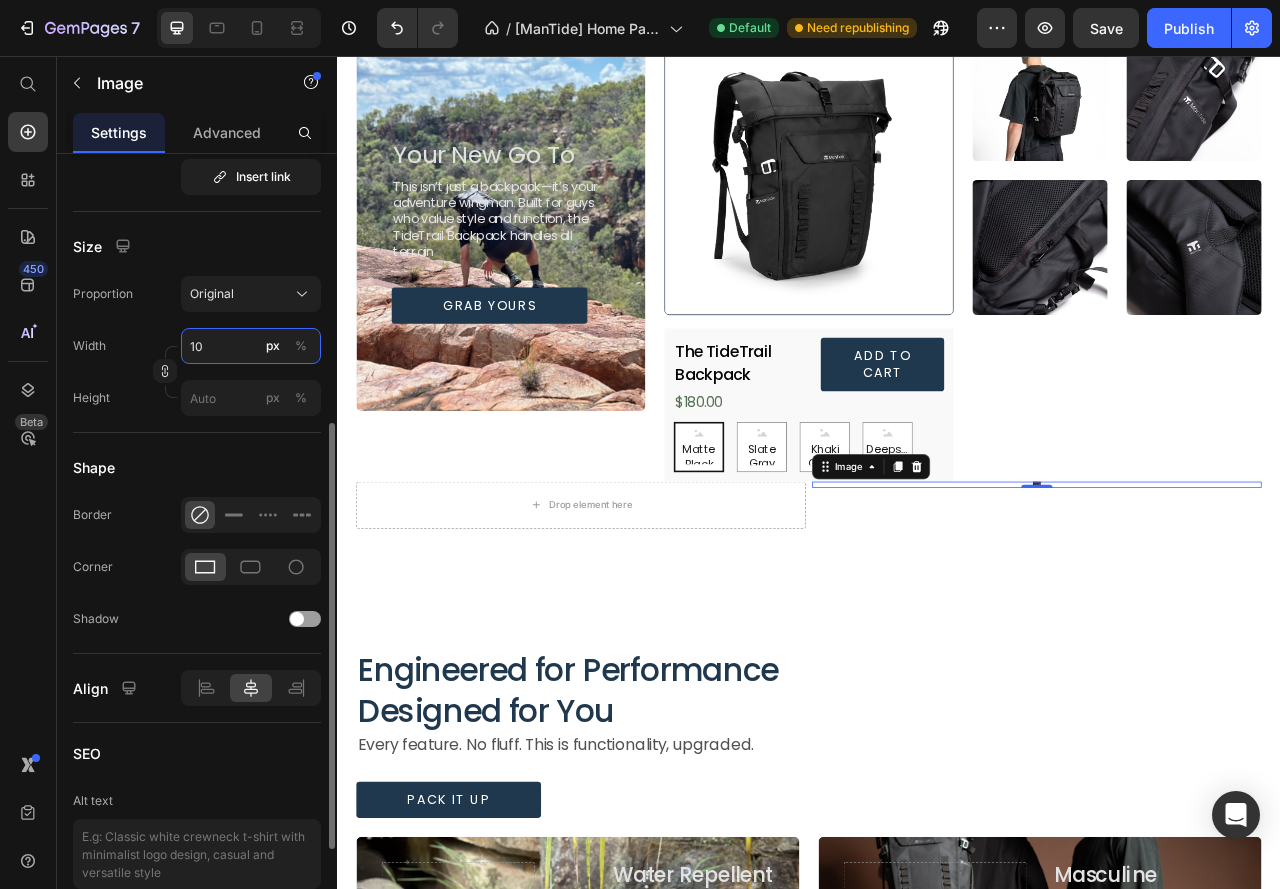 type on "1" 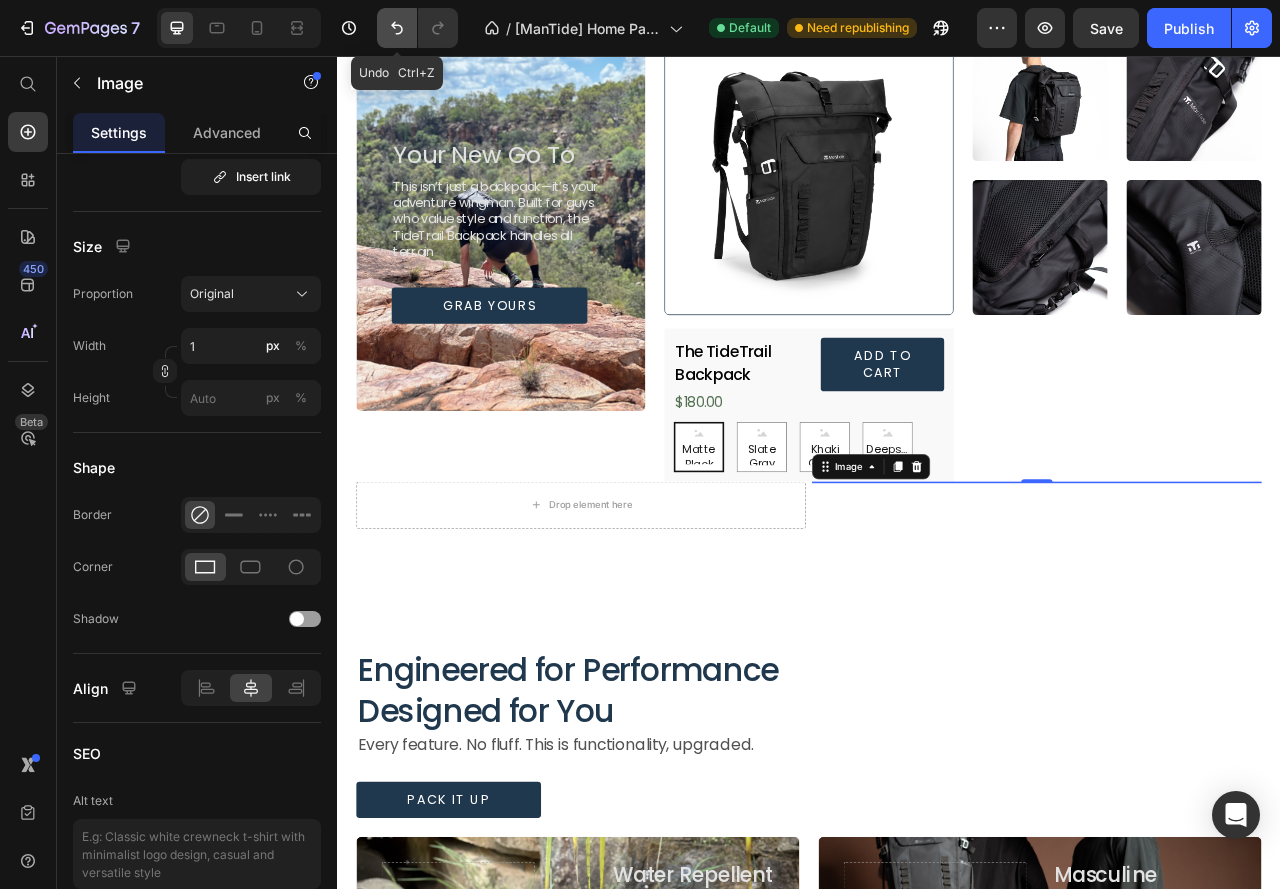 click 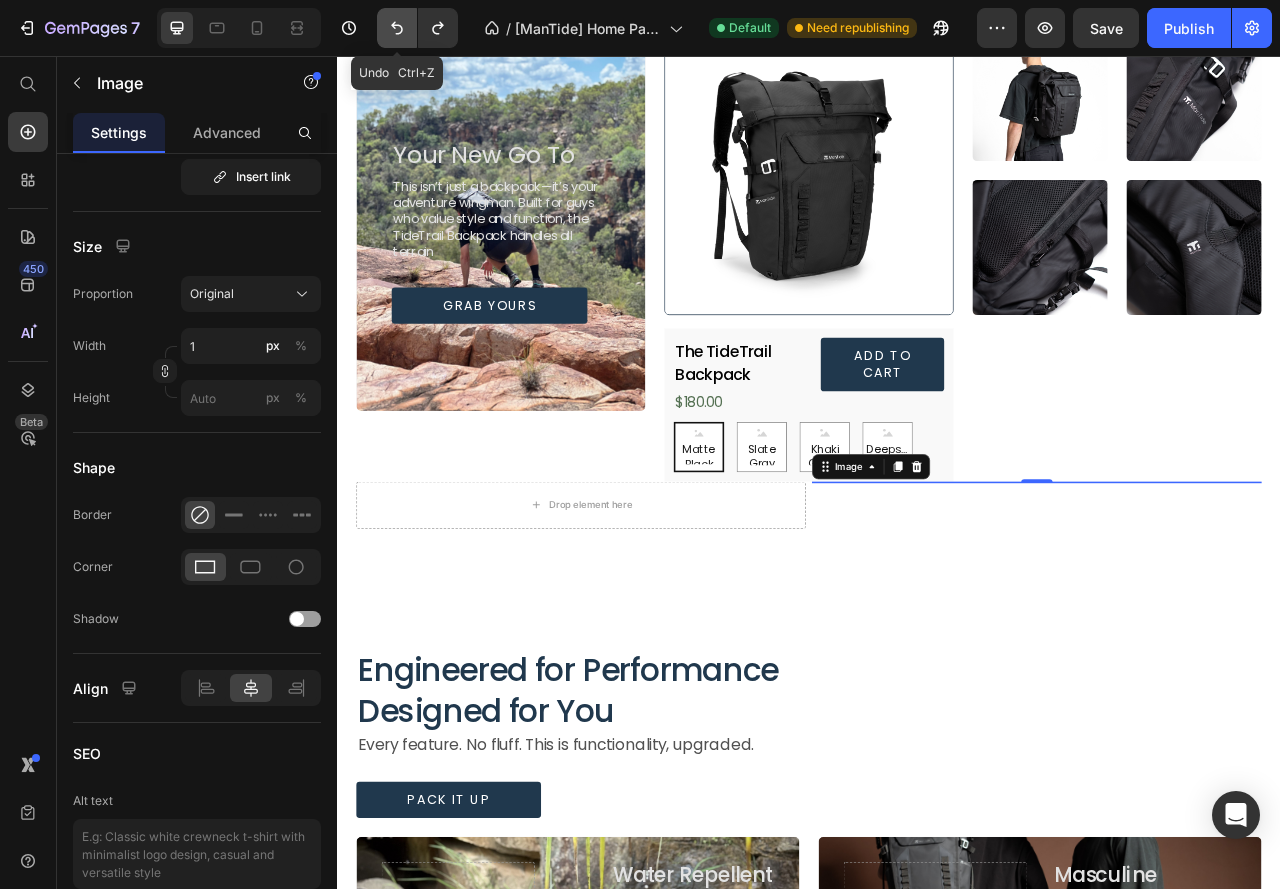click 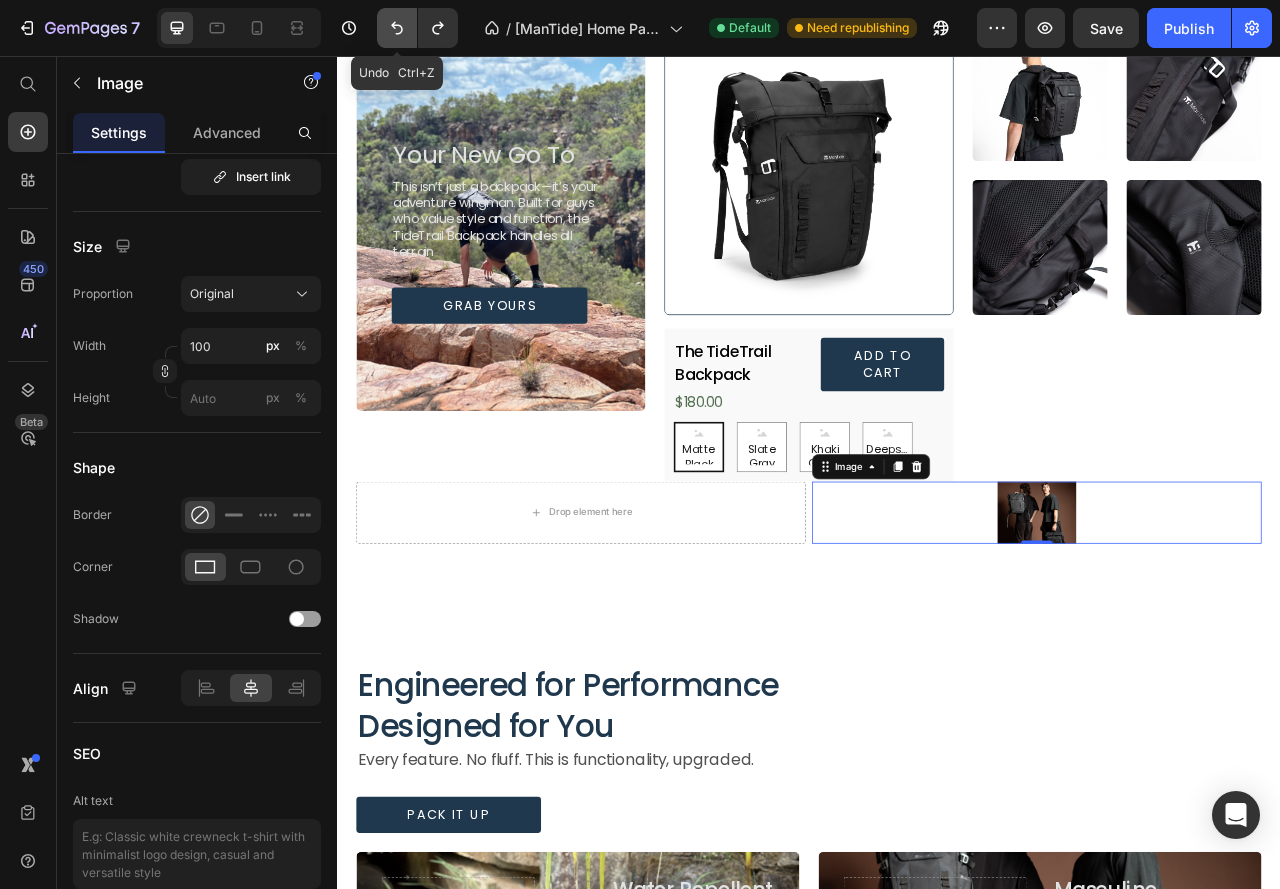 click 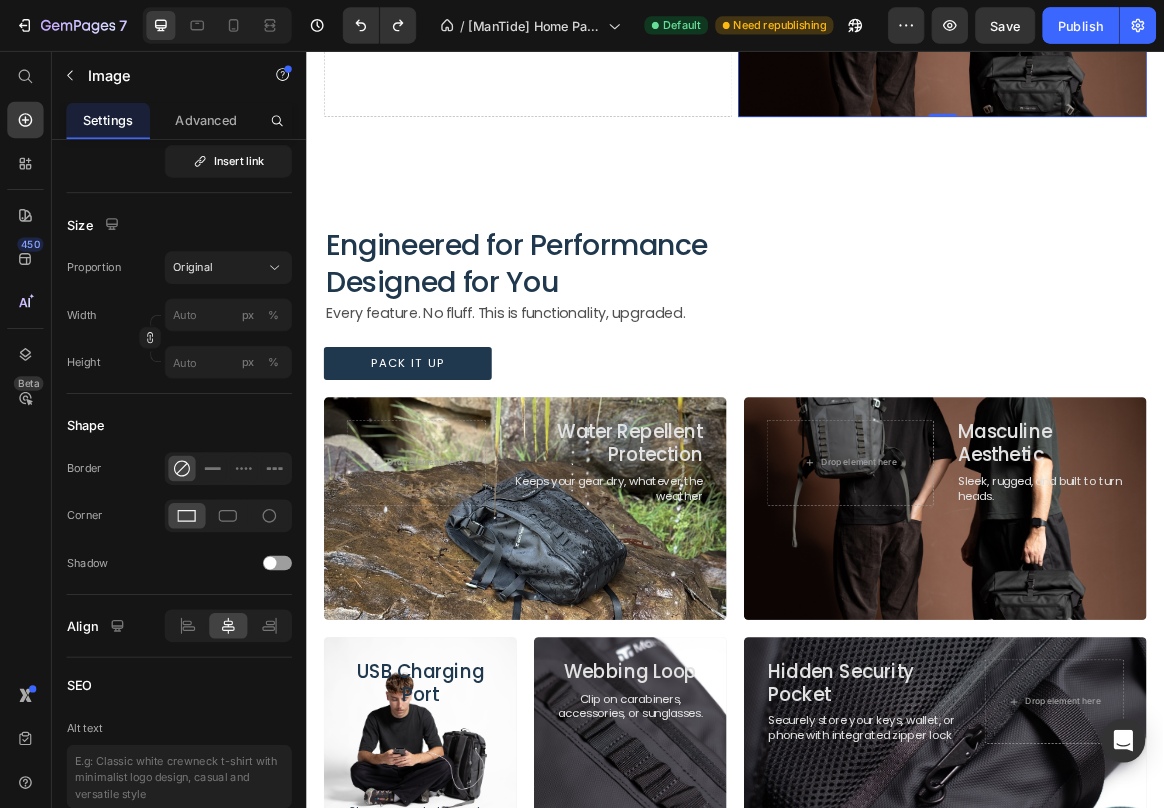 scroll, scrollTop: 1100, scrollLeft: 0, axis: vertical 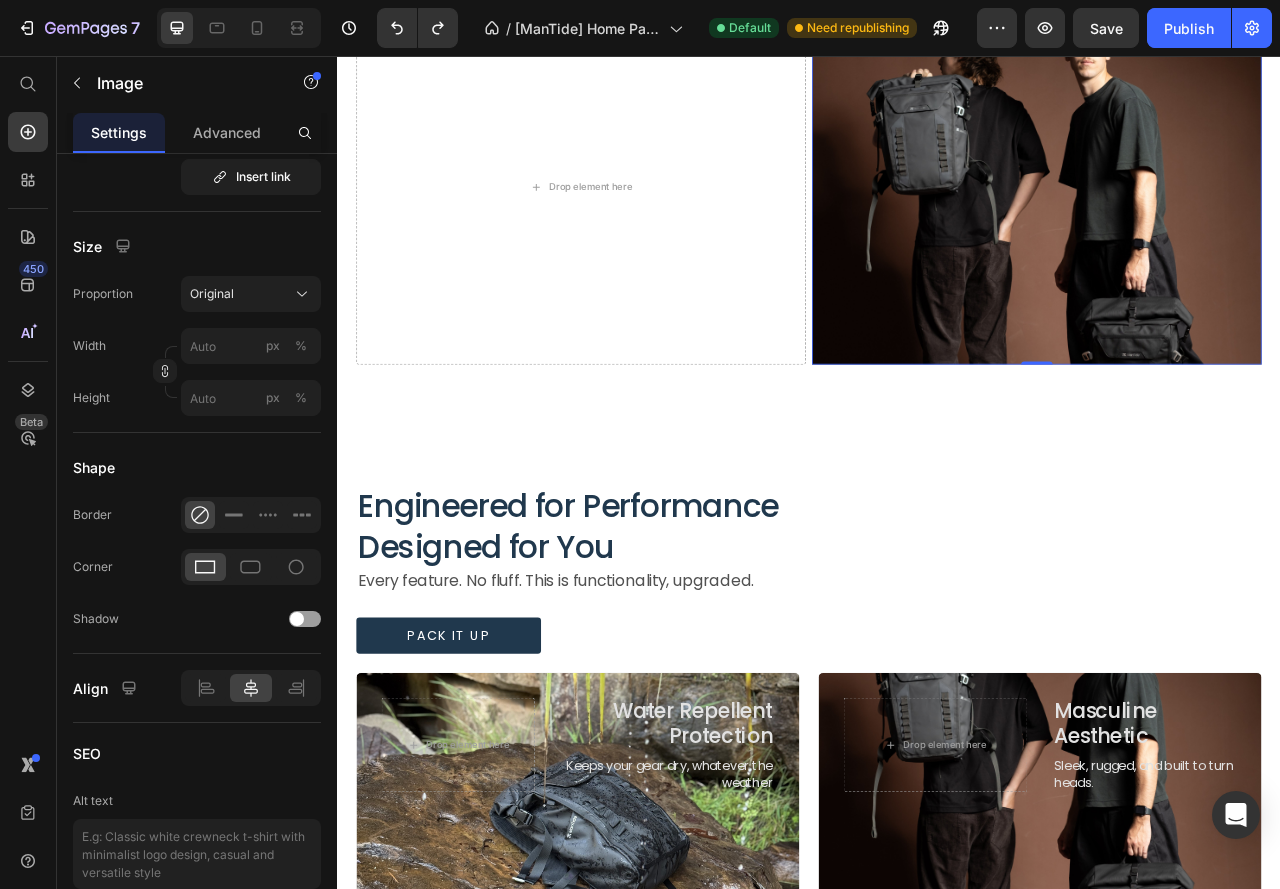 type 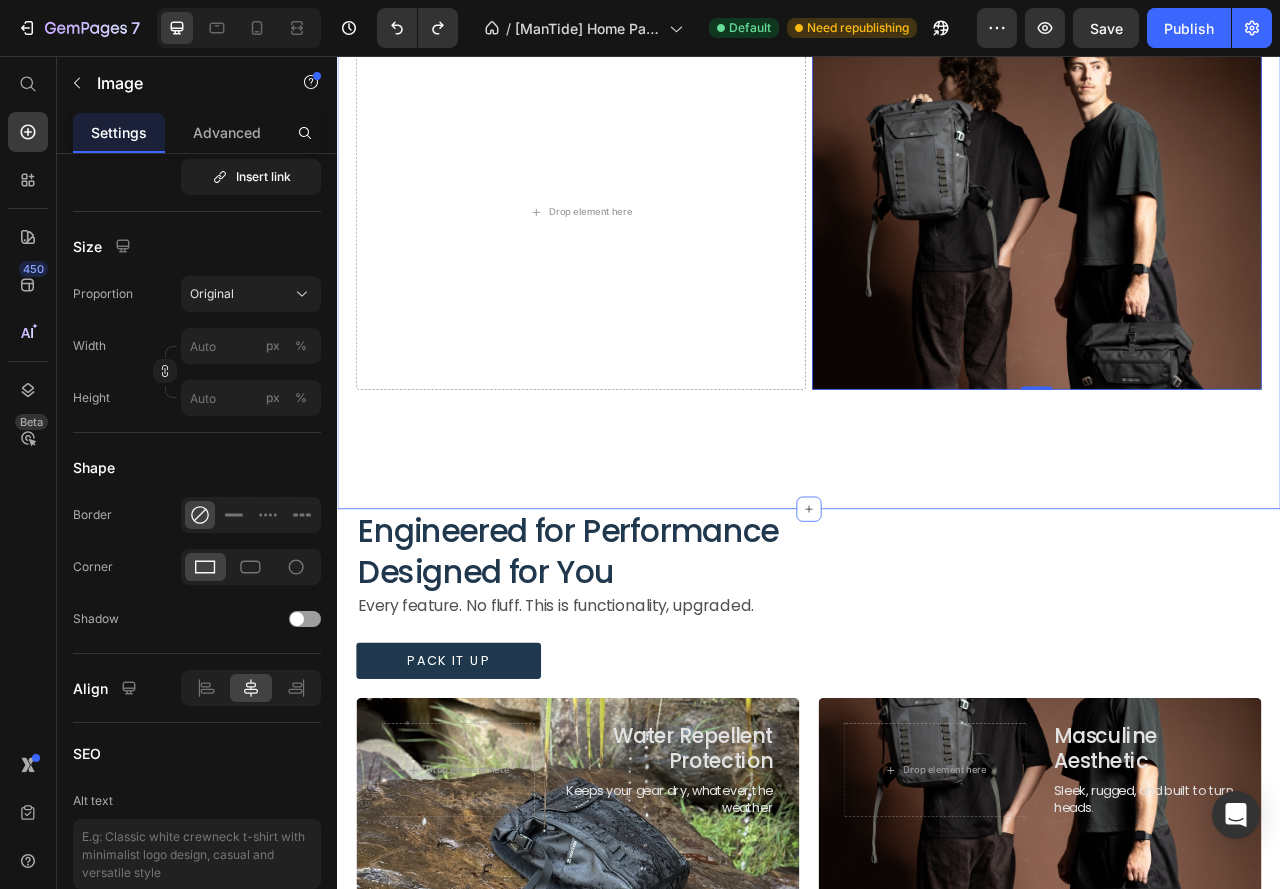 scroll, scrollTop: 1100, scrollLeft: 0, axis: vertical 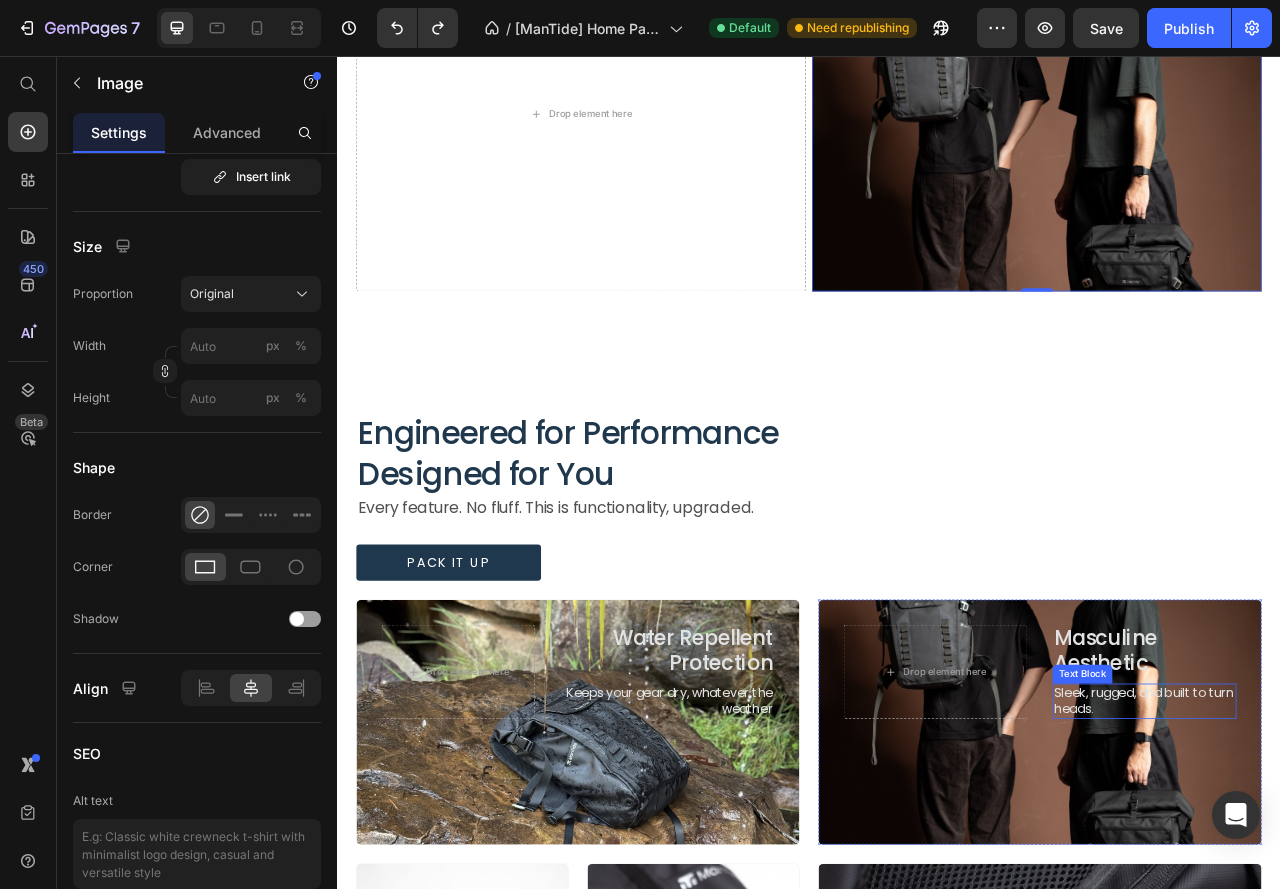 click on "Hidden Security Pocket" at bounding box center [1116, 1148] 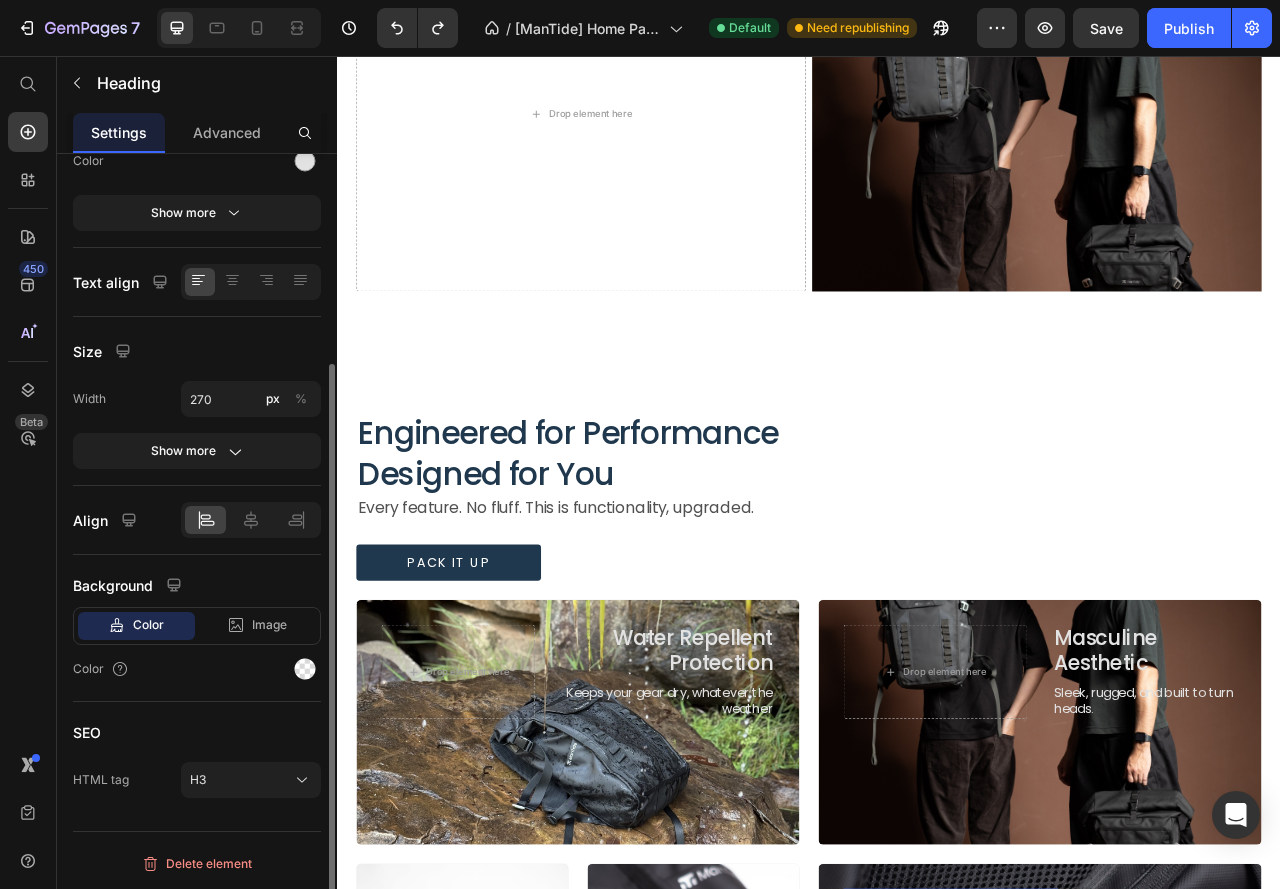 scroll, scrollTop: 1400, scrollLeft: 0, axis: vertical 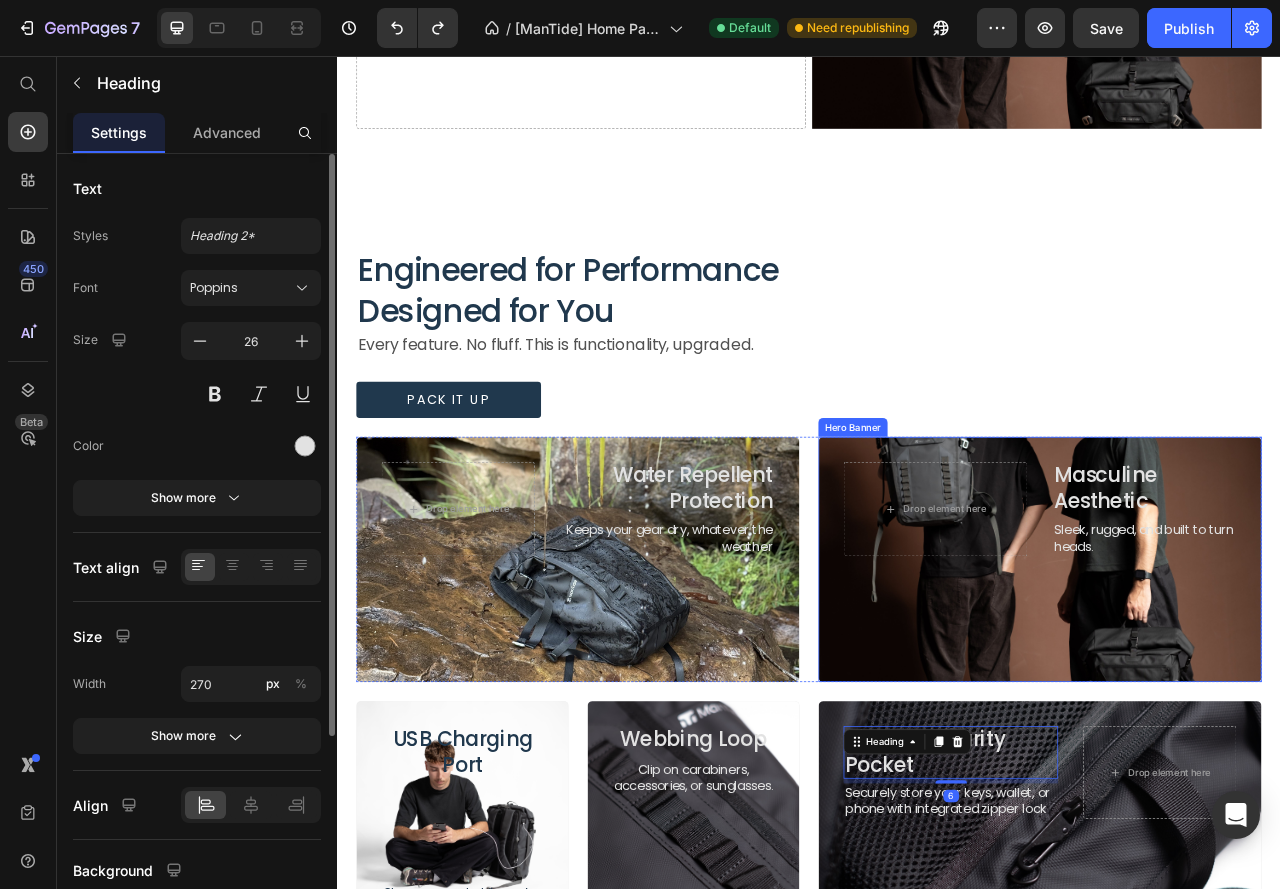 click at bounding box center [1231, 696] 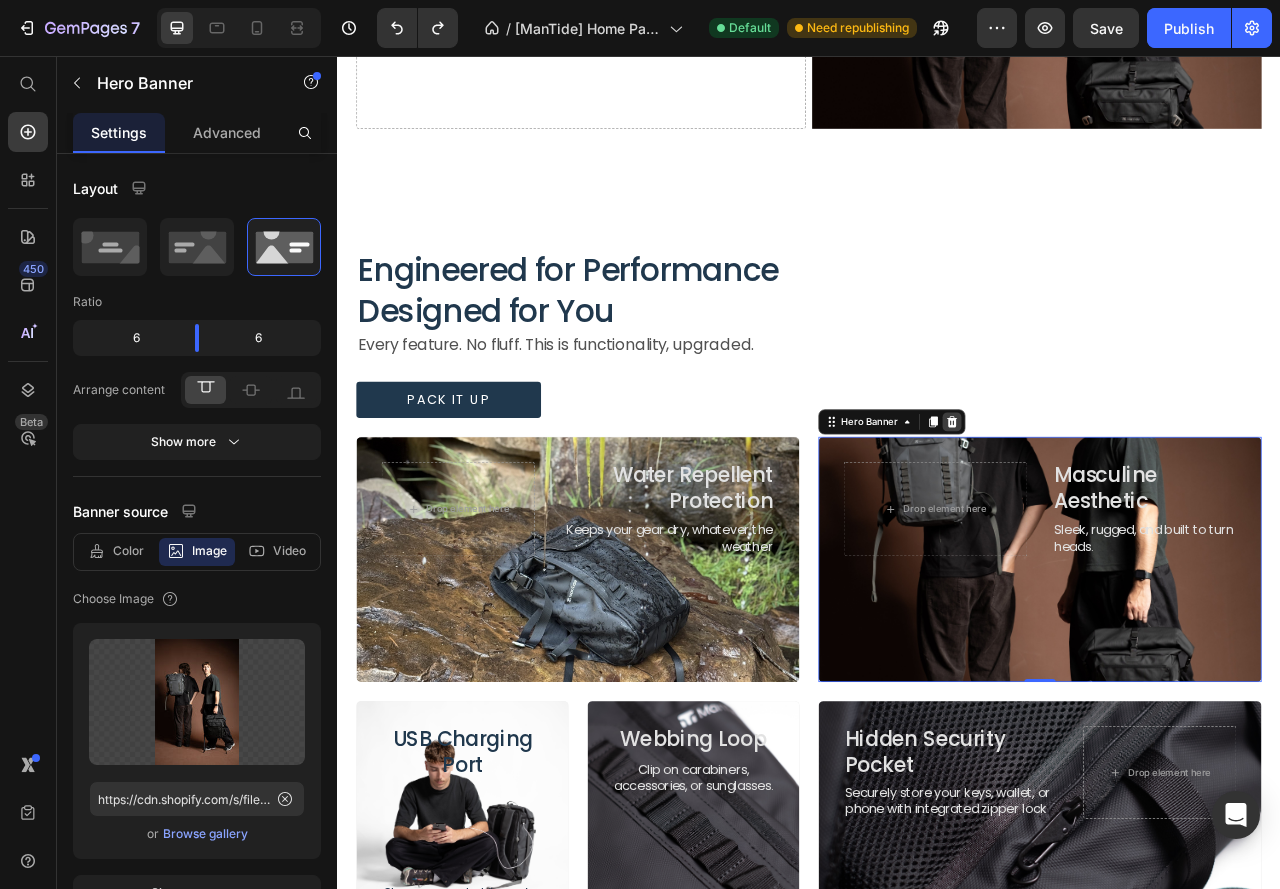 click 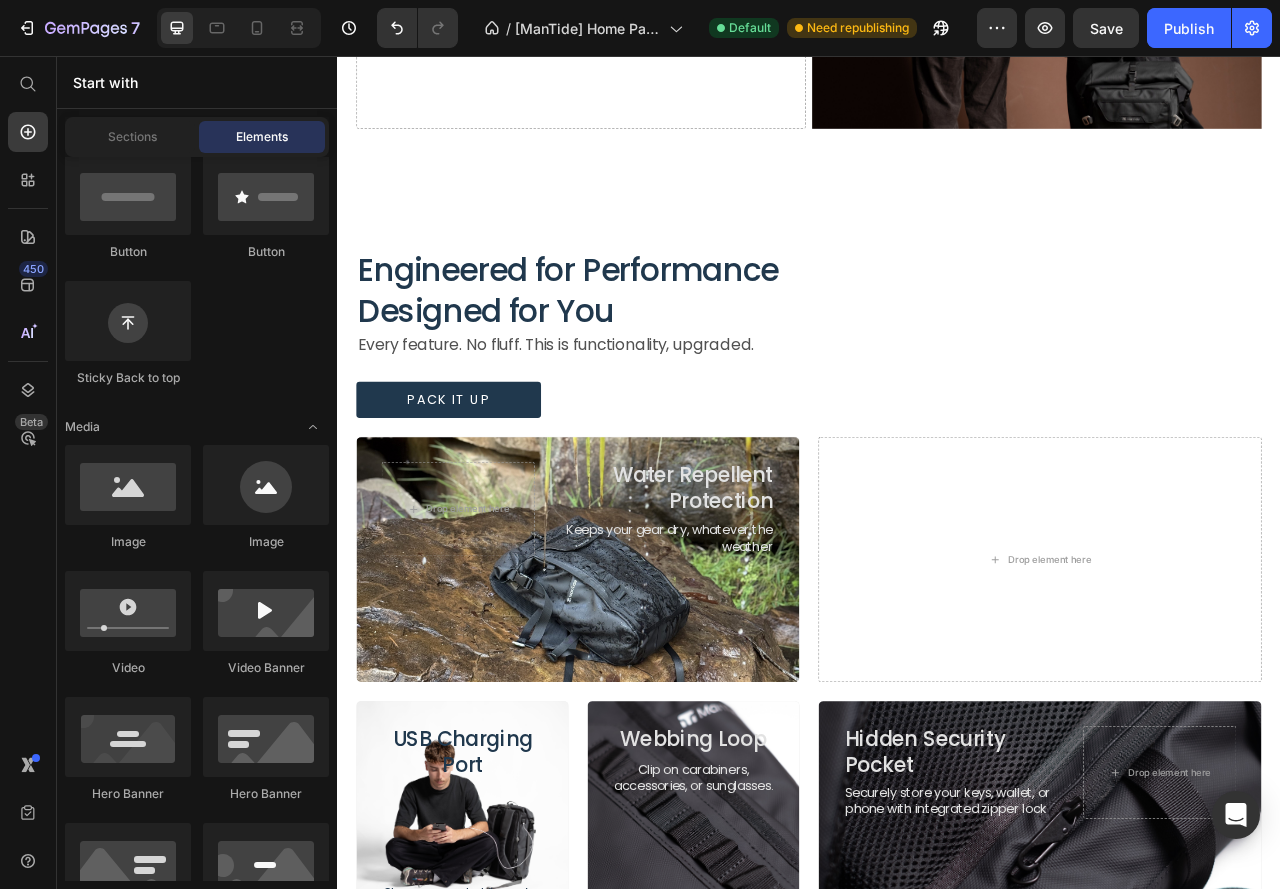 scroll, scrollTop: 0, scrollLeft: 0, axis: both 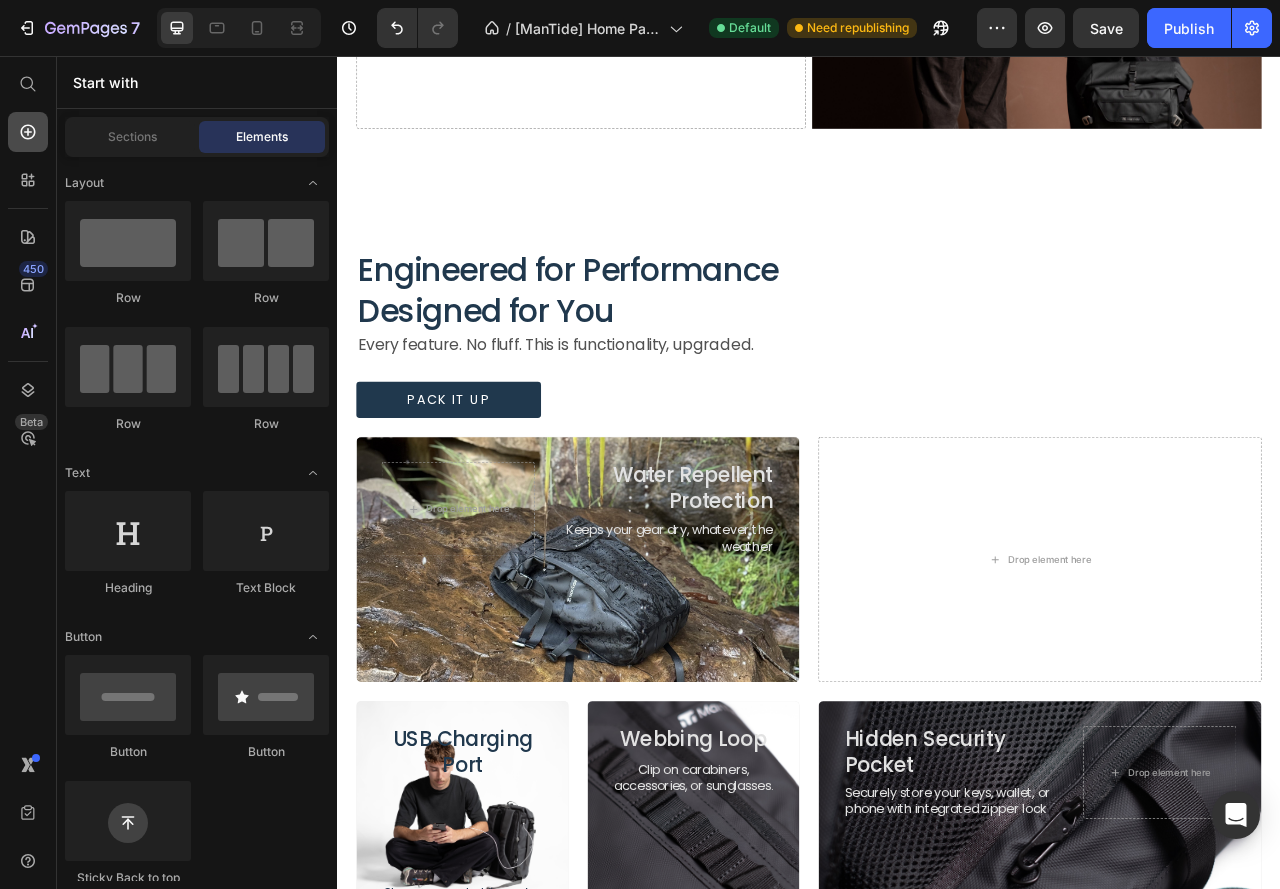 click 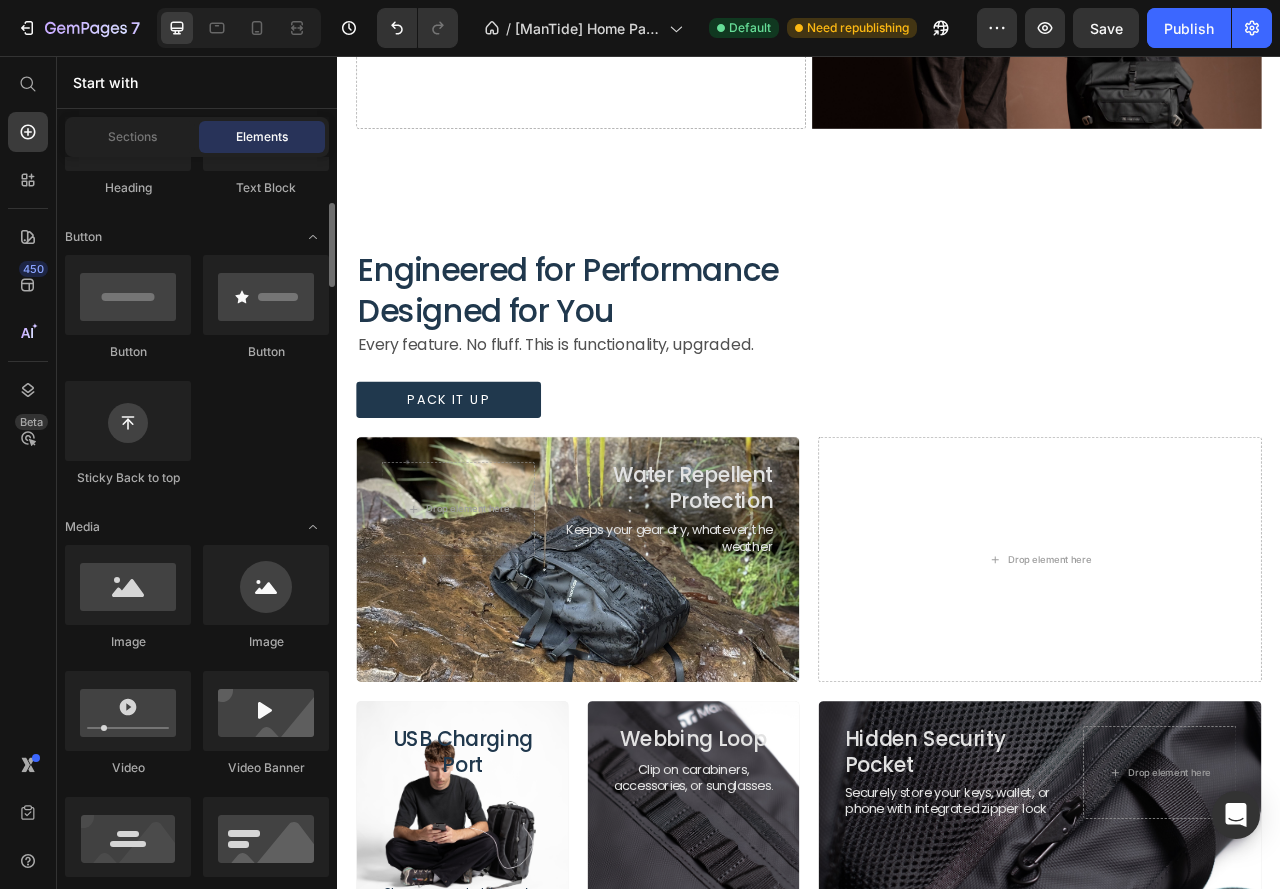 scroll, scrollTop: 600, scrollLeft: 0, axis: vertical 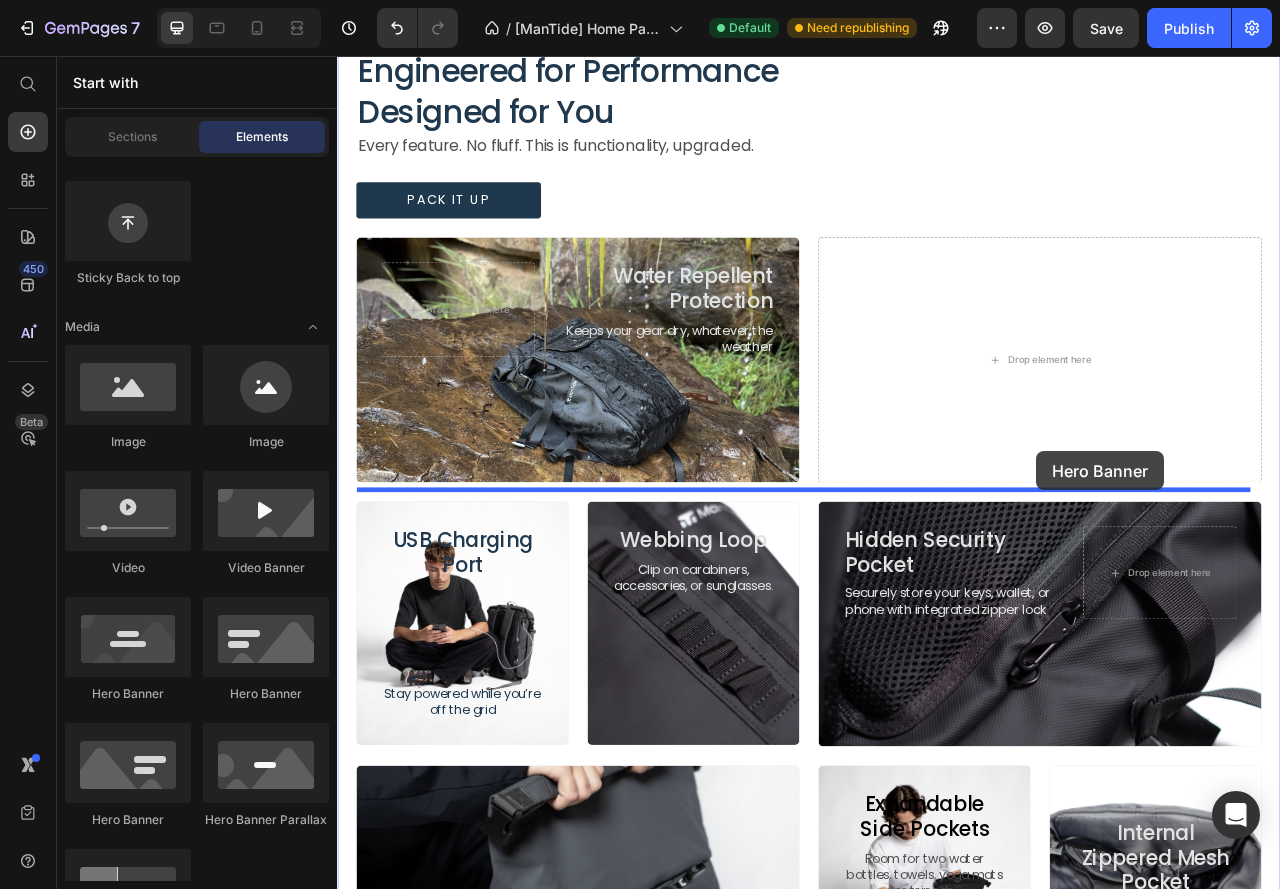 drag, startPoint x: 464, startPoint y: 844, endPoint x: 1226, endPoint y: 558, distance: 813.9042 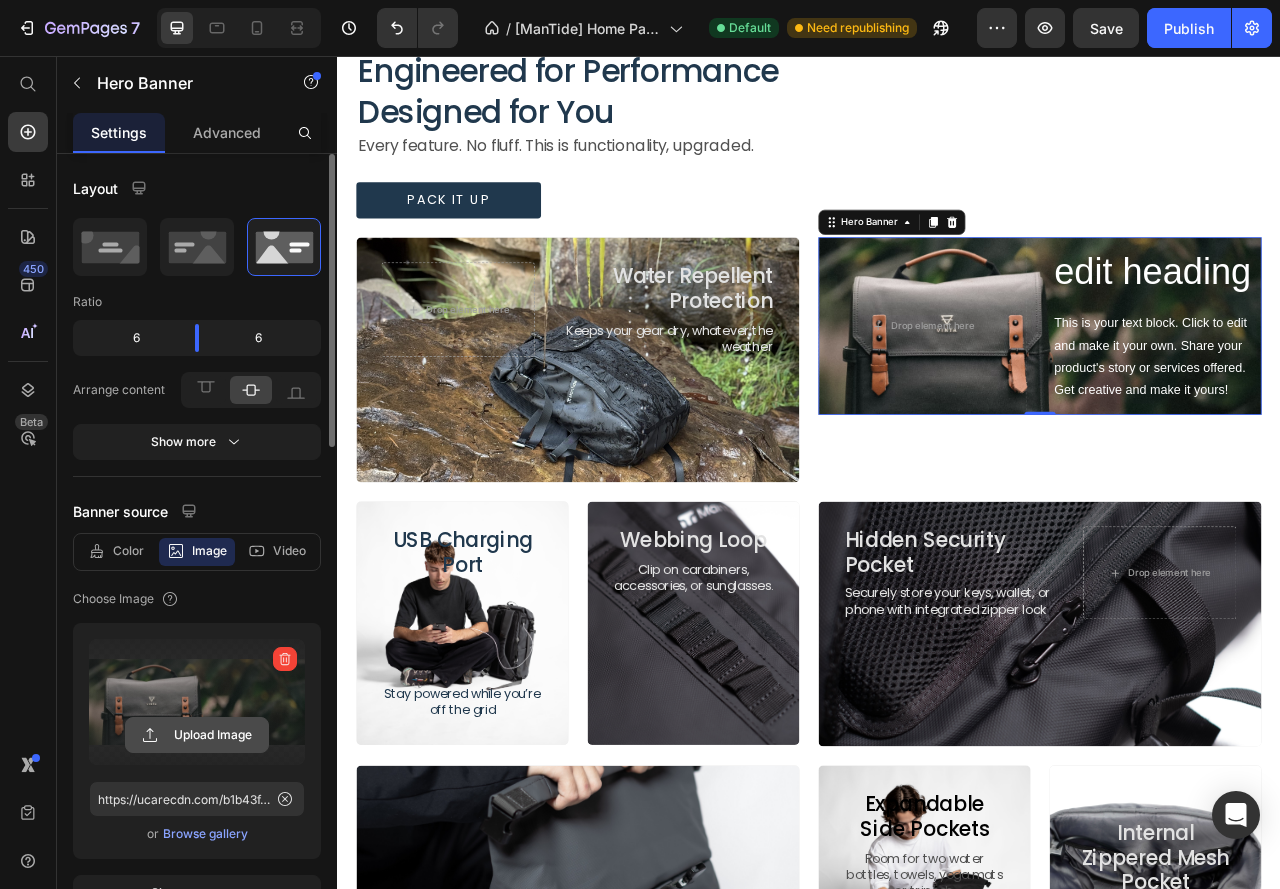 scroll, scrollTop: 100, scrollLeft: 0, axis: vertical 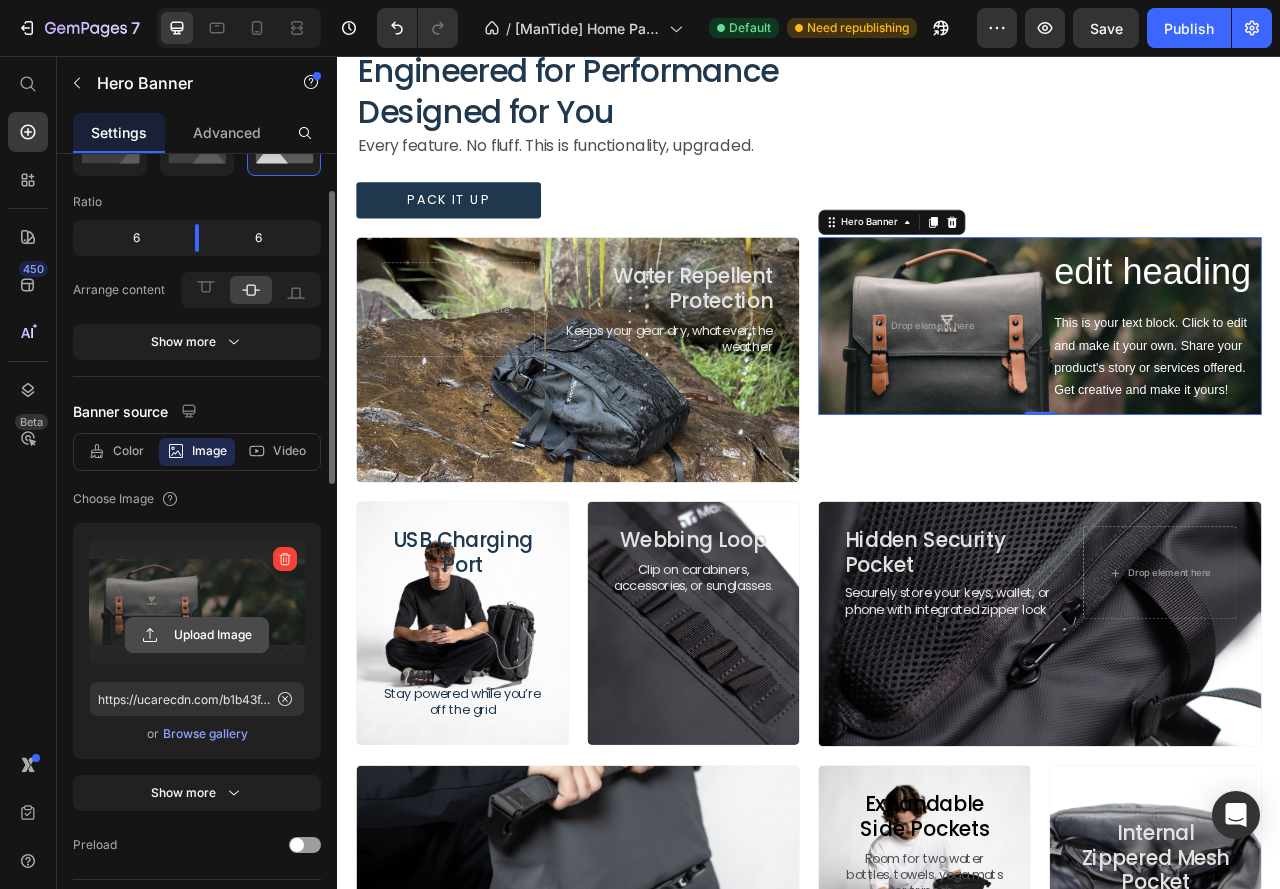 click 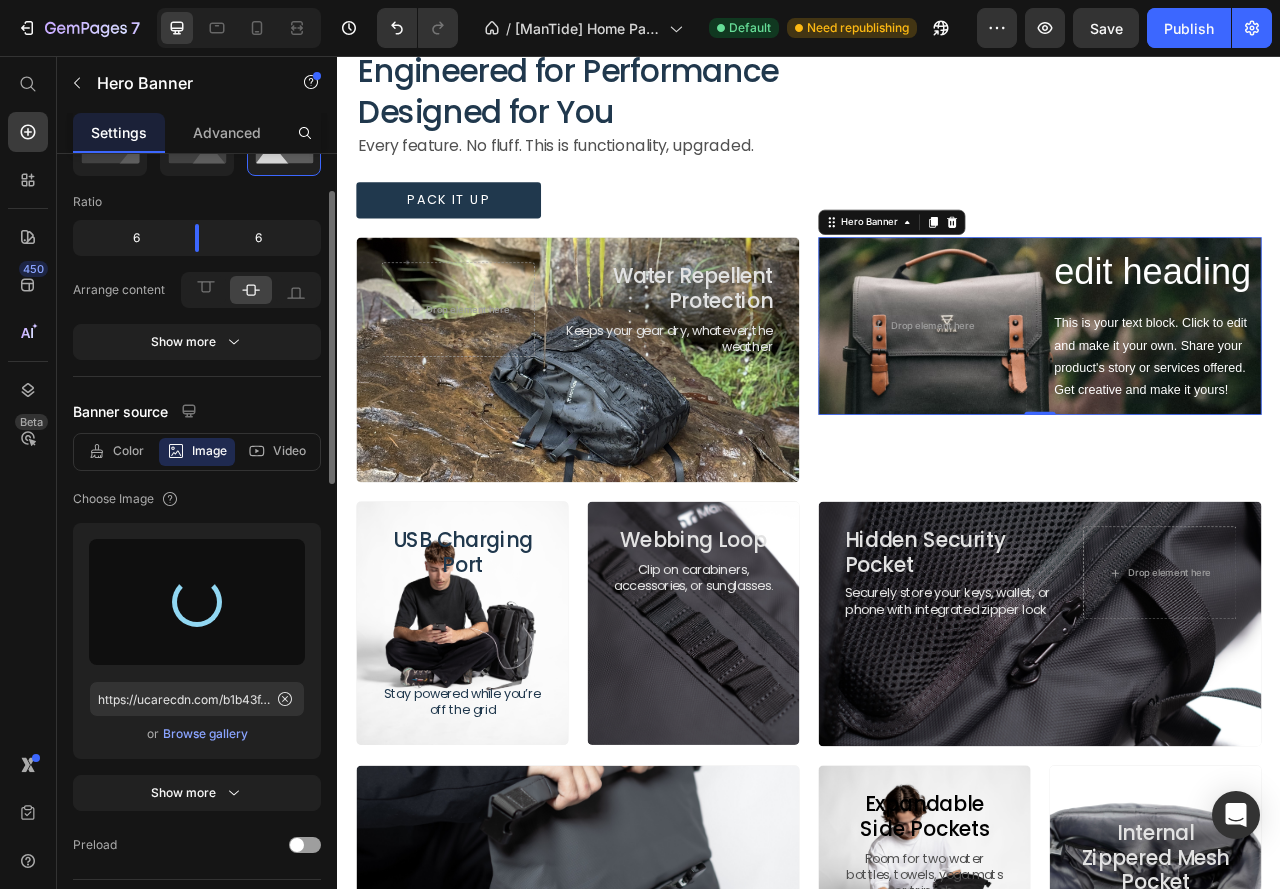 type on "https://cdn.shopify.com/s/files/1/0629/8710/8439/files/gempages_566666339800843345-a3122192-5822-4c53-8a58-e56192733d30.jpg" 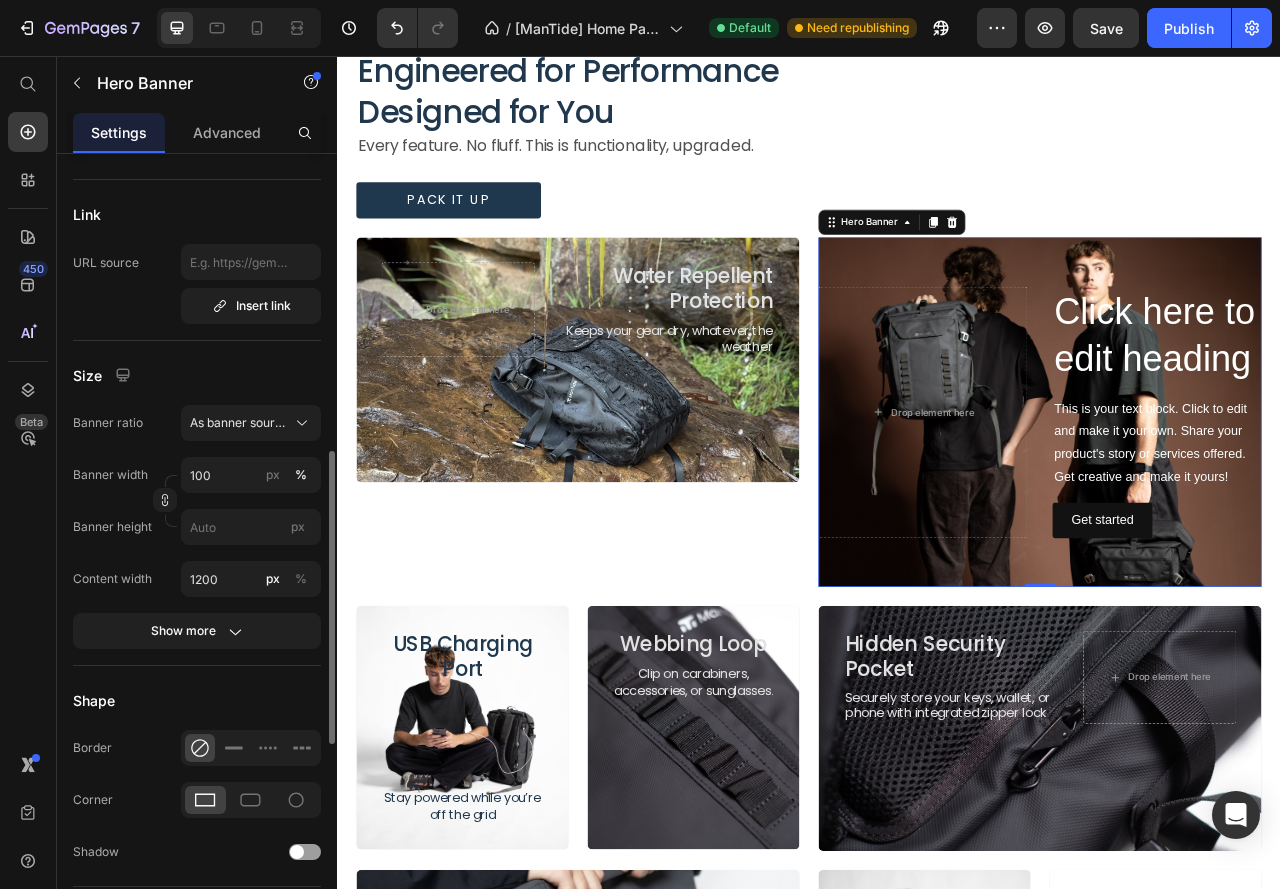 scroll, scrollTop: 900, scrollLeft: 0, axis: vertical 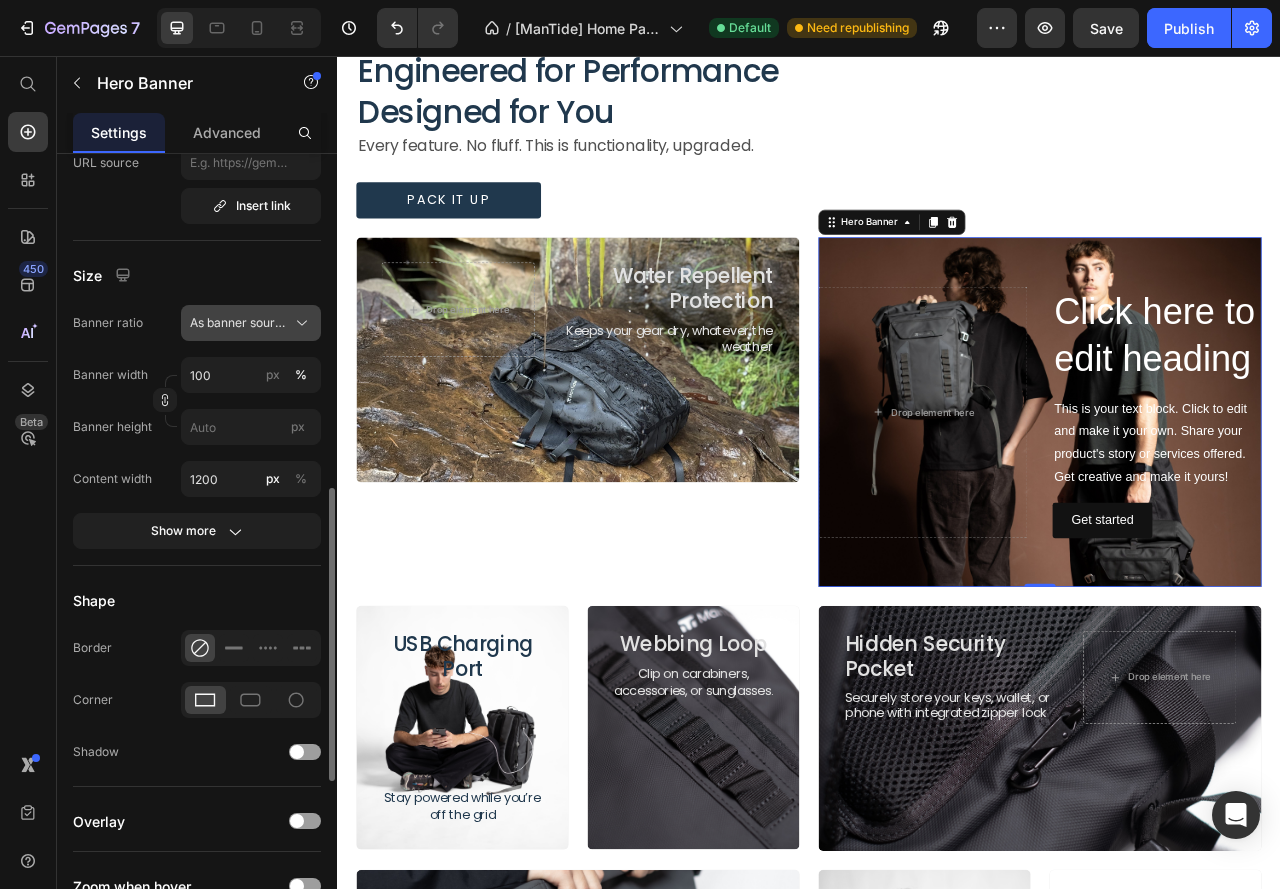 click on "As banner source" at bounding box center (251, 323) 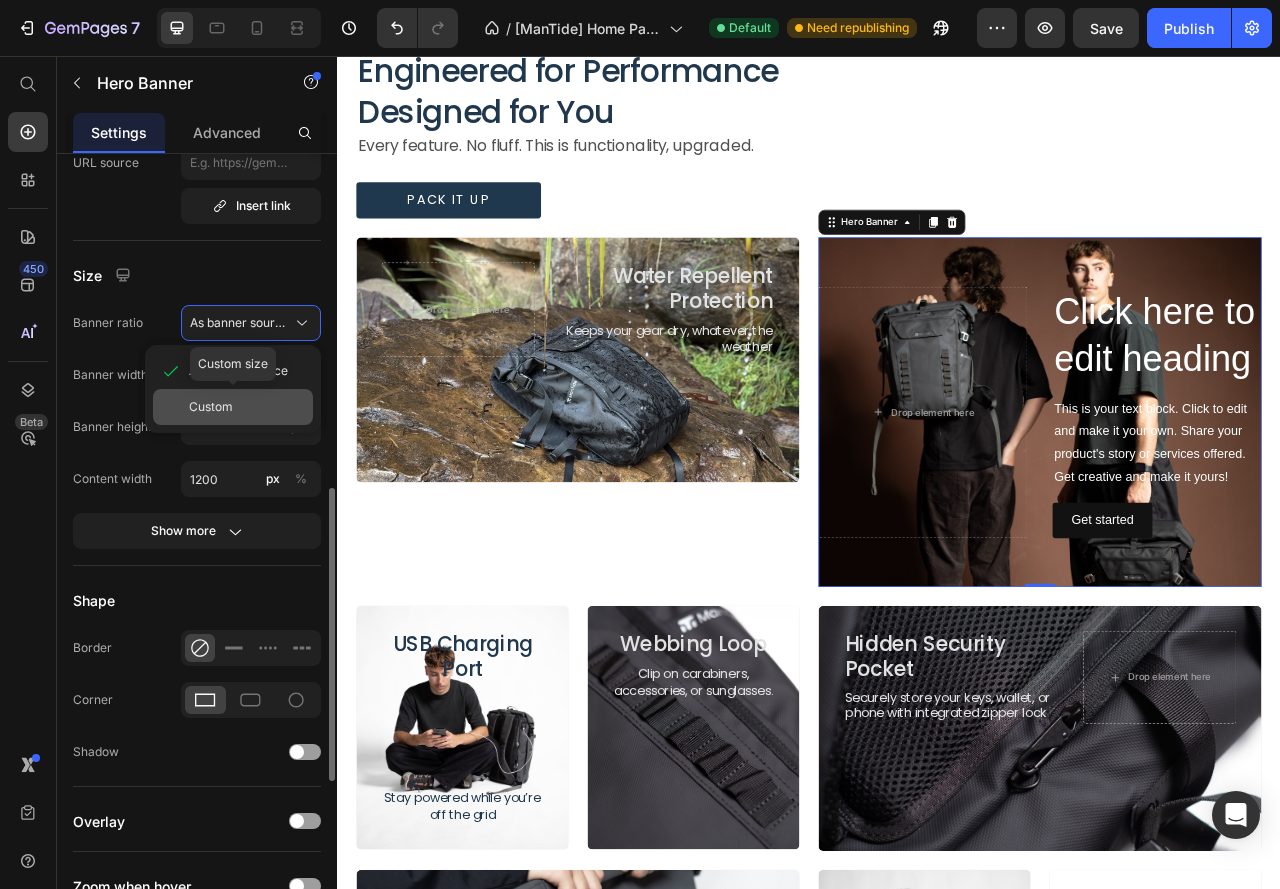 click on "Custom" at bounding box center (211, 407) 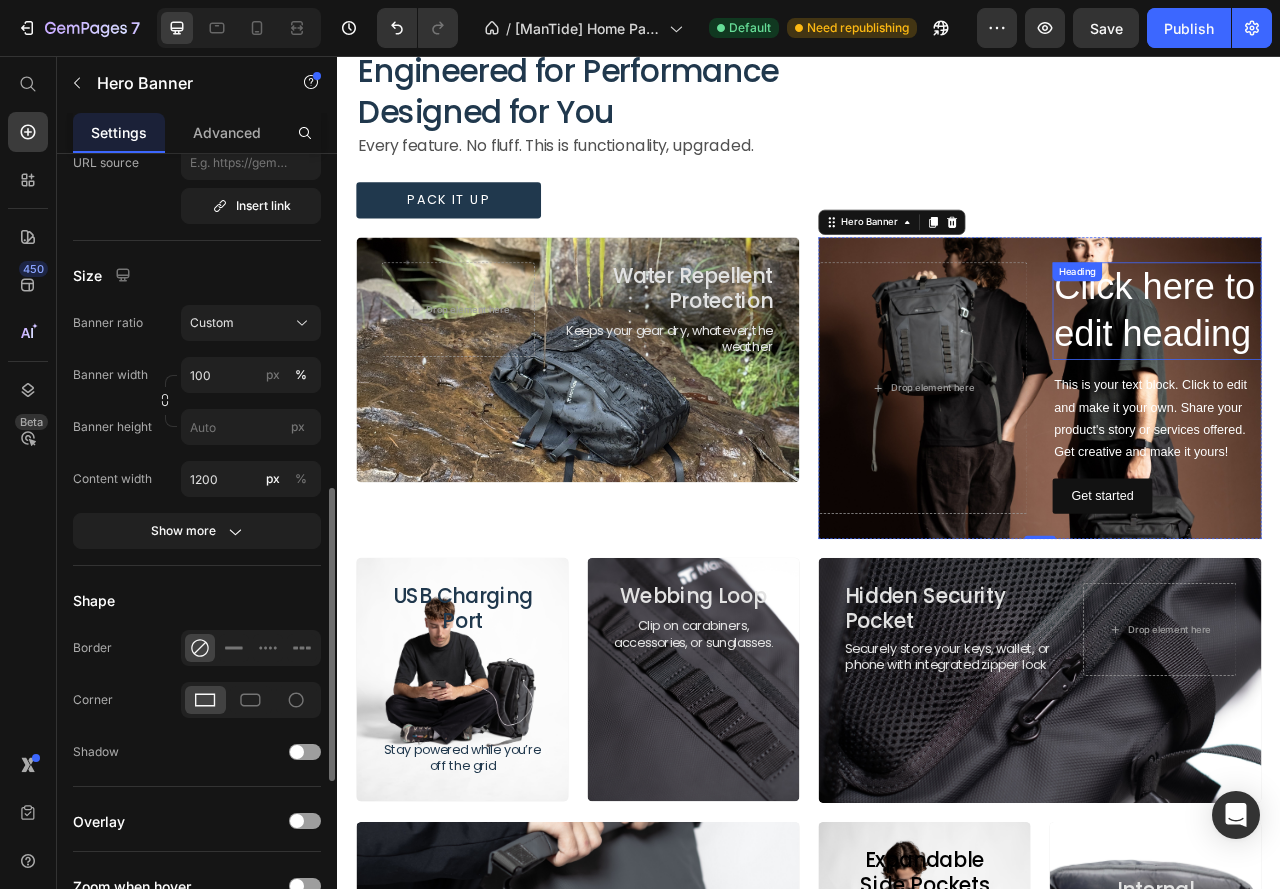 click on "Click here to edit heading" at bounding box center [1380, 380] 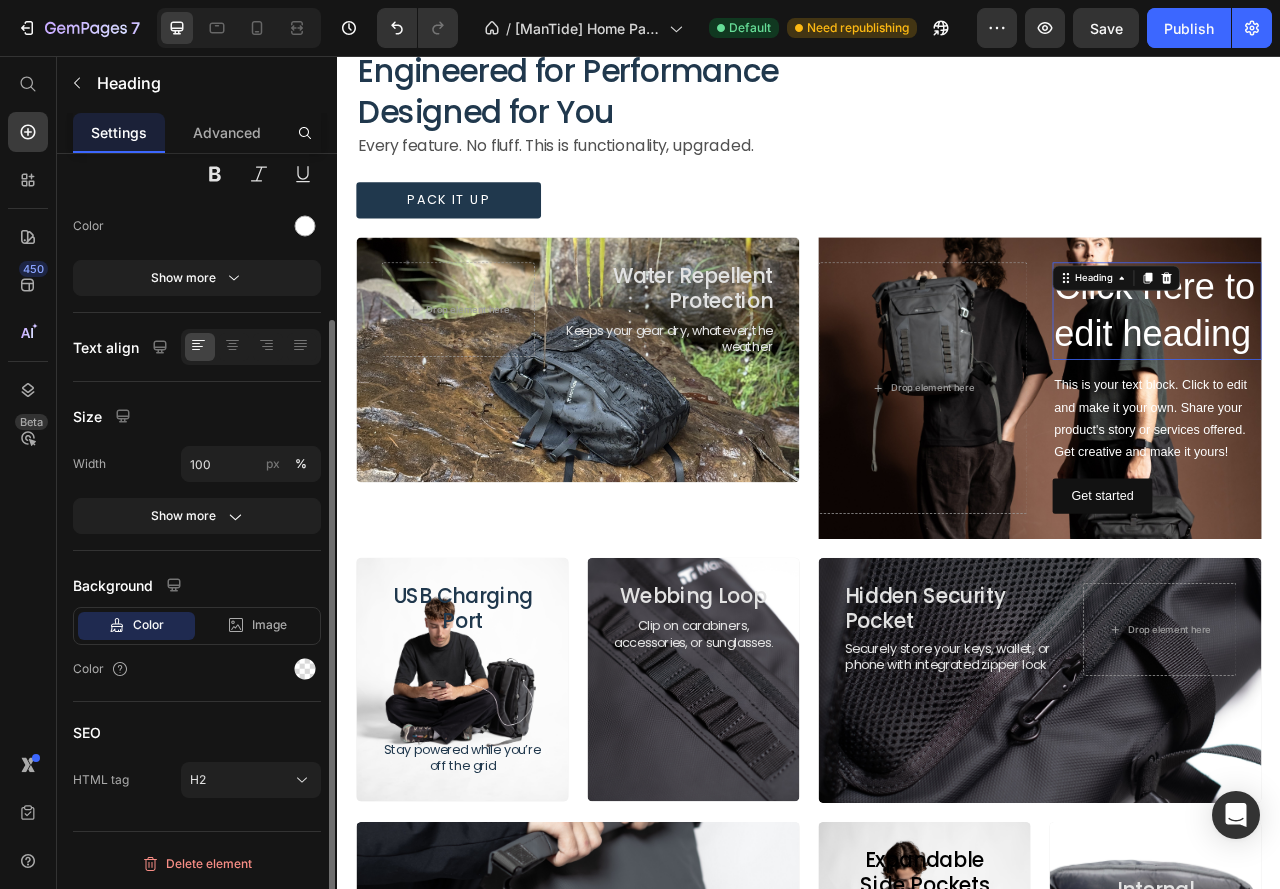 scroll, scrollTop: 0, scrollLeft: 0, axis: both 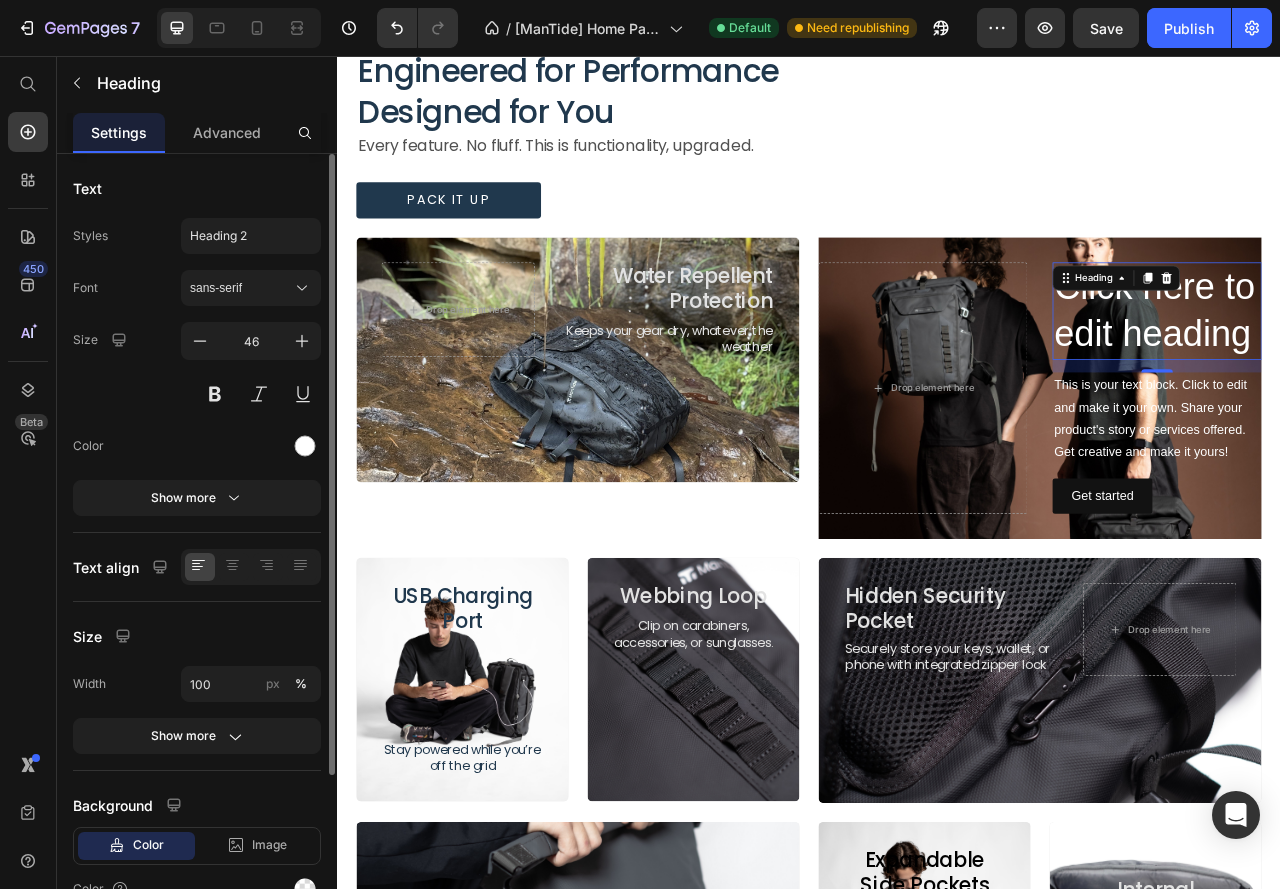 click on "Click here to edit heading" at bounding box center (1380, 380) 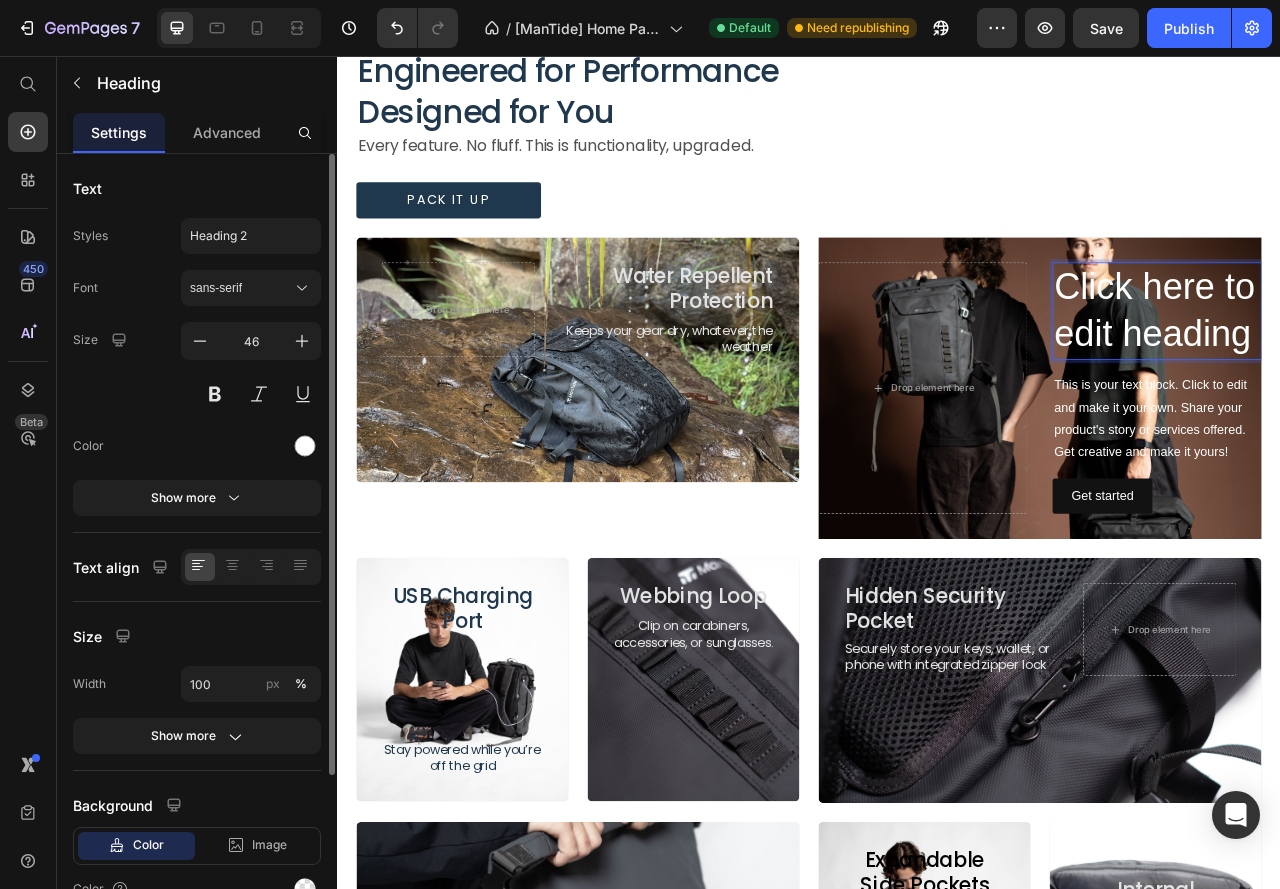 click on "Click here to edit heading" at bounding box center (1380, 380) 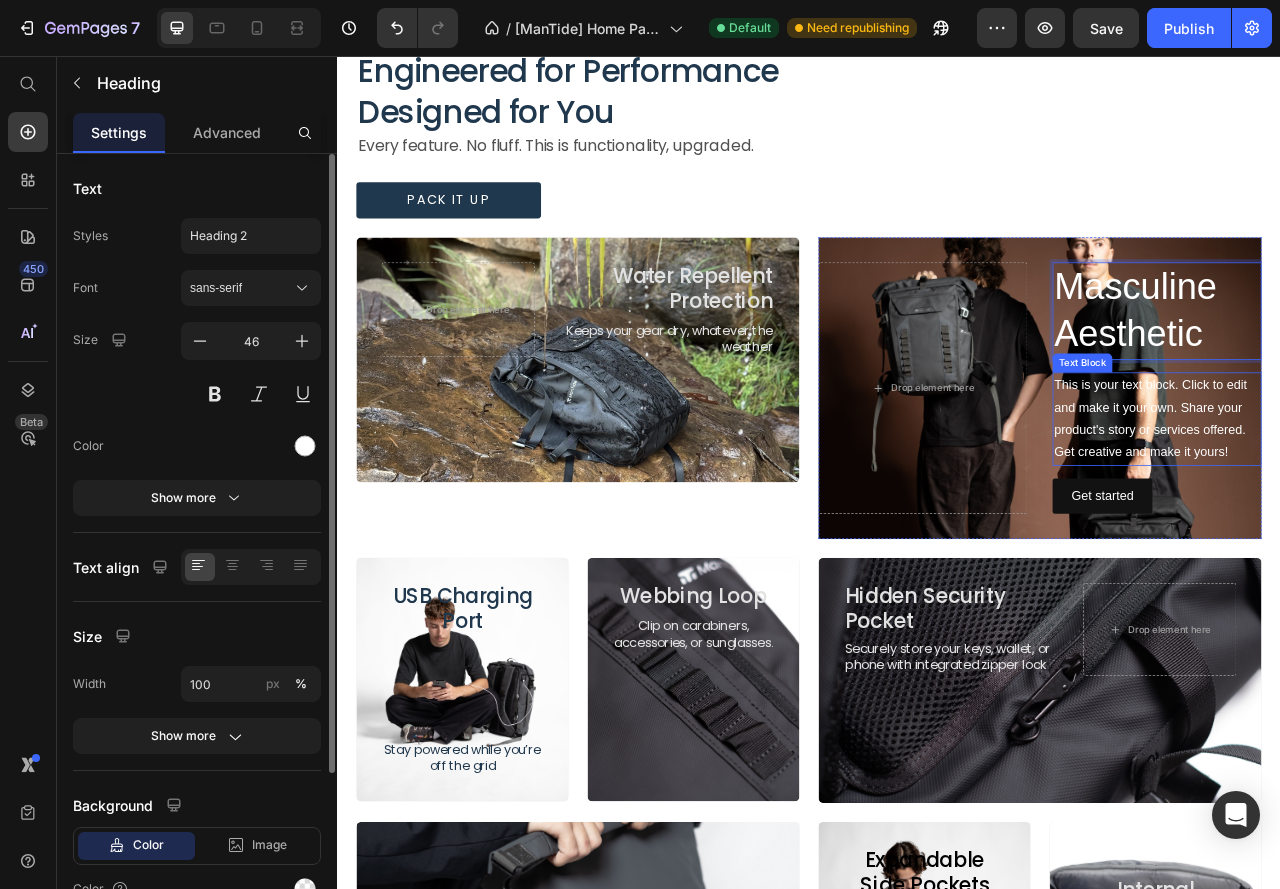 click on "This is your text block. Click to edit and make it your own. Share your                       product's story or services offered. Get creative and make it yours!" at bounding box center (1380, 517) 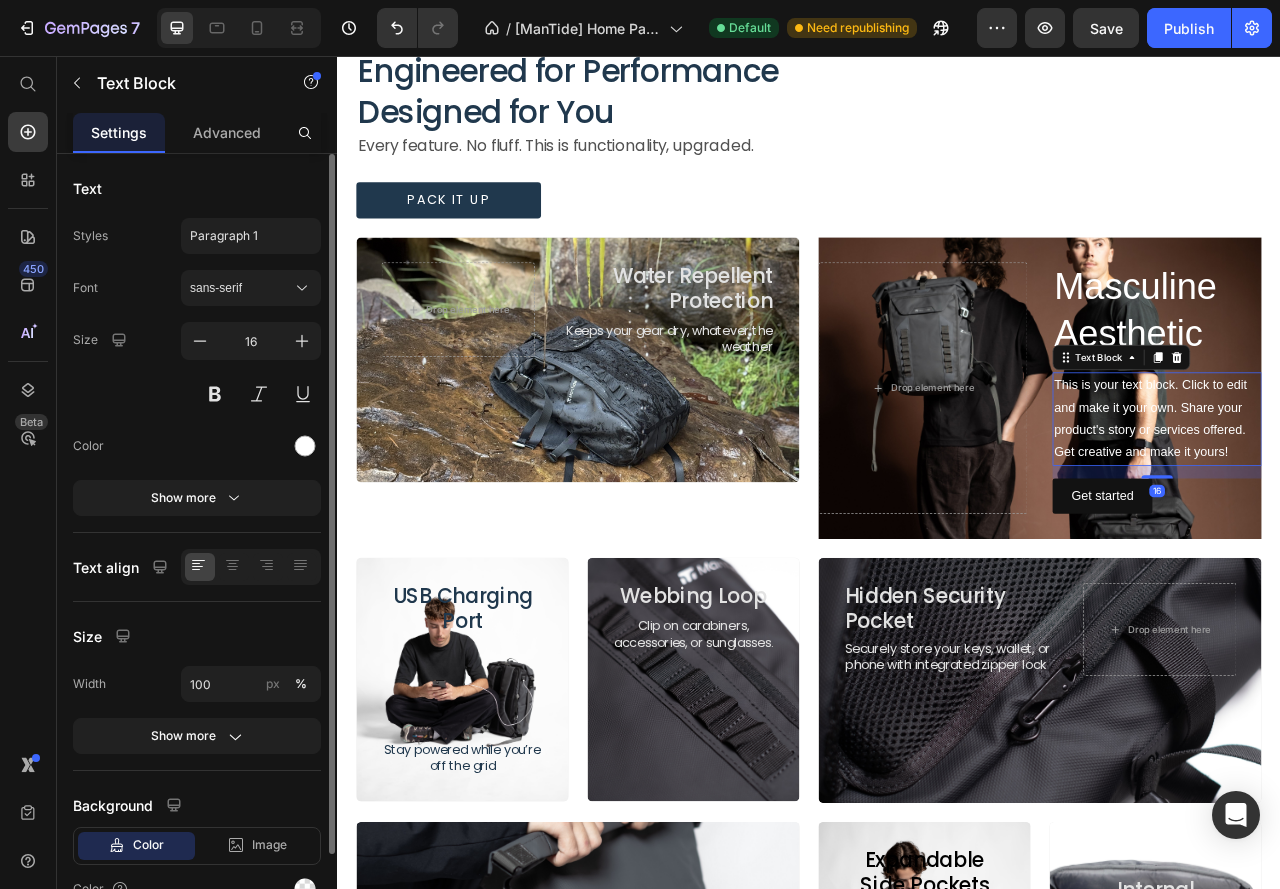 click on "This is your text block. Click to edit and make it your own. Share your                       product's story or services offered. Get creative and make it yours!" at bounding box center [1380, 517] 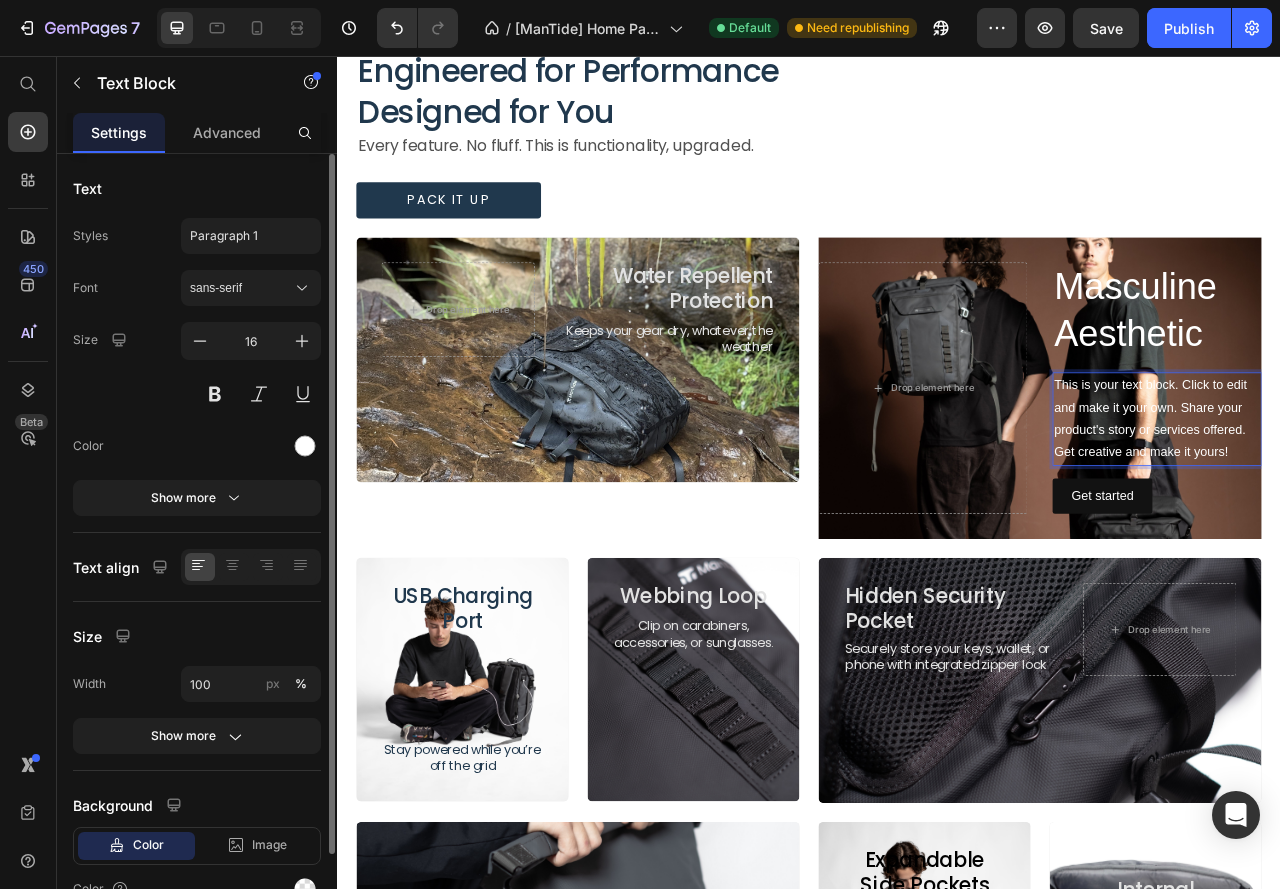 click on "This is your text block. Click to edit and make it your own. Share your product's story or services offered. Get creative and make it yours!" at bounding box center (1380, 517) 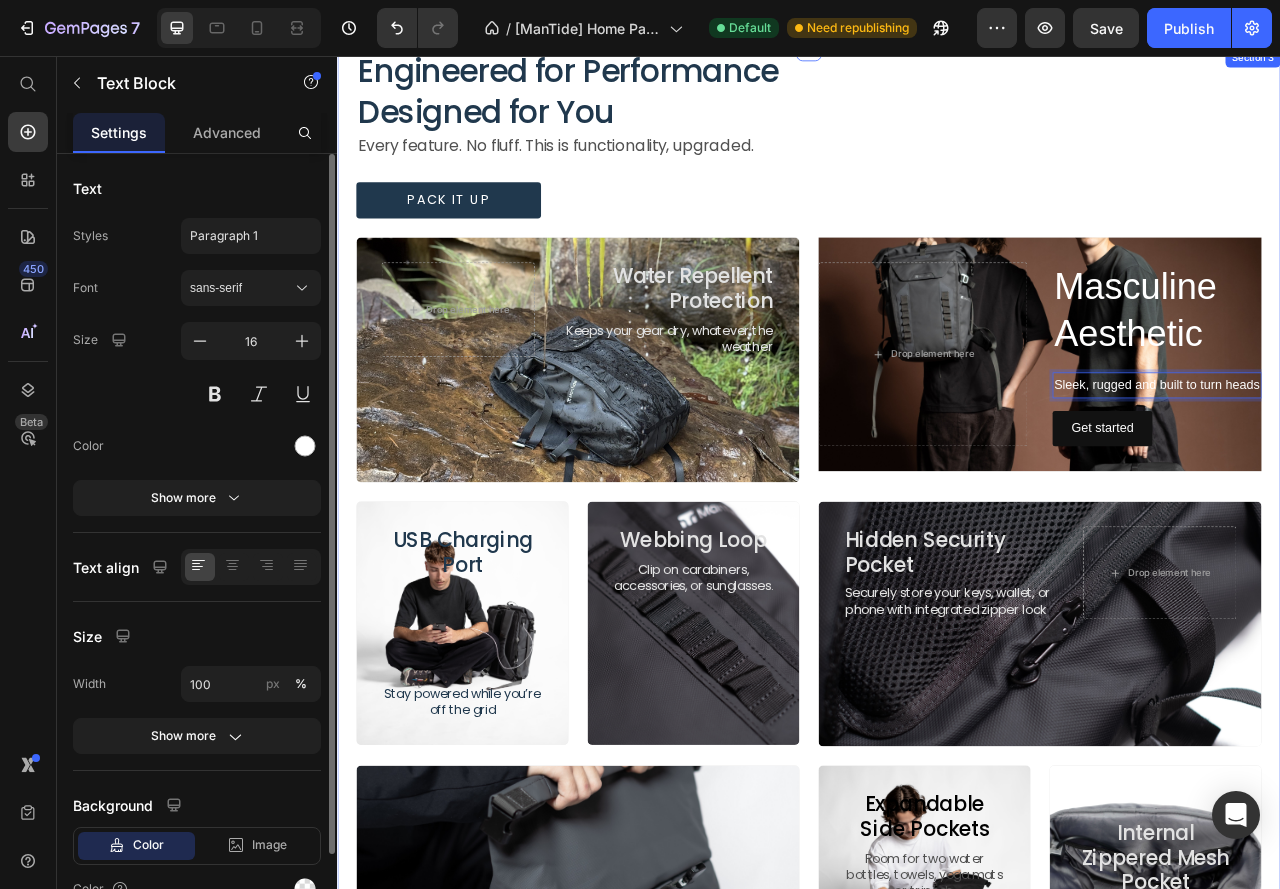 click on "Masculine Aesthetic Heading Sleek, rugged and built to turn heads Text Block   16 Get started Button
Drop element here" at bounding box center [1231, 434] 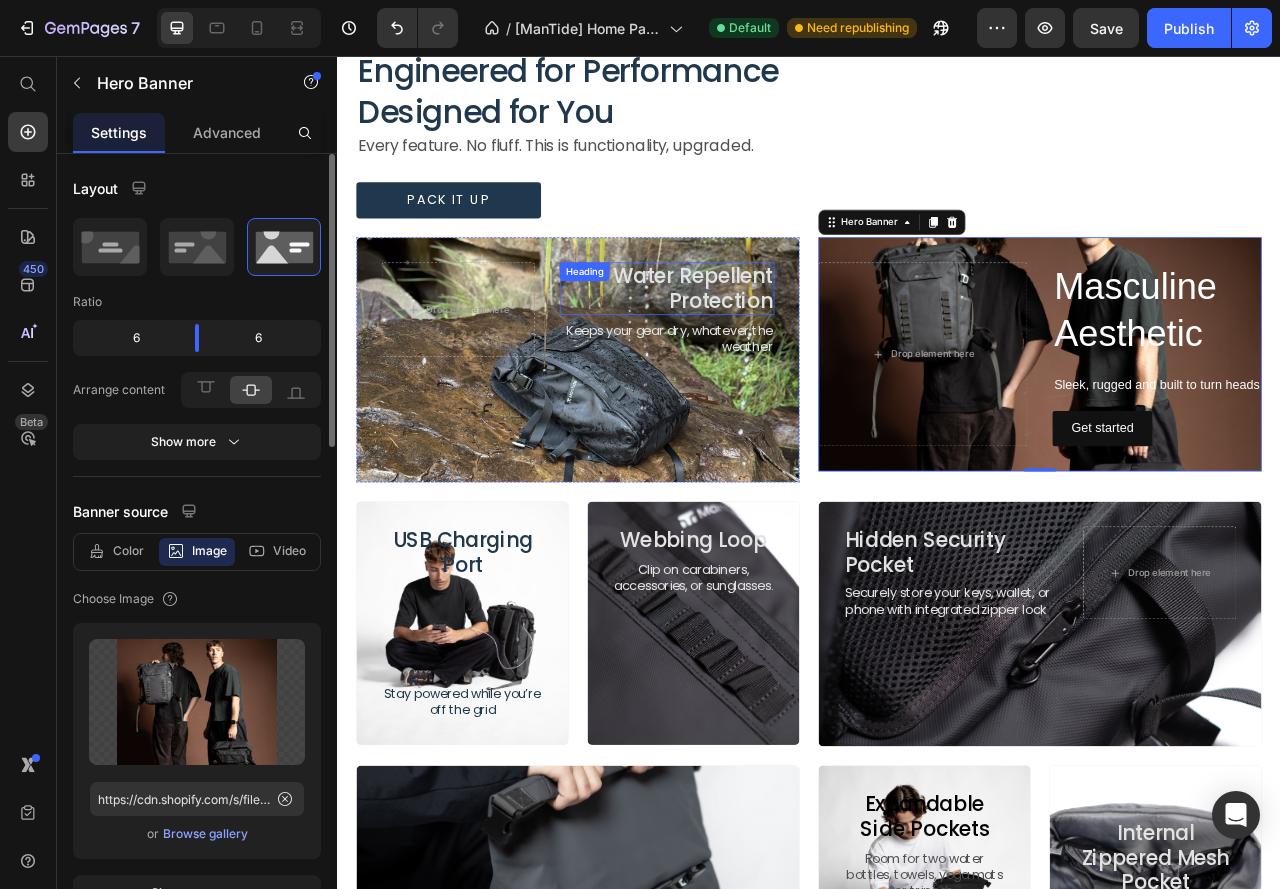 click on "Water Repellent Protection" at bounding box center [756, 351] 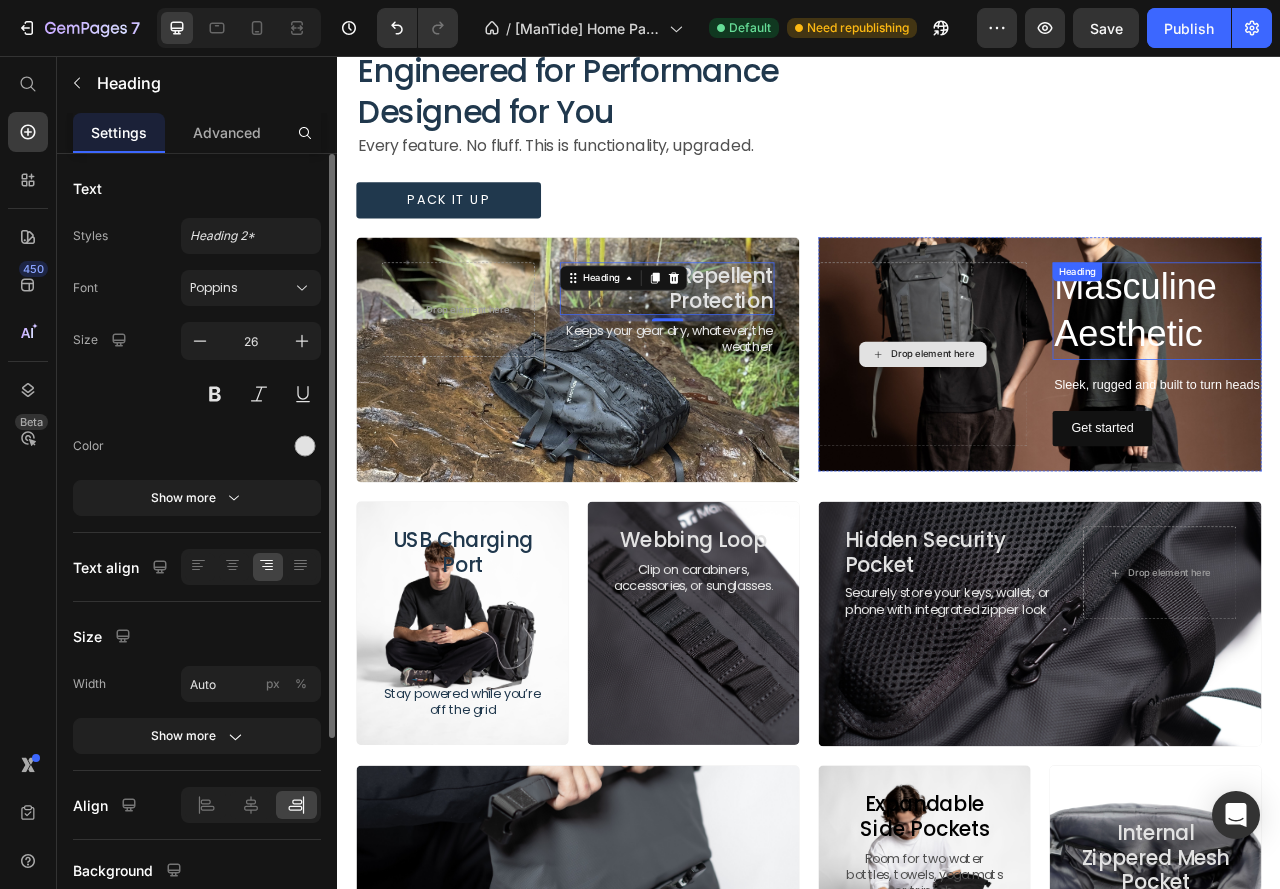 click on "Masculine Aesthetic" at bounding box center (1380, 380) 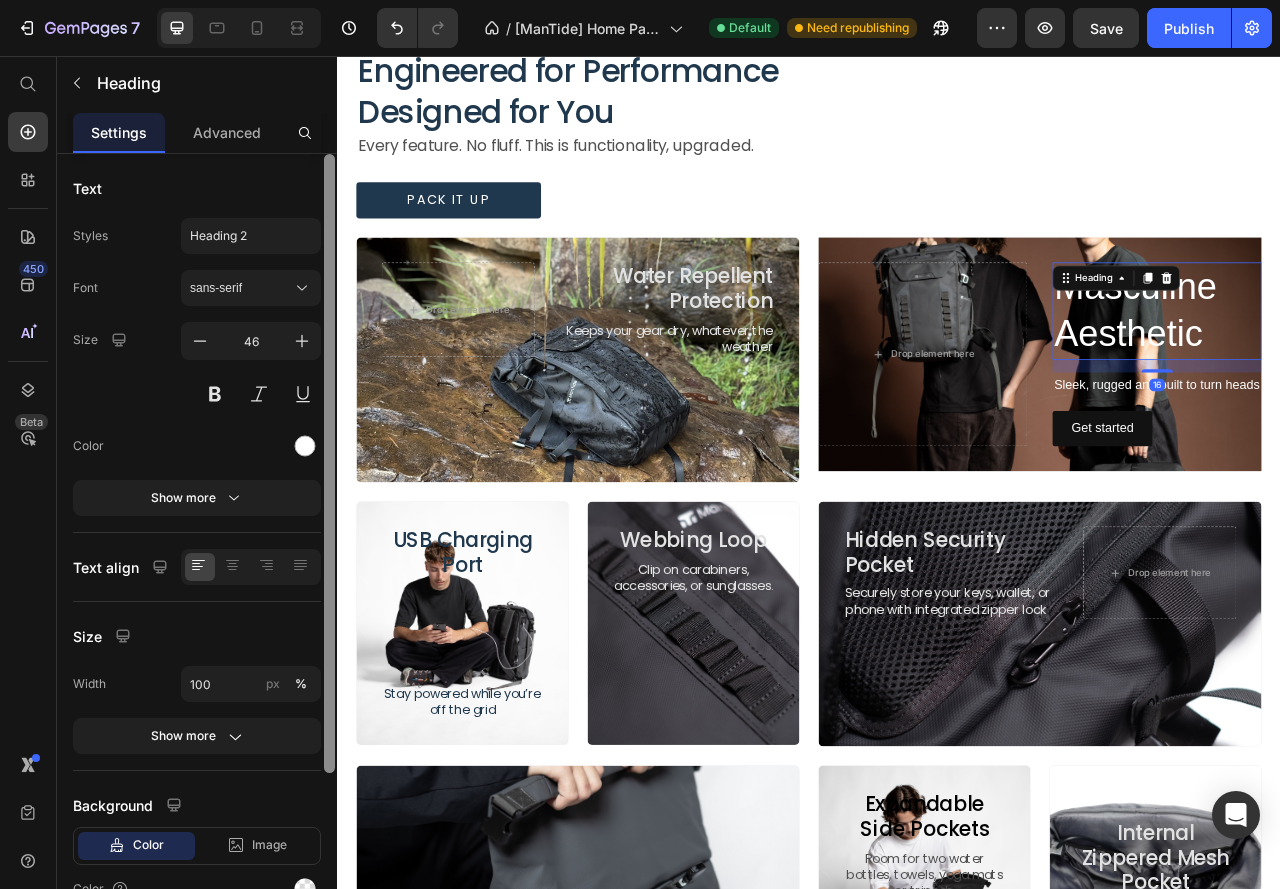 click at bounding box center [329, 463] 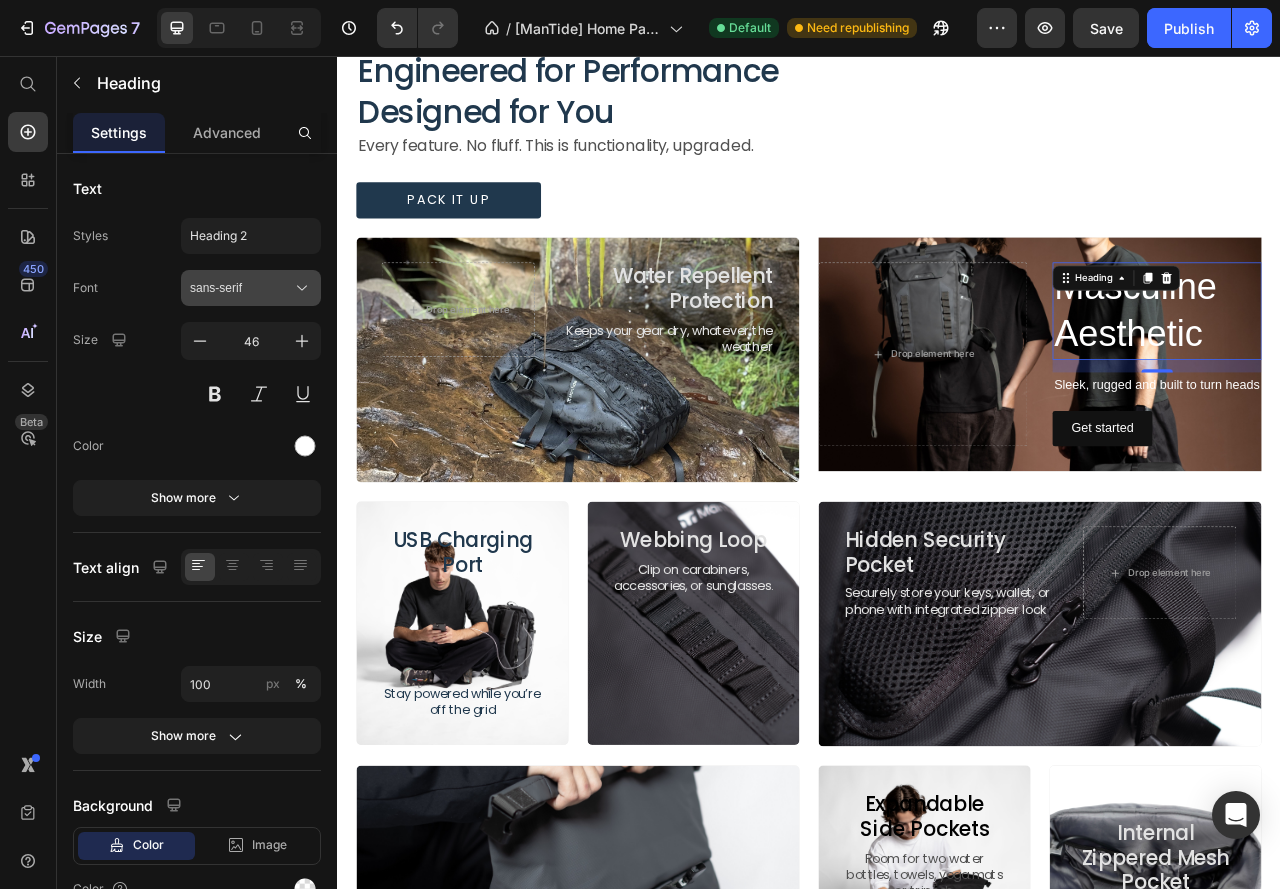 click 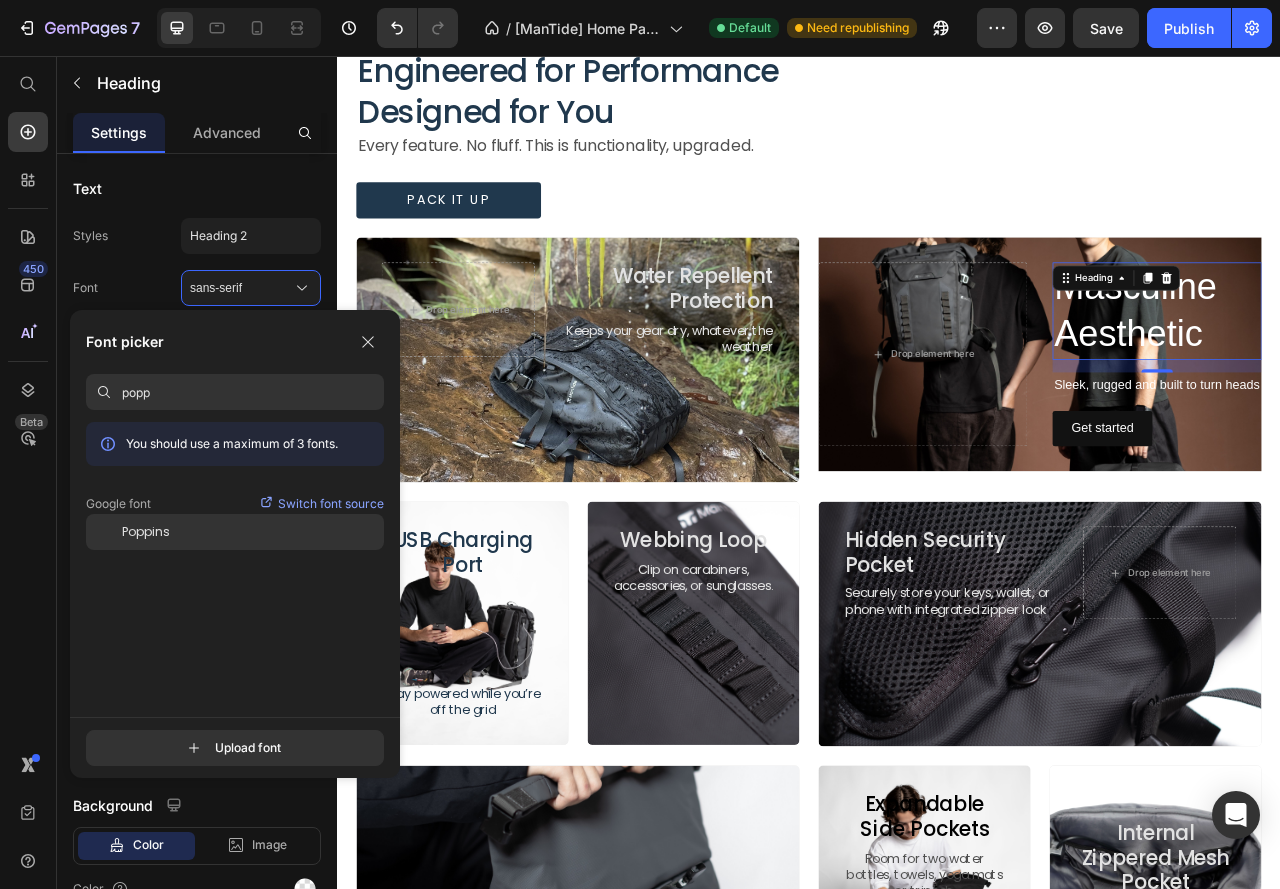 type on "popp" 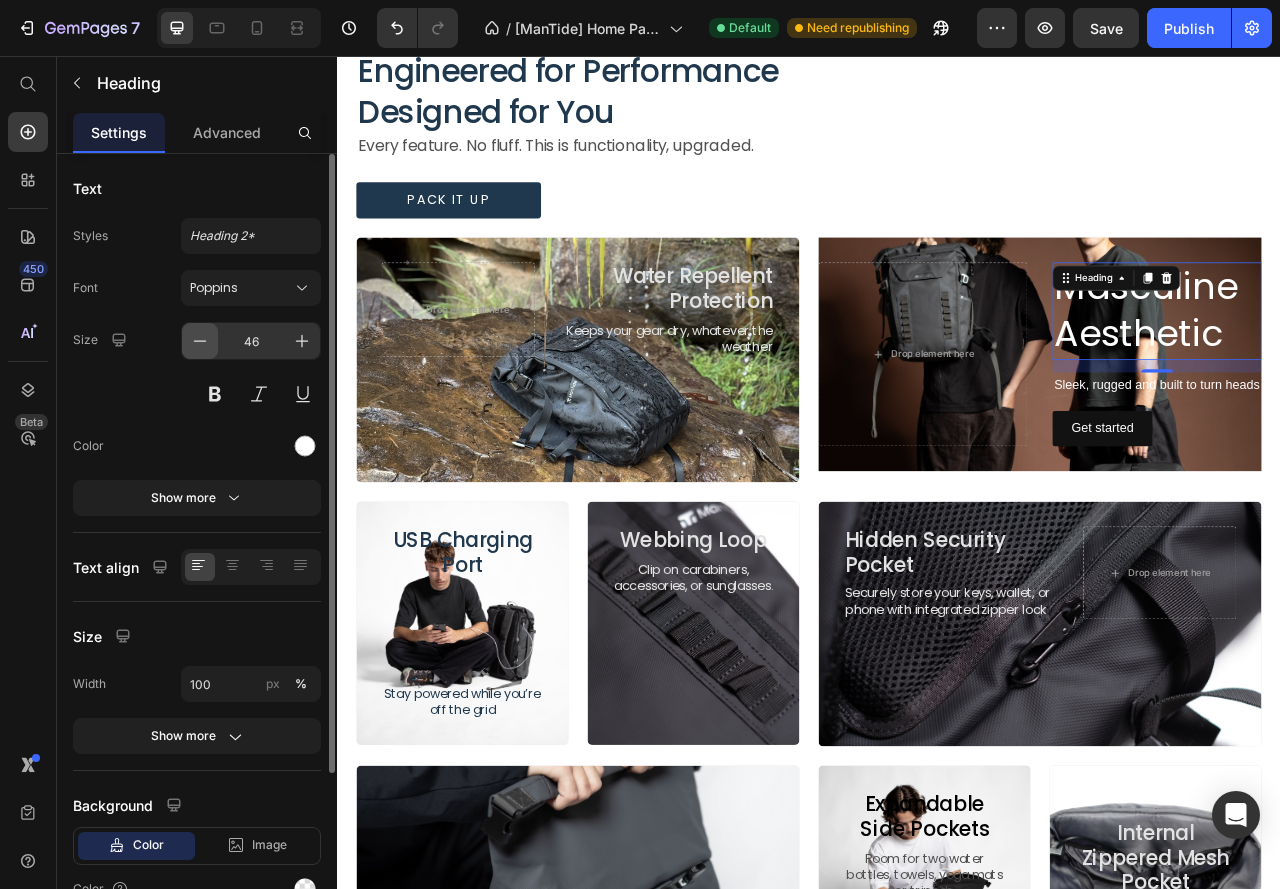 click 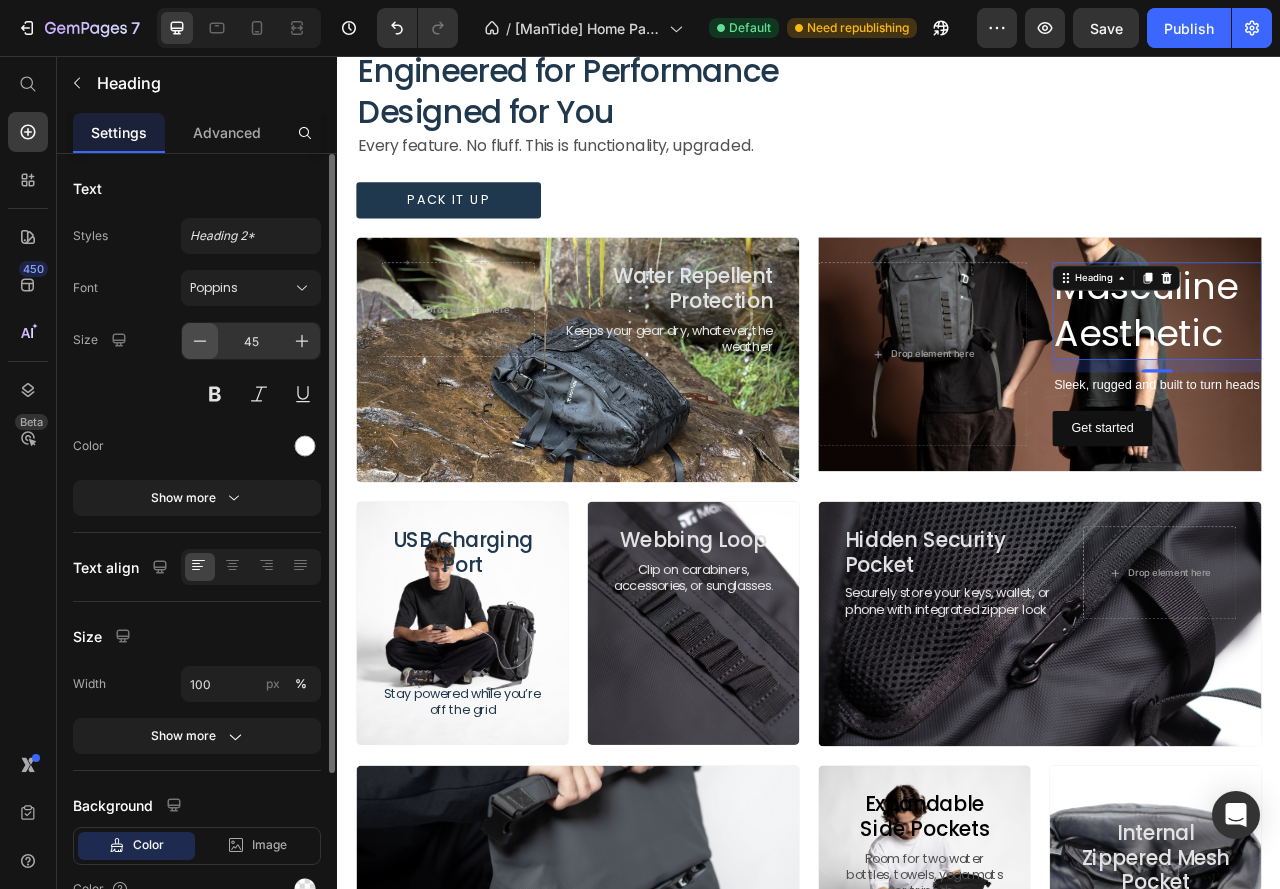 click 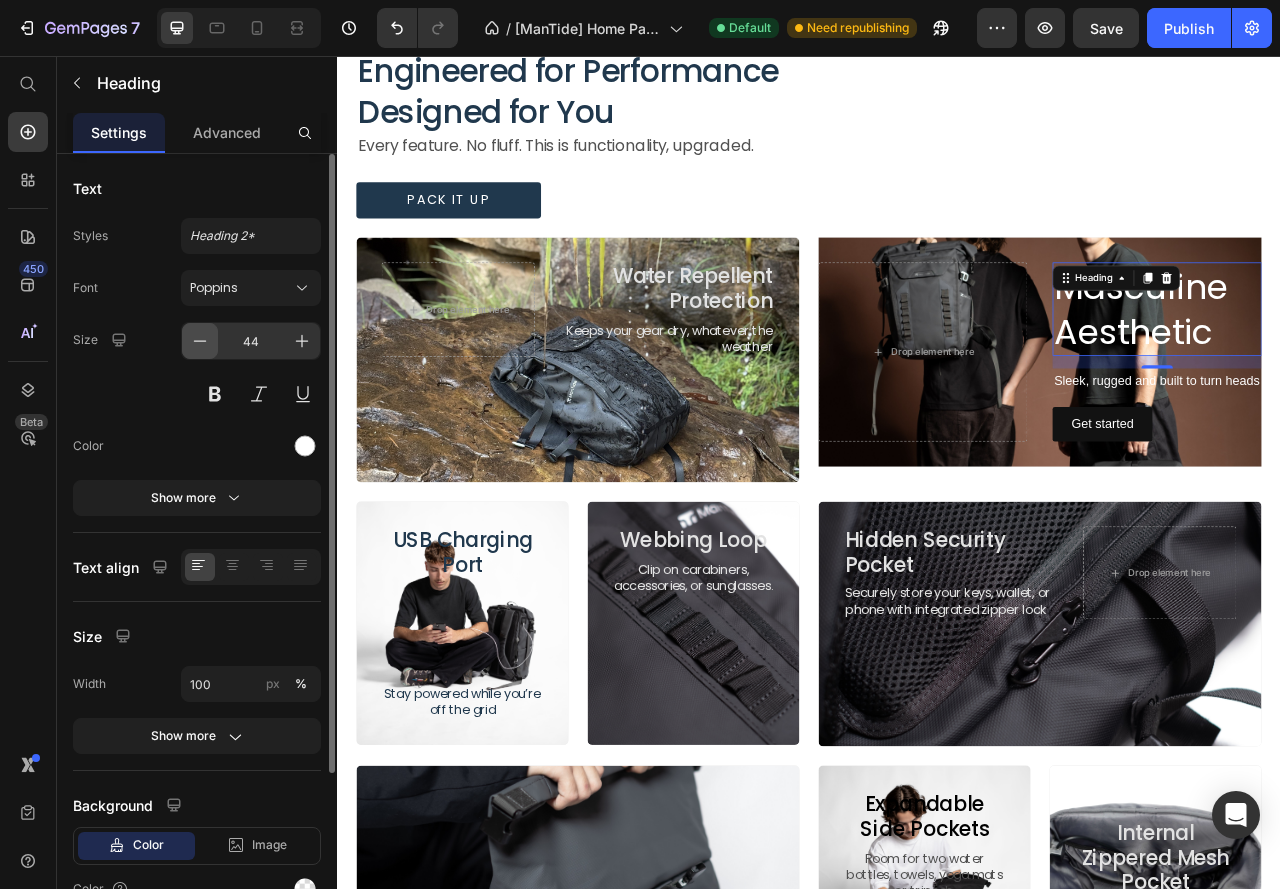 click 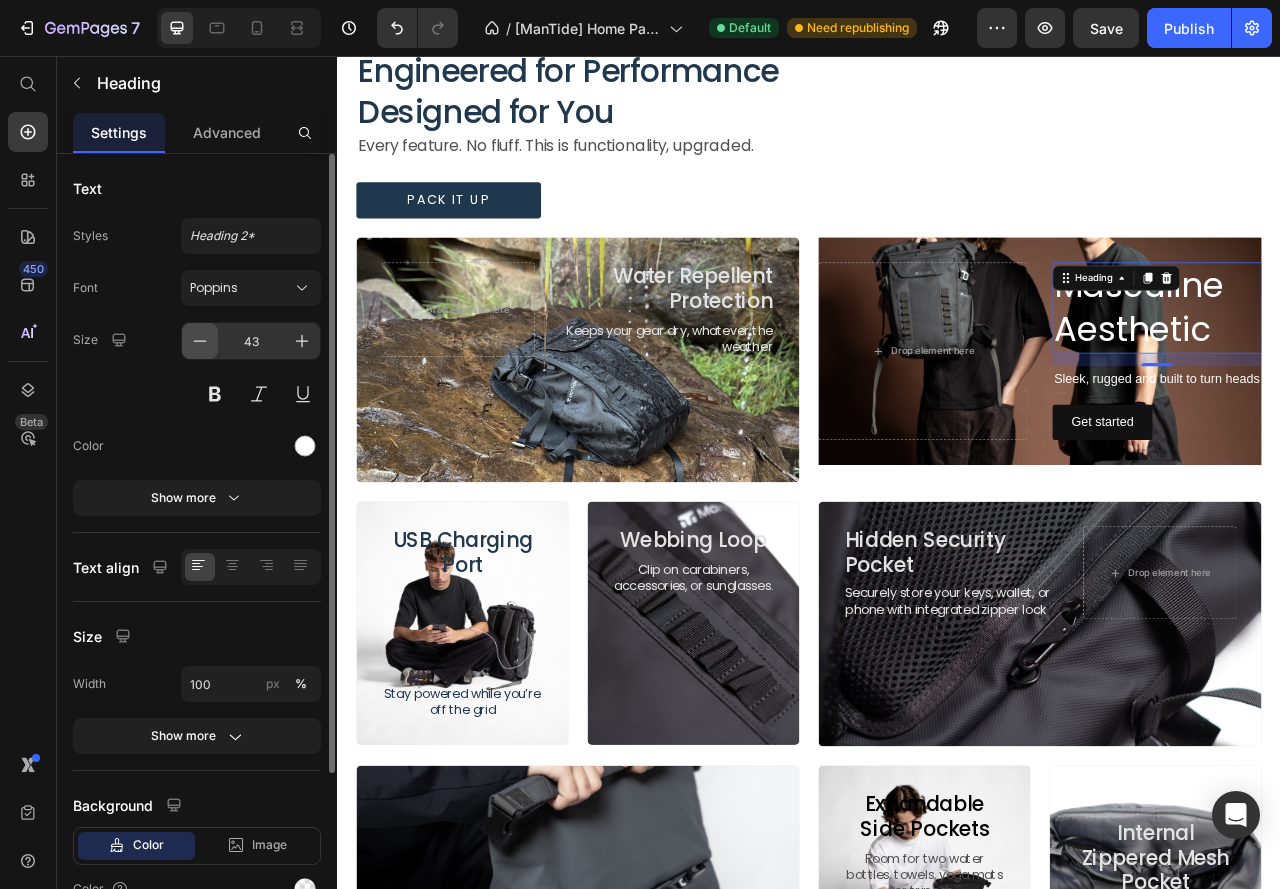 click 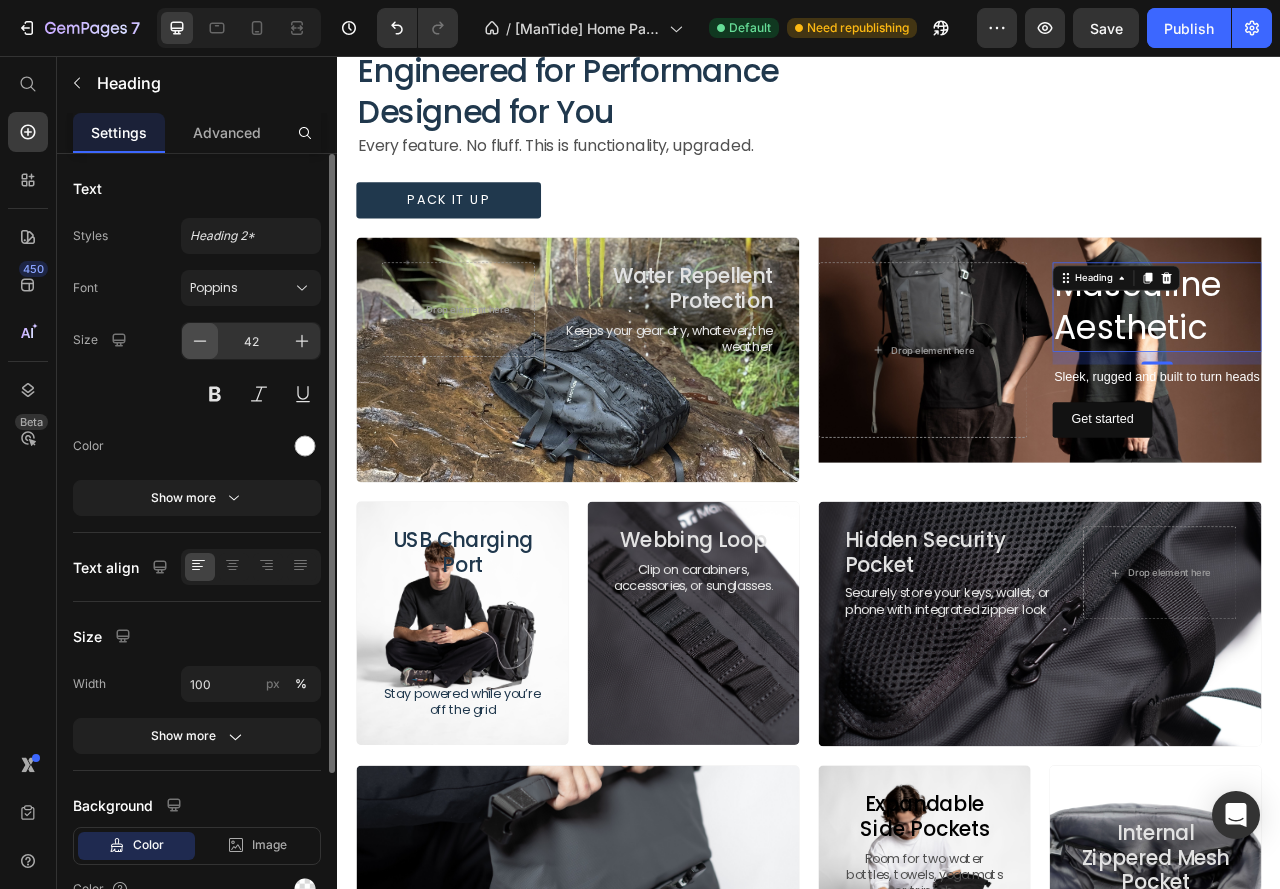 click 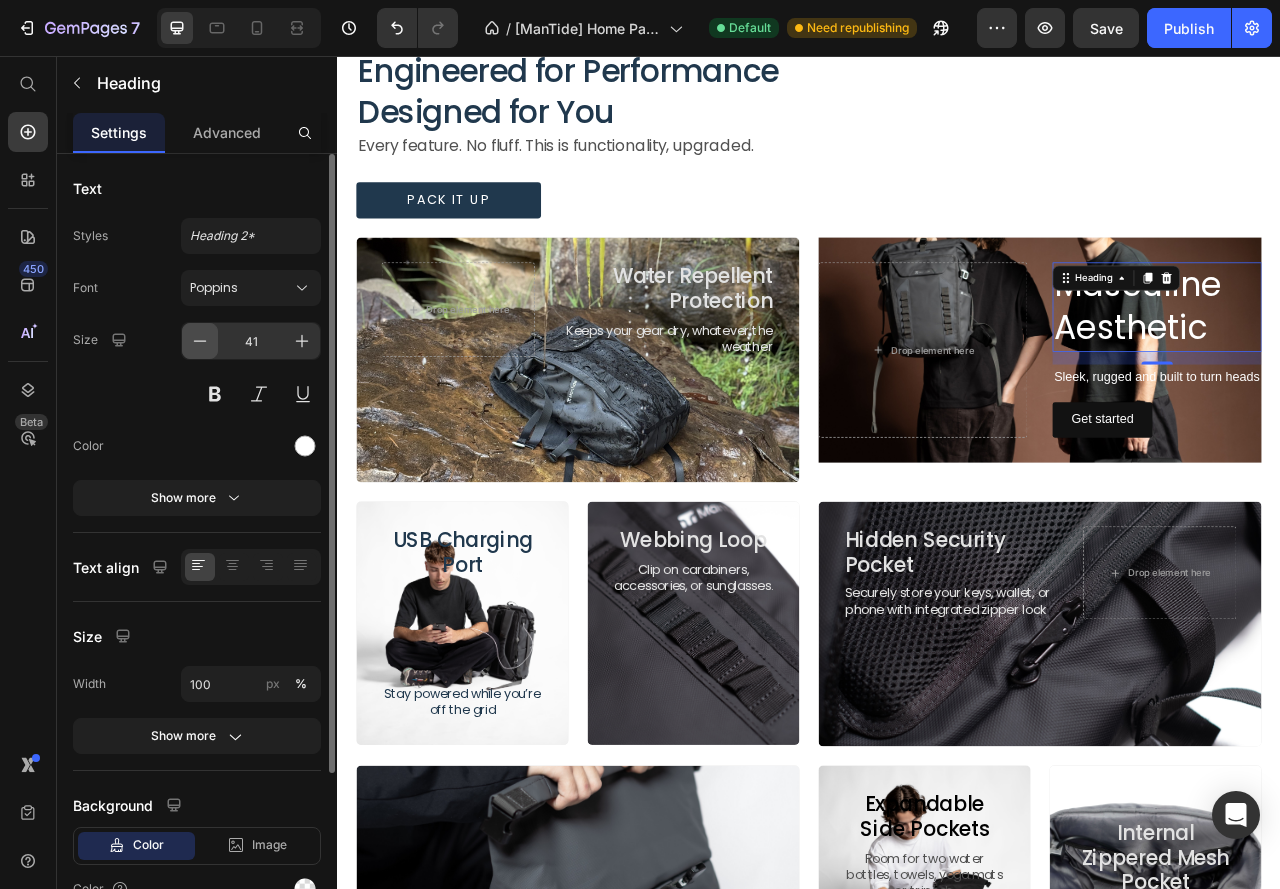 click 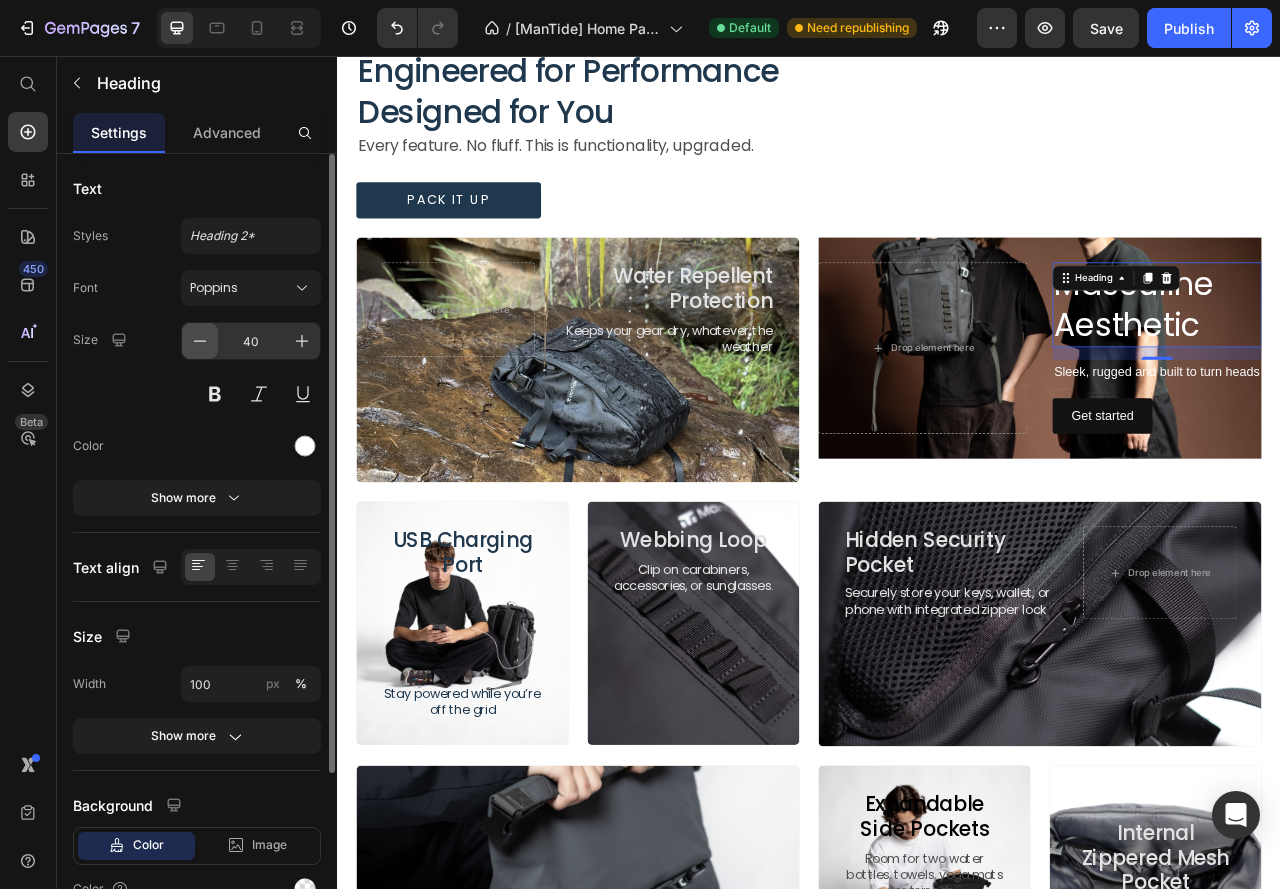 click 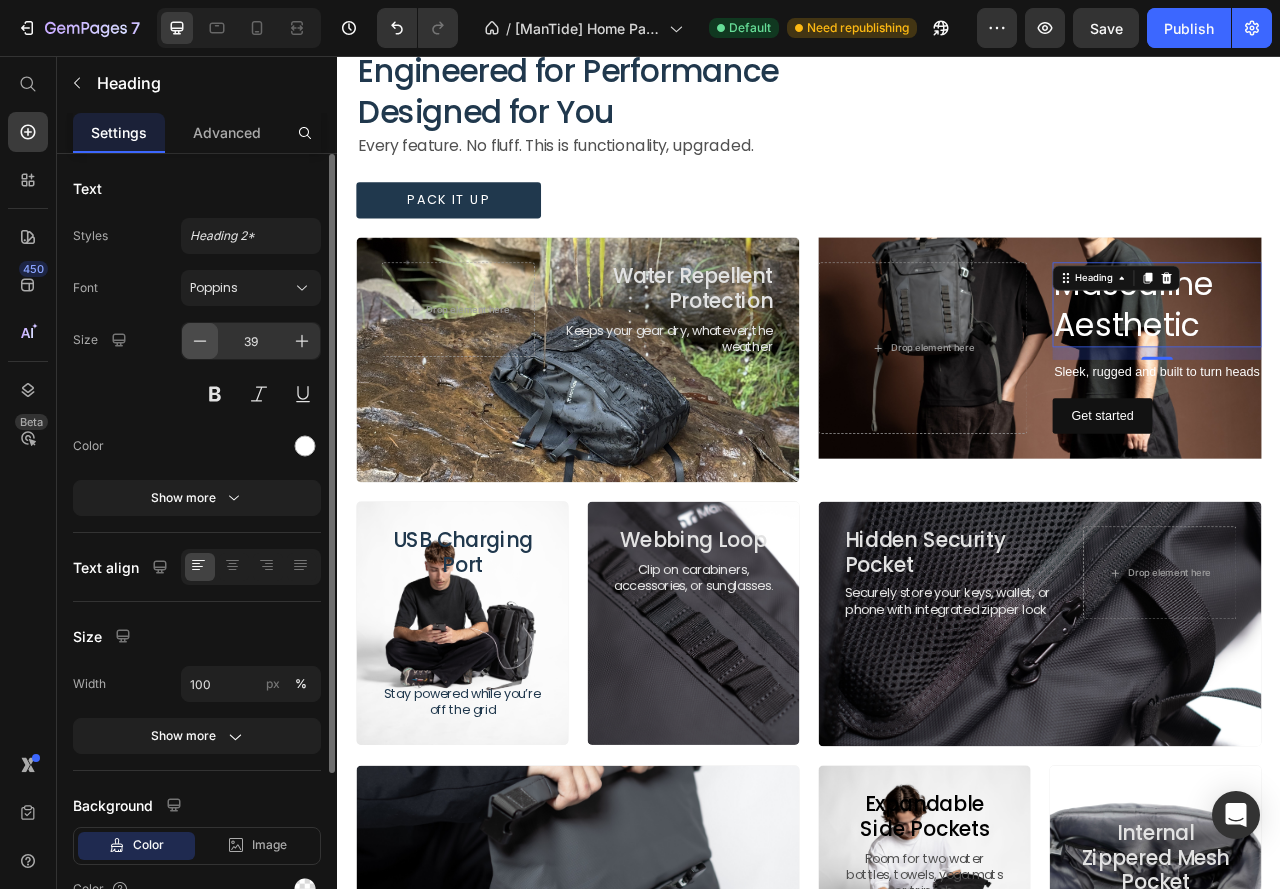 click 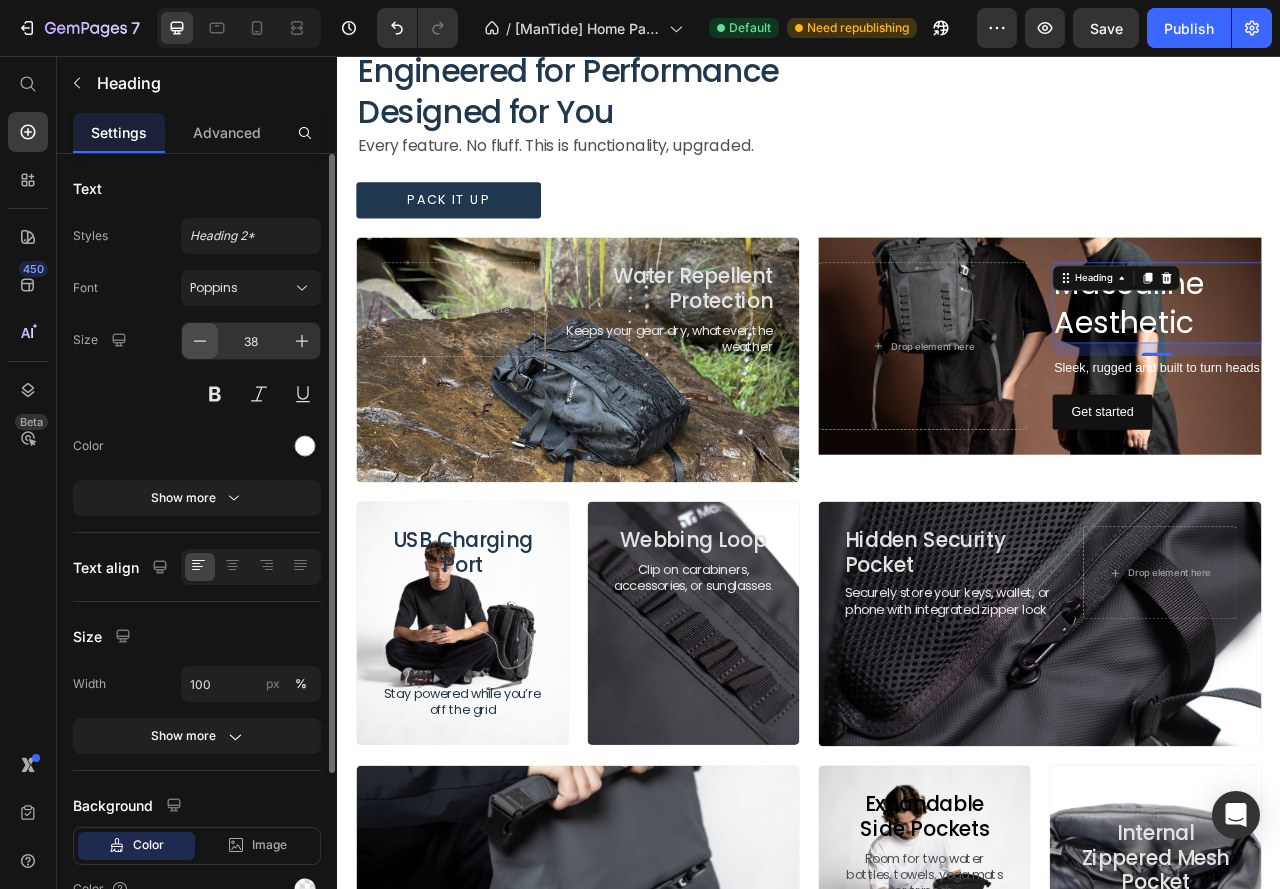 click 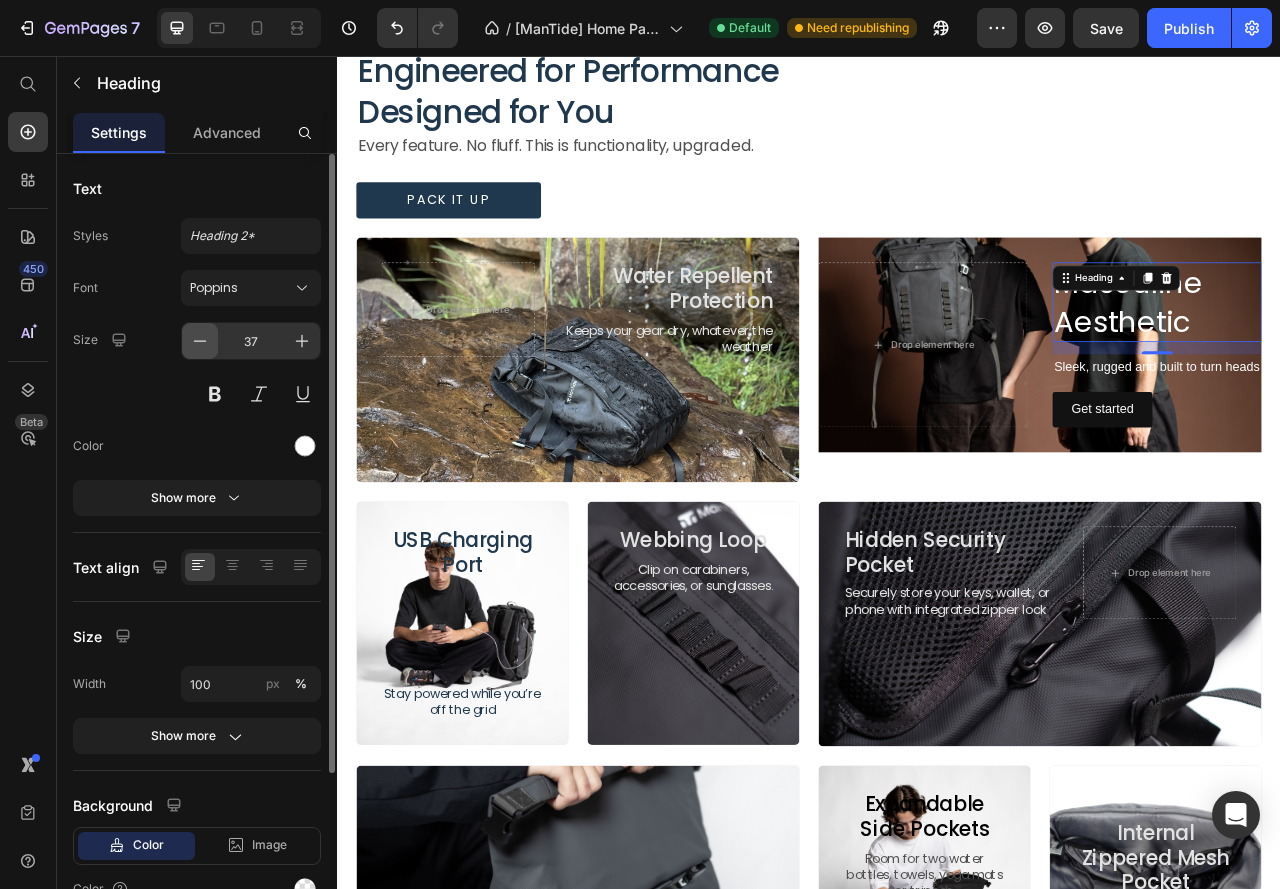 click 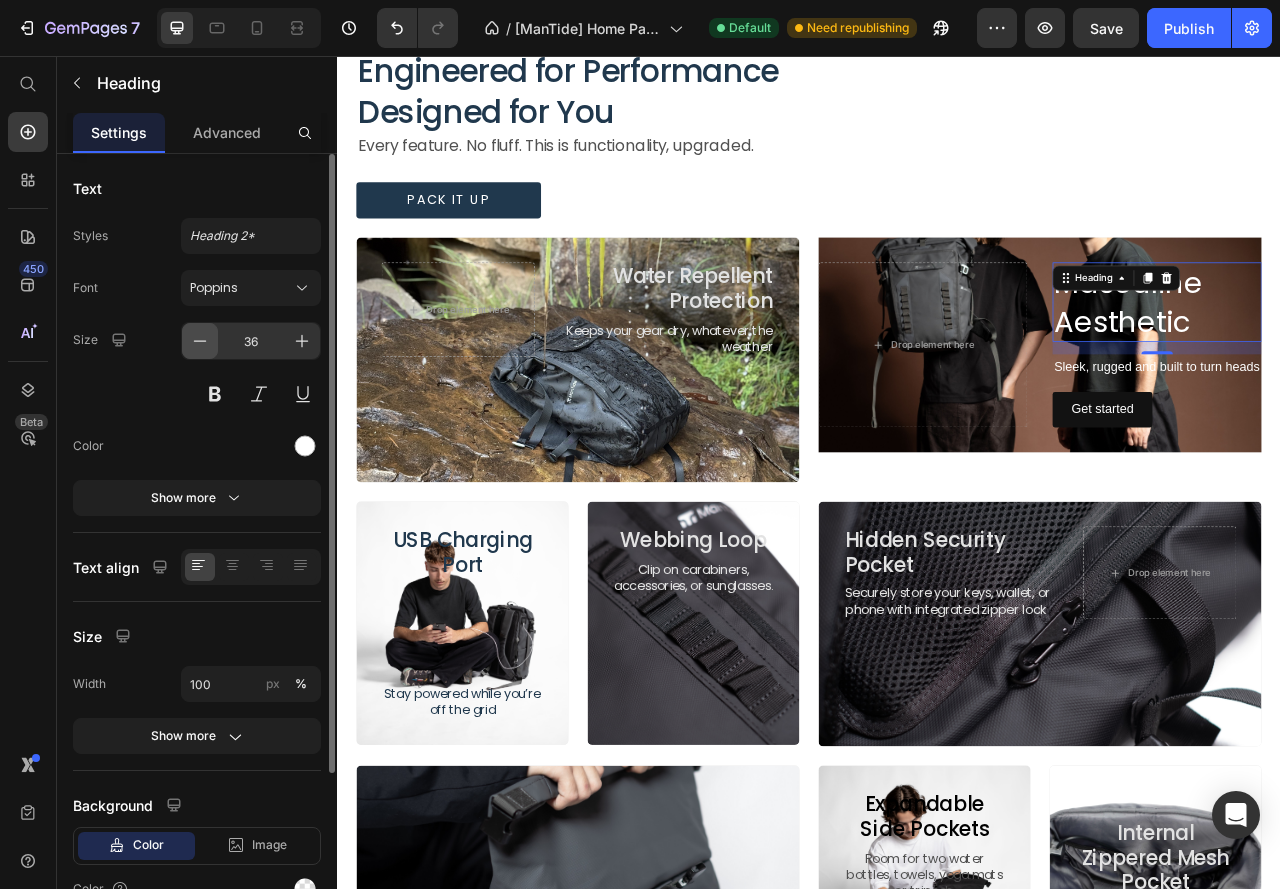 click 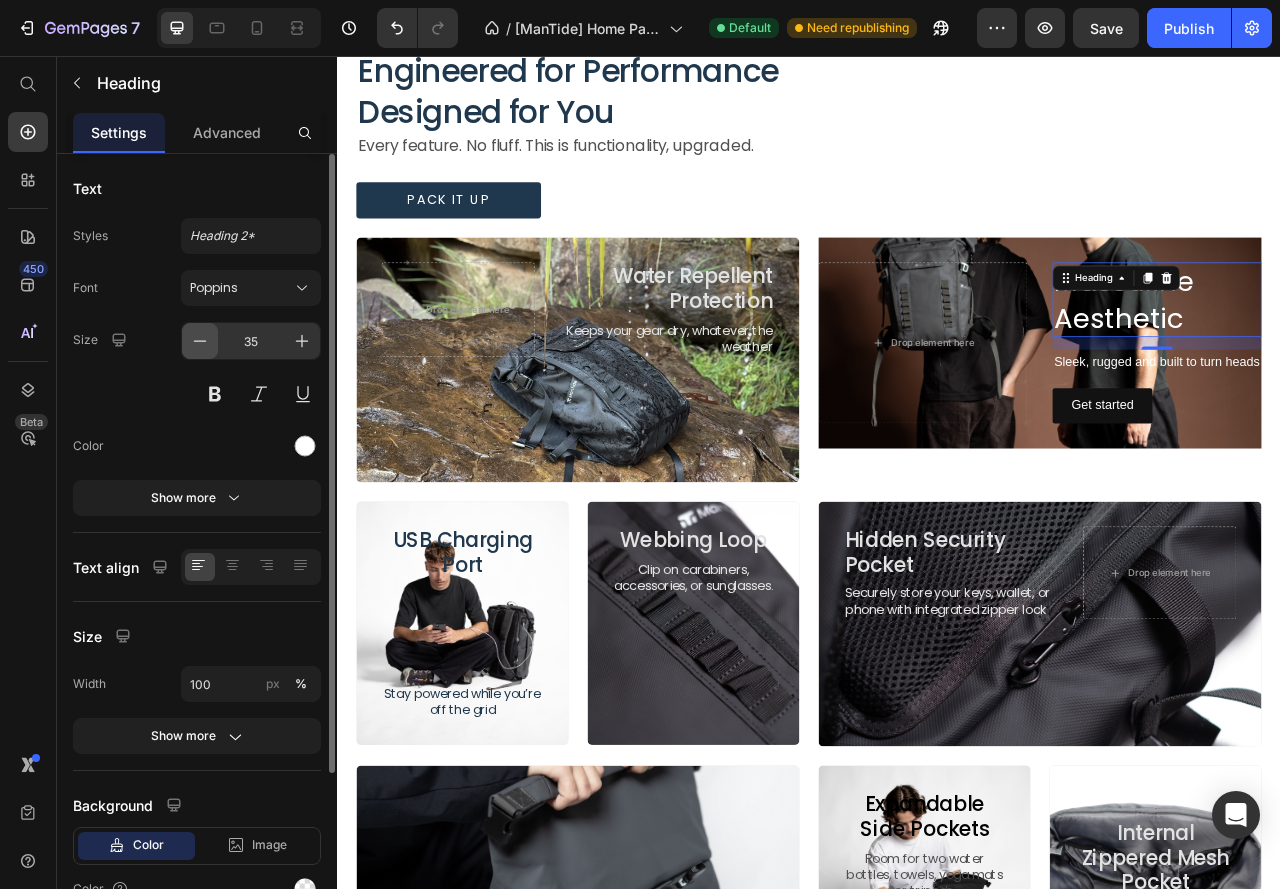 click 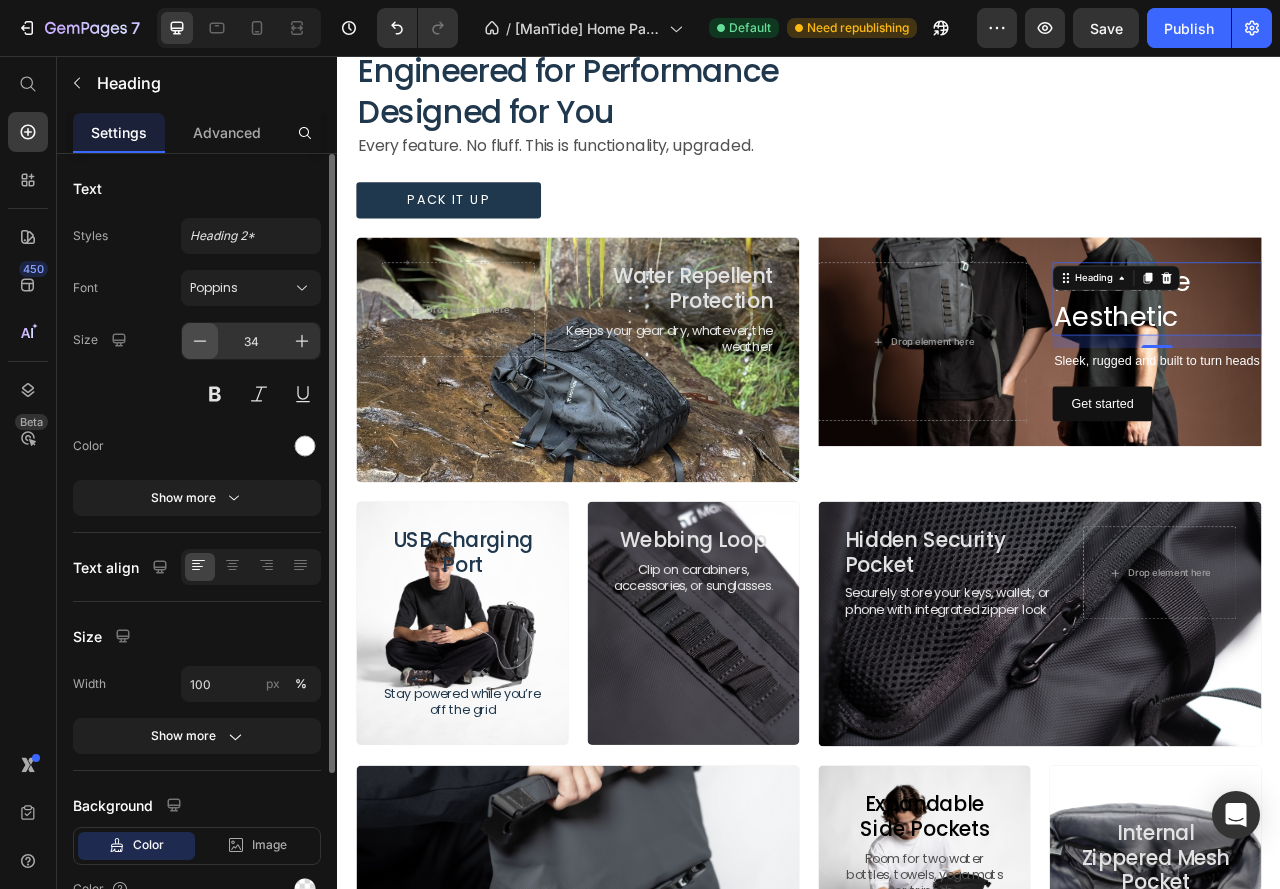 click 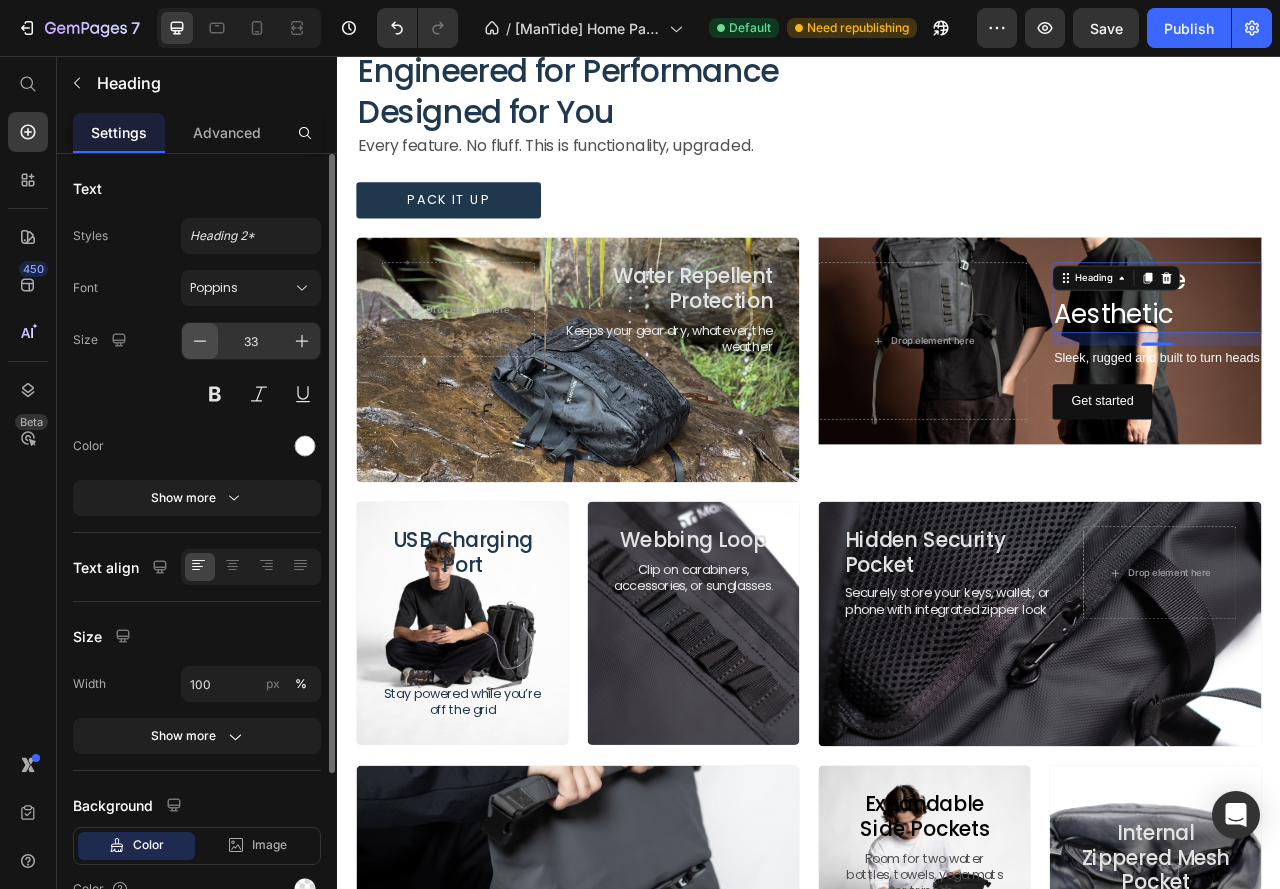 click 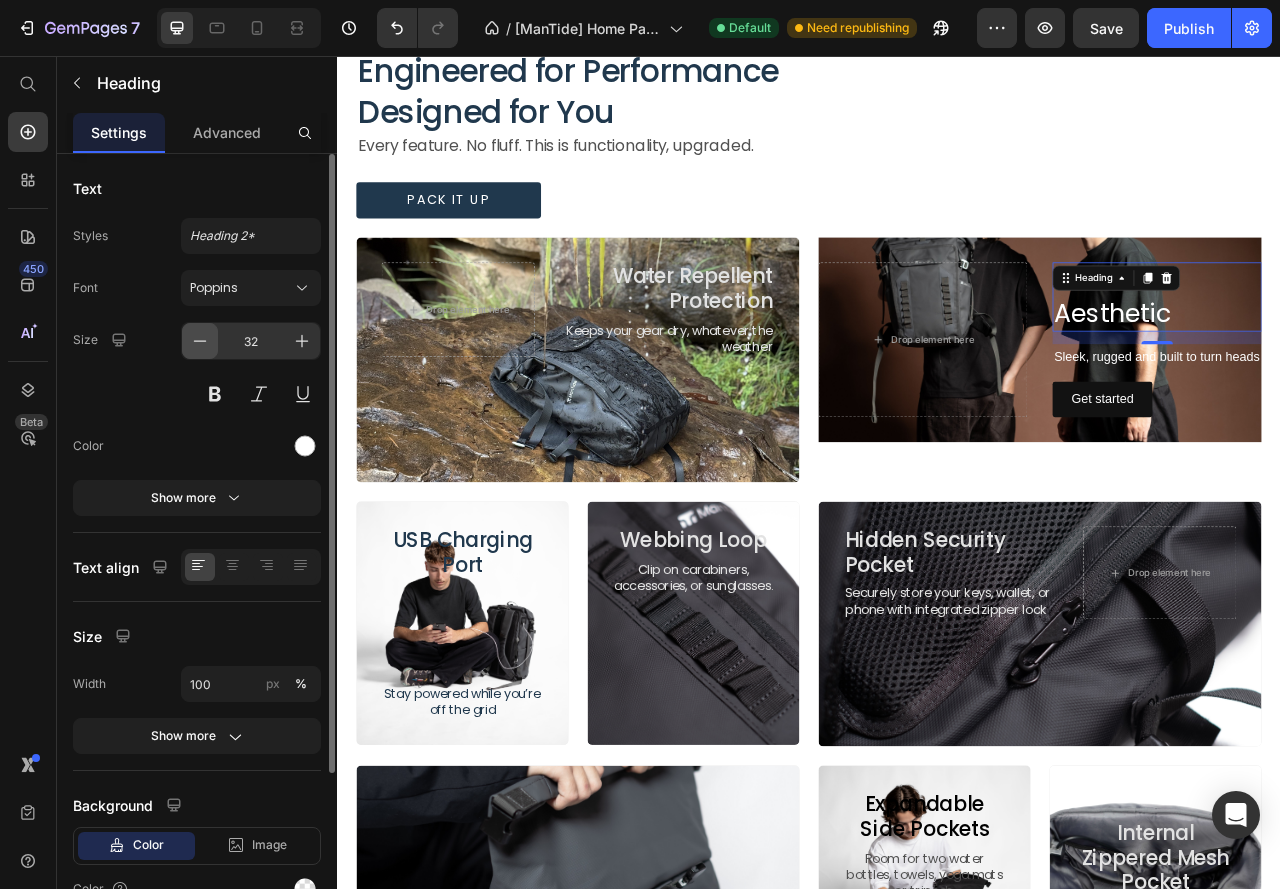 click 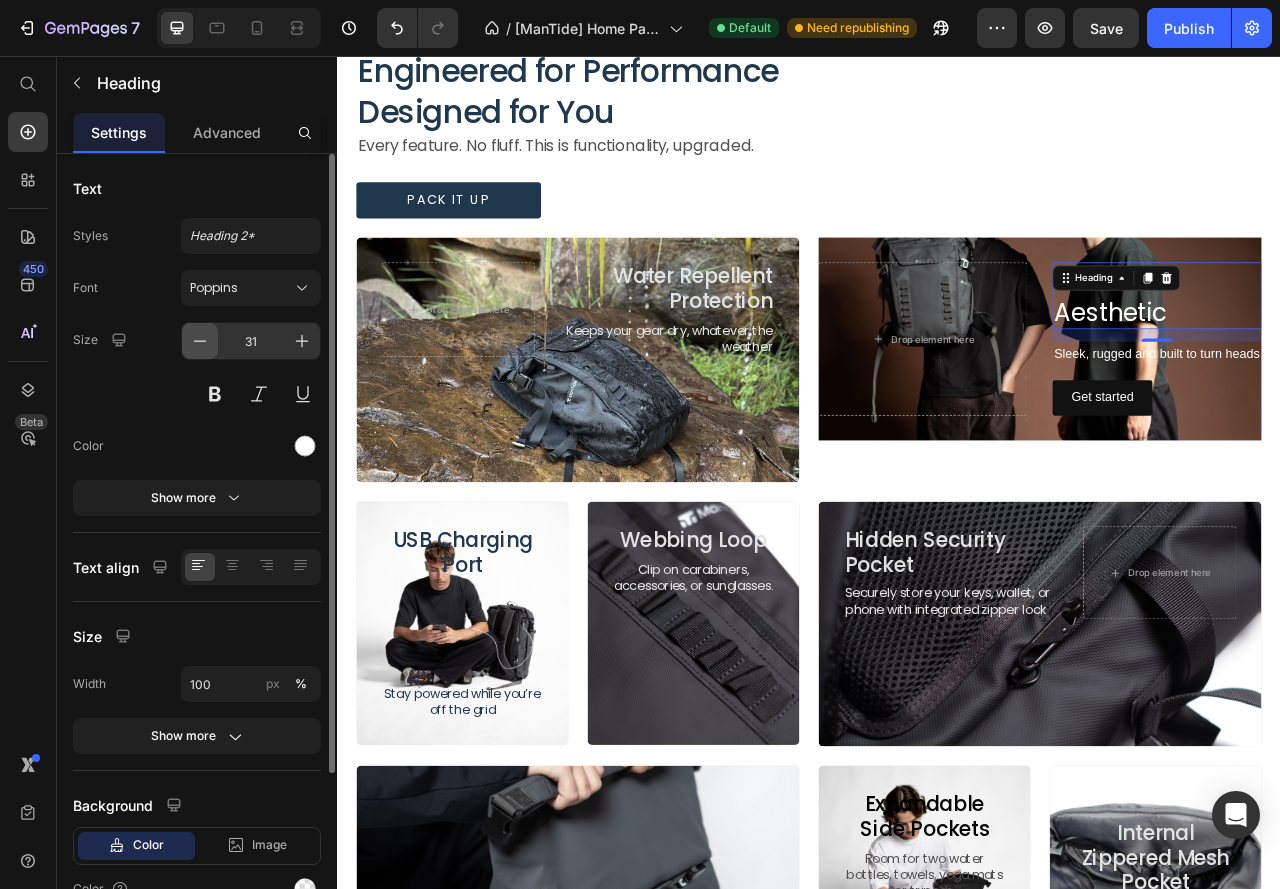click 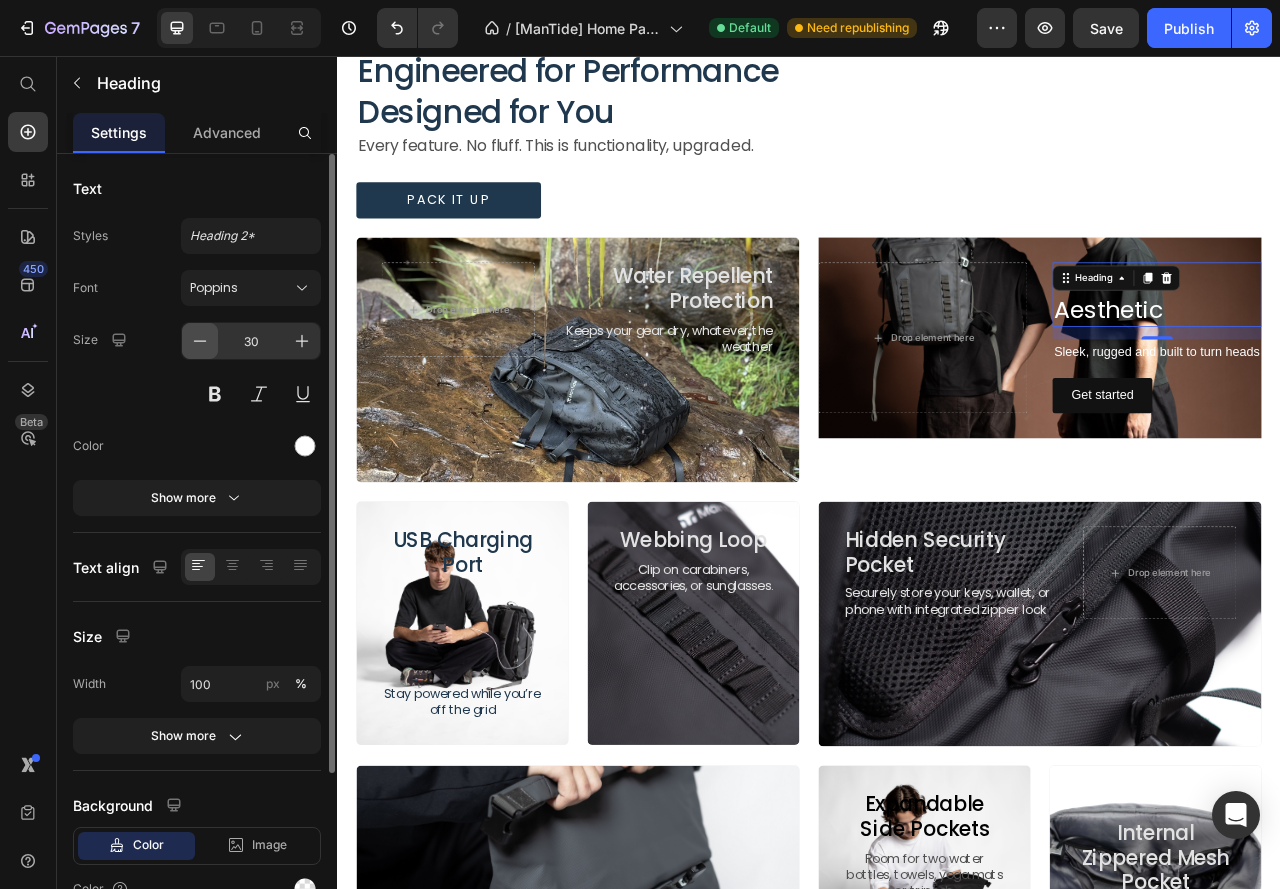 click 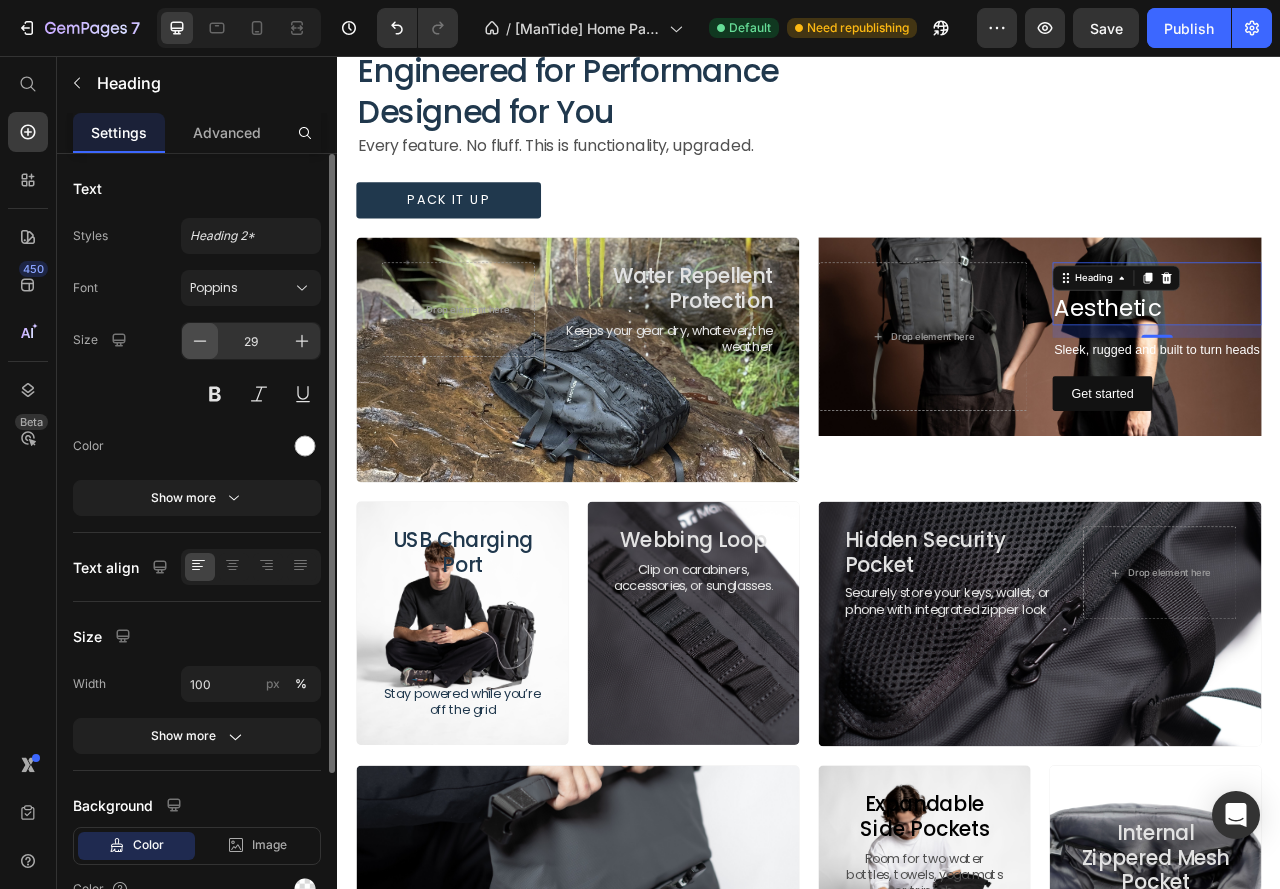 click 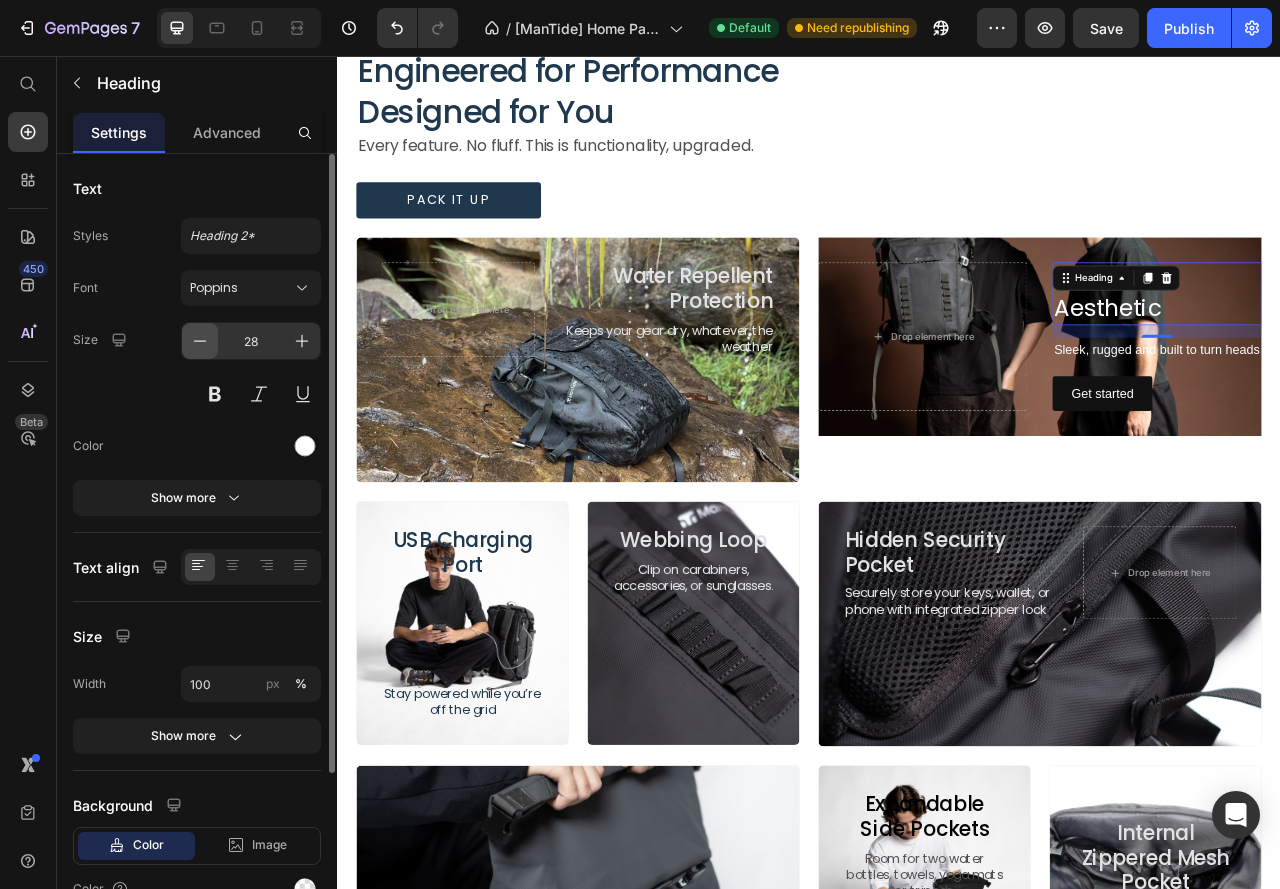 click 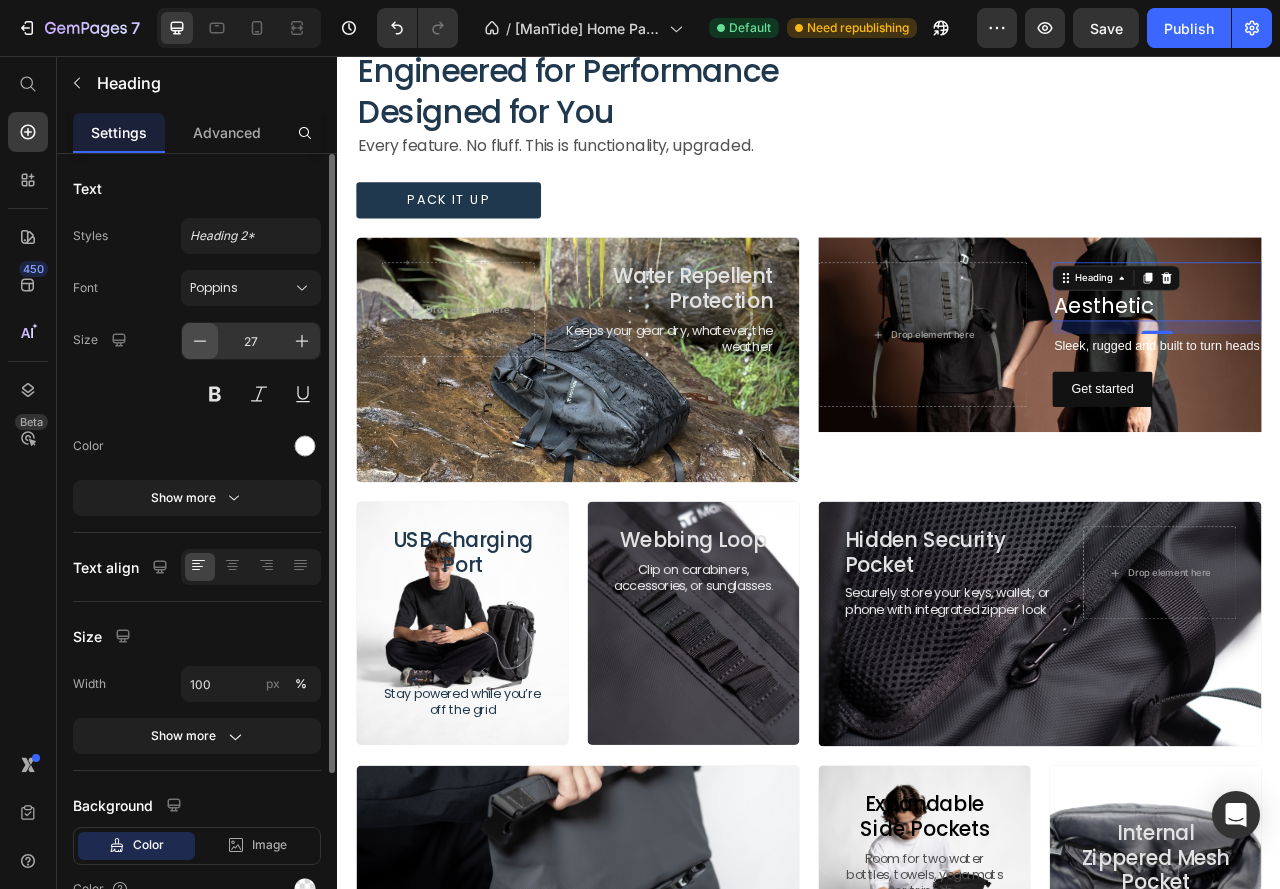click 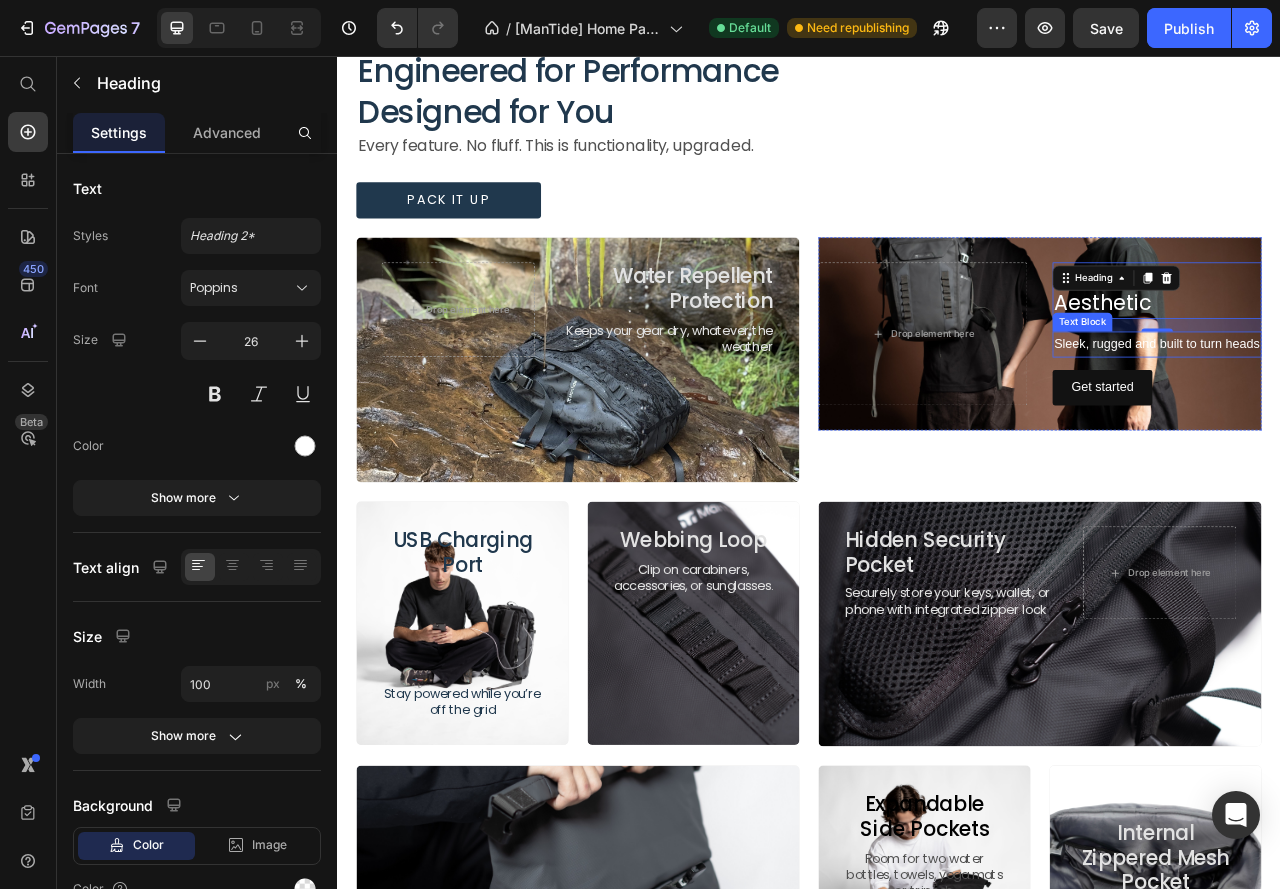 click on "Sleek, rugged and built to turn heads" at bounding box center (1380, 422) 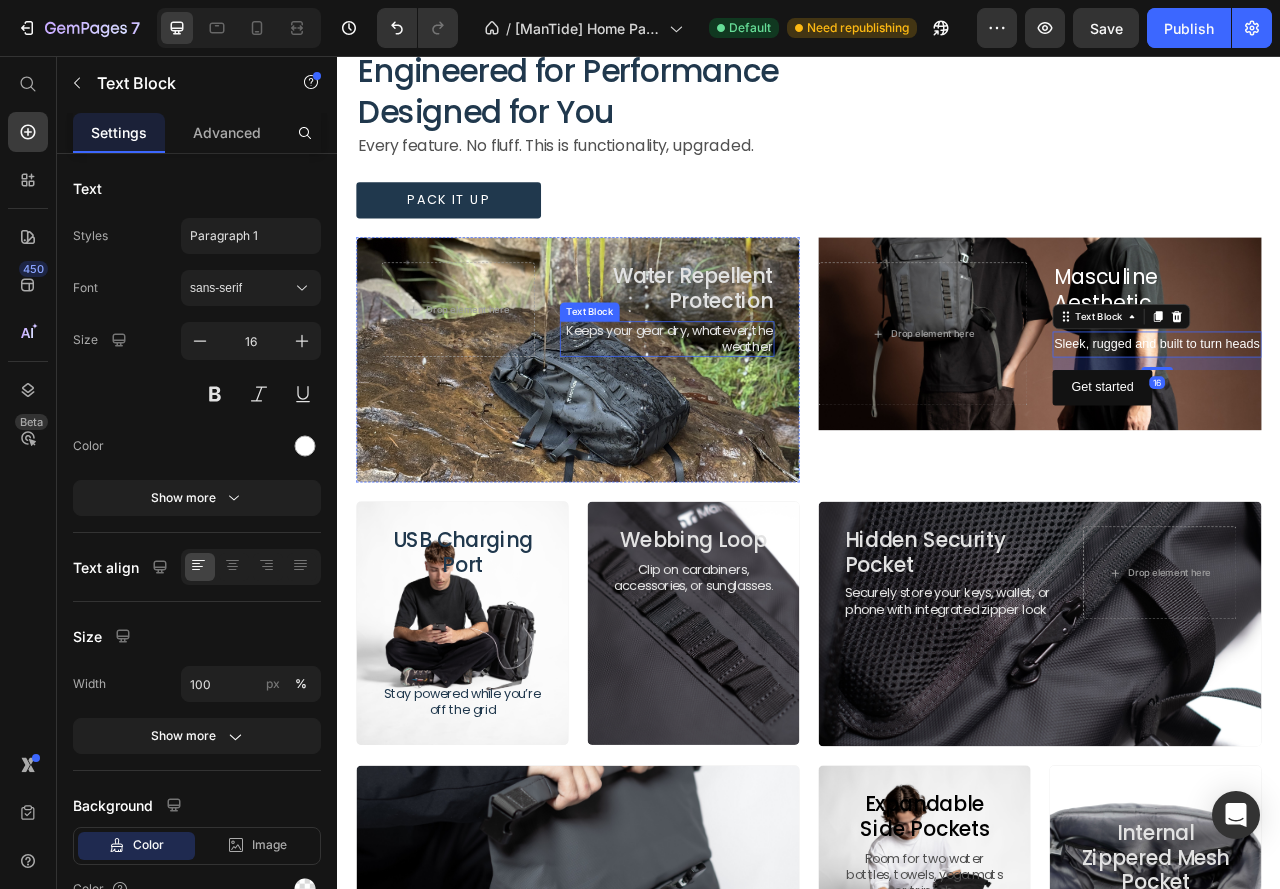 click on "Keeps your gear dry, whatever the weather" at bounding box center (756, 416) 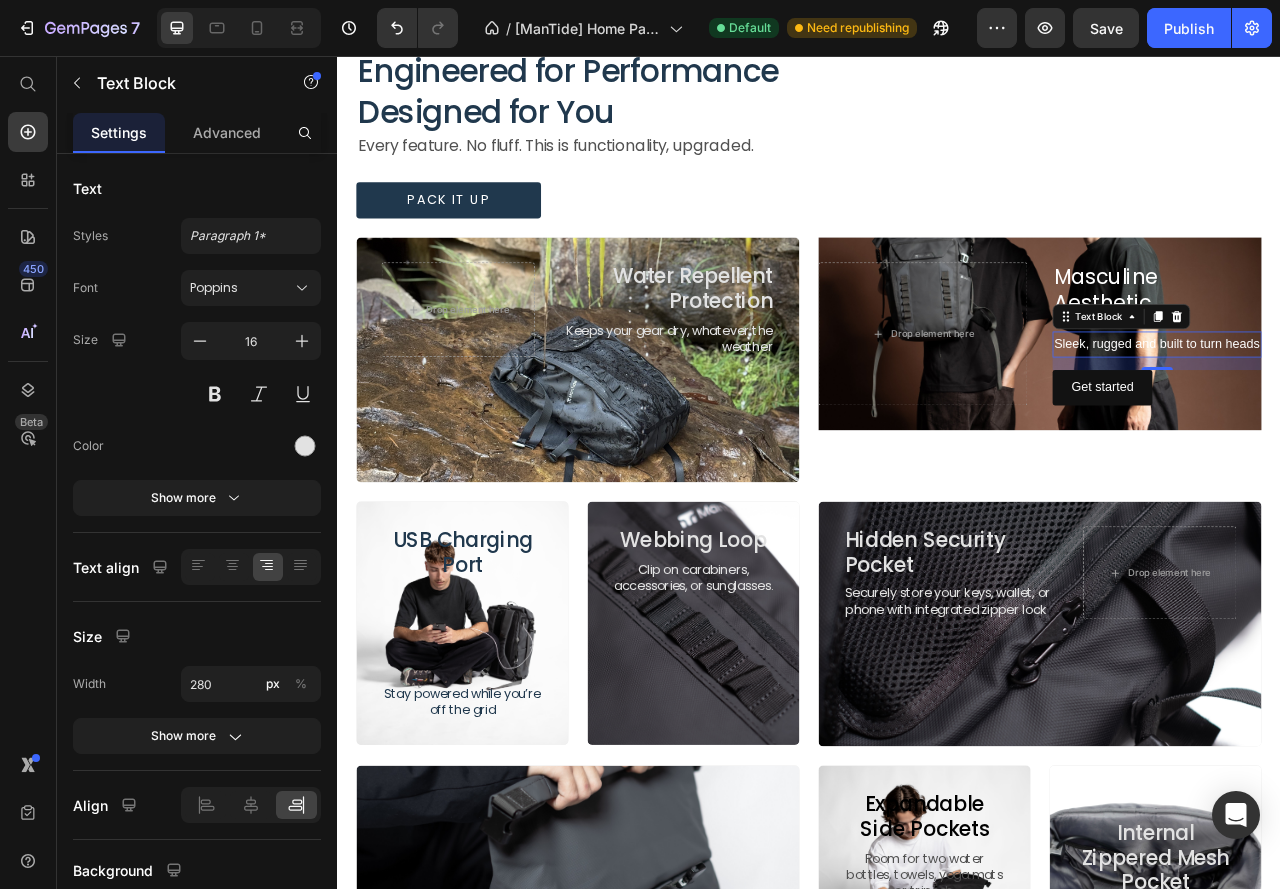 click on "Sleek, rugged and built to turn heads" at bounding box center (1380, 422) 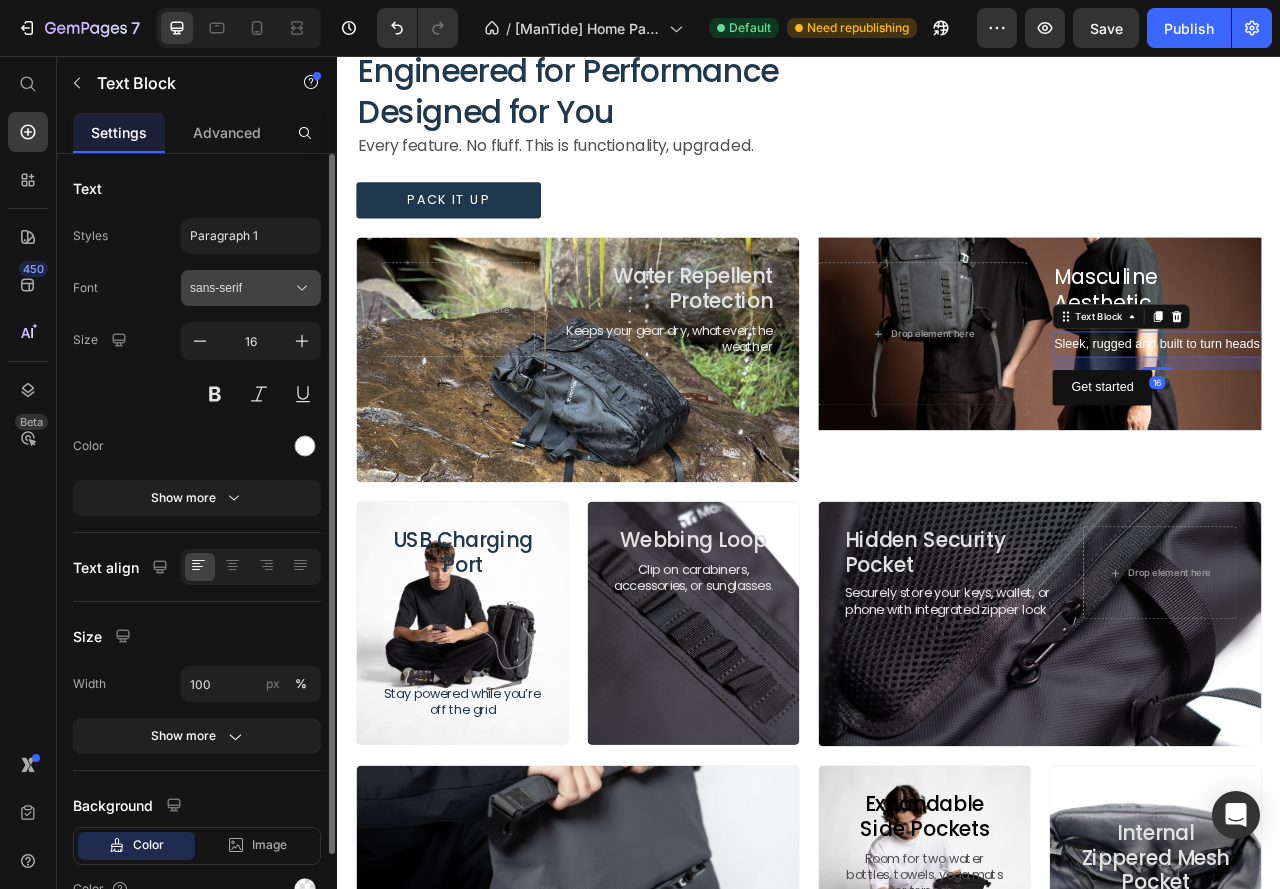 click 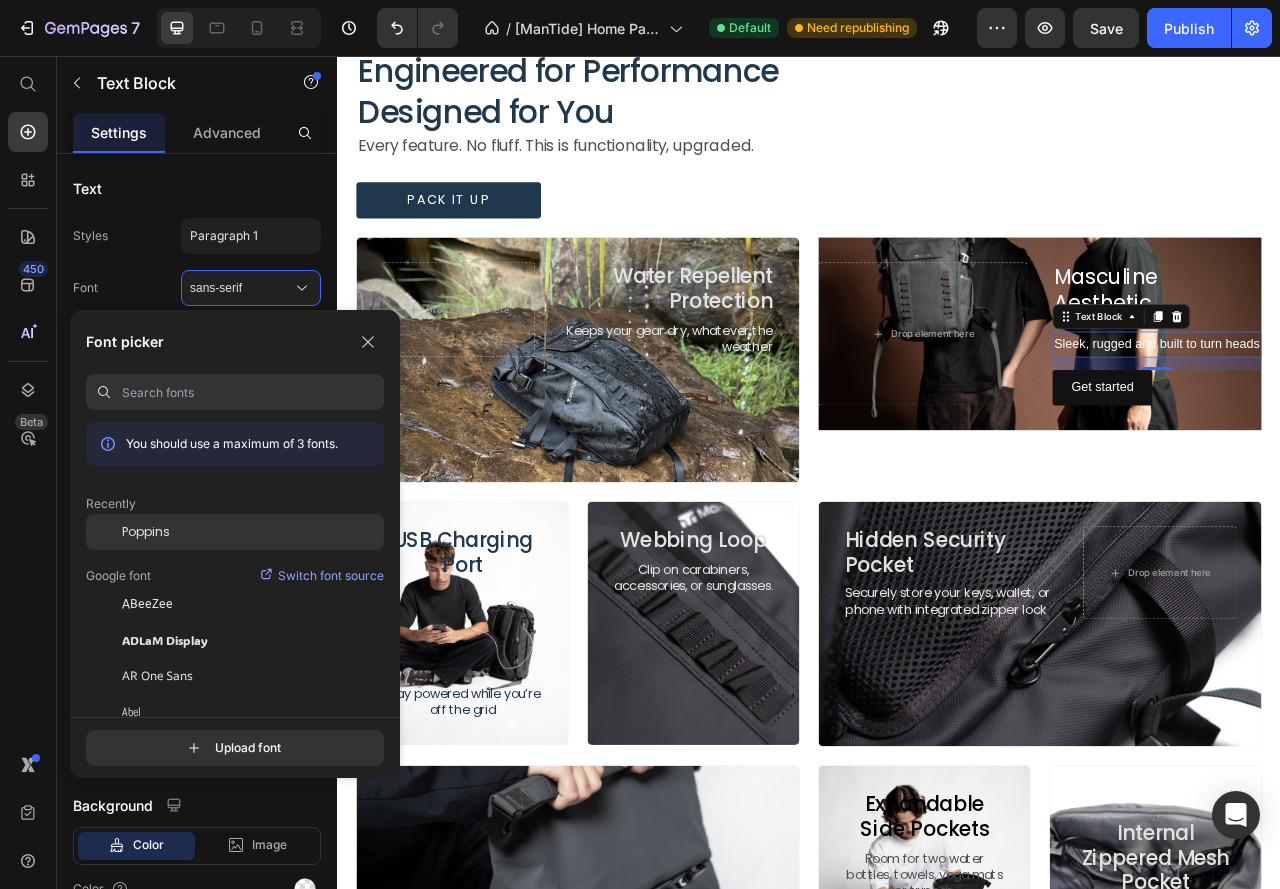 click on "Poppins" at bounding box center [146, 532] 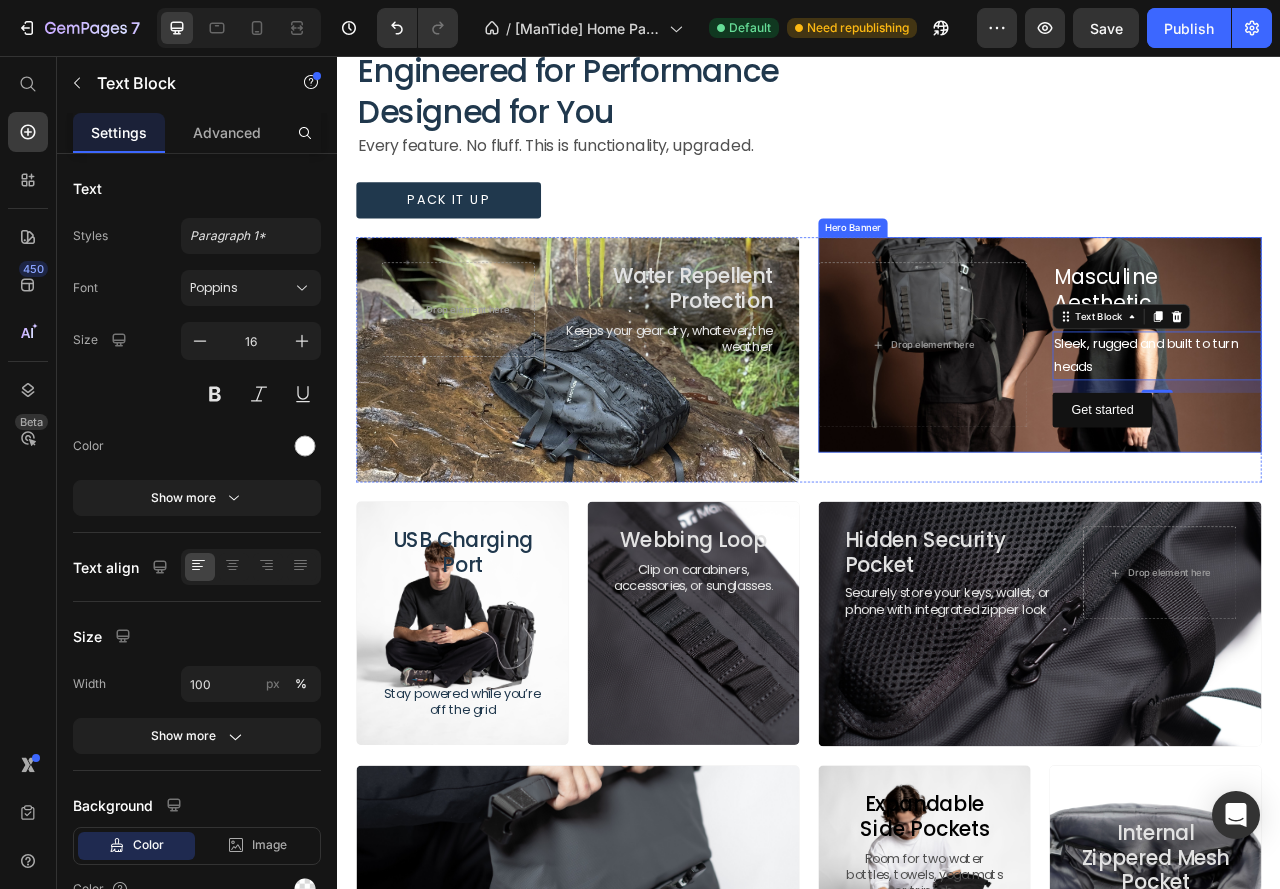 click on "Masculine Aesthetic Heading Sleek, rugged and built to turn heads Text Block   16 Get started Button
Drop element here" at bounding box center [1231, 423] 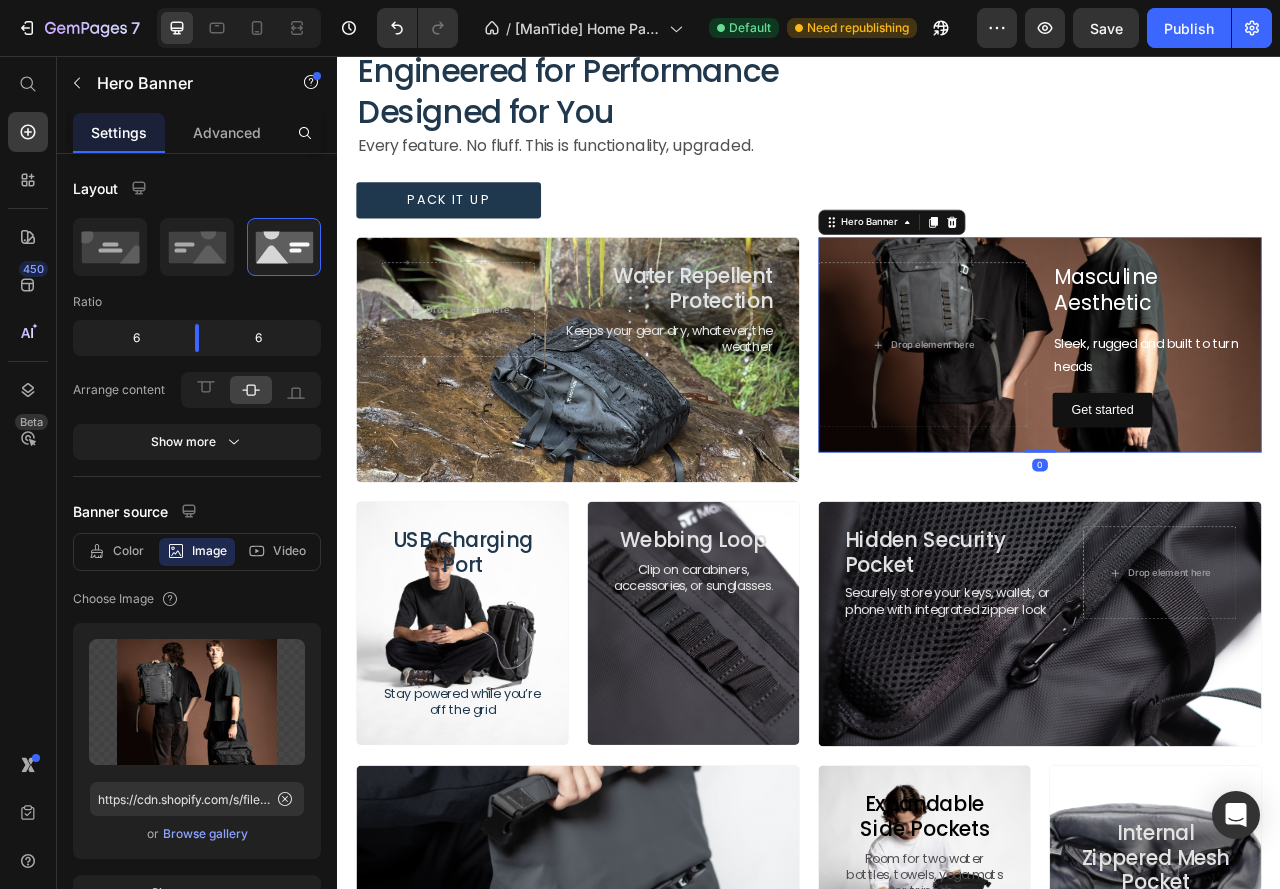 click on "Masculine Aesthetic Heading Sleek, rugged and built to turn heads Text Block Get started Button
Drop element here" at bounding box center [1231, 423] 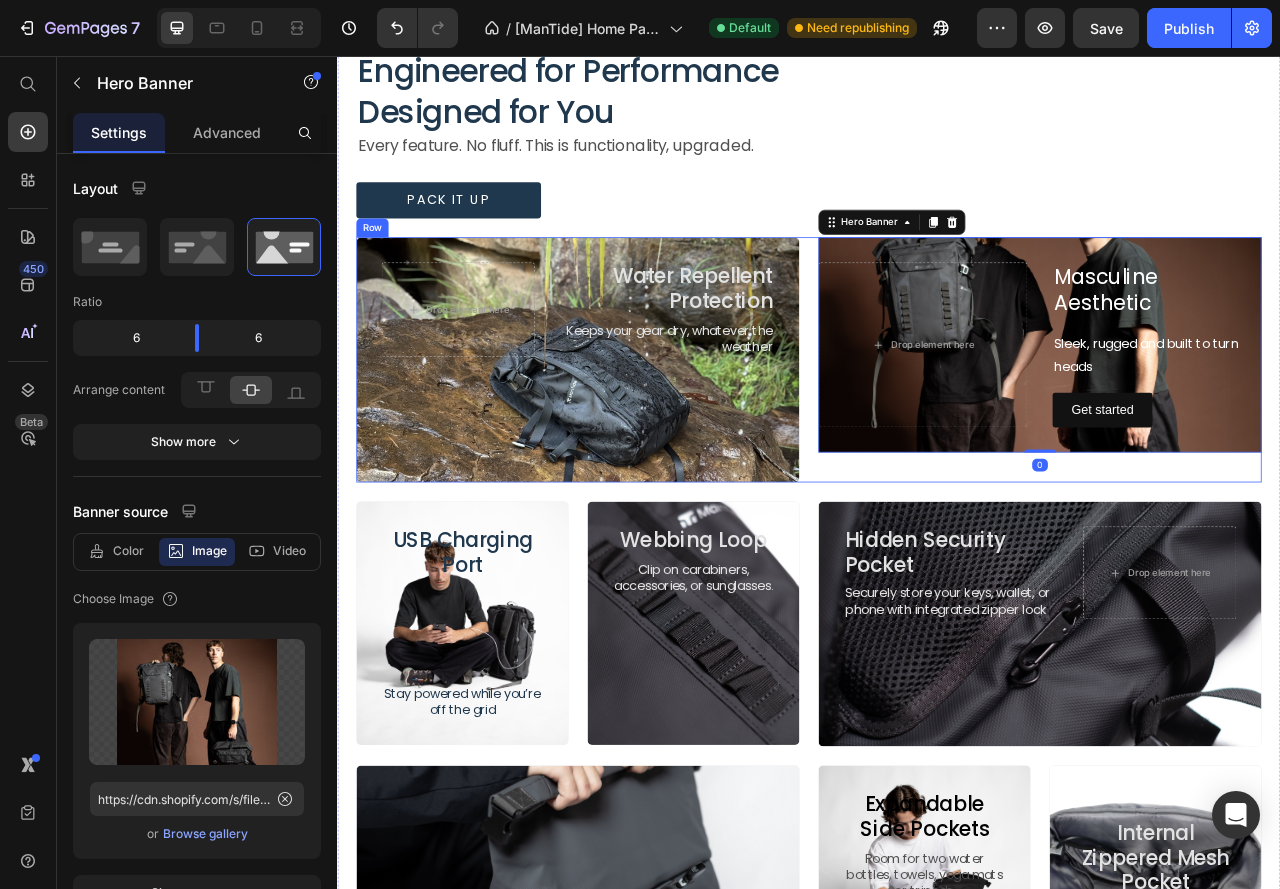 click on "Masculine Aesthetic Heading Sleek, rugged and built to turn heads Text Block Get started Button
Drop element here Hero Banner   0" at bounding box center [1231, 442] 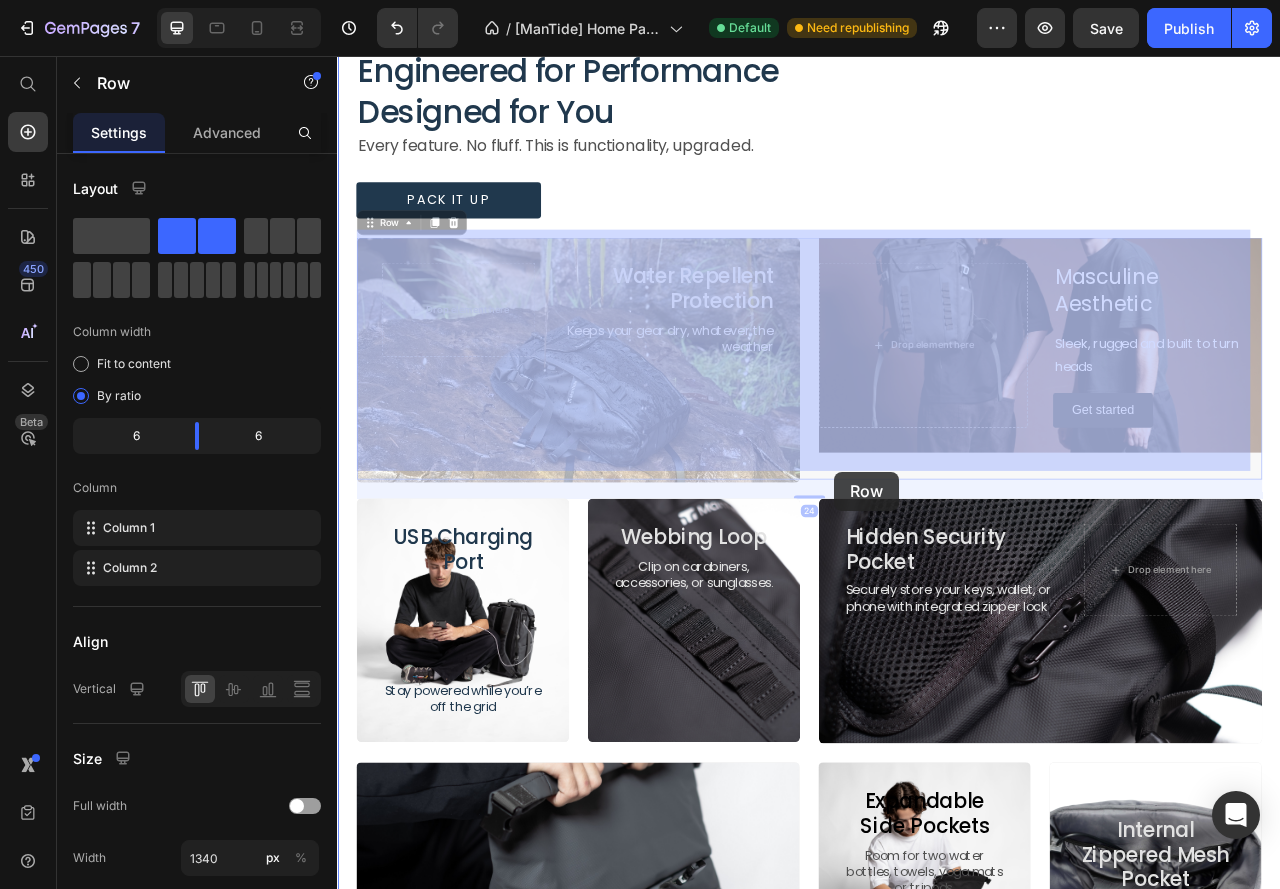 drag, startPoint x: 966, startPoint y: 549, endPoint x: 970, endPoint y: 585, distance: 36.221542 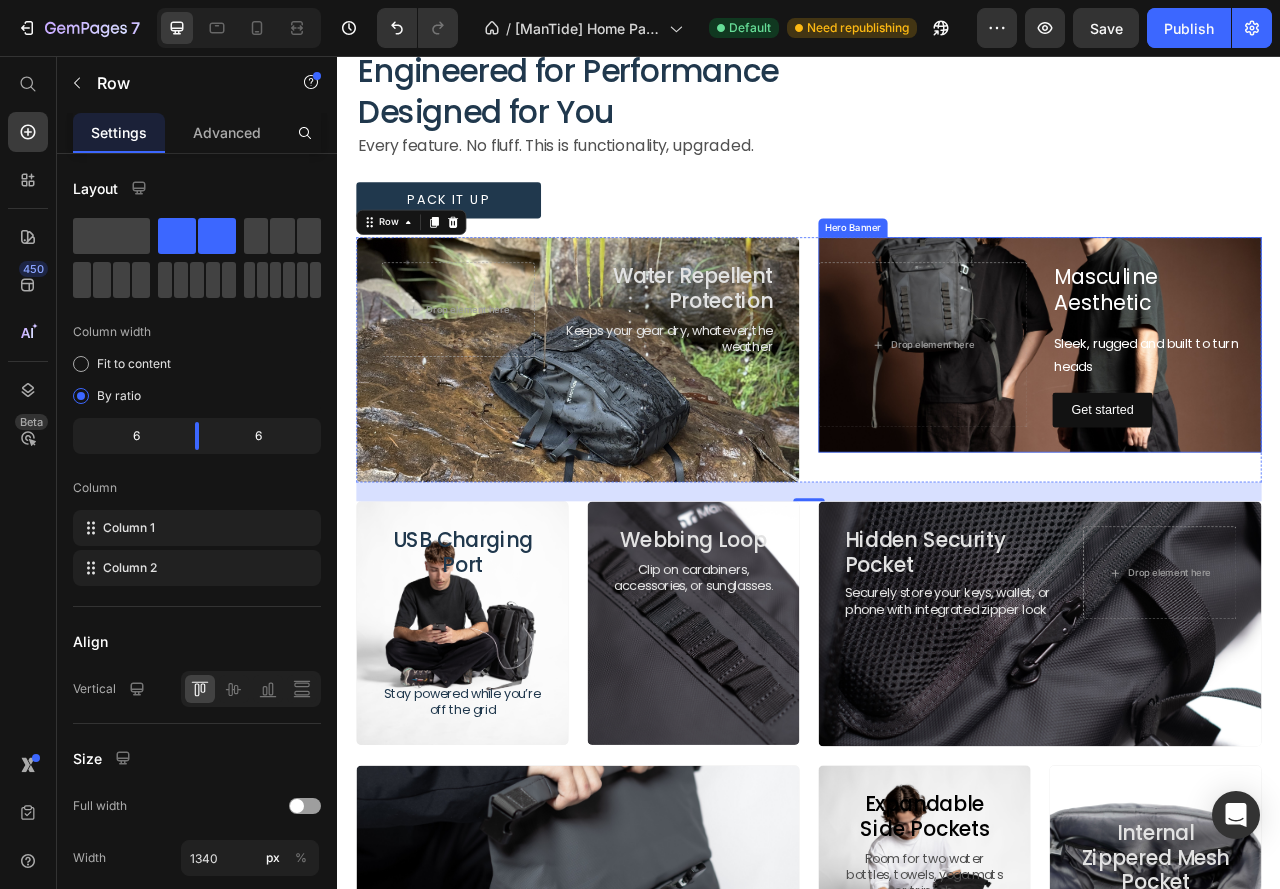 click on "Hero Banner" at bounding box center (993, 274) 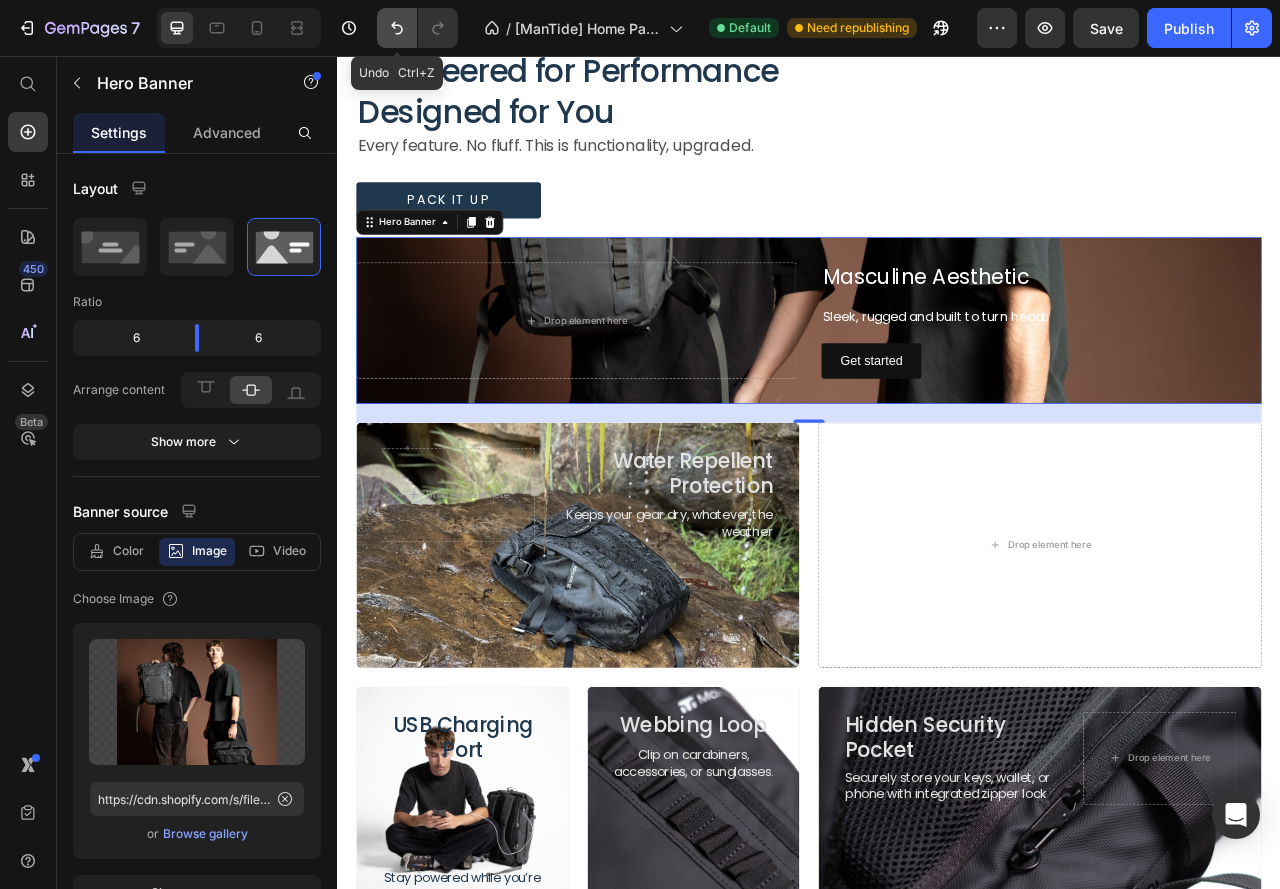 click 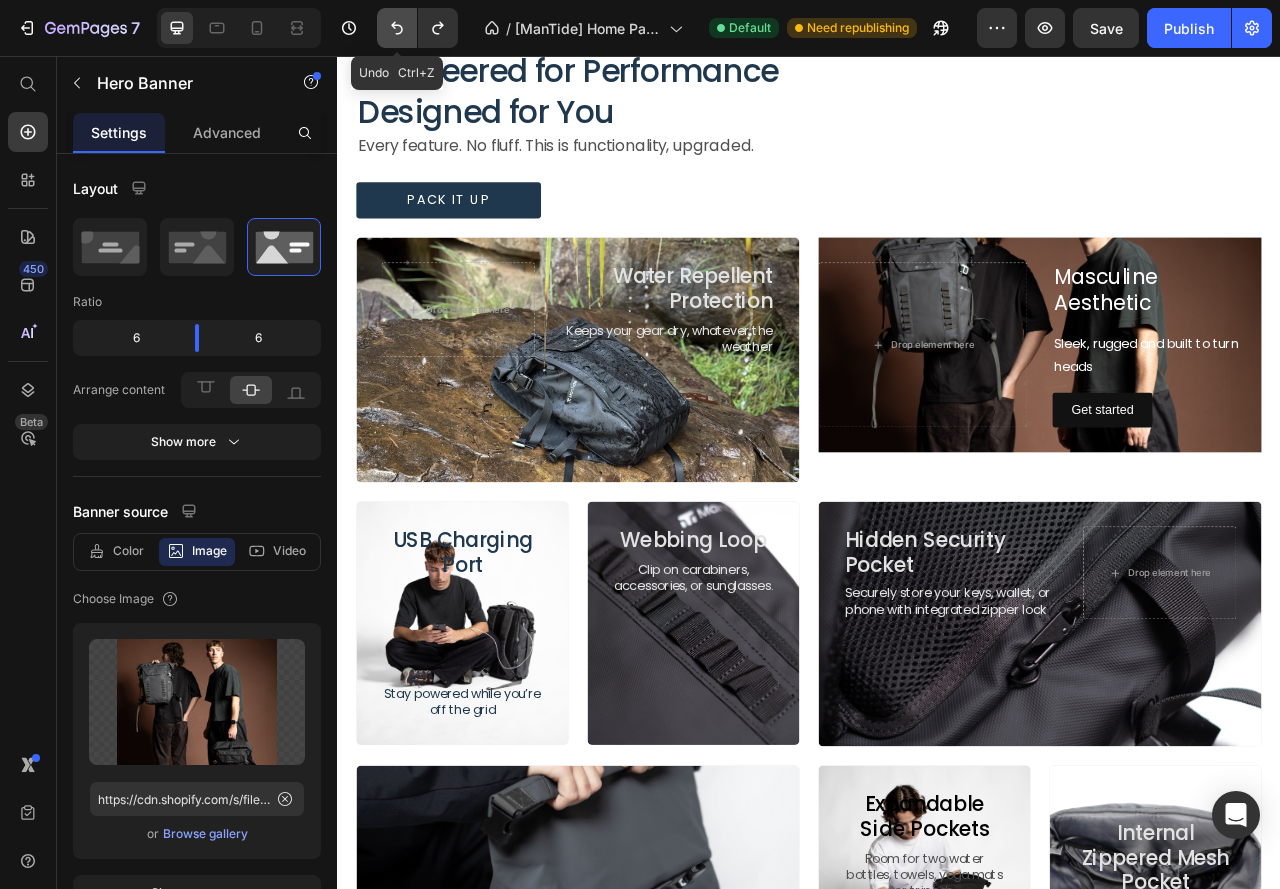 click 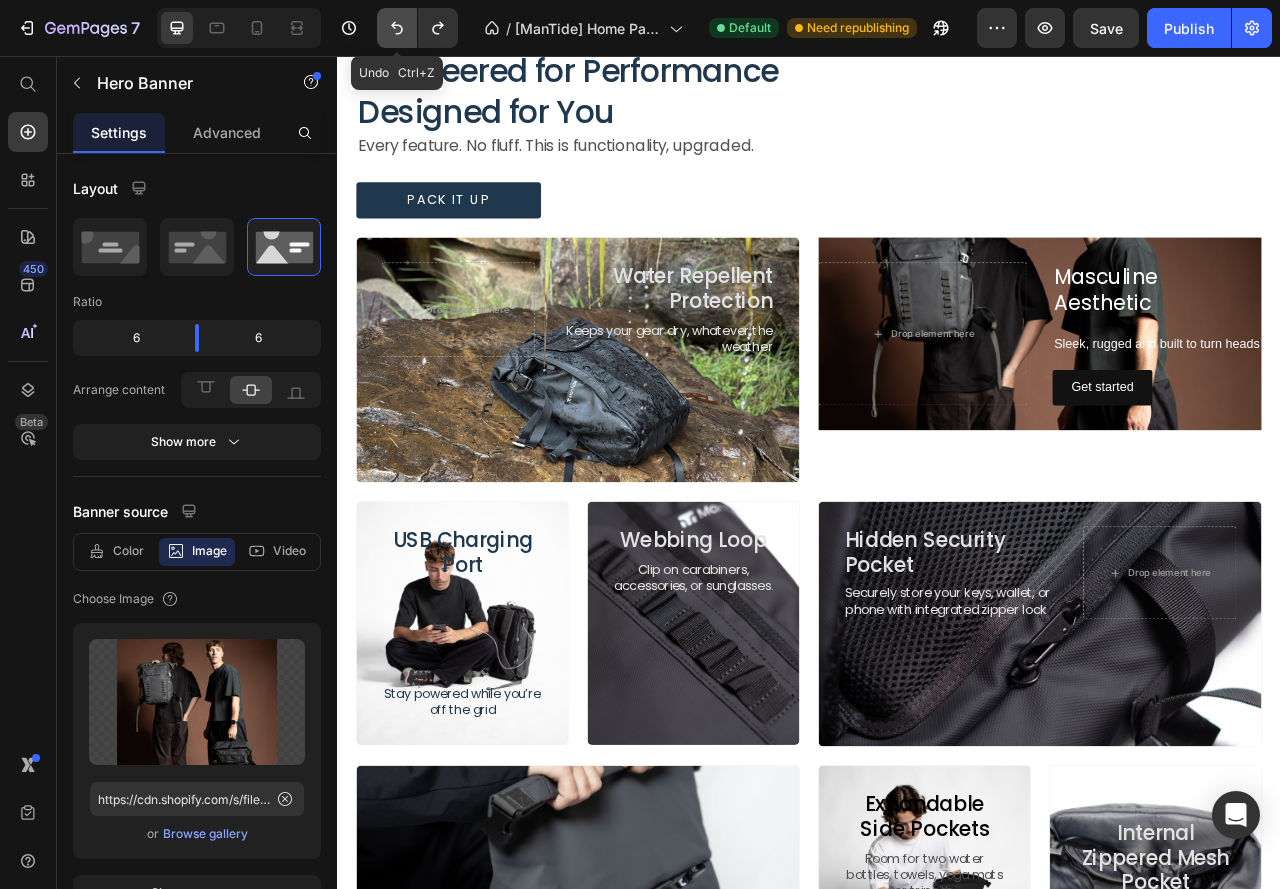 click 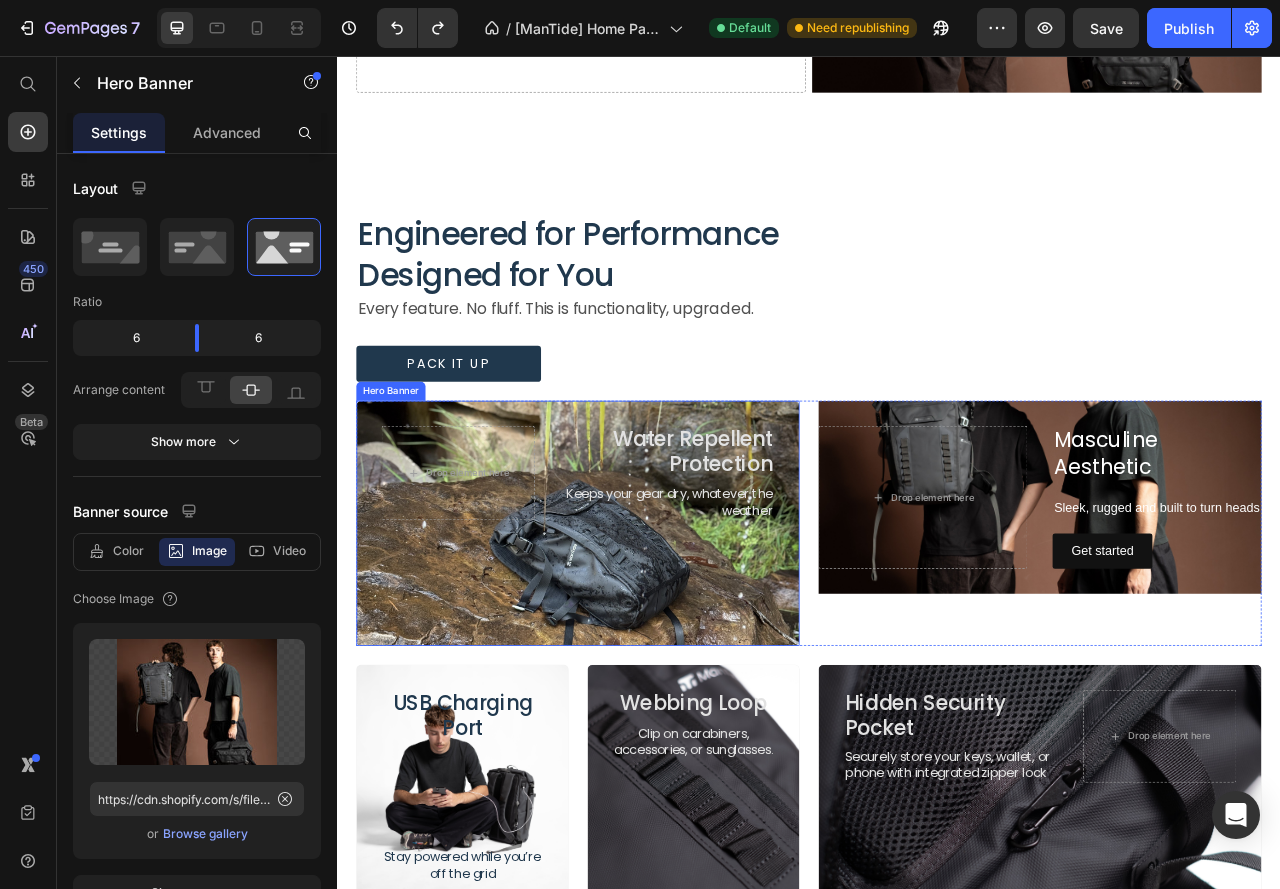 scroll, scrollTop: 1454, scrollLeft: 0, axis: vertical 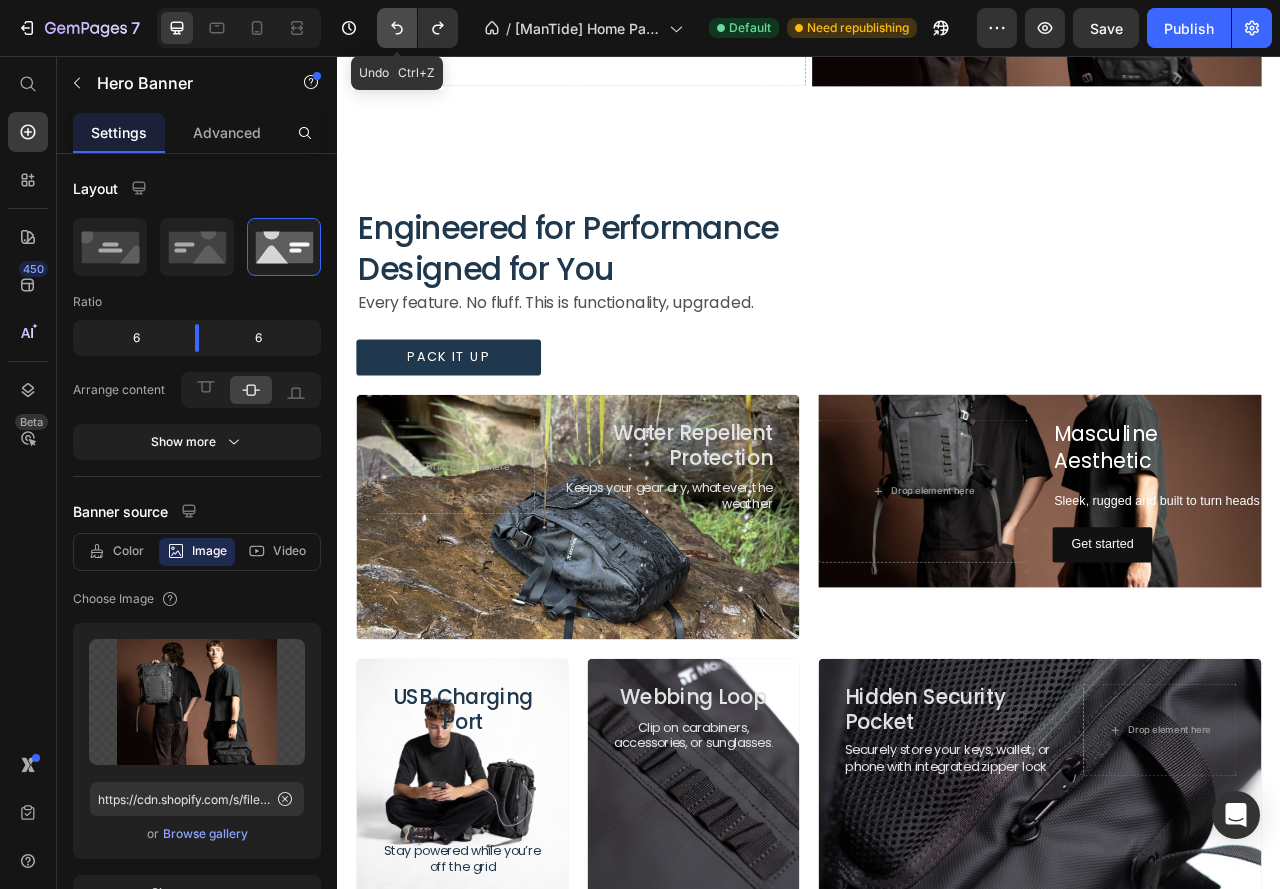 click 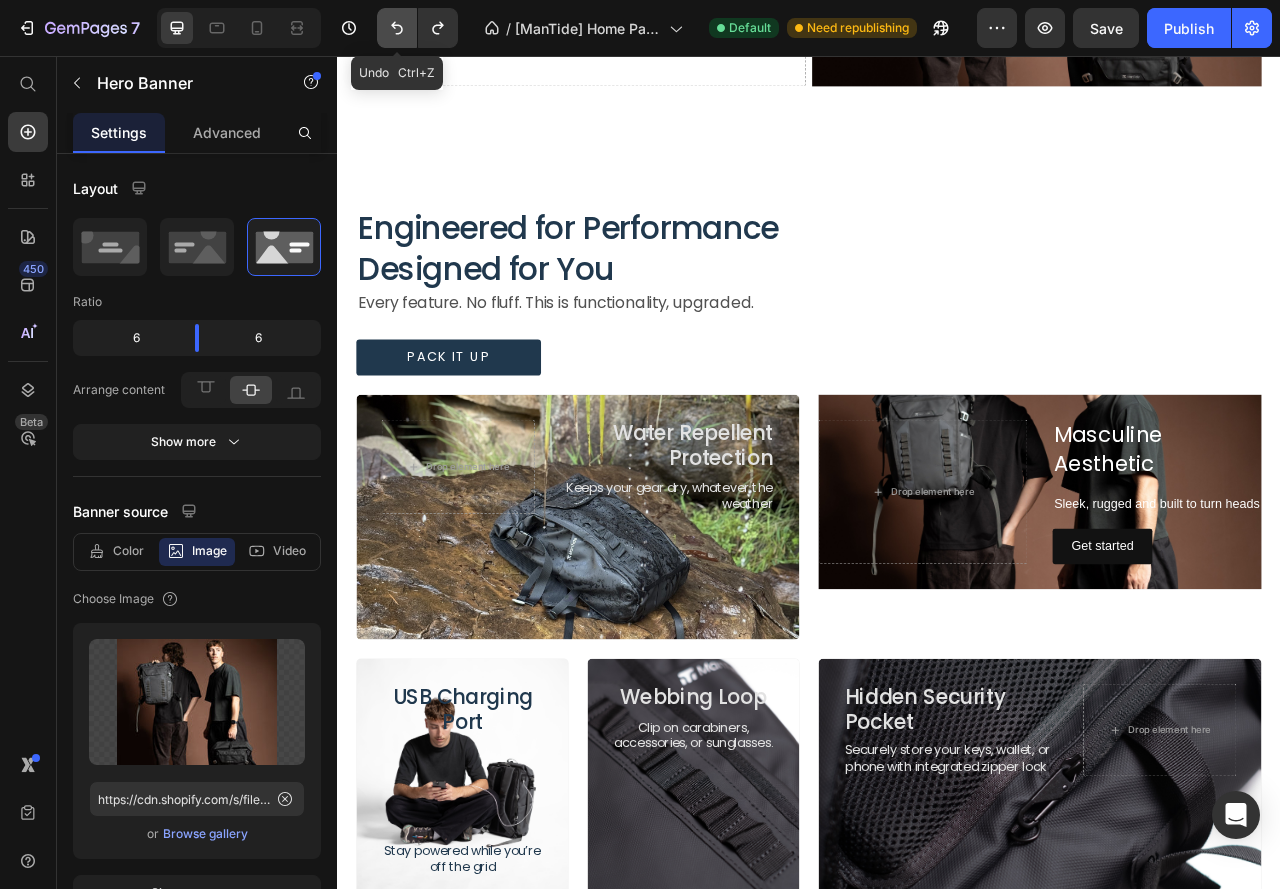 click 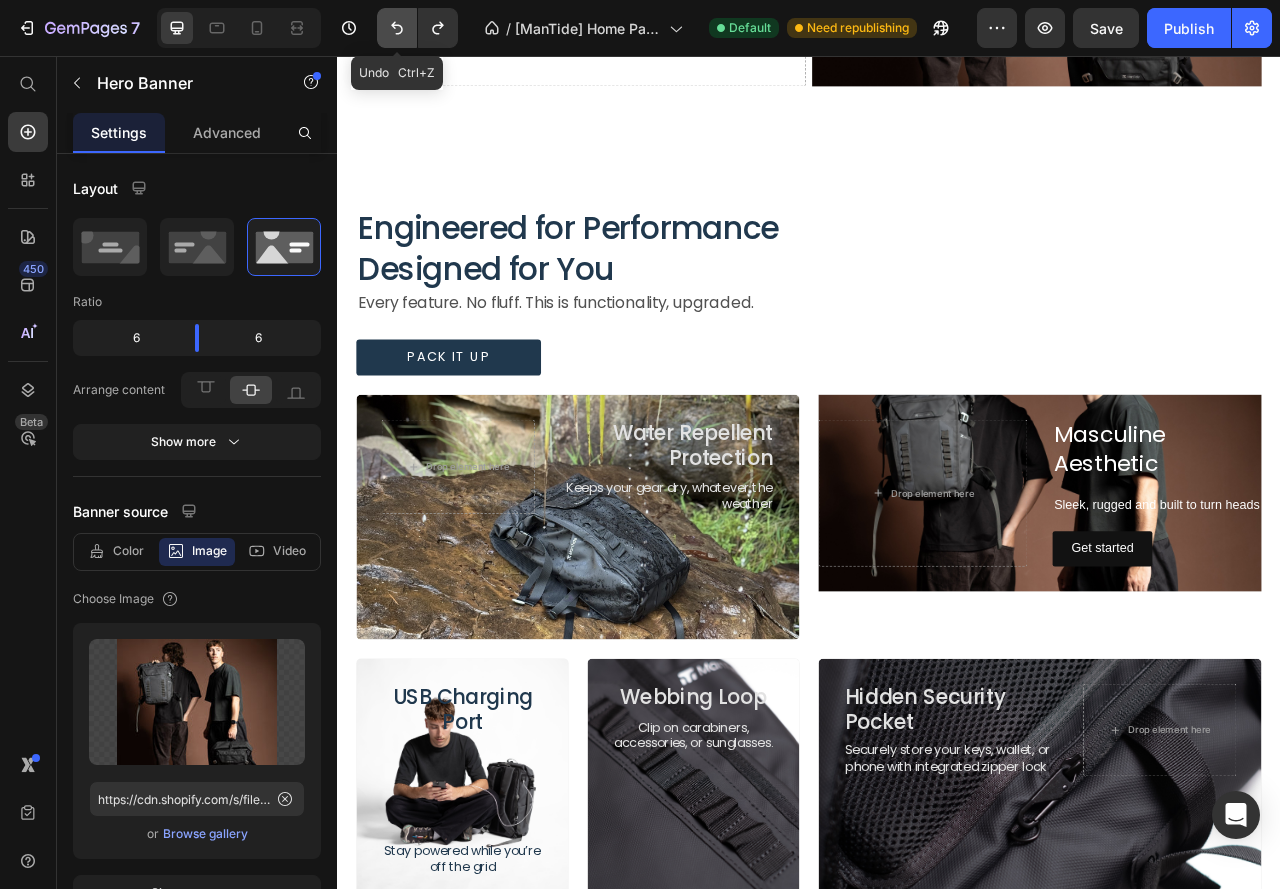 click 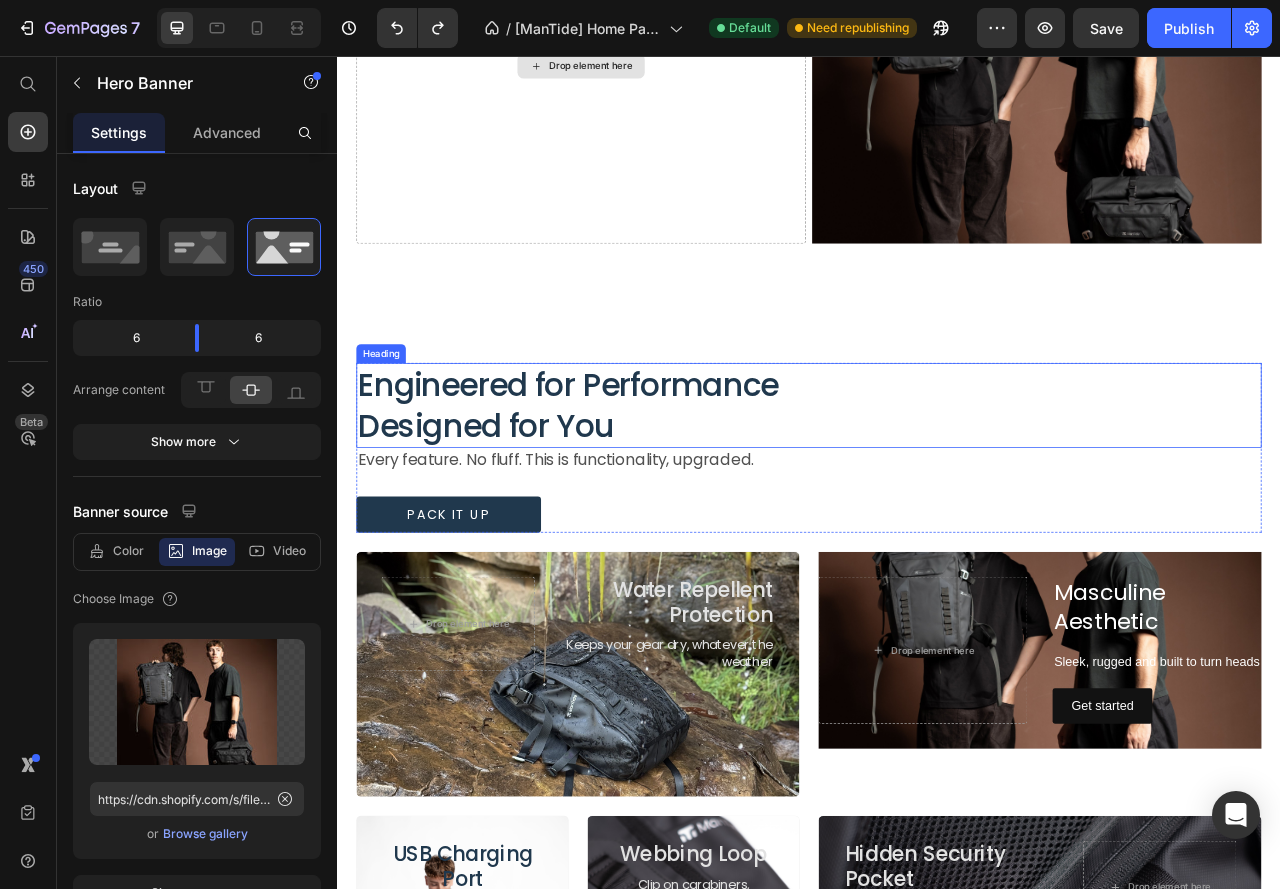 scroll, scrollTop: 1354, scrollLeft: 0, axis: vertical 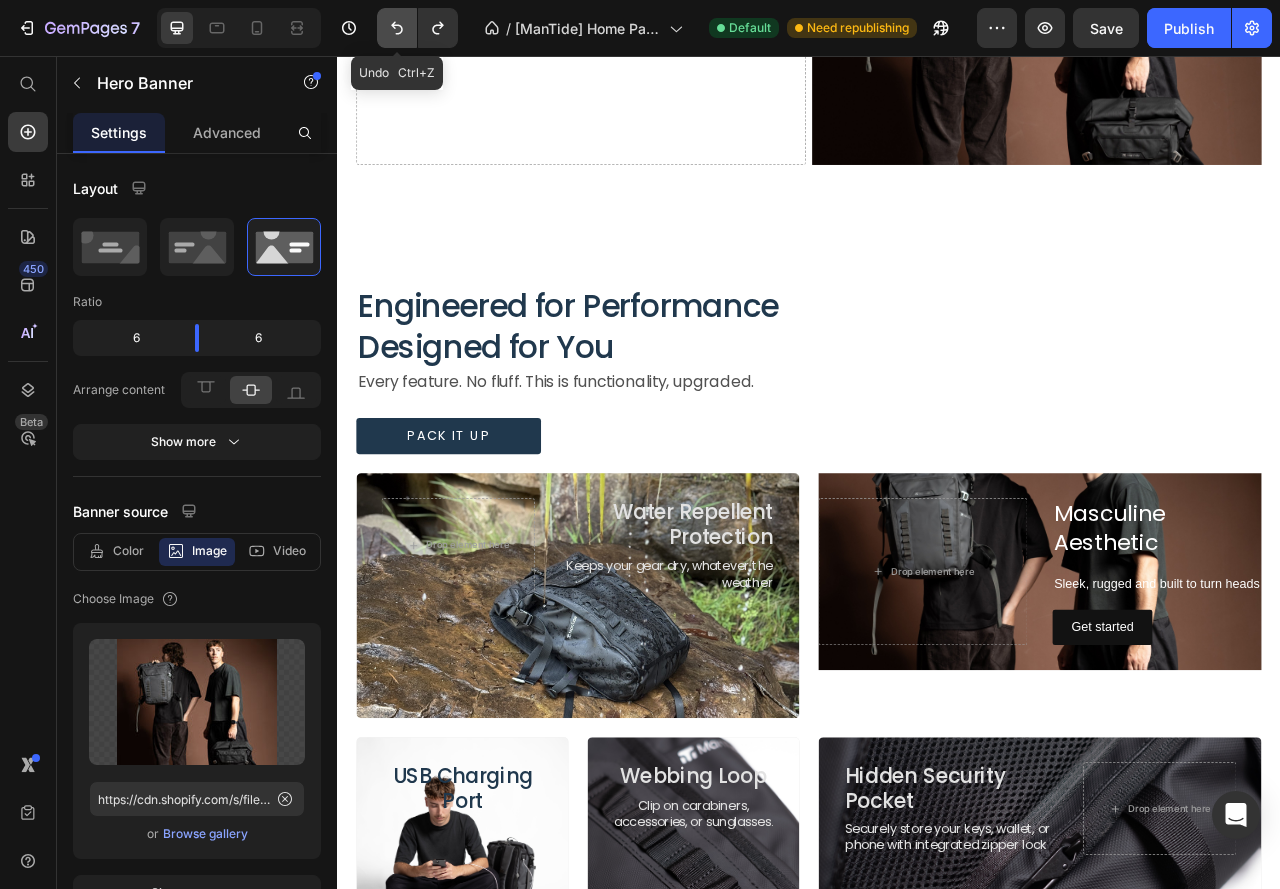 click 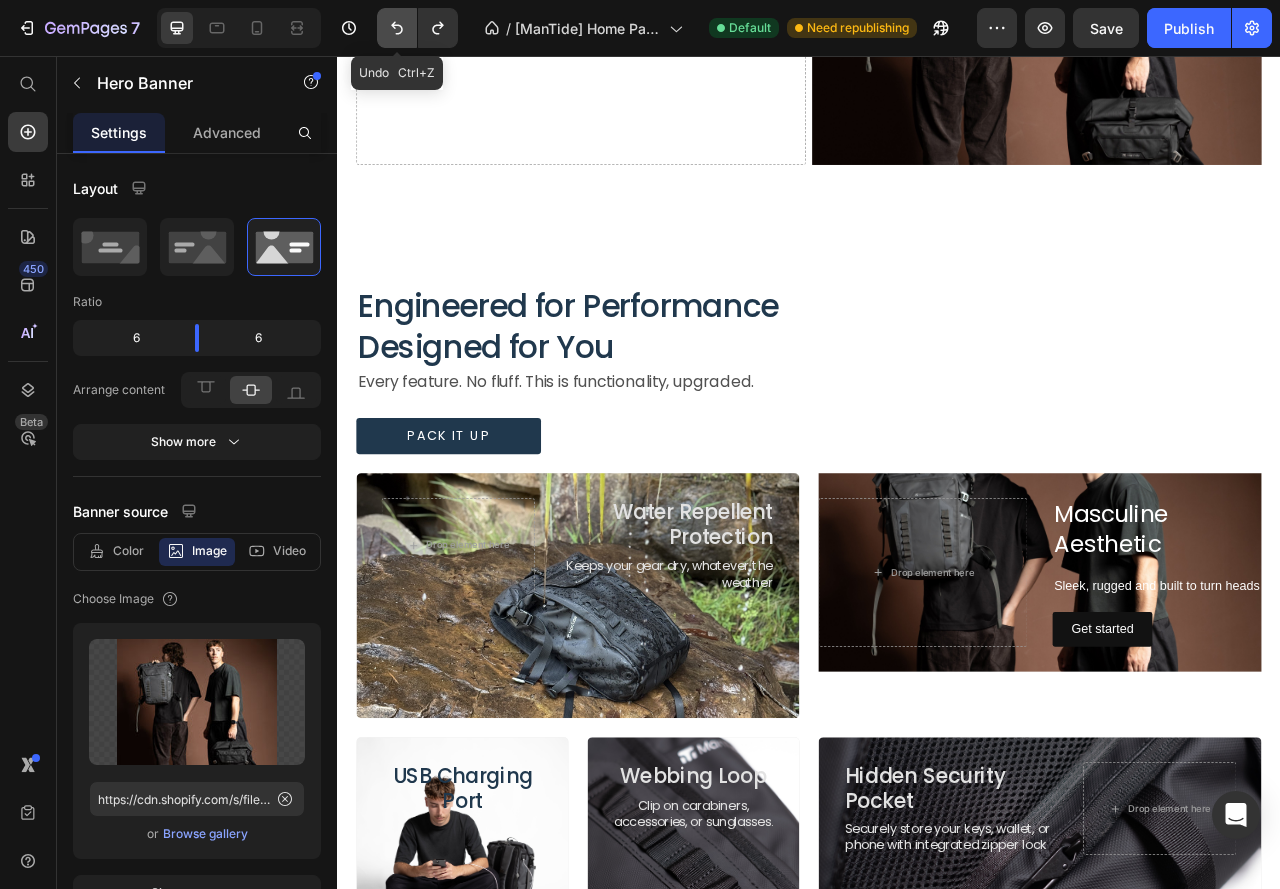 click 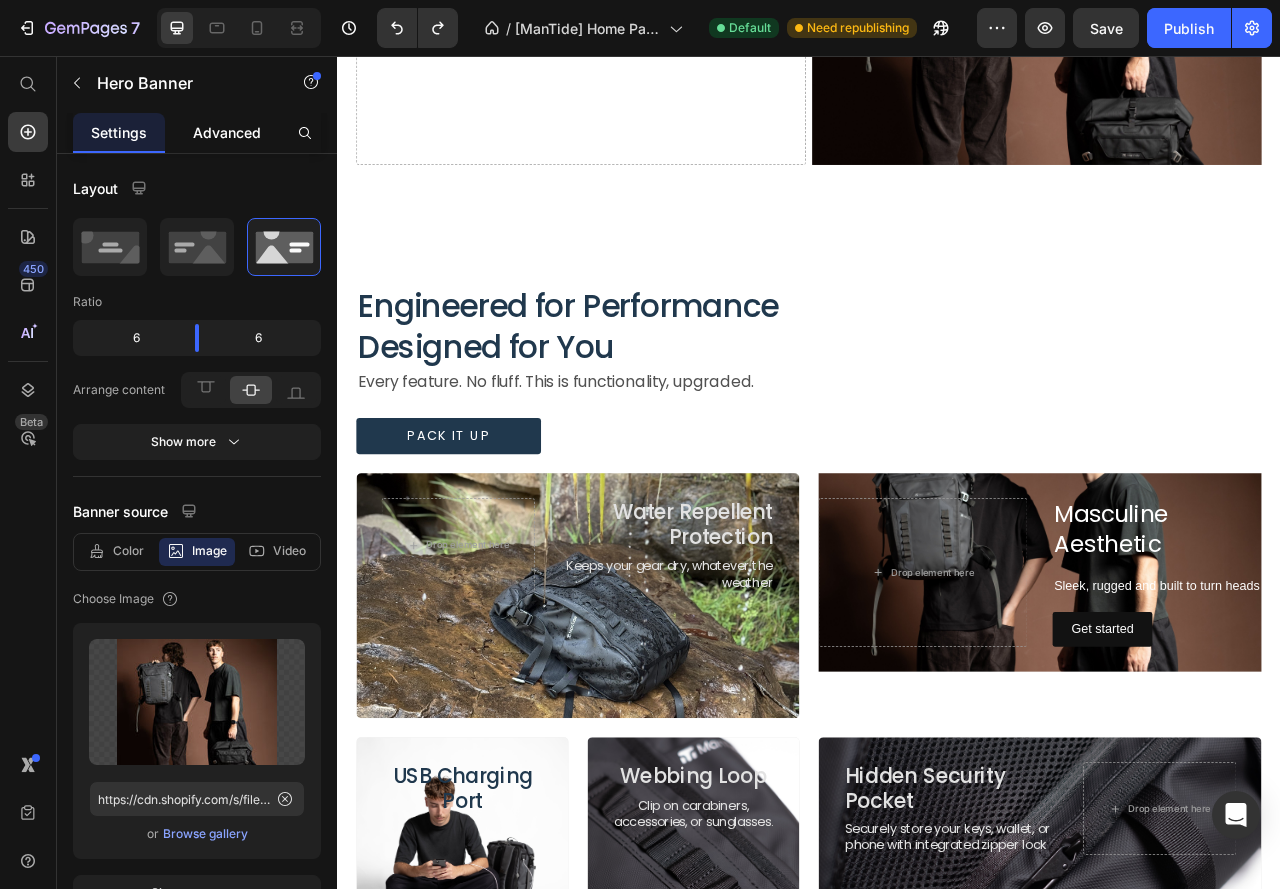 click on "Advanced" at bounding box center [227, 132] 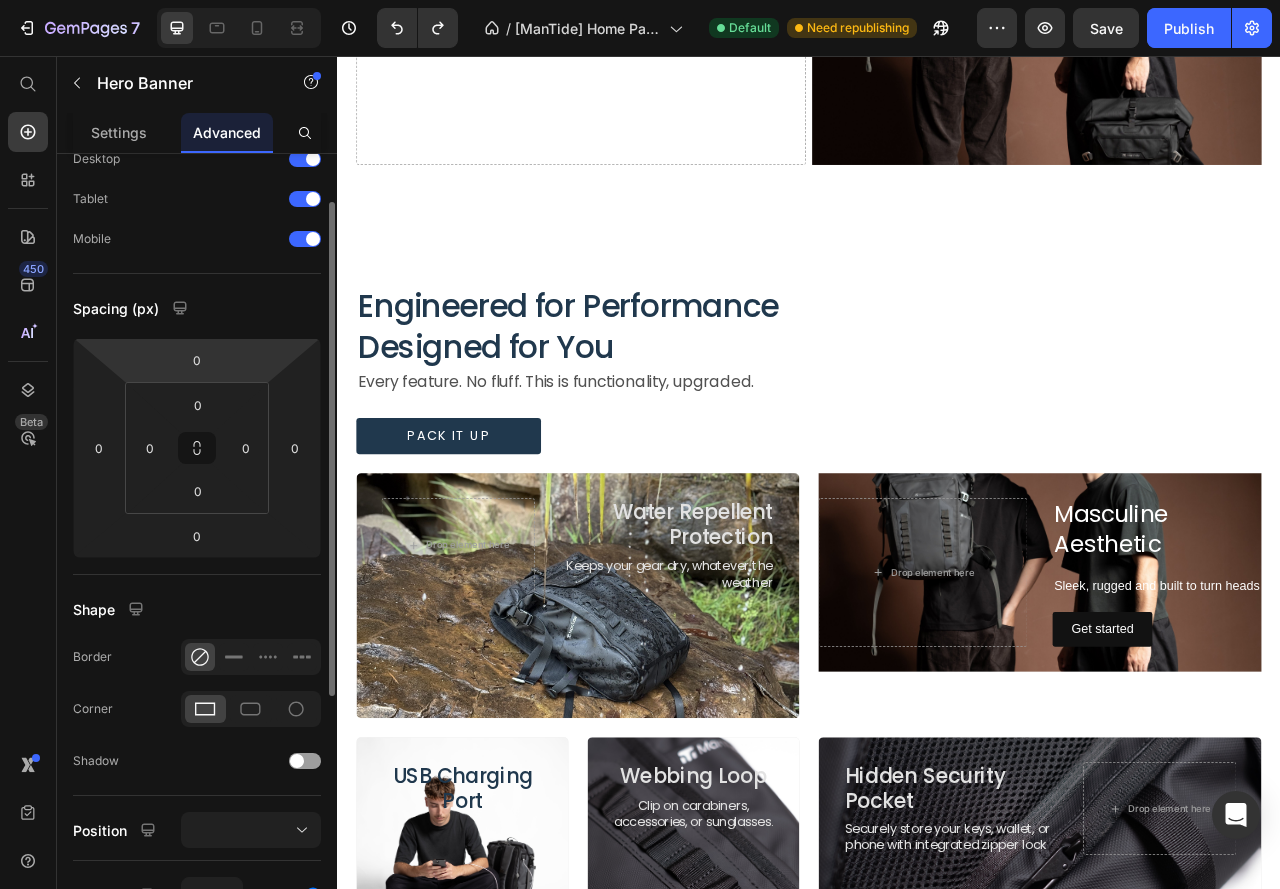 scroll, scrollTop: 0, scrollLeft: 0, axis: both 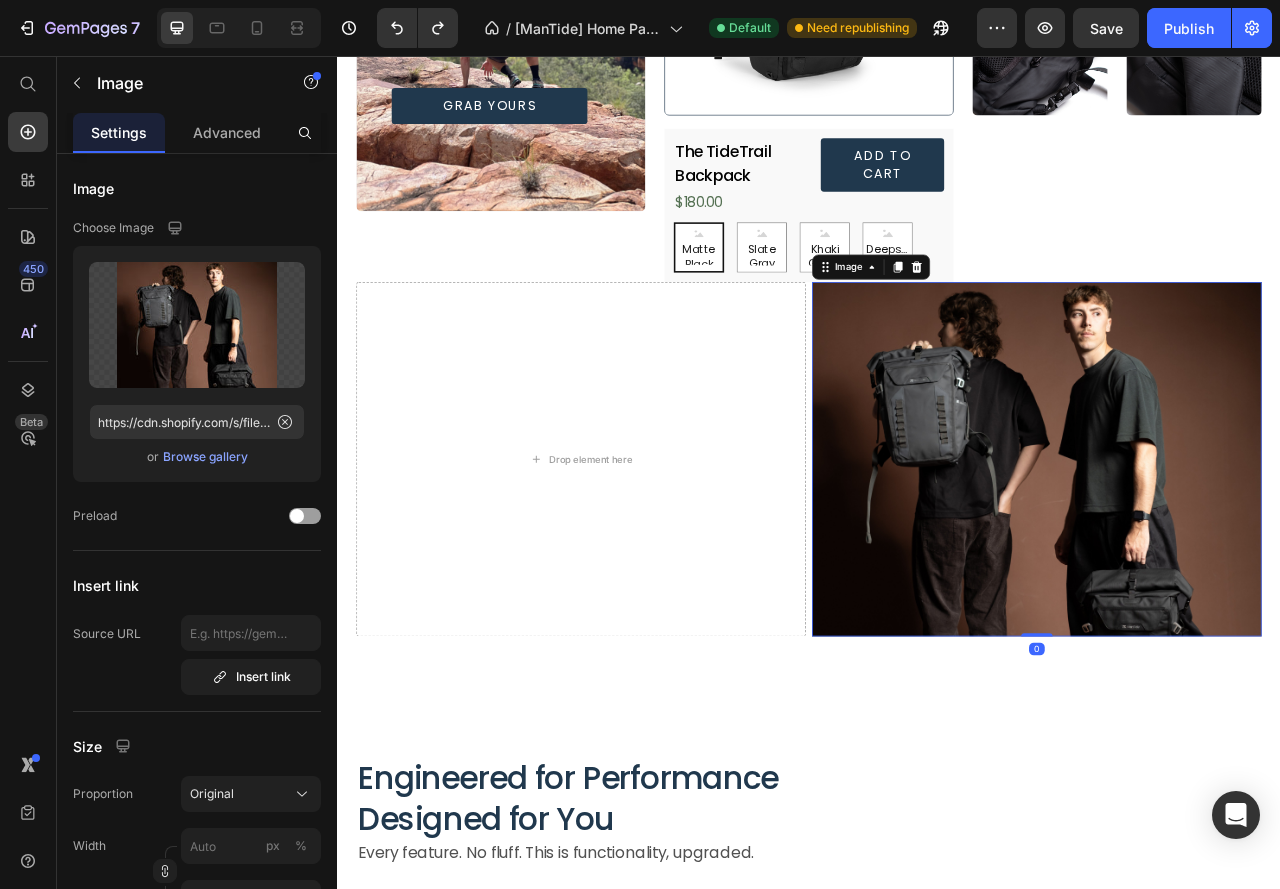click at bounding box center (1227, 568) 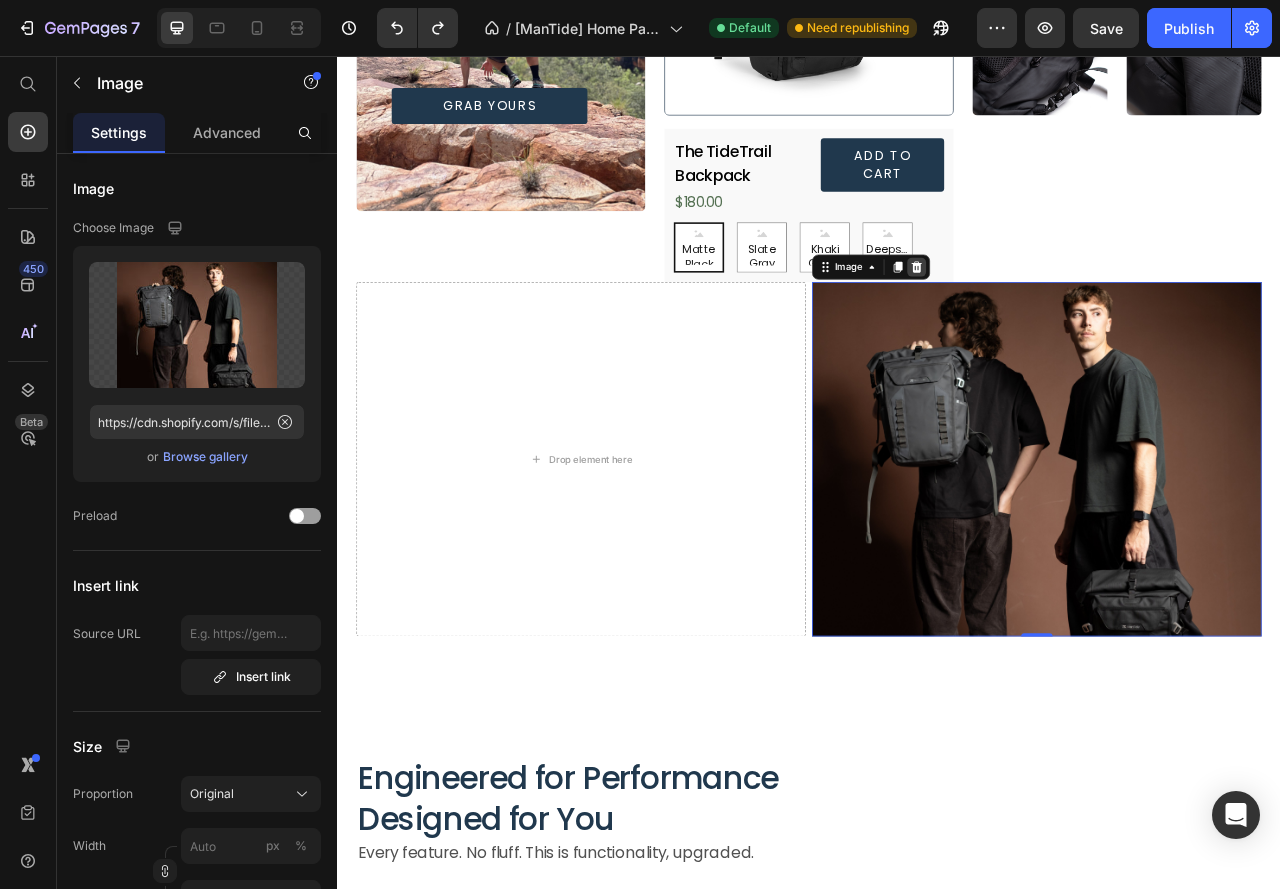 click 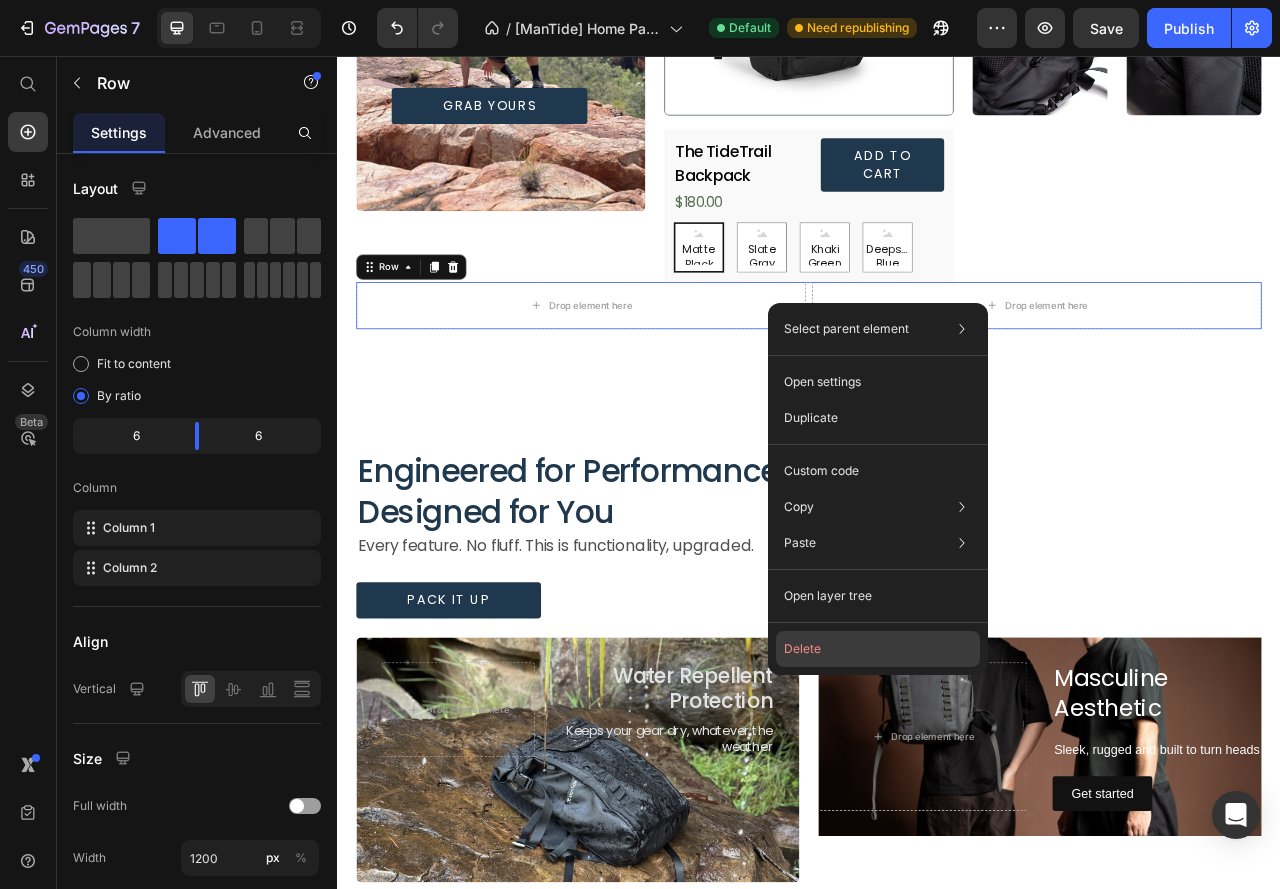 click on "Delete" 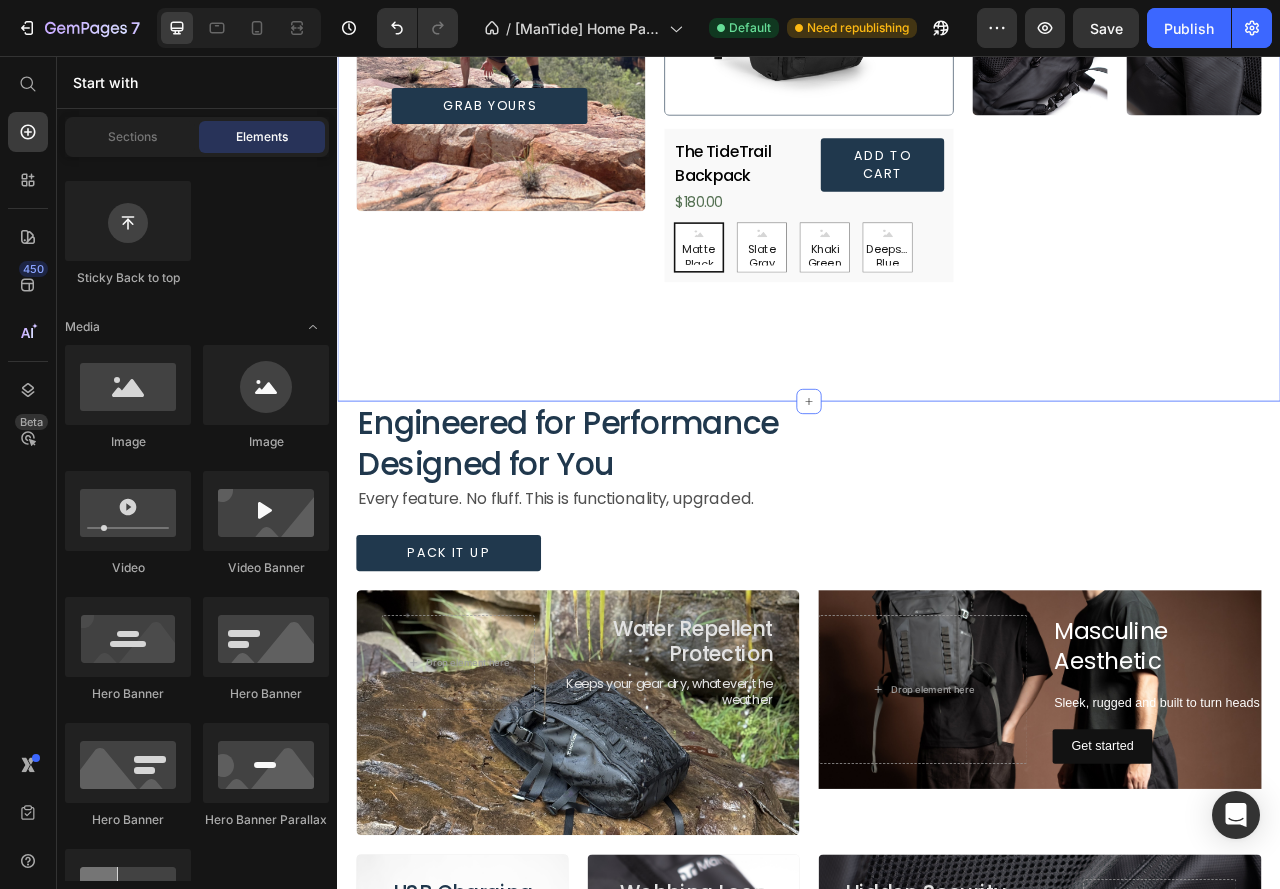 click on "Your New Go To Heading This isn’t just a backpack—it’s your adventure wingman. Built for guys who value style and function, the TideTrail Backpack handles all terrain Text Block Grab Yours Button Hero Banner Product Images The TideTrail Backpack Product Title $180.00 Product Price Add to cart Add to Cart Row Matte Black Matte Black Matte Black Slate Gray Slate Gray Slate Gray Khaki Green Khaki Green Khaki Green Deepsea Blue Deepsea Blue Deepsea Blue Product Variants & Swatches Row Product Image Image Image Image Row Row Section 2   Create Theme Section AI Content Write with GemAI What would you like to describe here? Tone and Voice Persuasive Product The TideTrail Backpack Show more Generate" at bounding box center [937, 53] 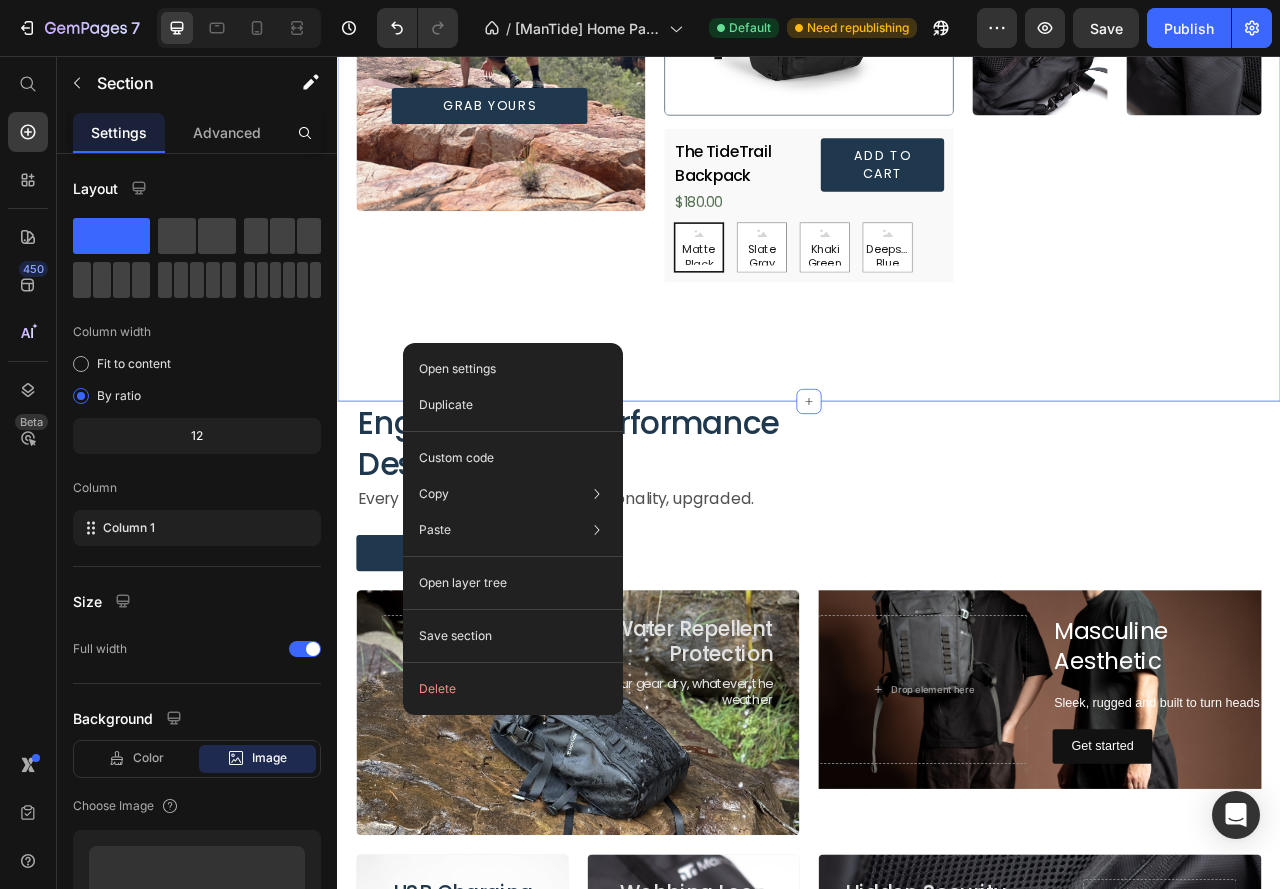 click on "Your New Go To Heading This isn’t just a backpack—it’s your adventure wingman. Built for guys who value style and function, the TideTrail Backpack handles all terrain Text Block Grab Yours Button Hero Banner Product Images The TideTrail Backpack Product Title $180.00 Product Price Add to cart Add to Cart Row Matte Black Matte Black Matte Black Slate Gray Slate Gray Slate Gray Khaki Green Khaki Green Khaki Green Deepsea Blue Deepsea Blue Deepsea Blue Product Variants & Swatches Row Product Image Image Image Image Row Row Section 2   Create Theme Section AI Content Write with GemAI What would you like to describe here? Tone and Voice Persuasive Product The TideTrail Backpack Show more Generate" at bounding box center [937, 53] 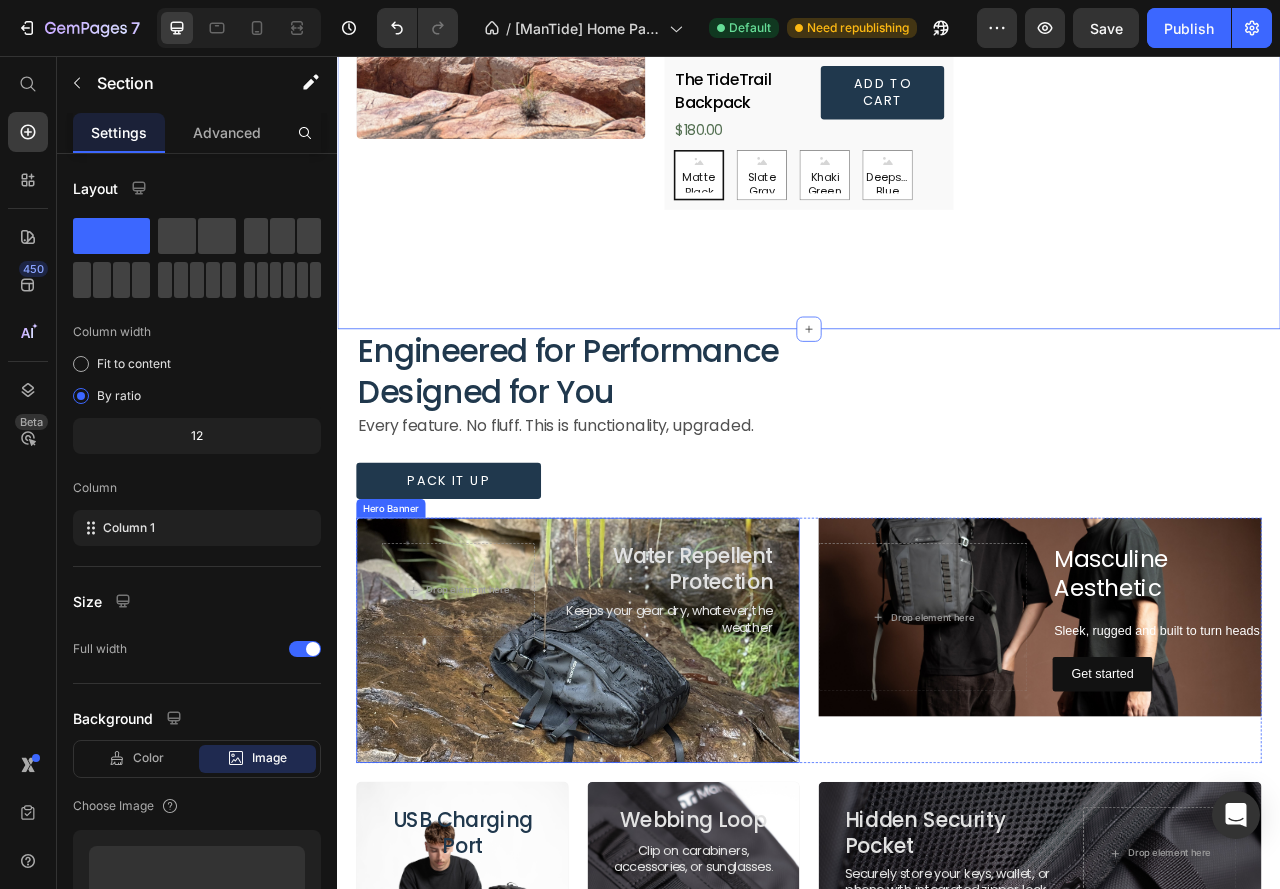 scroll, scrollTop: 1054, scrollLeft: 0, axis: vertical 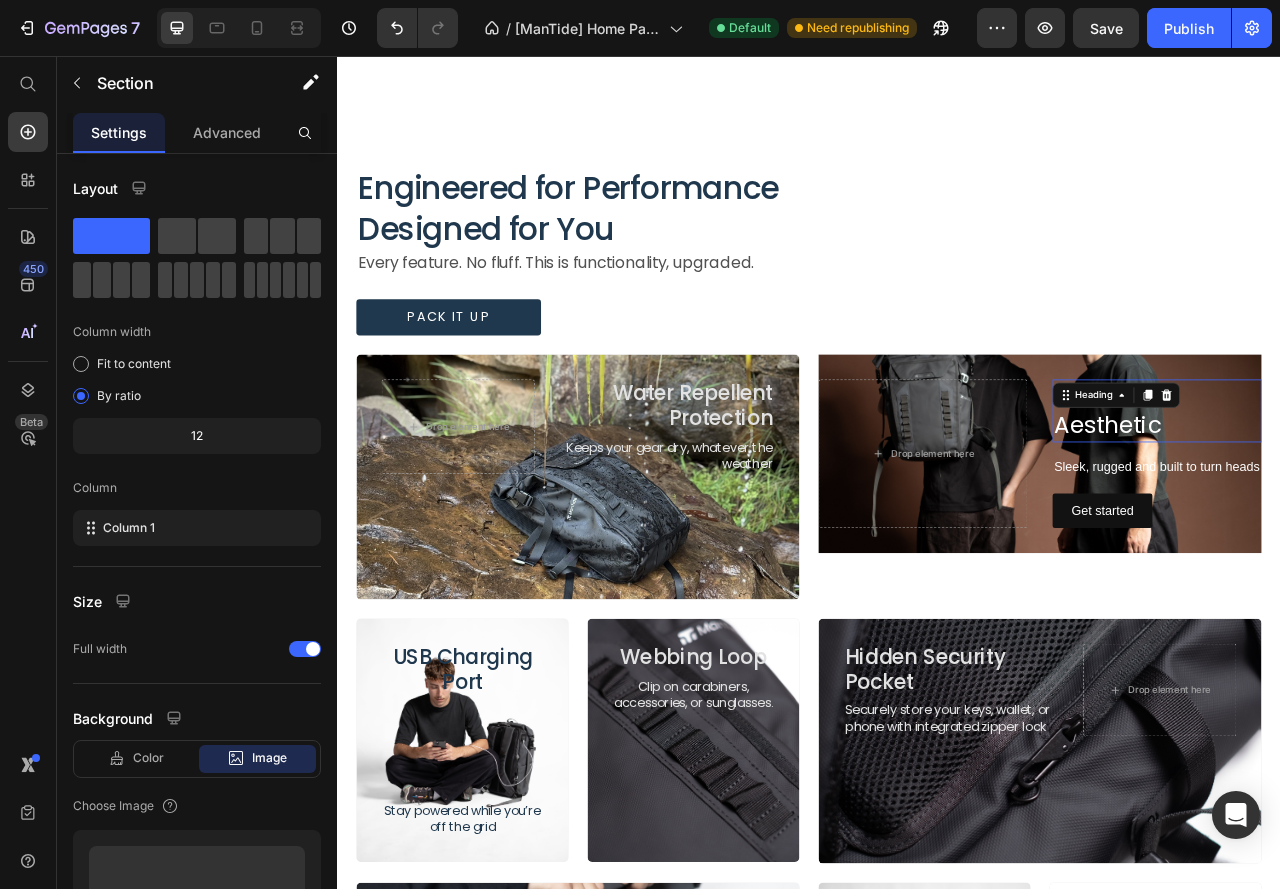 click on "Masculine Aesthetic" at bounding box center (1380, 506) 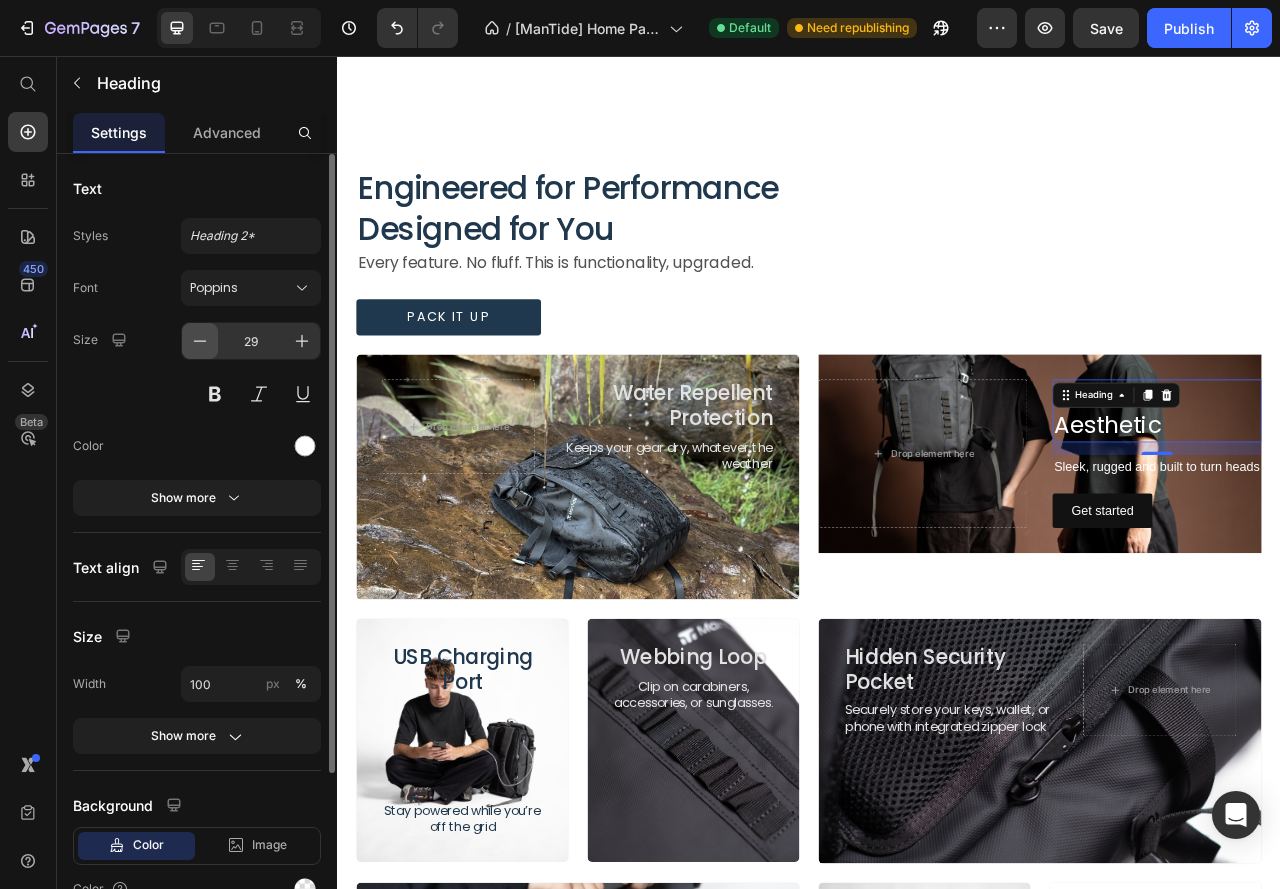 click 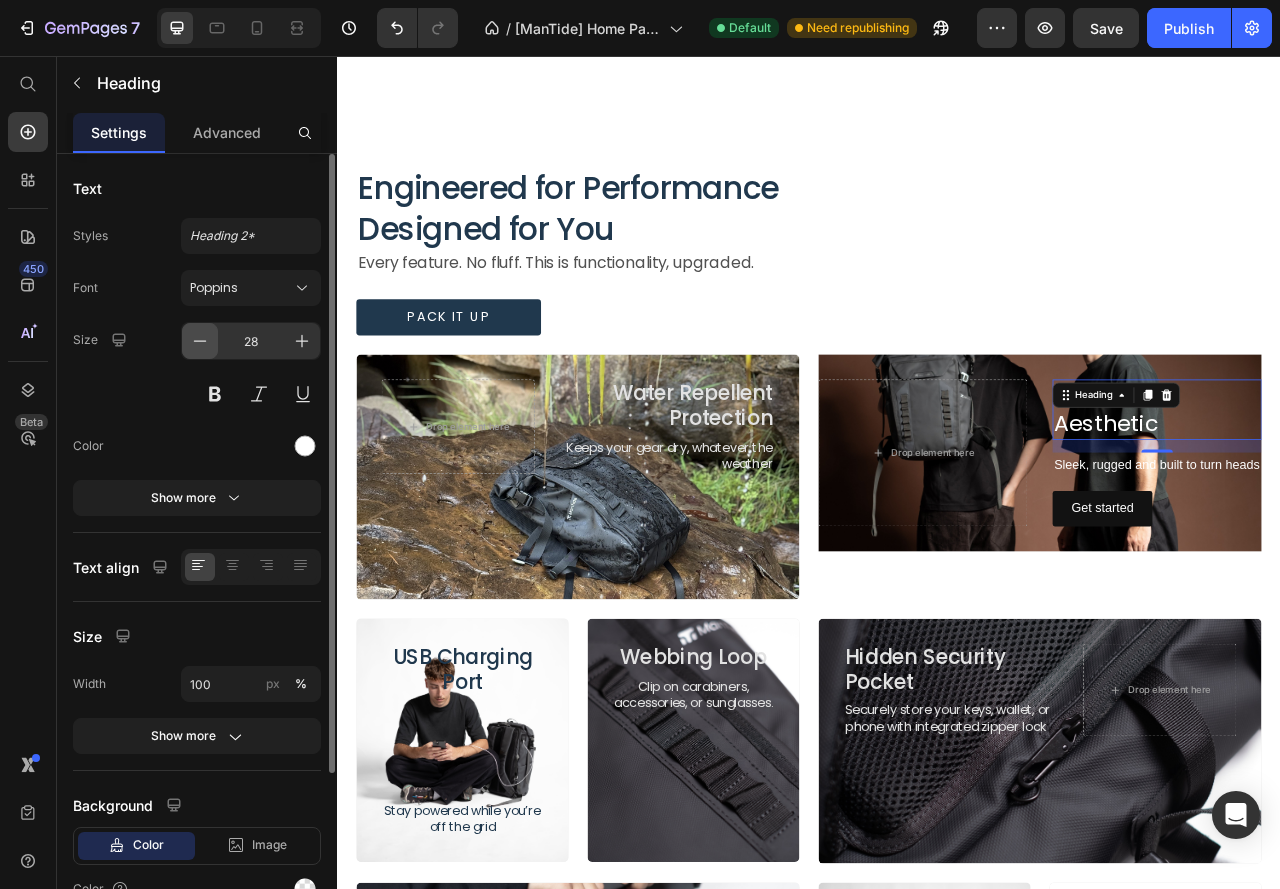 click 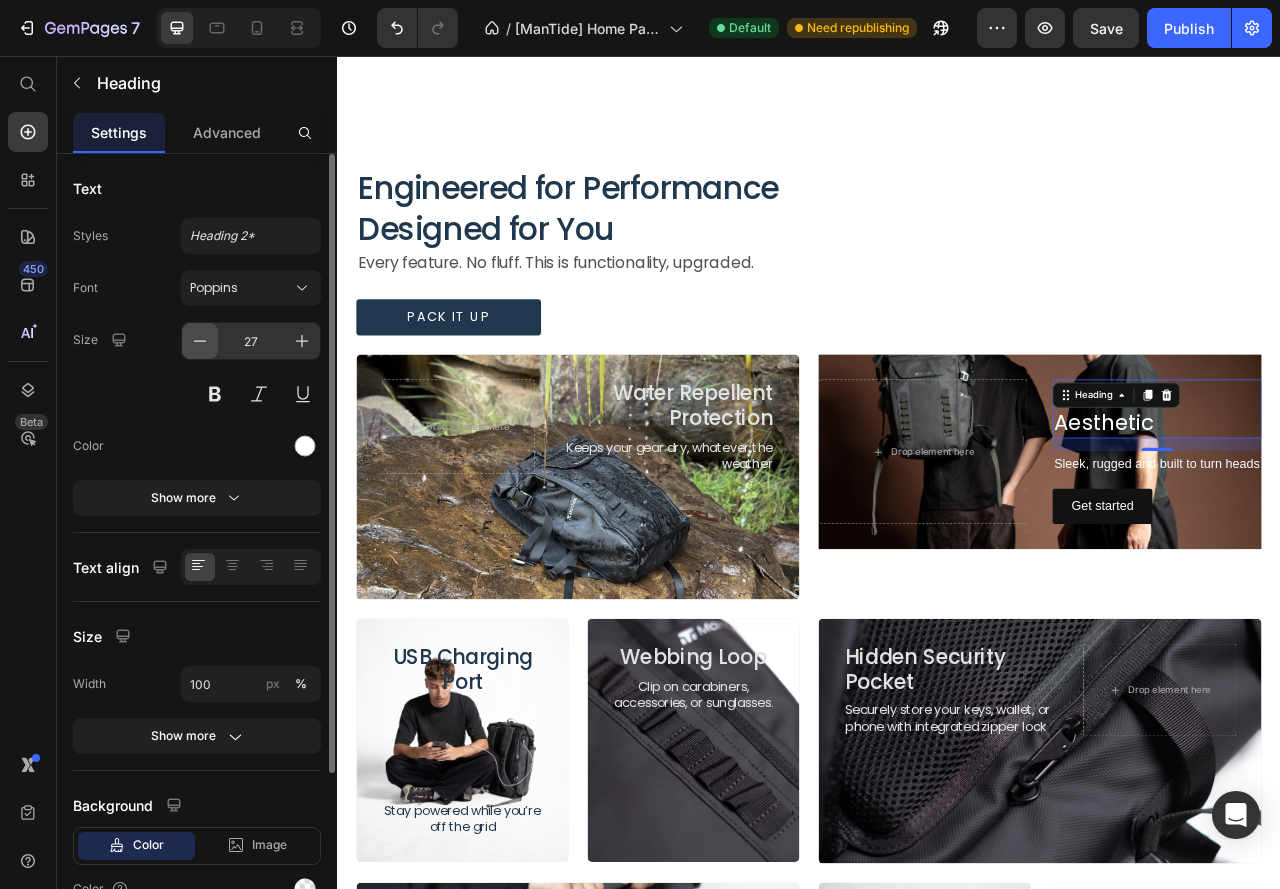 click 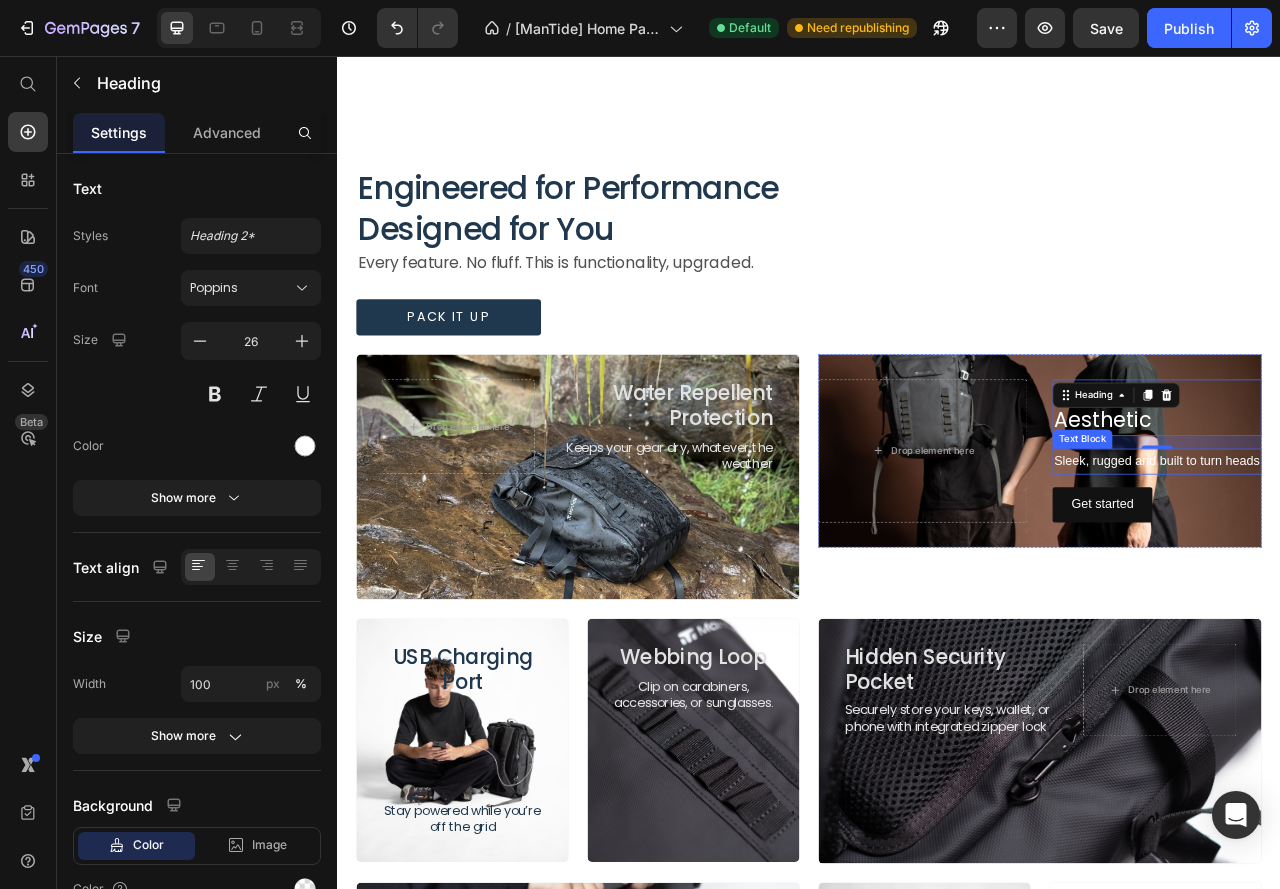 click on "Sleek, rugged and built to turn heads" at bounding box center (1380, 571) 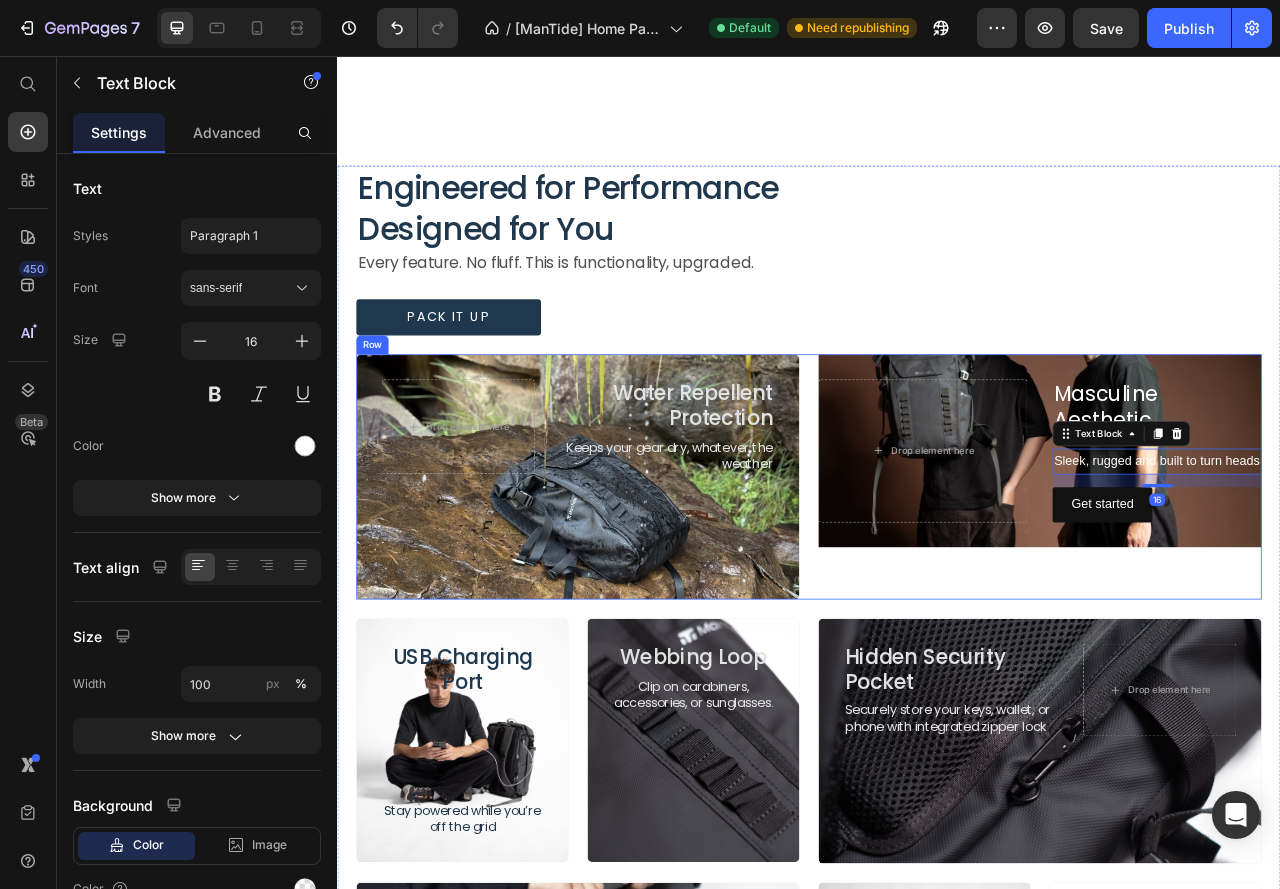 click on "Masculine Aesthetic Heading Sleek, rugged and built to turn heads Text Block   16 Get started Button
Drop element here Hero Banner" at bounding box center [1231, 591] 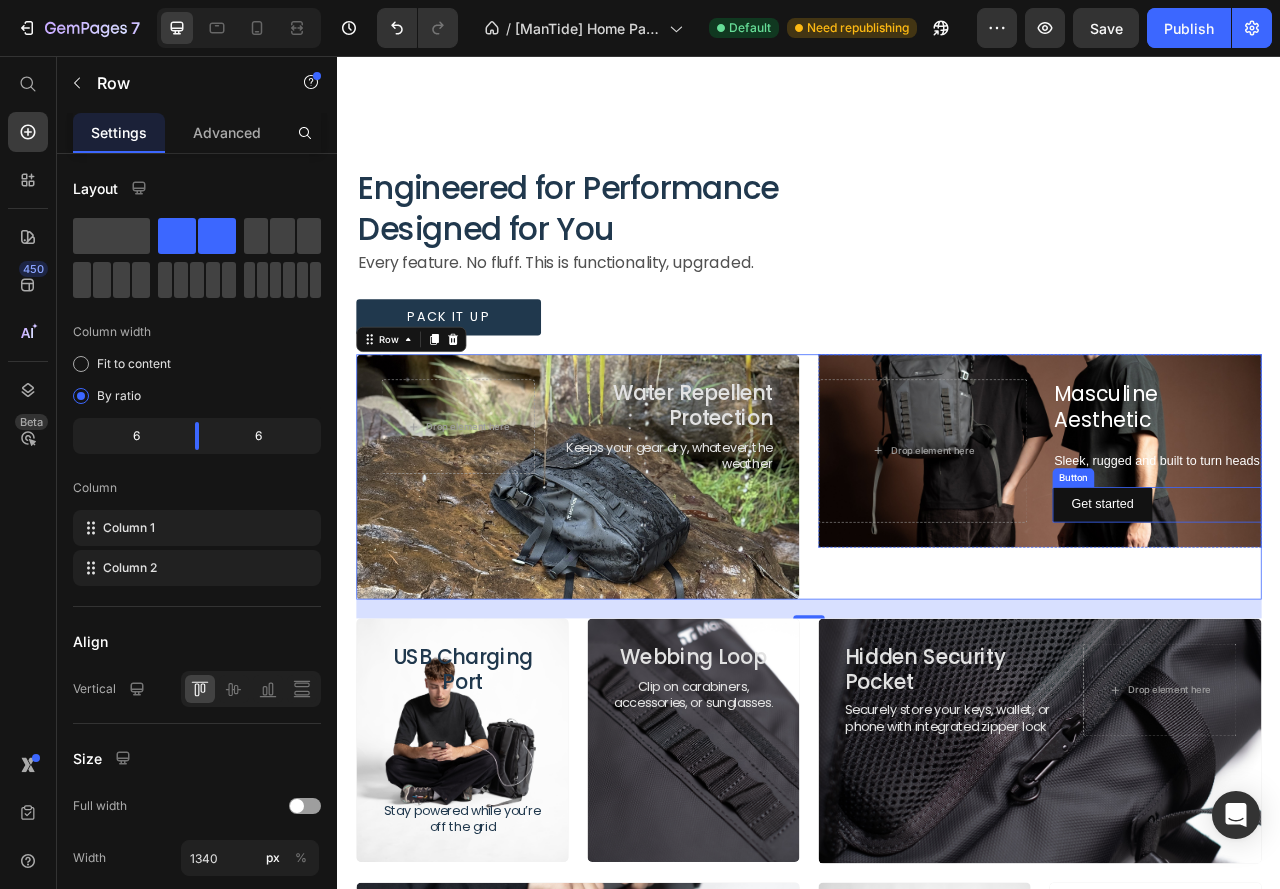 click on "Button" at bounding box center [1273, 592] 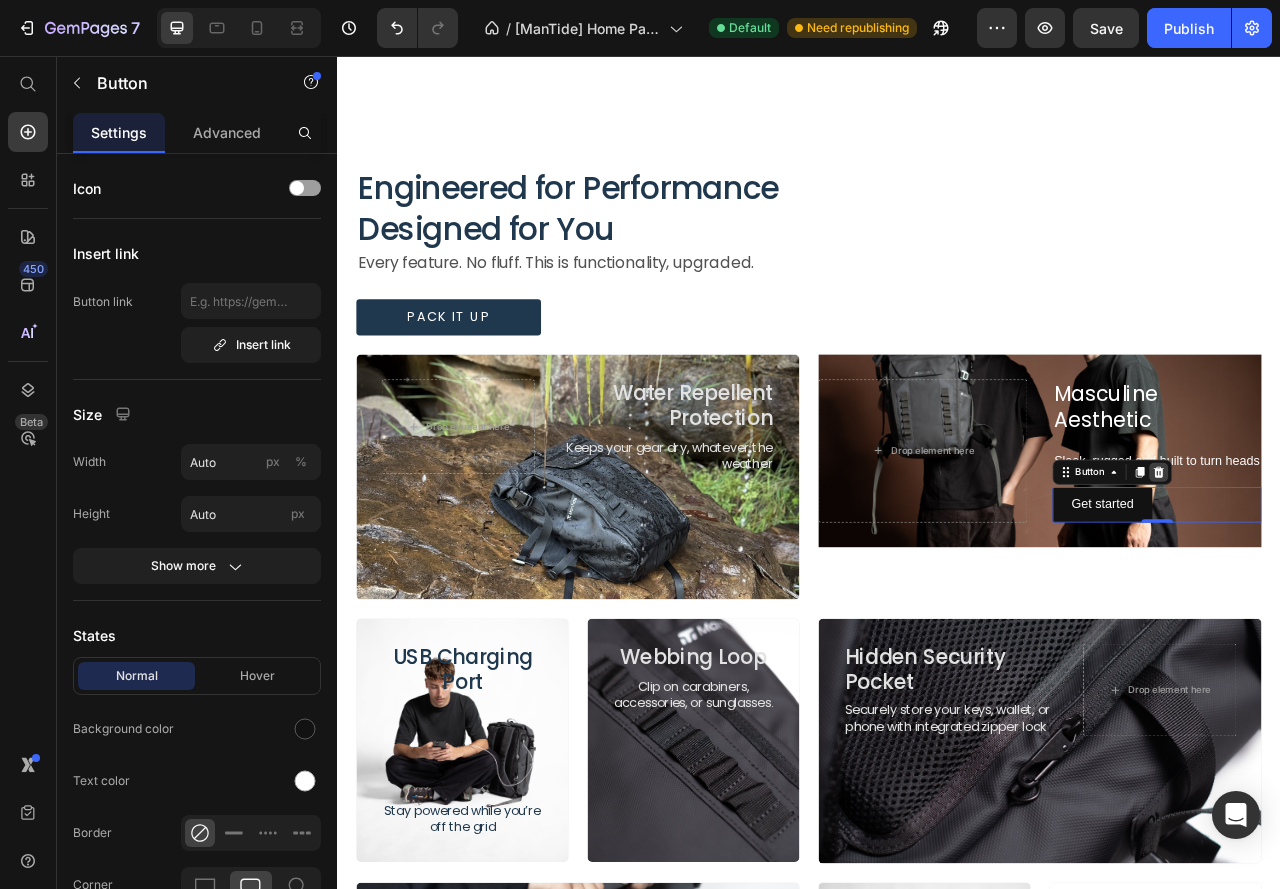 click 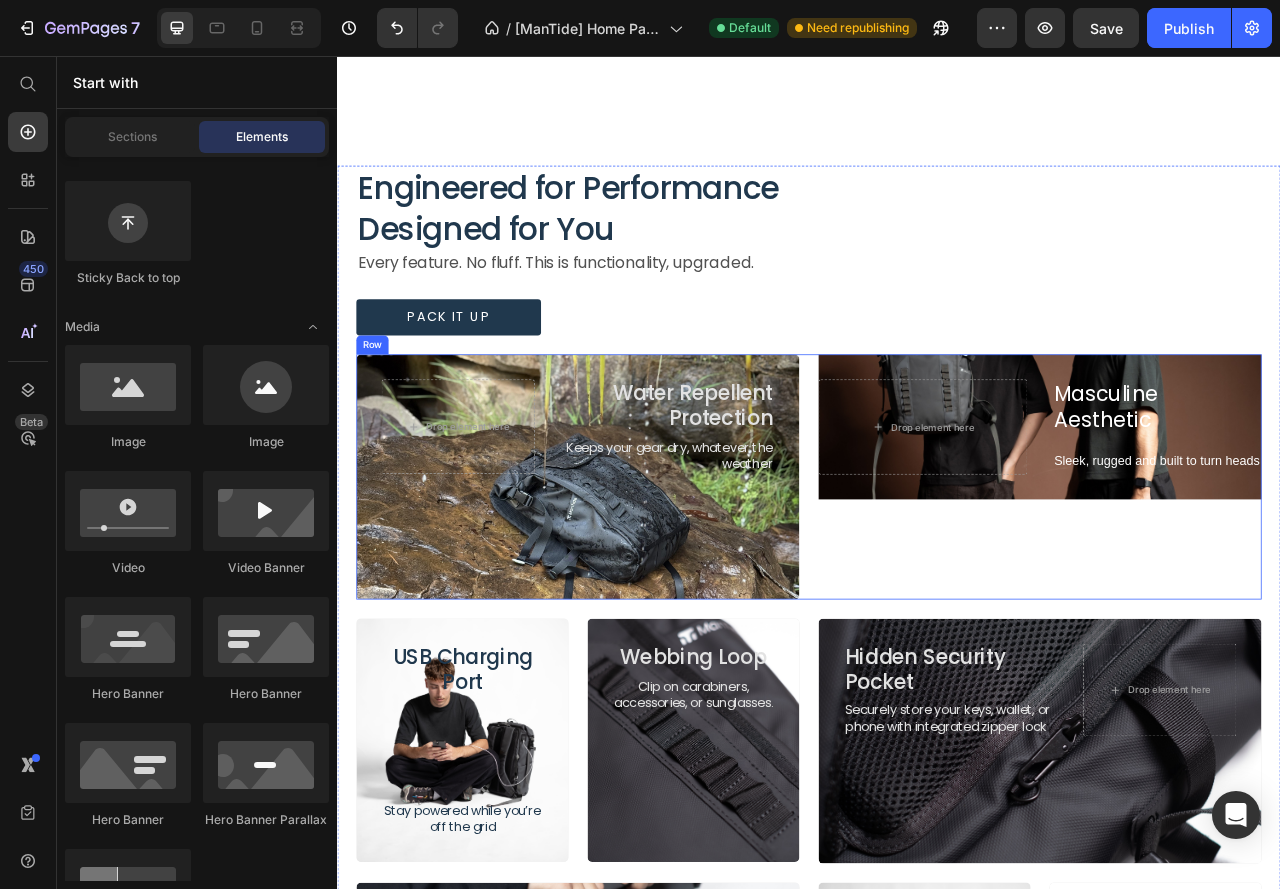 click on "Masculine Aesthetic Heading Sleek, rugged and built to turn heads Text Block
Drop element here" at bounding box center [1231, 527] 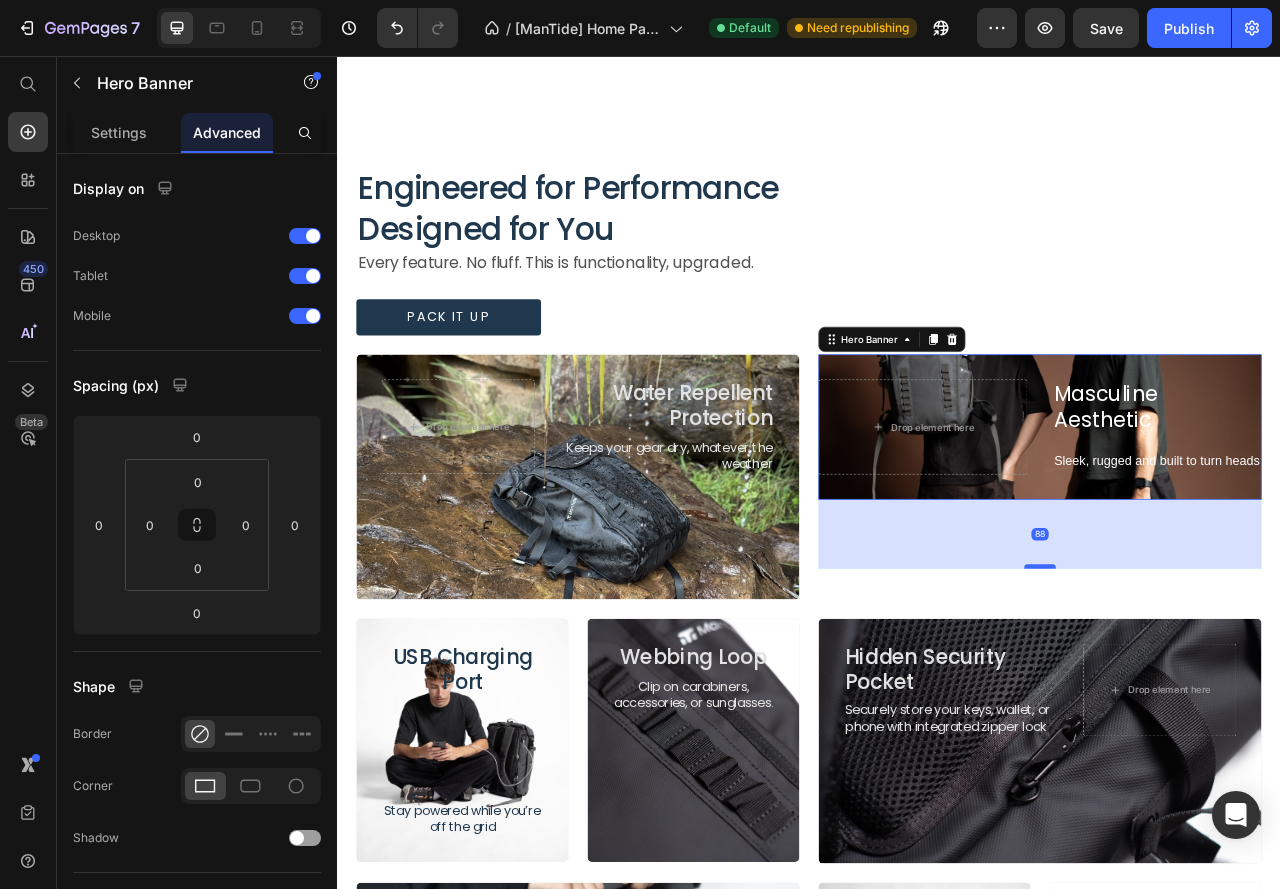 drag, startPoint x: 1215, startPoint y: 642, endPoint x: 1226, endPoint y: 730, distance: 88.68484 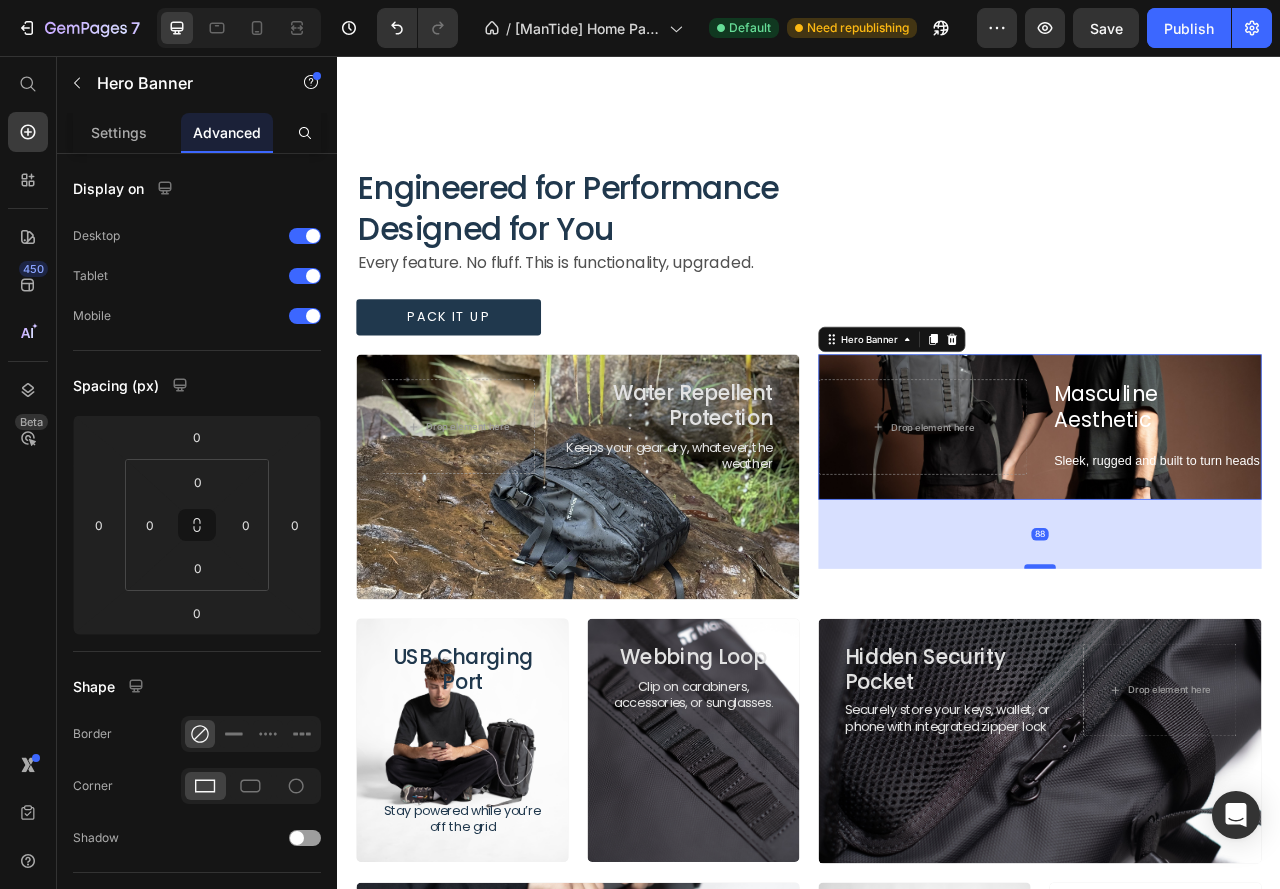 click at bounding box center [1231, 705] 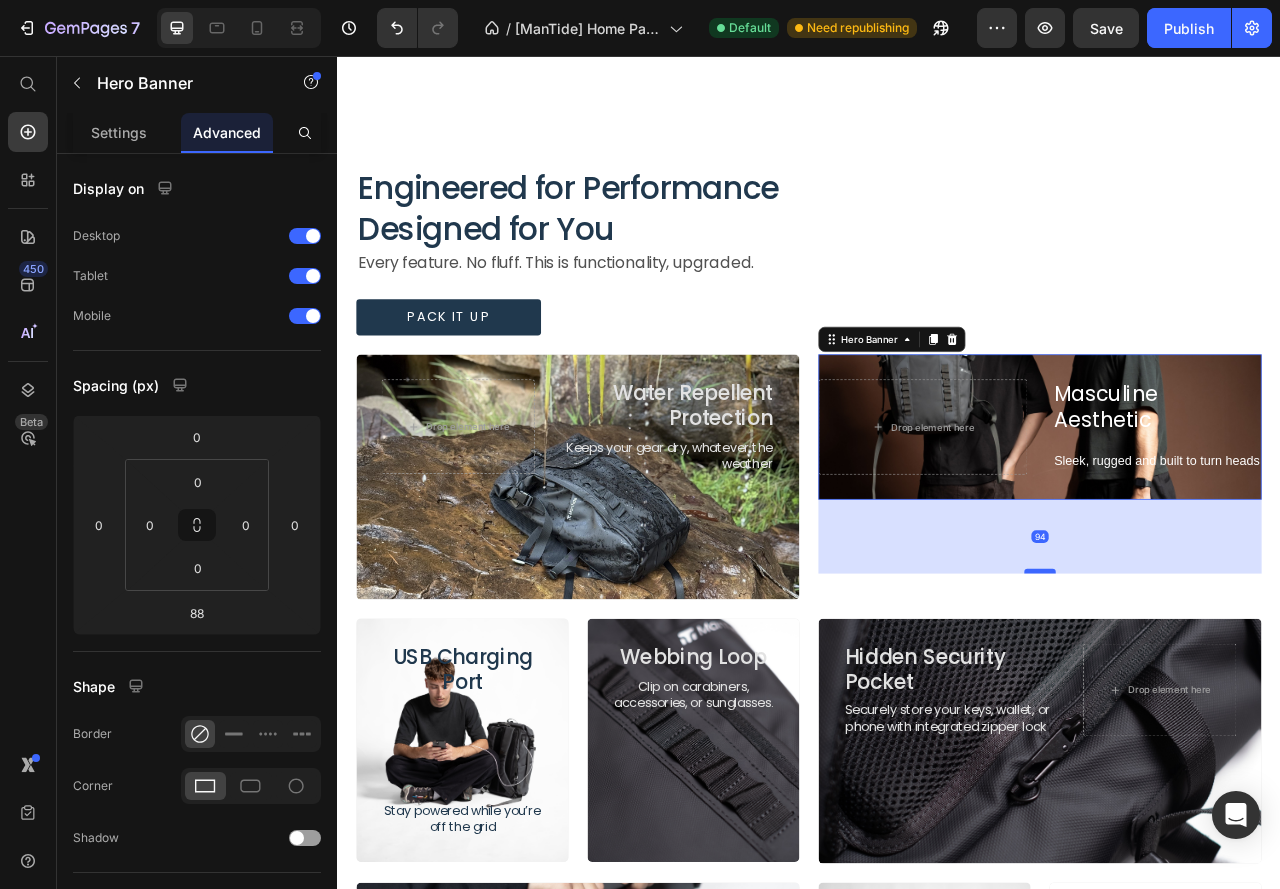 click at bounding box center (1231, 711) 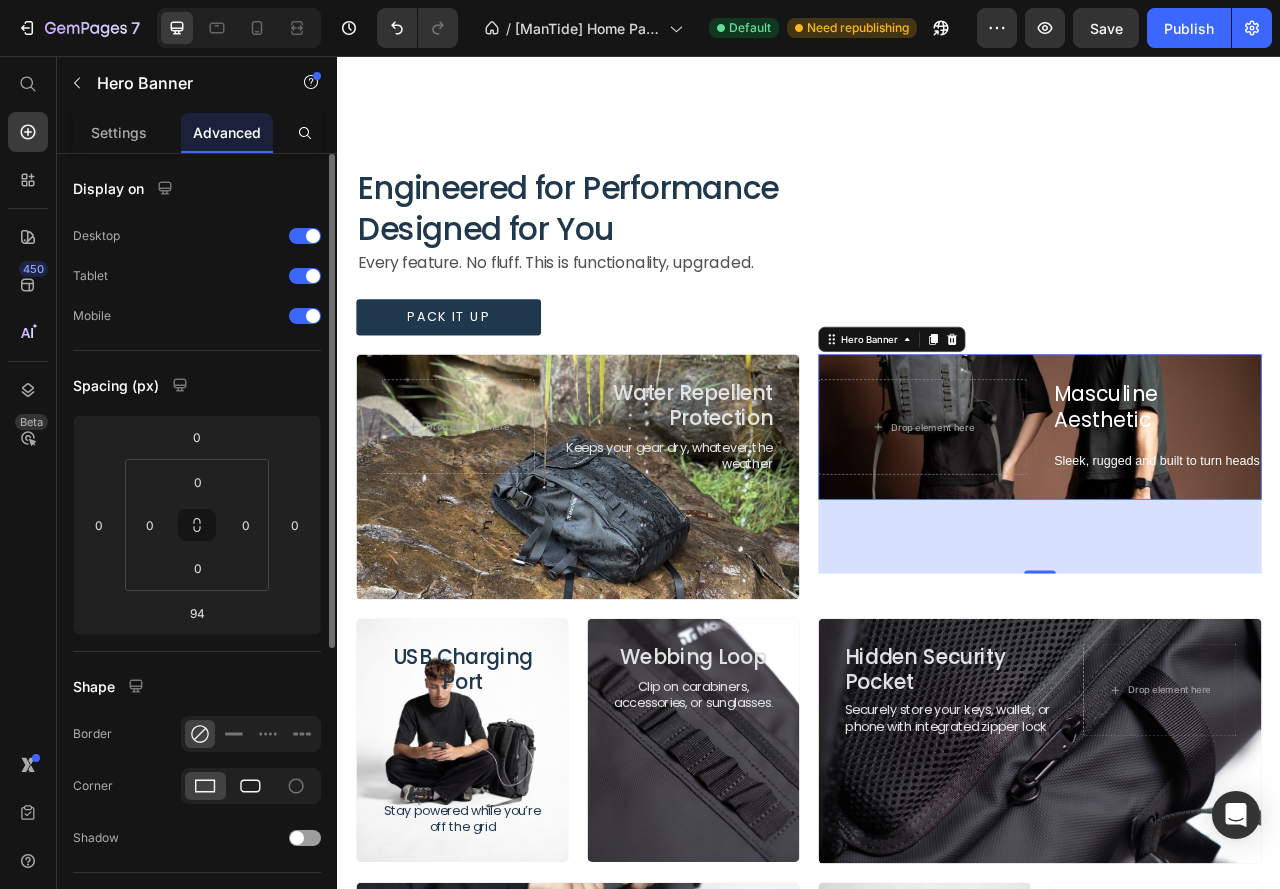click 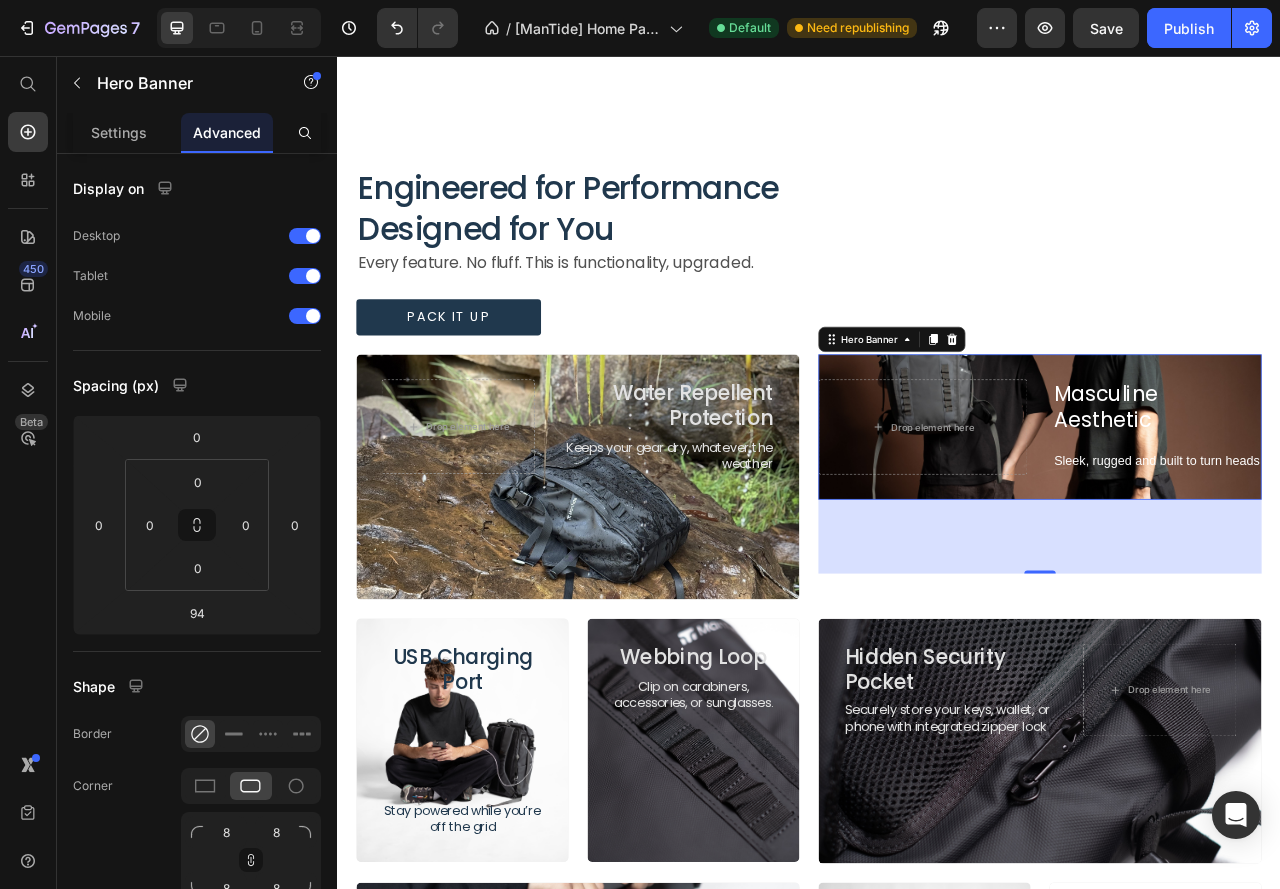 click on "94" at bounding box center (1231, 667) 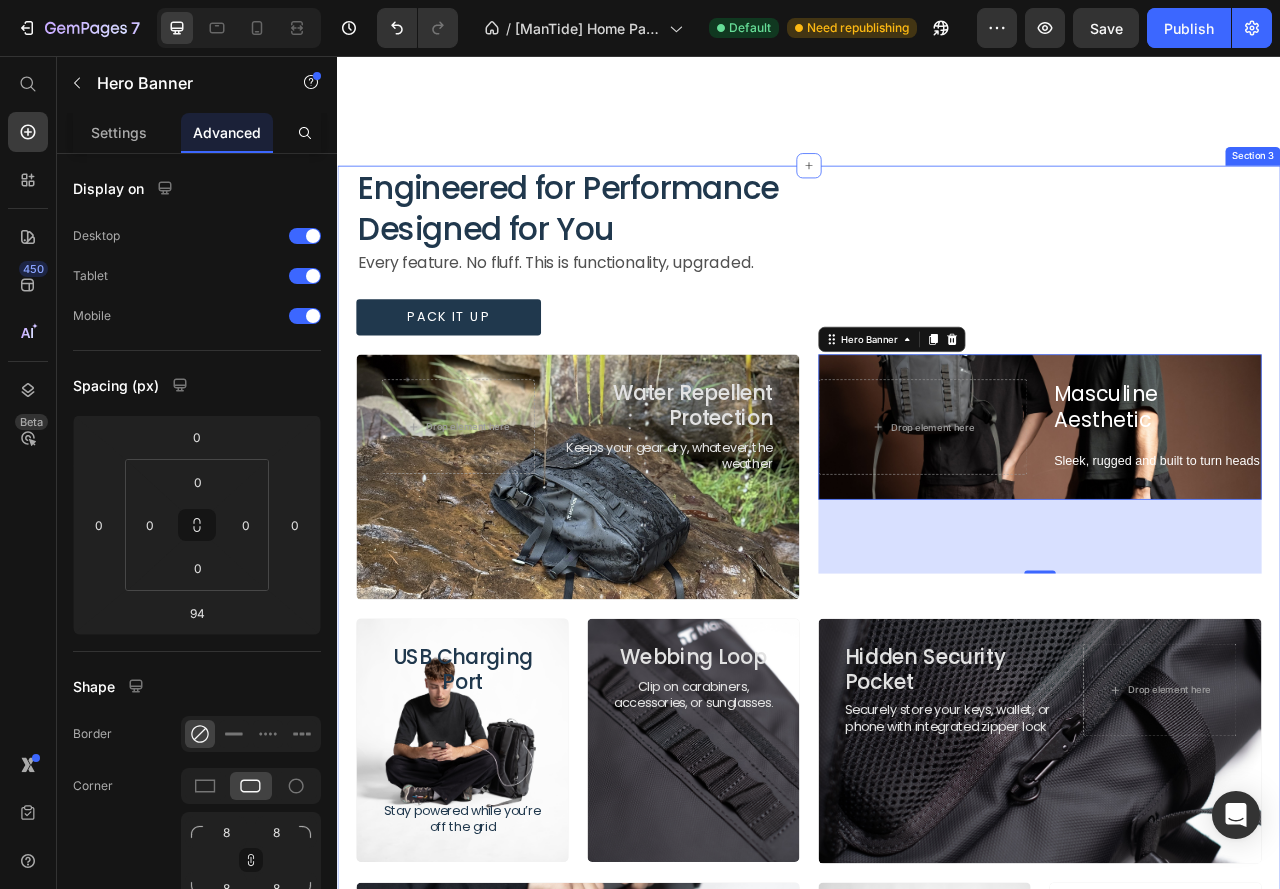 click on "Pack It Up Button" at bounding box center (937, 388) 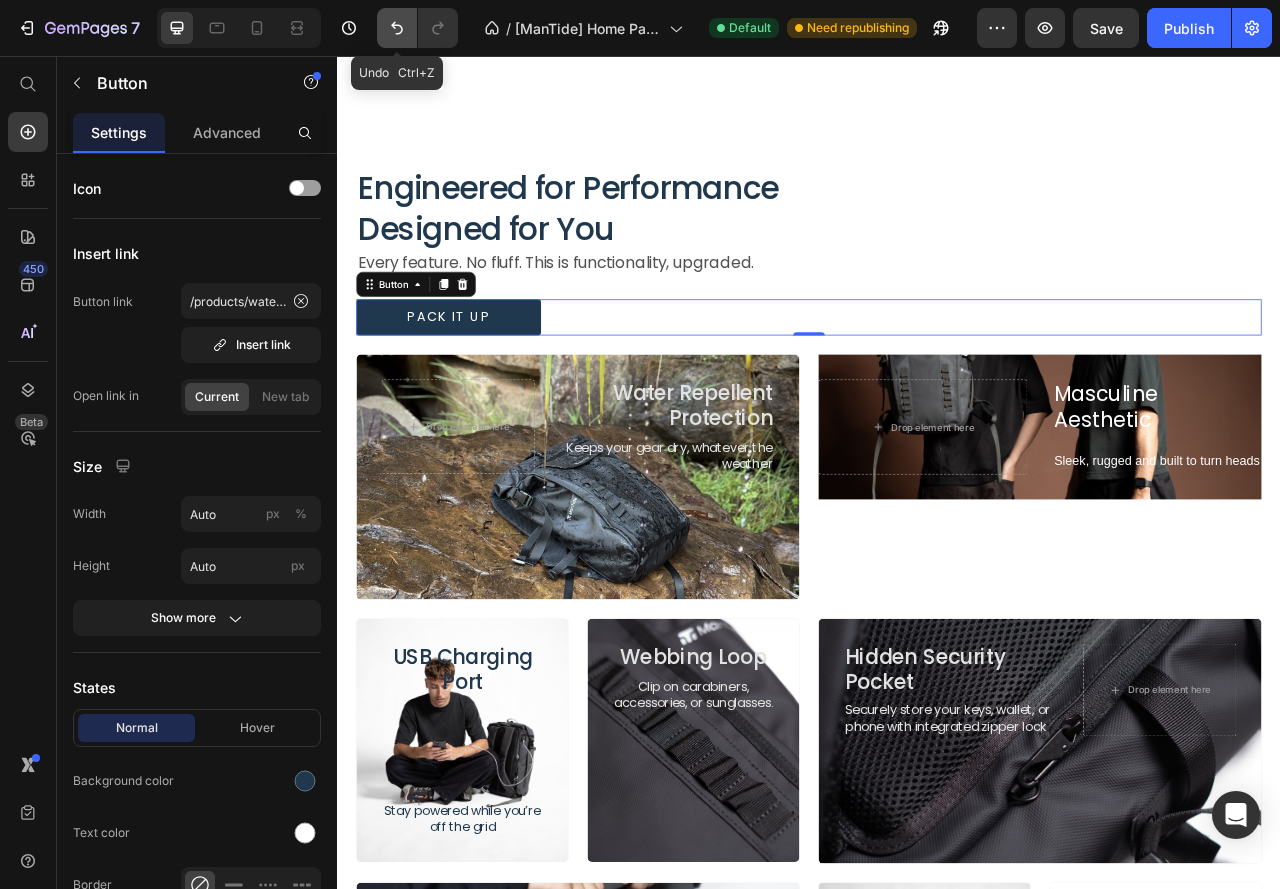 click 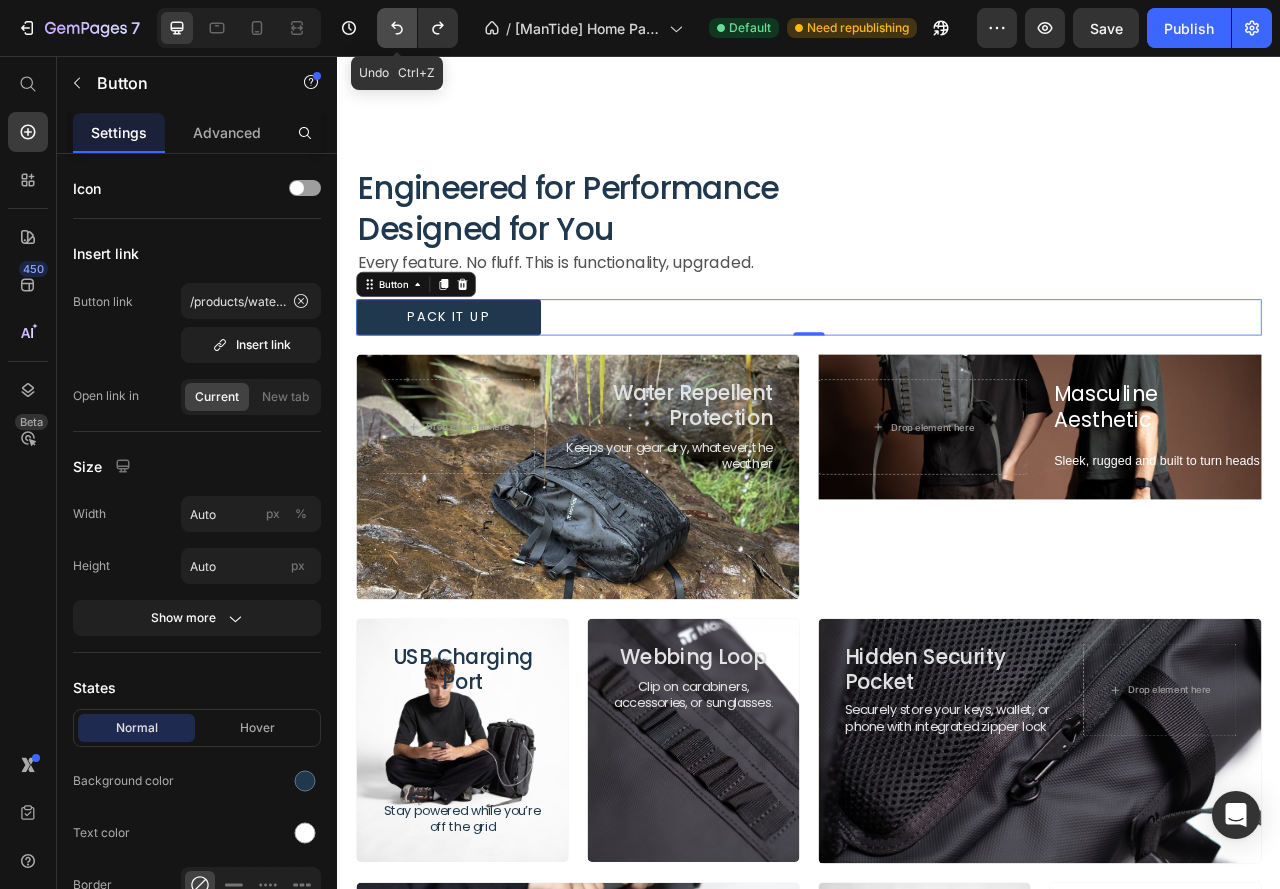 click 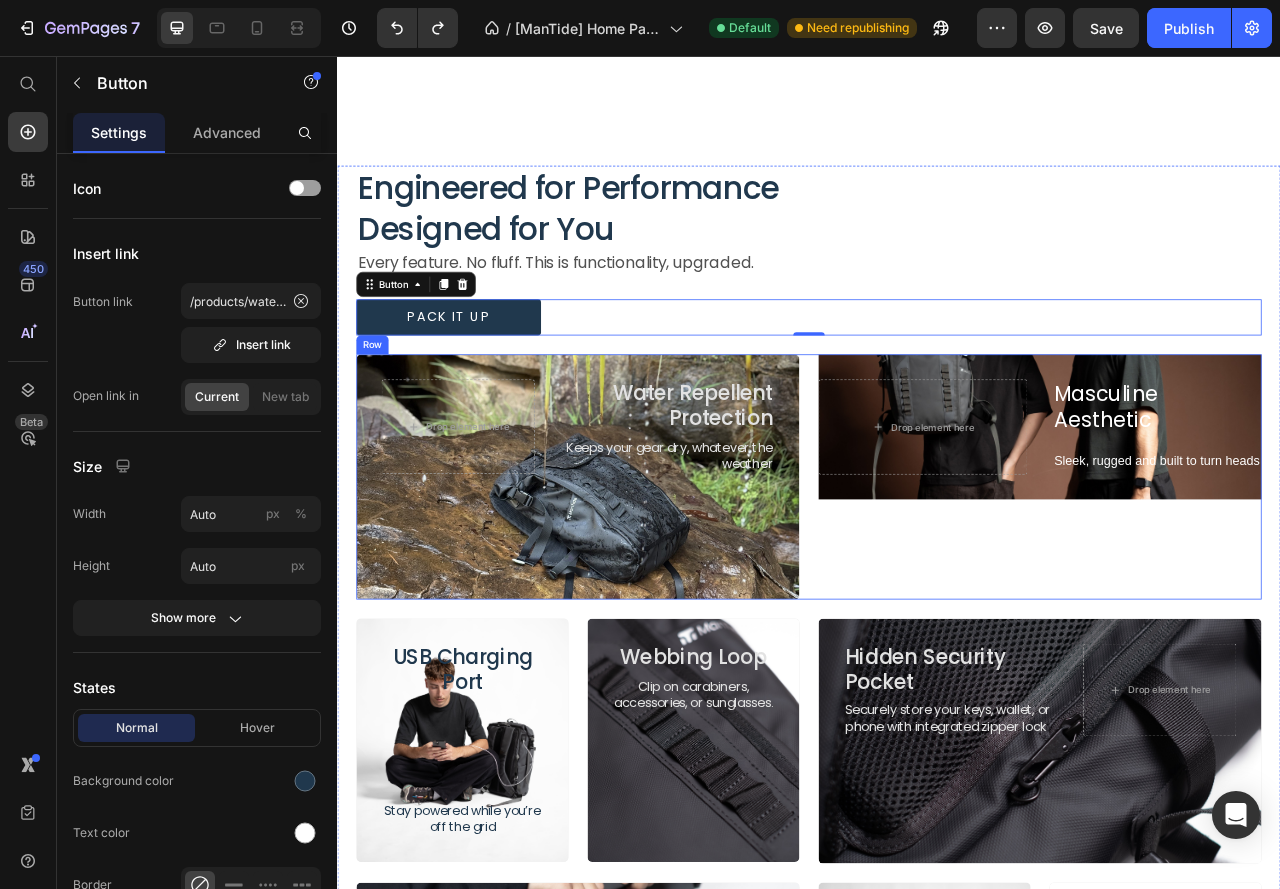 click on "Masculine Aesthetic Heading Sleek, rugged and built to turn heads Text Block
Drop element here Hero Banner" at bounding box center [1231, 591] 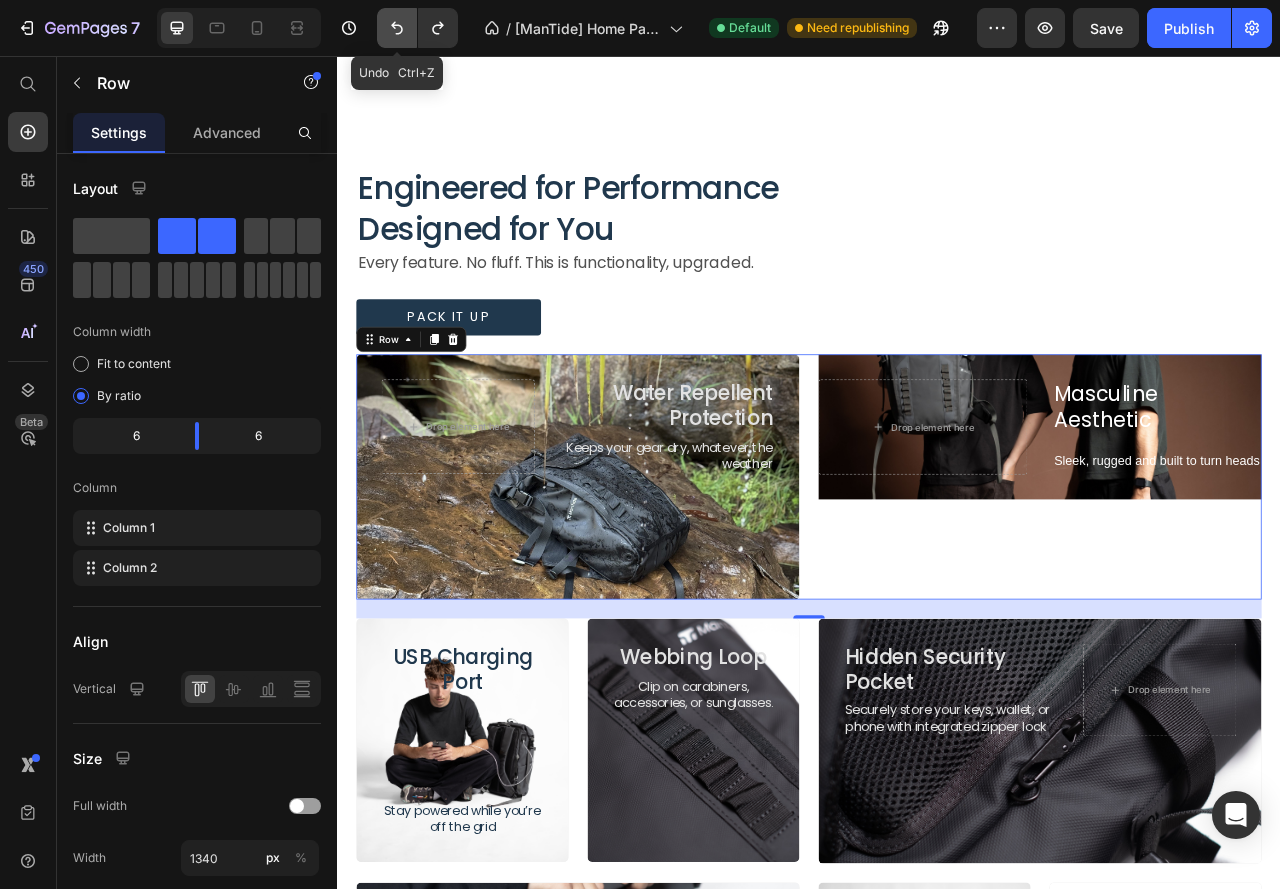 click 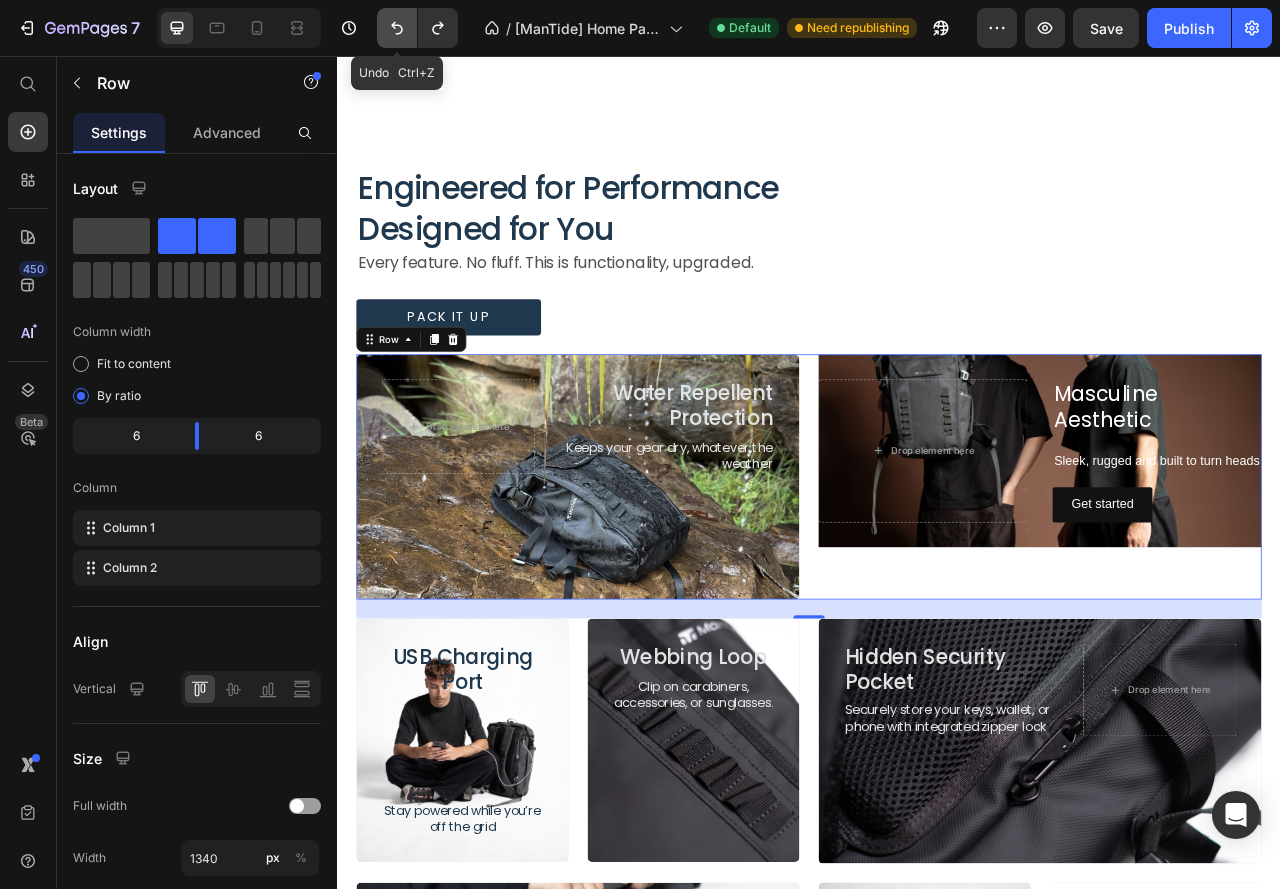 click 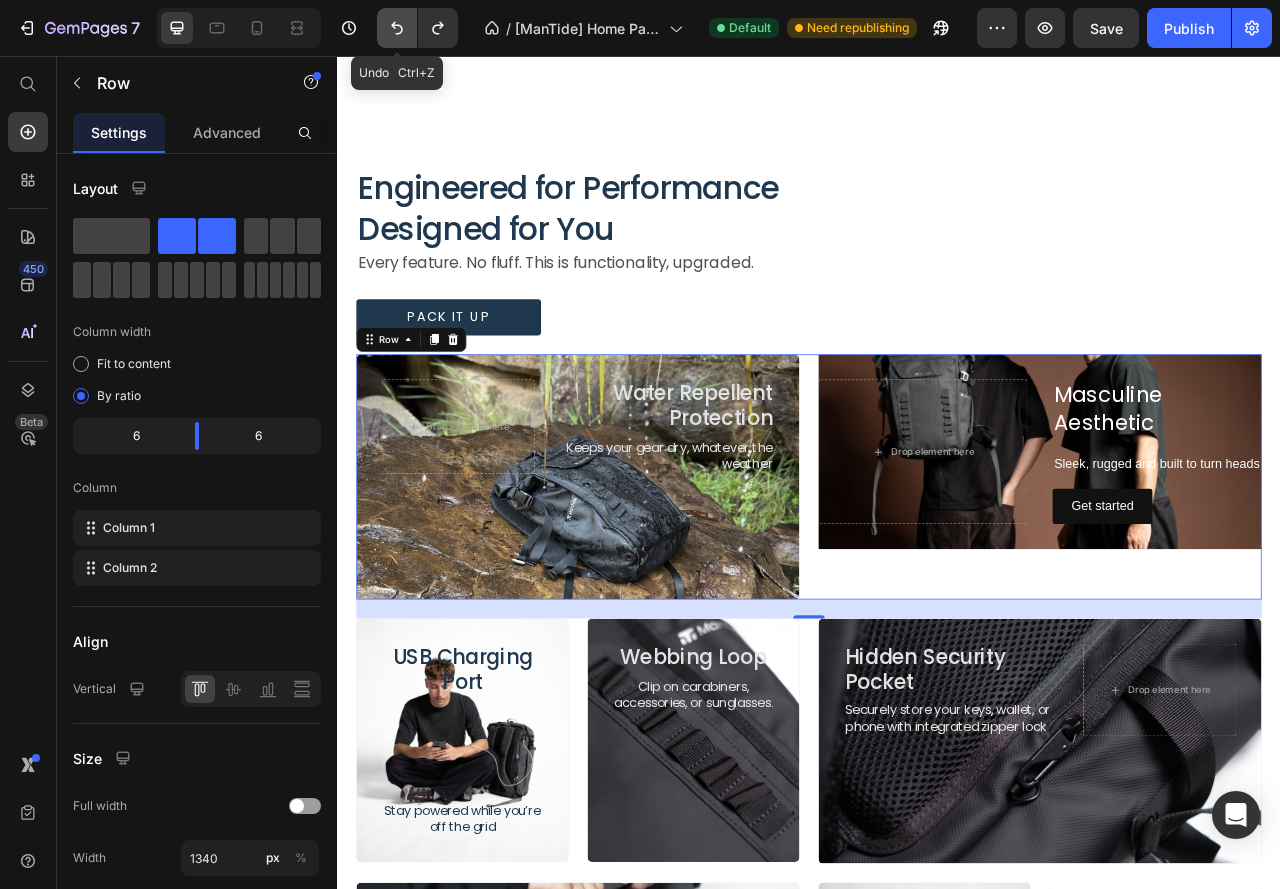 click 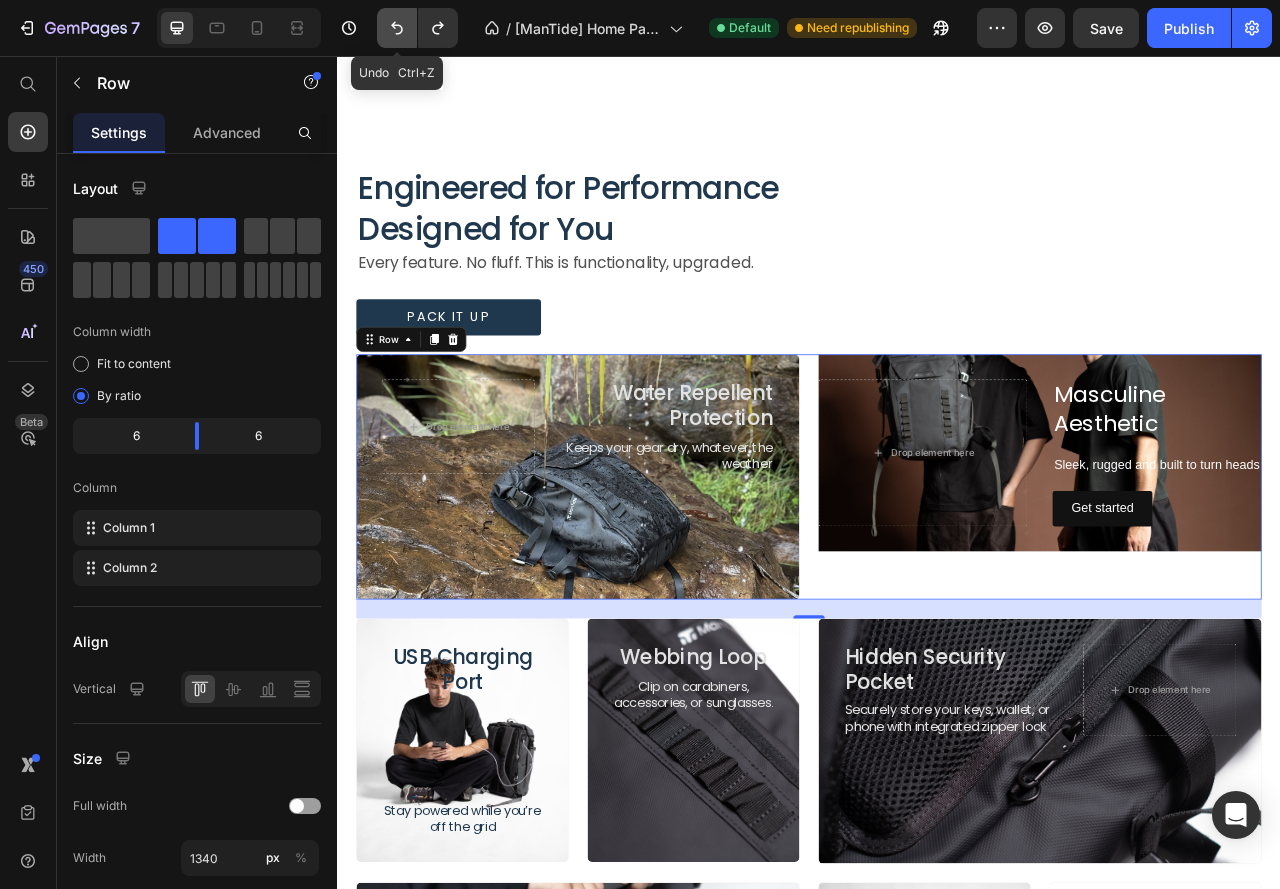 click 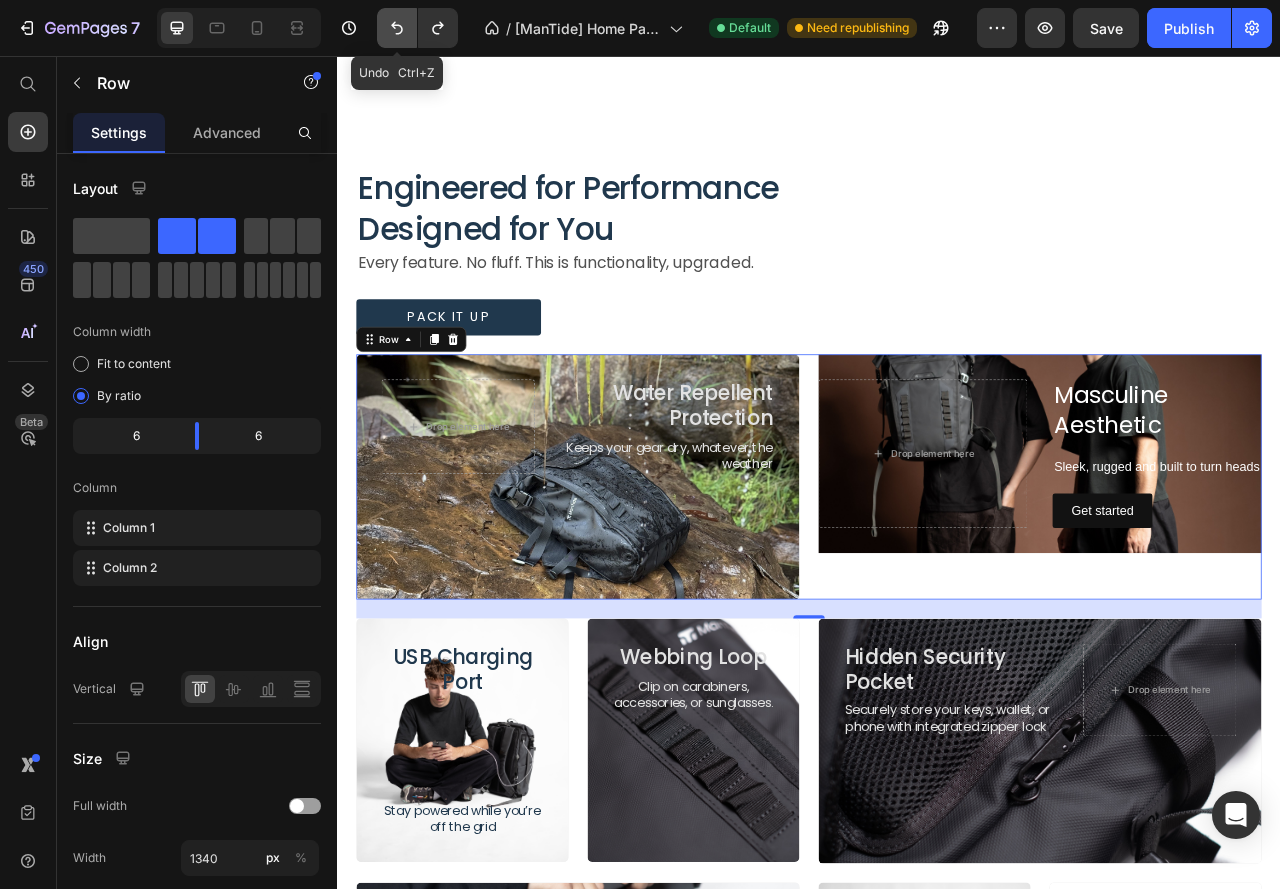 click 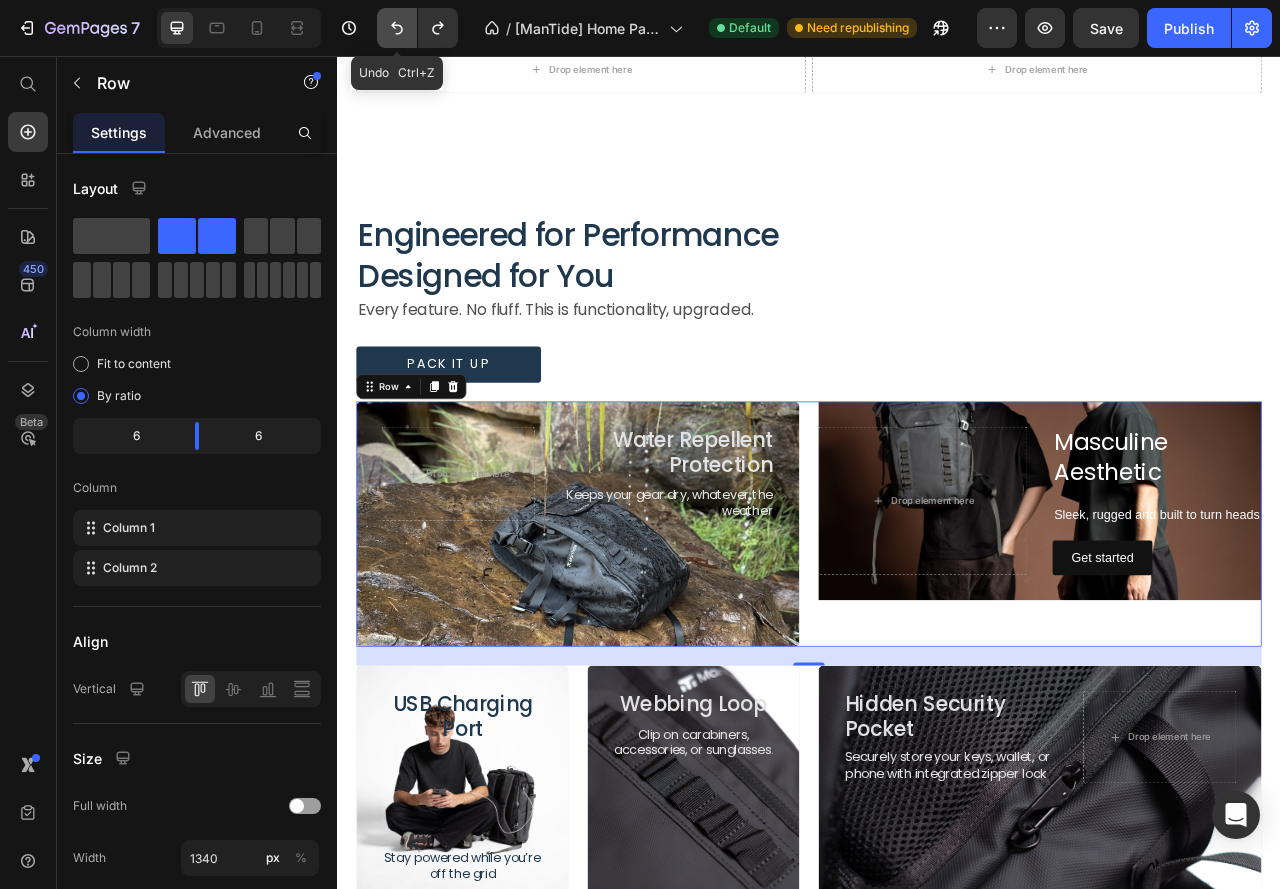 click 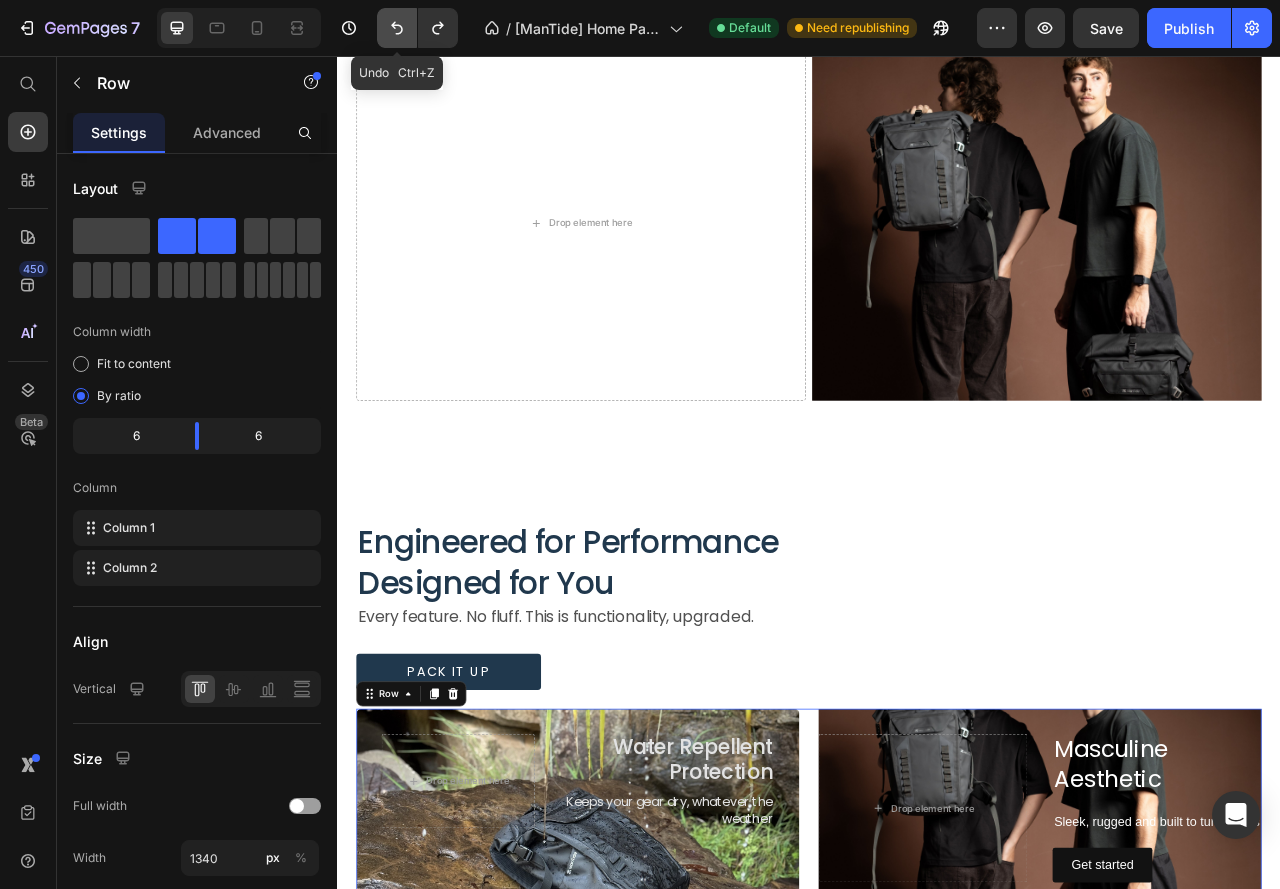 click 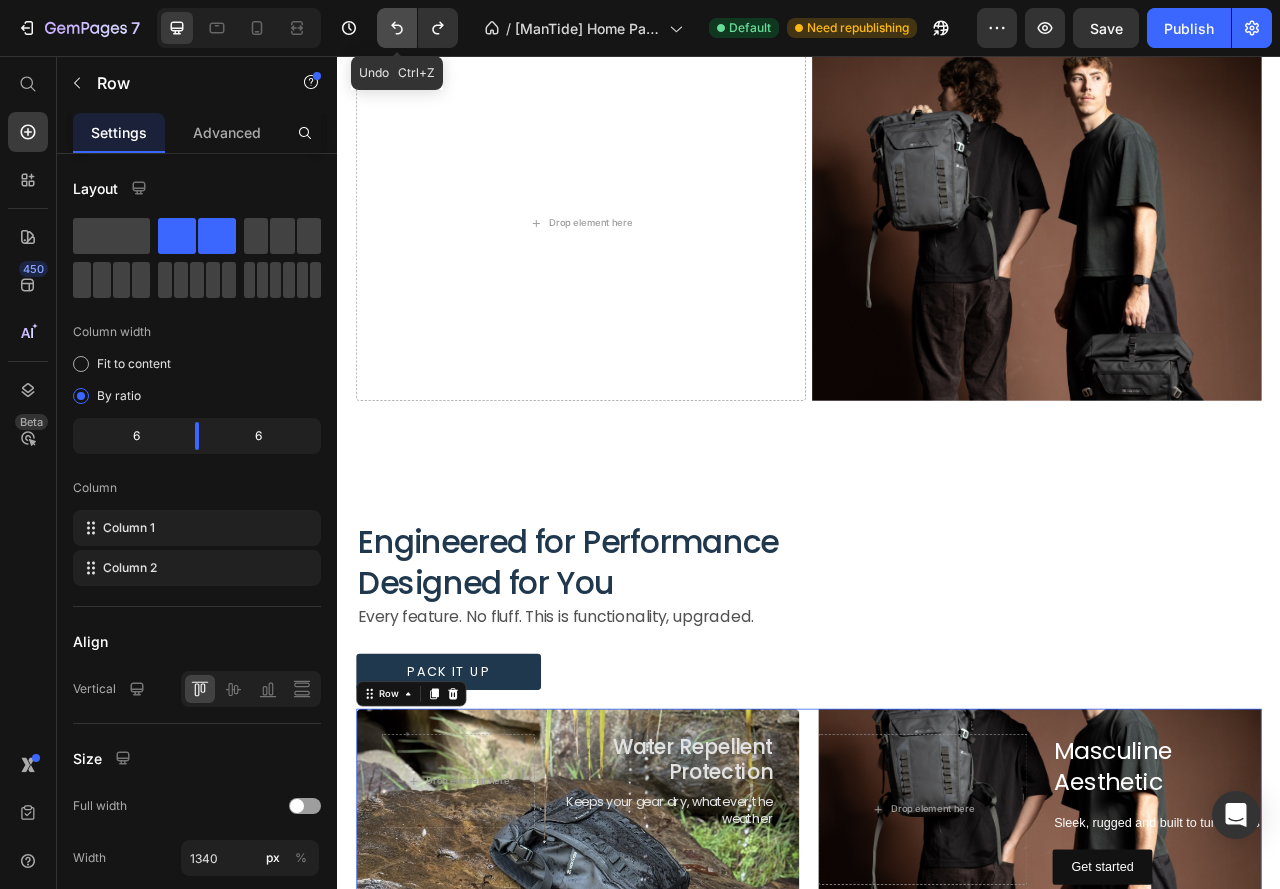 click 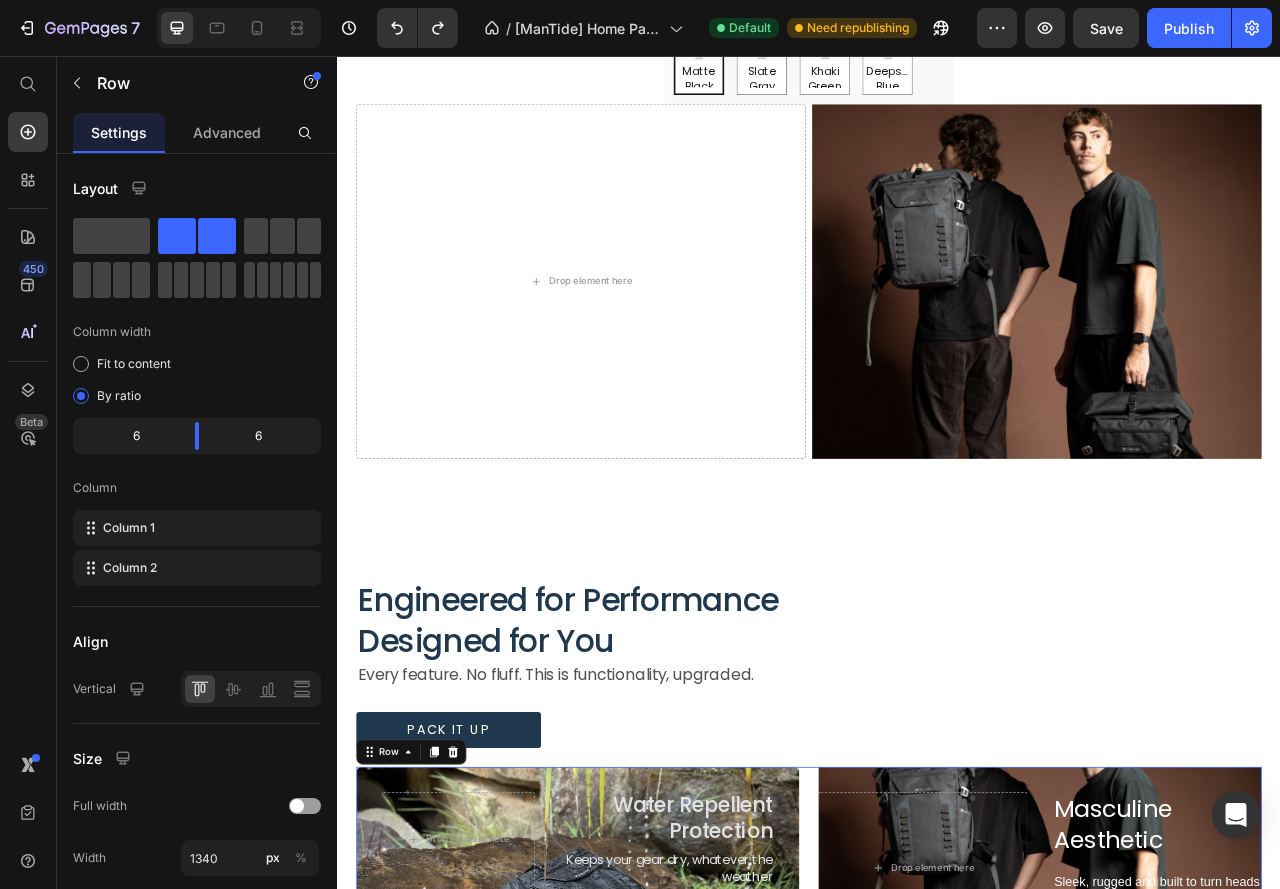 scroll, scrollTop: 954, scrollLeft: 0, axis: vertical 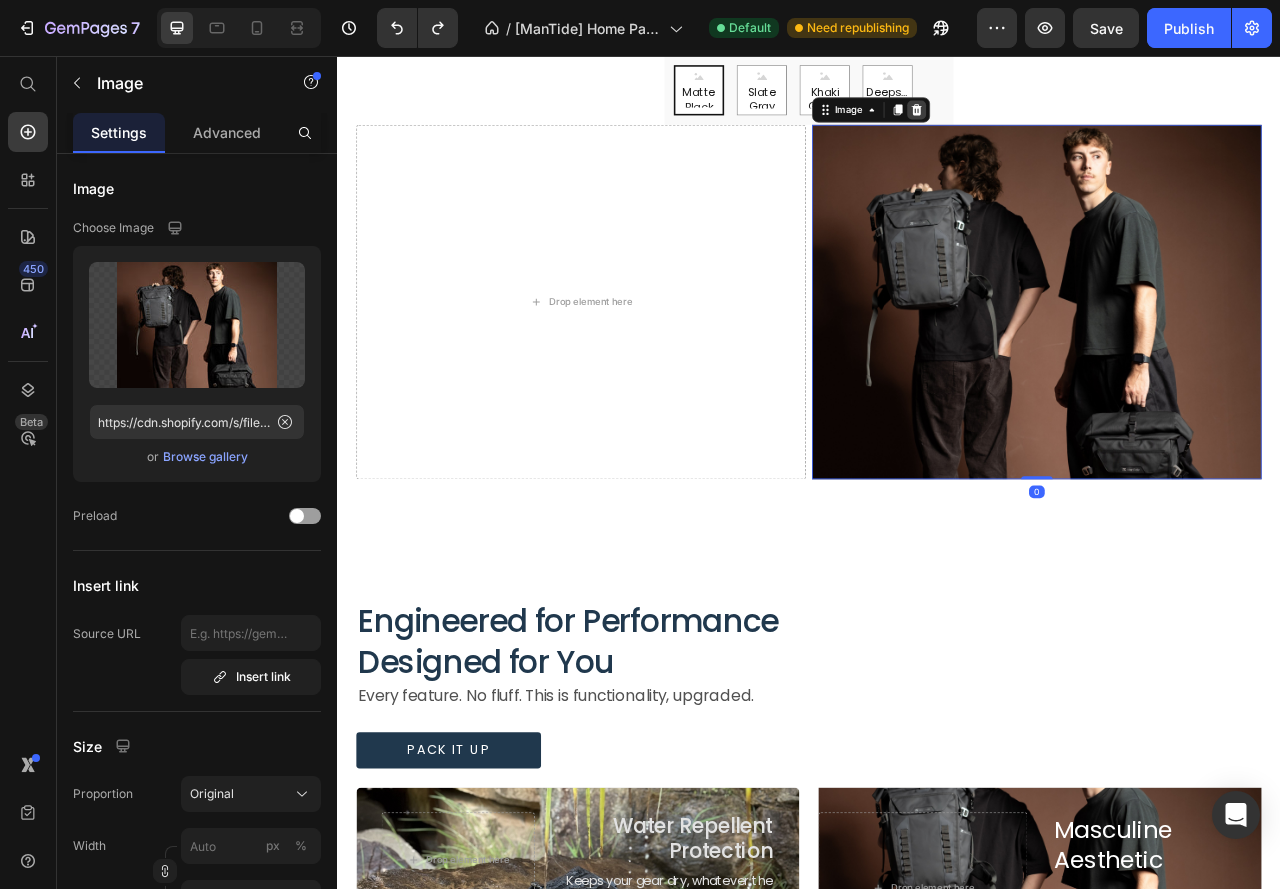 click 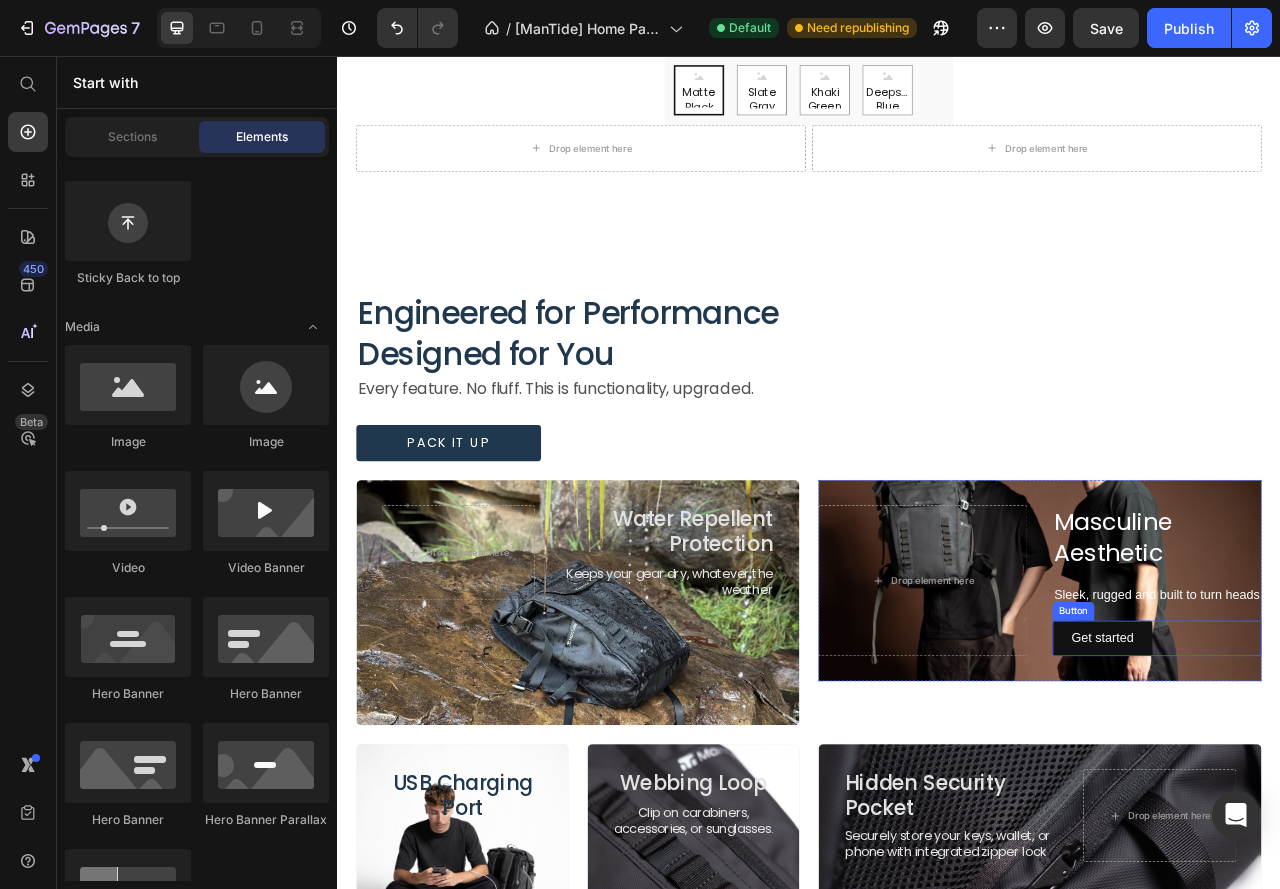 click on "Button" at bounding box center (1273, 762) 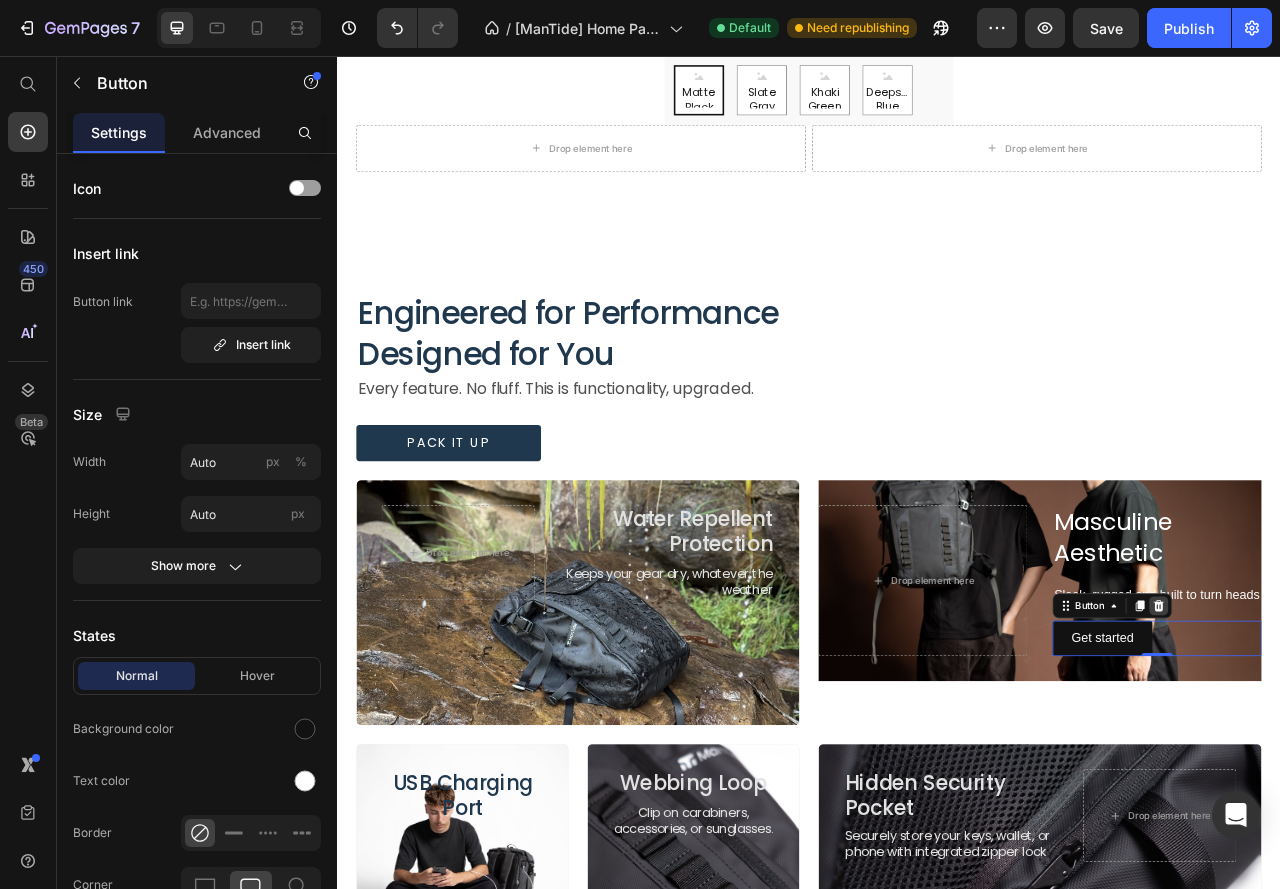 click 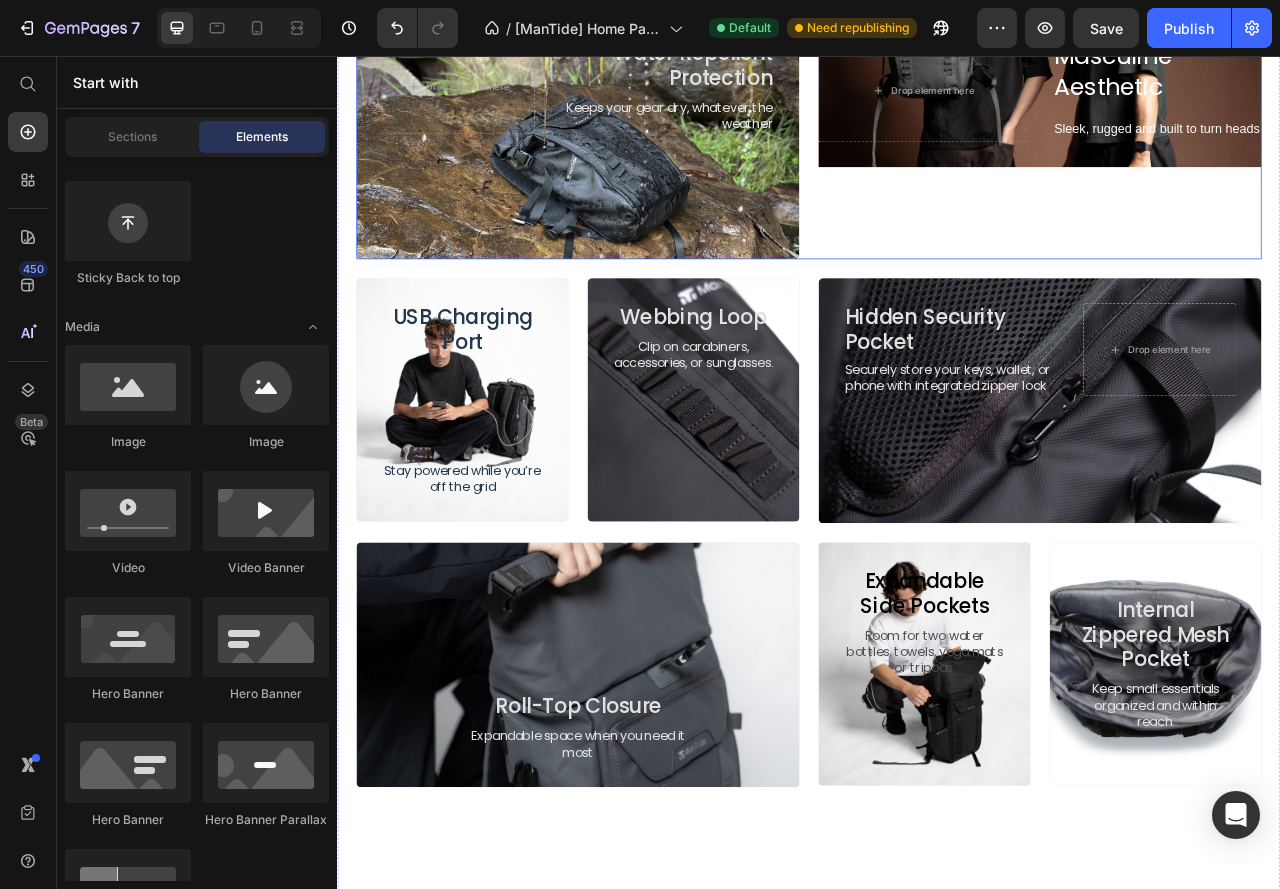 scroll, scrollTop: 1254, scrollLeft: 0, axis: vertical 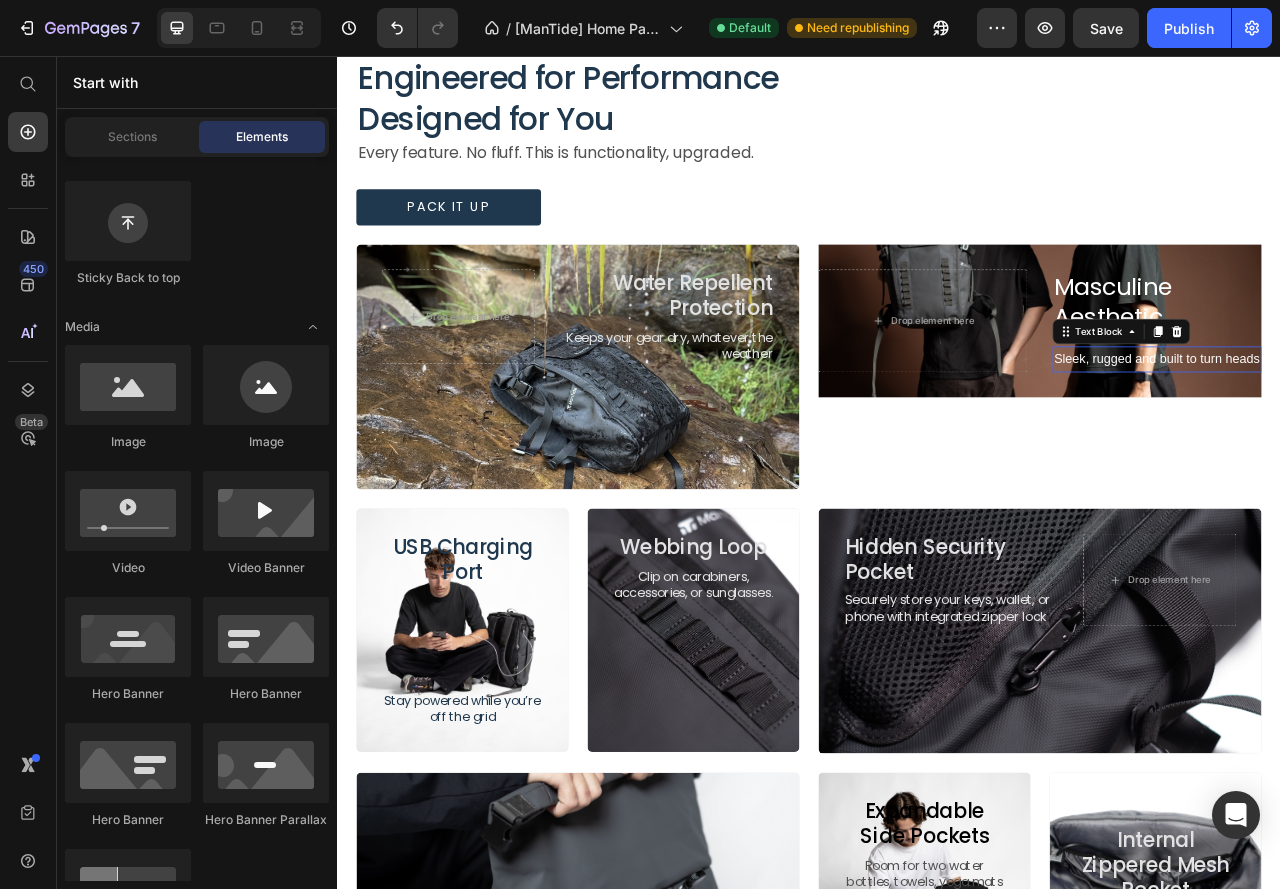 click on "Sleek, rugged and built to turn heads" at bounding box center (1380, 441) 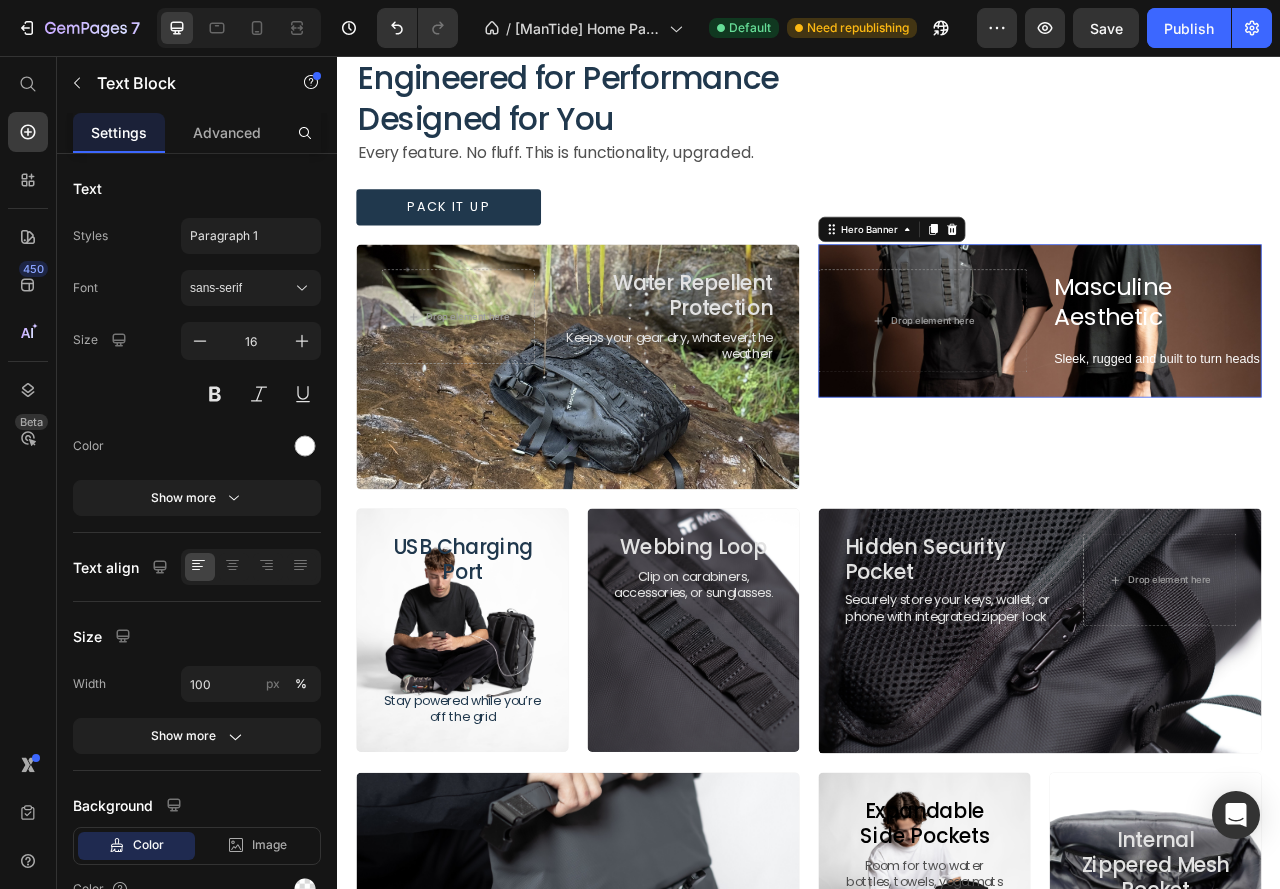 click on "Masculine Aesthetic Heading Sleek, rugged and built to turn heads Text Block
Drop element here" at bounding box center (1231, 392) 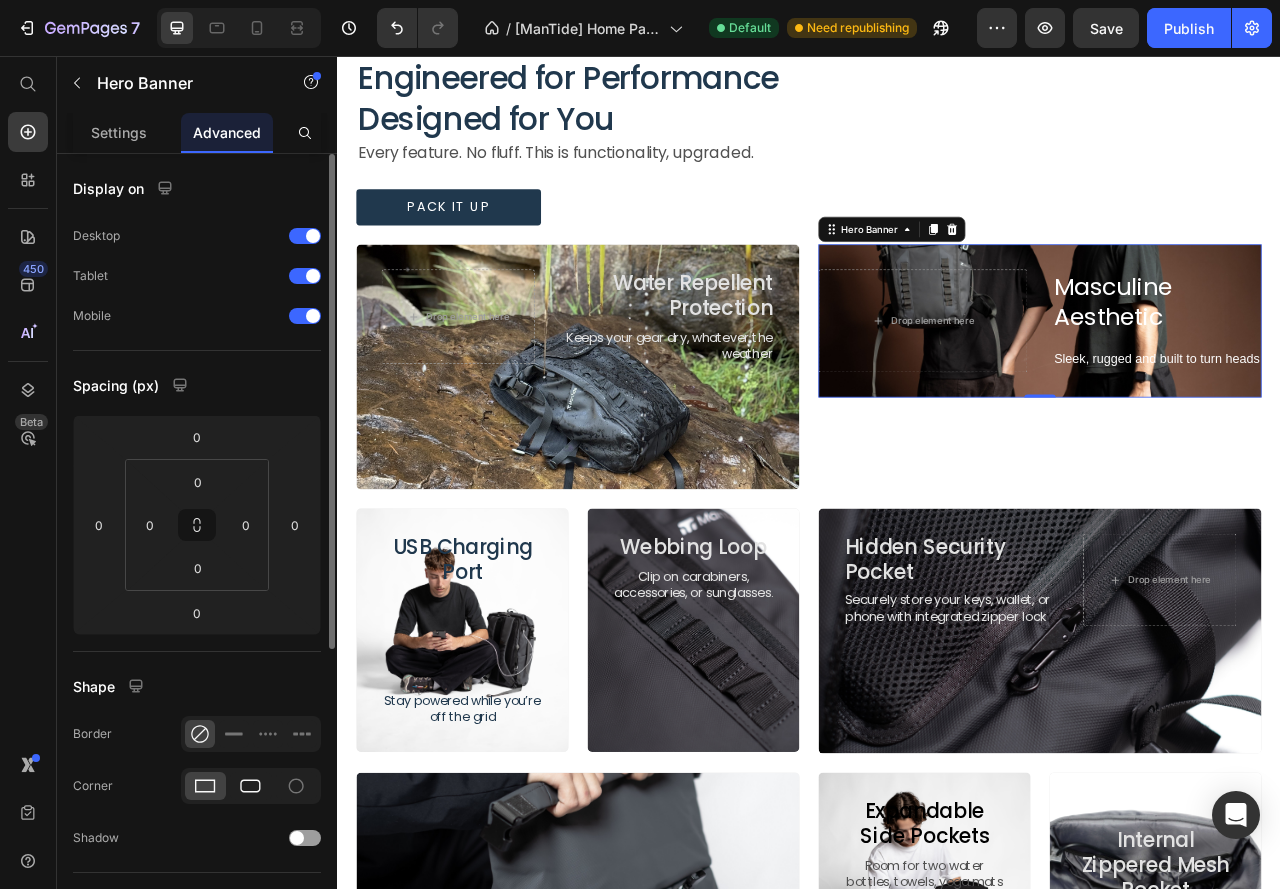 click 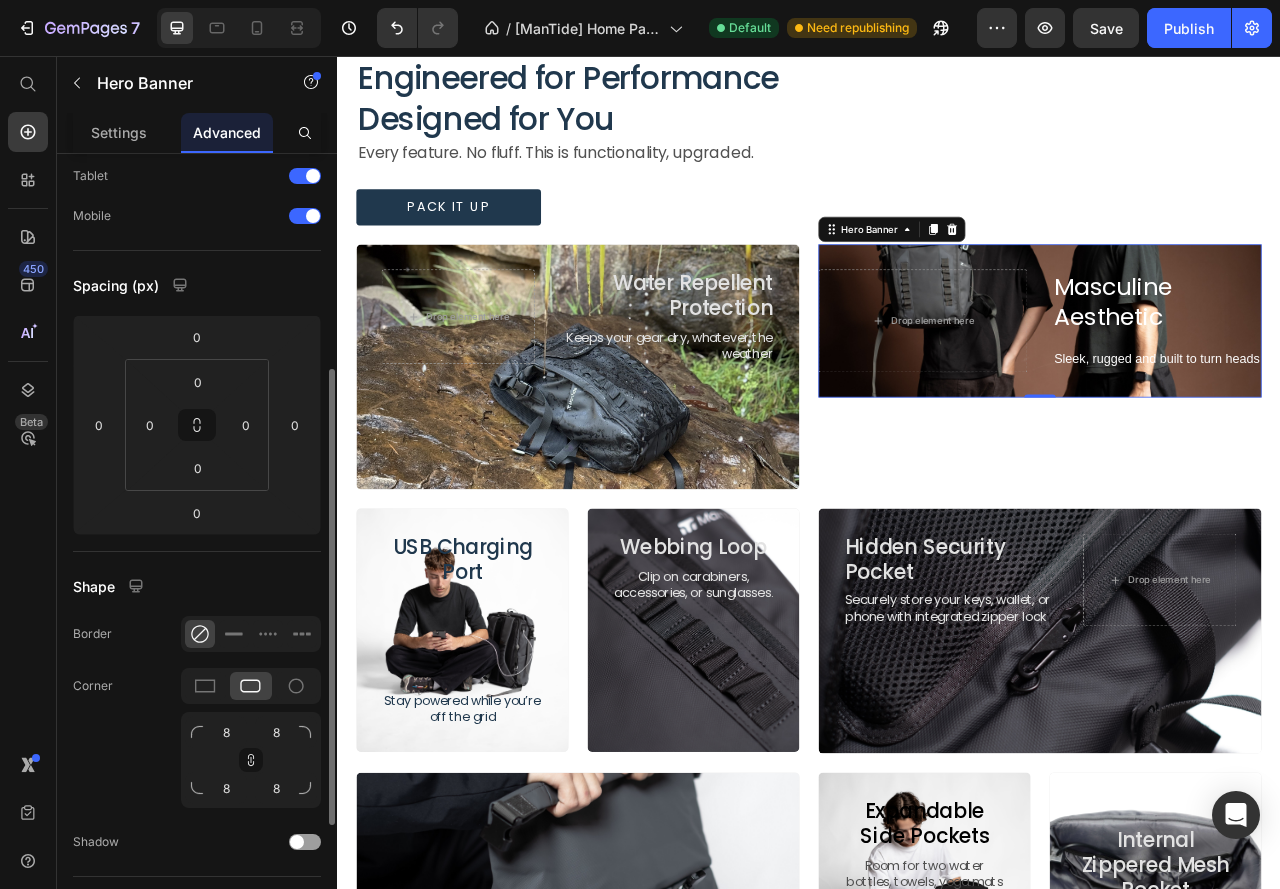 scroll, scrollTop: 200, scrollLeft: 0, axis: vertical 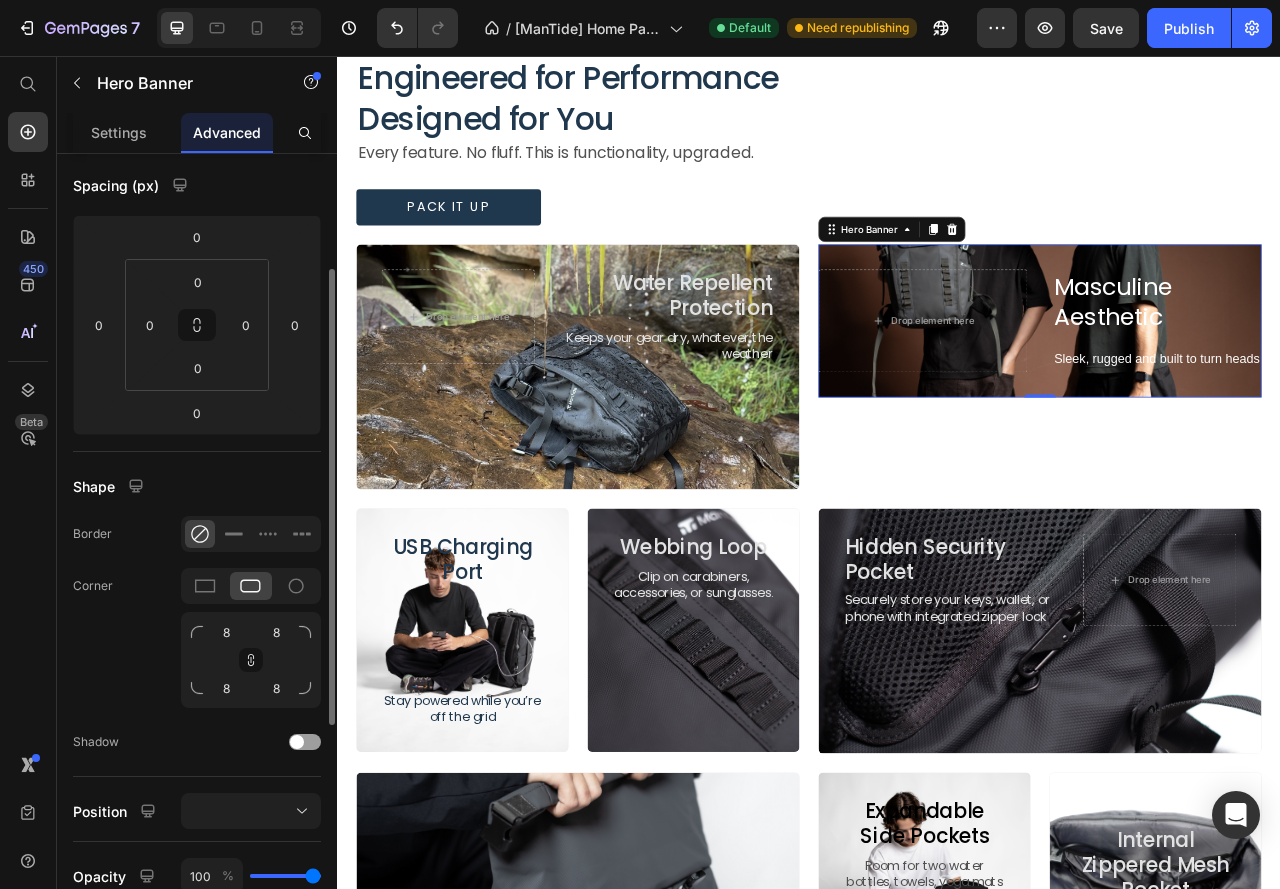 click 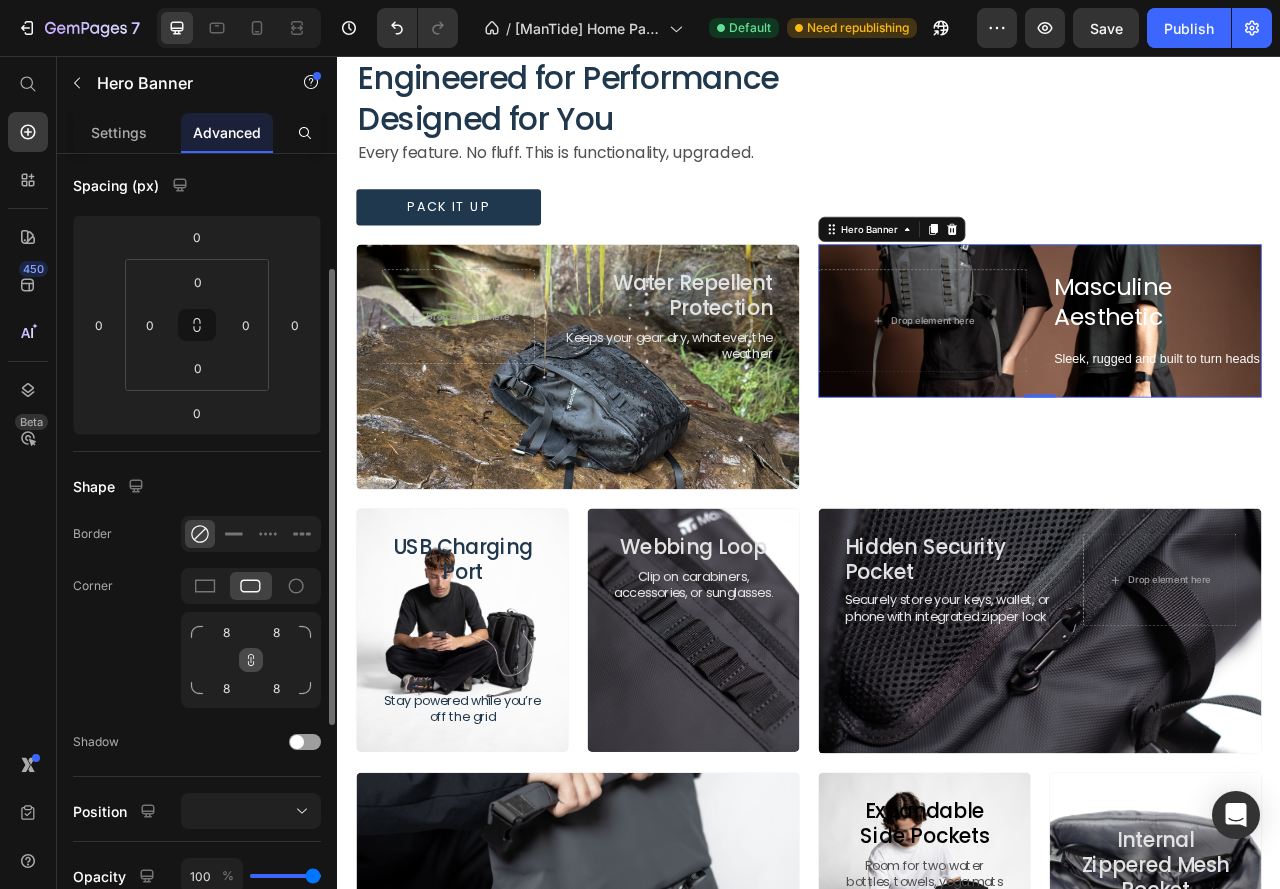 click 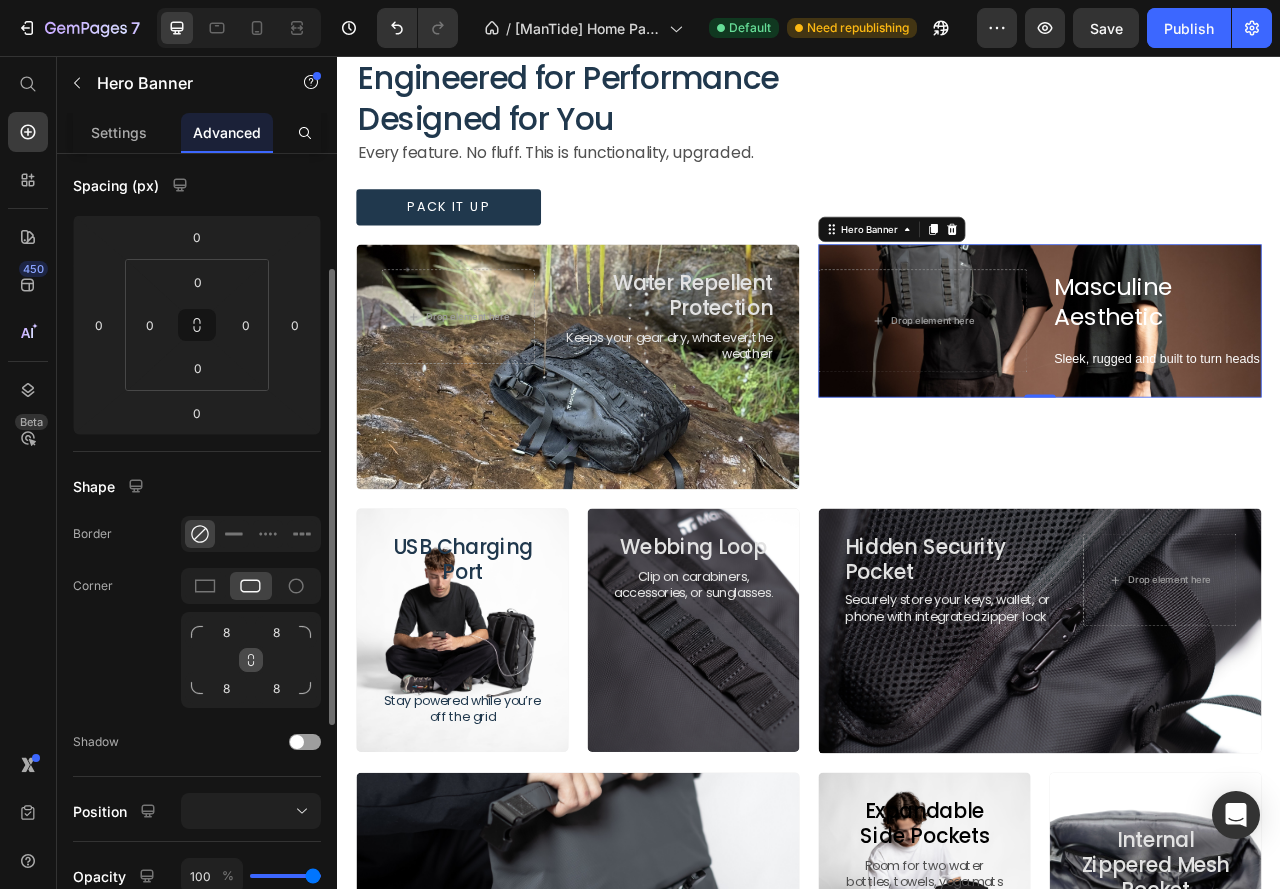 click 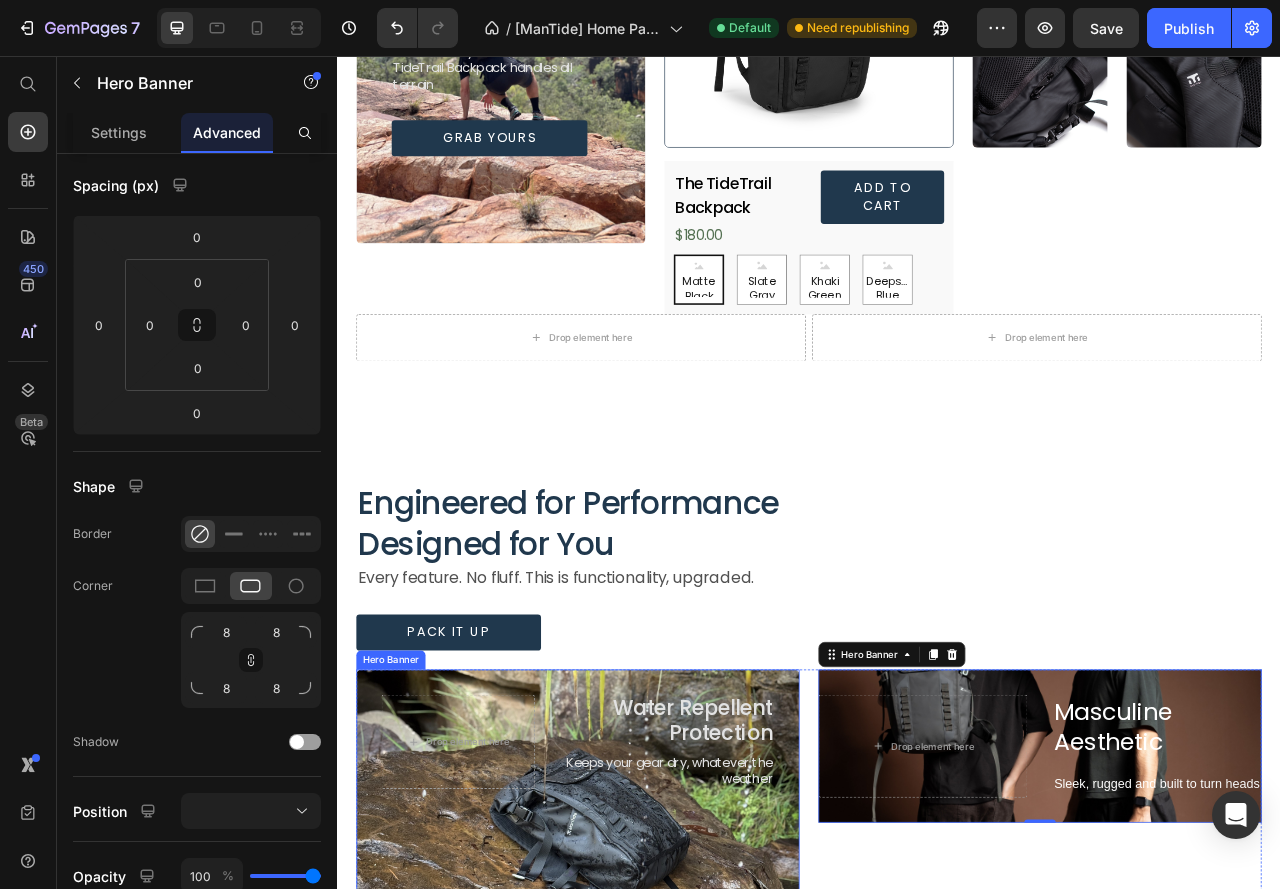 scroll, scrollTop: 554, scrollLeft: 0, axis: vertical 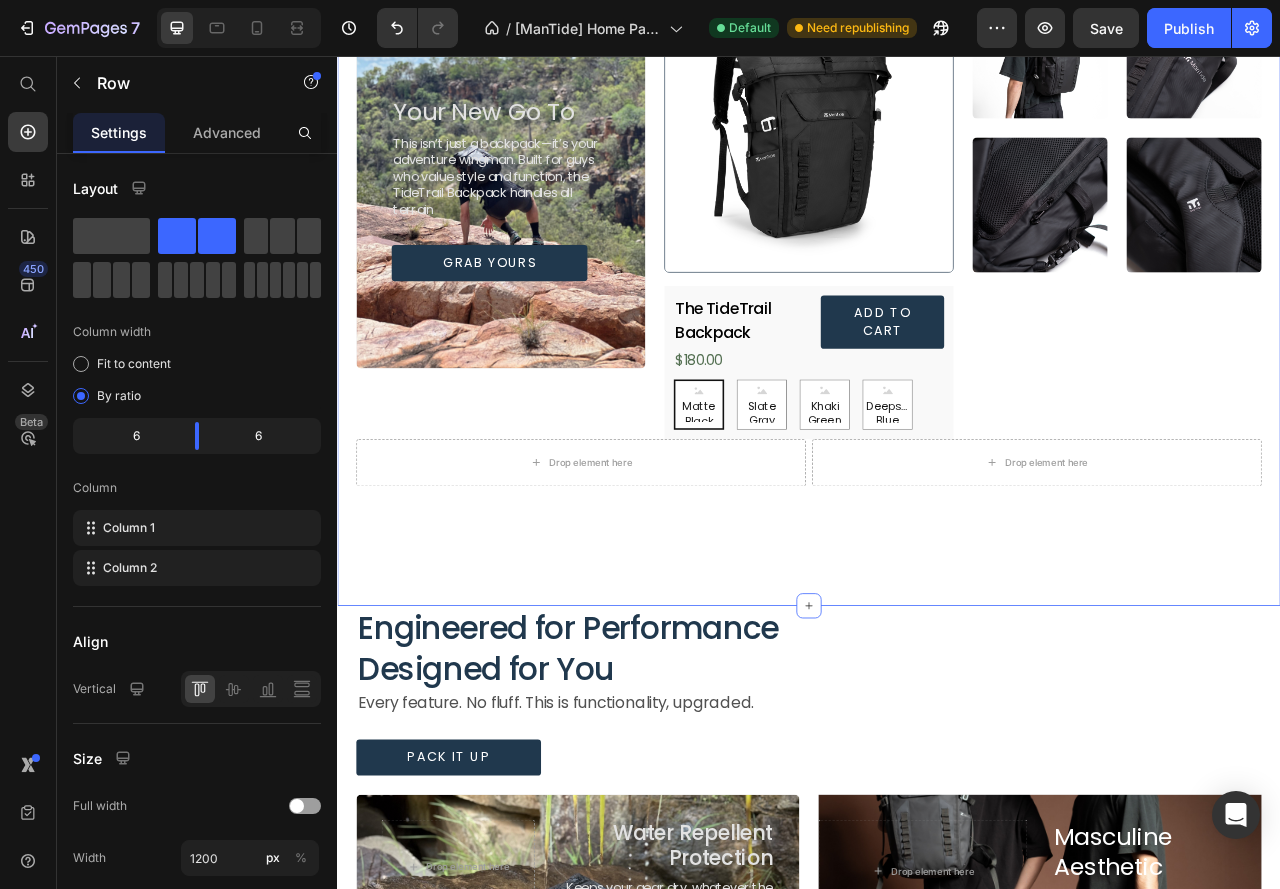 click on "Drop element here" at bounding box center (647, 573) 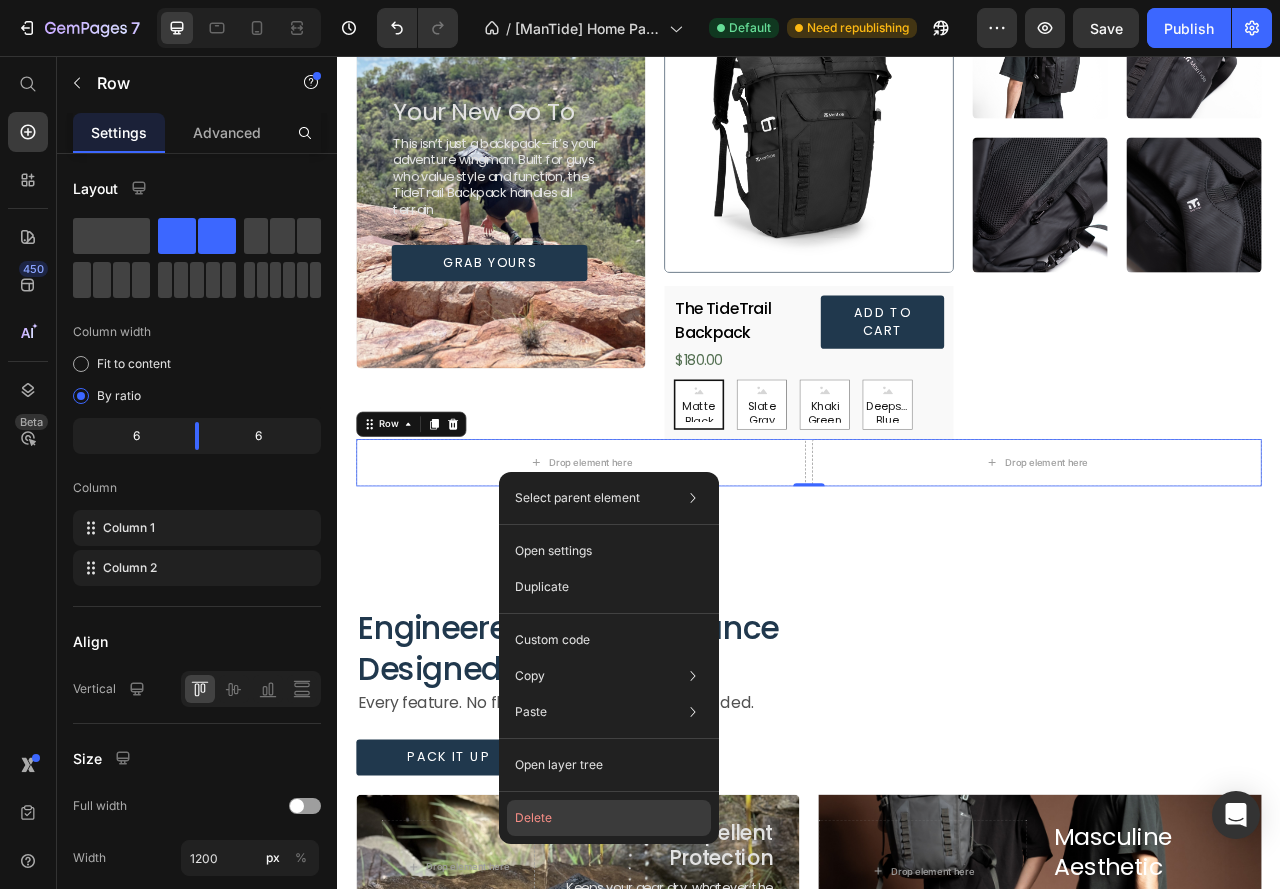 click on "Delete" 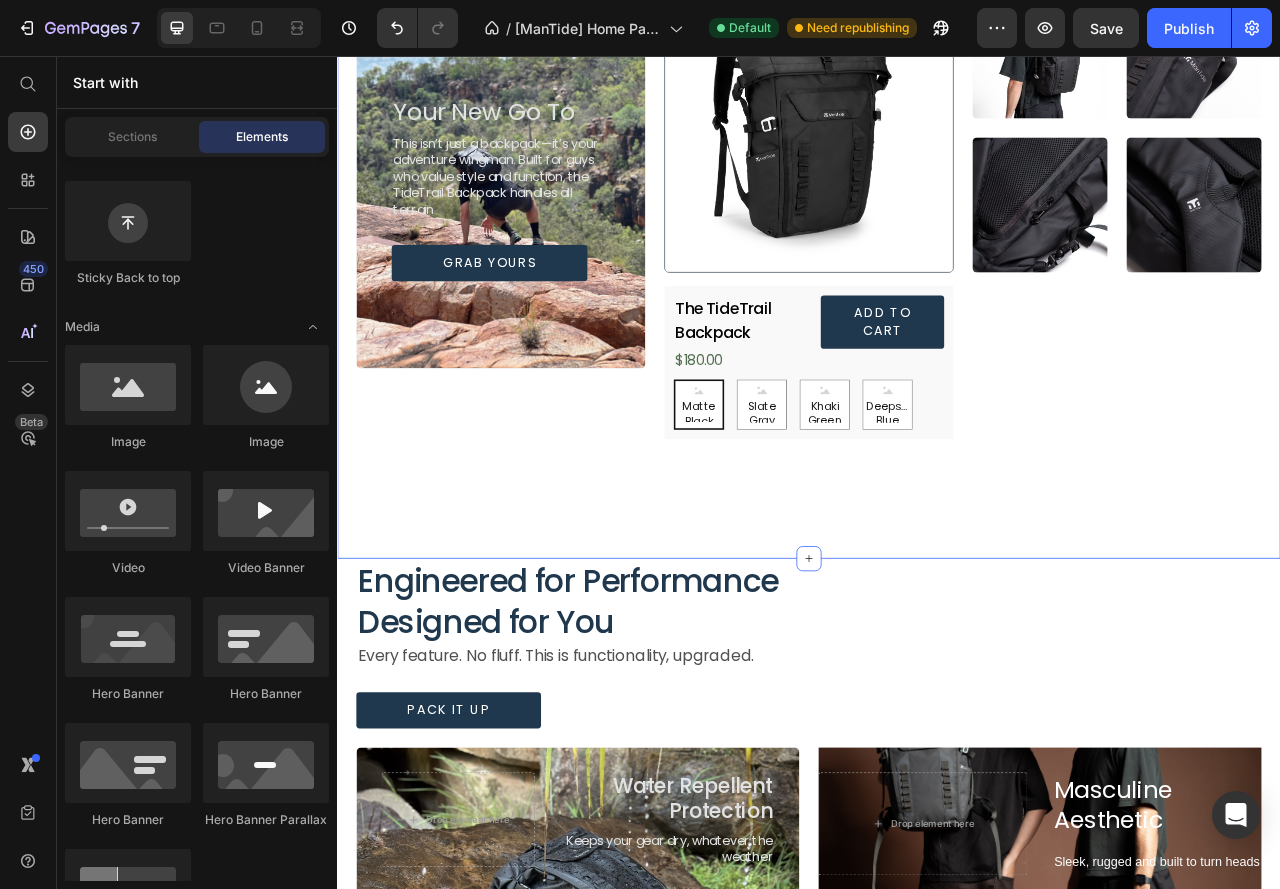 click on "Your New Go To Heading This isn’t just a backpack—it’s your adventure wingman. Built for guys who value style and function, the TideTrail Backpack handles all terrain Text Block Grab Yours Button Hero Banner Product Images The TideTrail Backpack Product Title $180.00 Product Price Add to cart Add to Cart Row Matte Black Matte Black Matte Black Slate Gray Slate Gray Slate Gray Khaki Green Khaki Green Khaki Green Deepsea Blue Deepsea Blue Deepsea Blue Product Variants & Swatches Row Product Image Image Image Image Row Row Section 2   Create Theme Section AI Content Write with GemAI What would you like to describe here? Tone and Voice Persuasive Product Show more Generate" at bounding box center [937, 253] 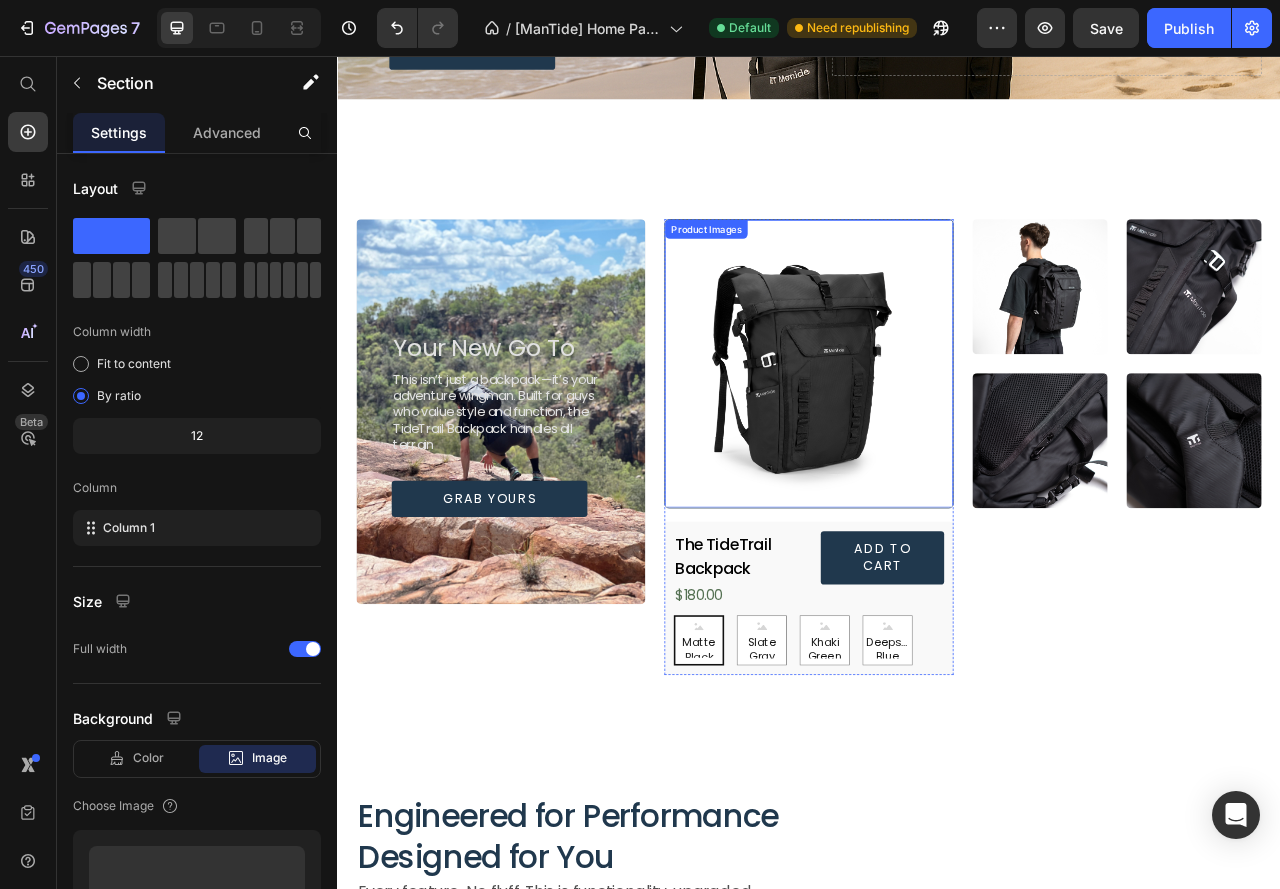scroll, scrollTop: 0, scrollLeft: 0, axis: both 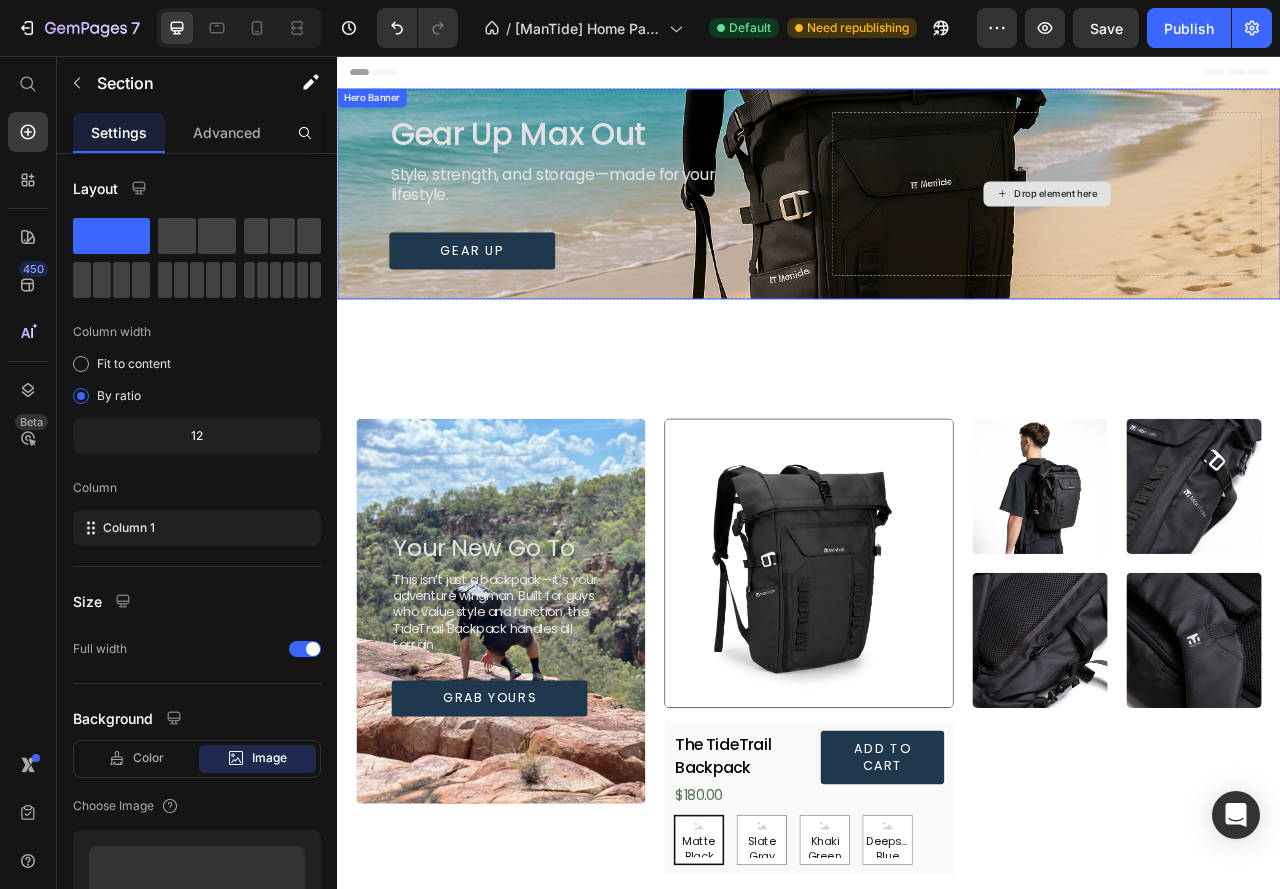 click on "Drop element here" at bounding box center [1239, 231] 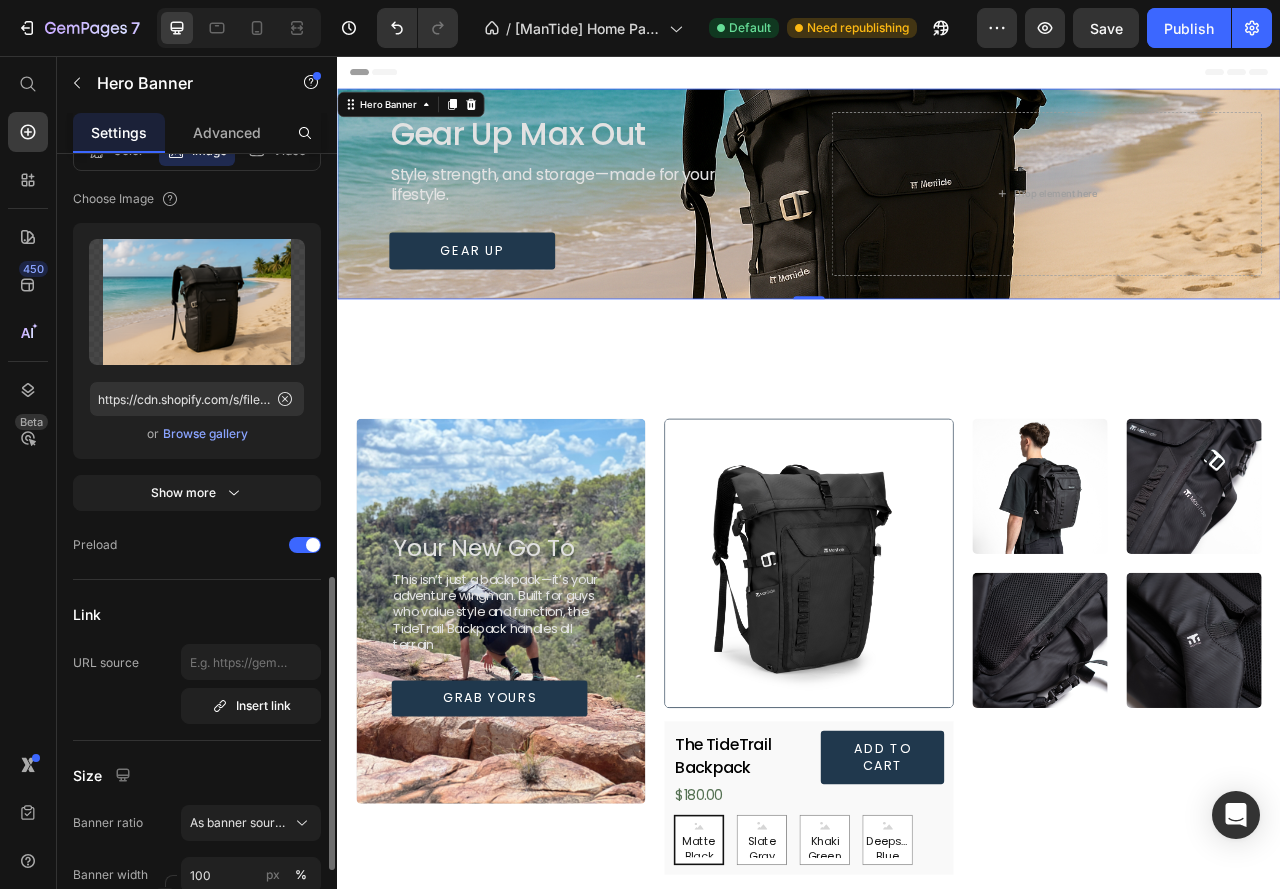 scroll, scrollTop: 700, scrollLeft: 0, axis: vertical 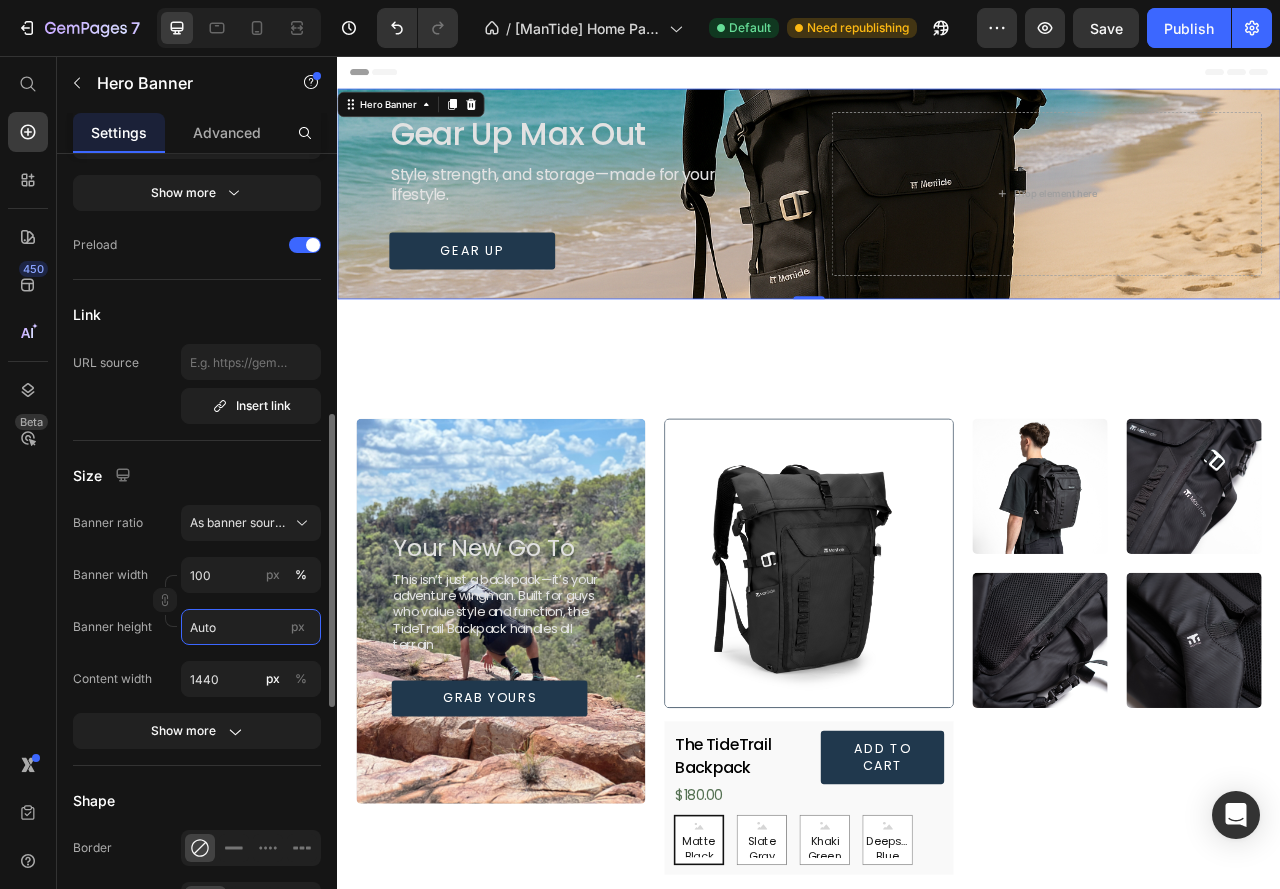 click on "Auto" at bounding box center [251, 627] 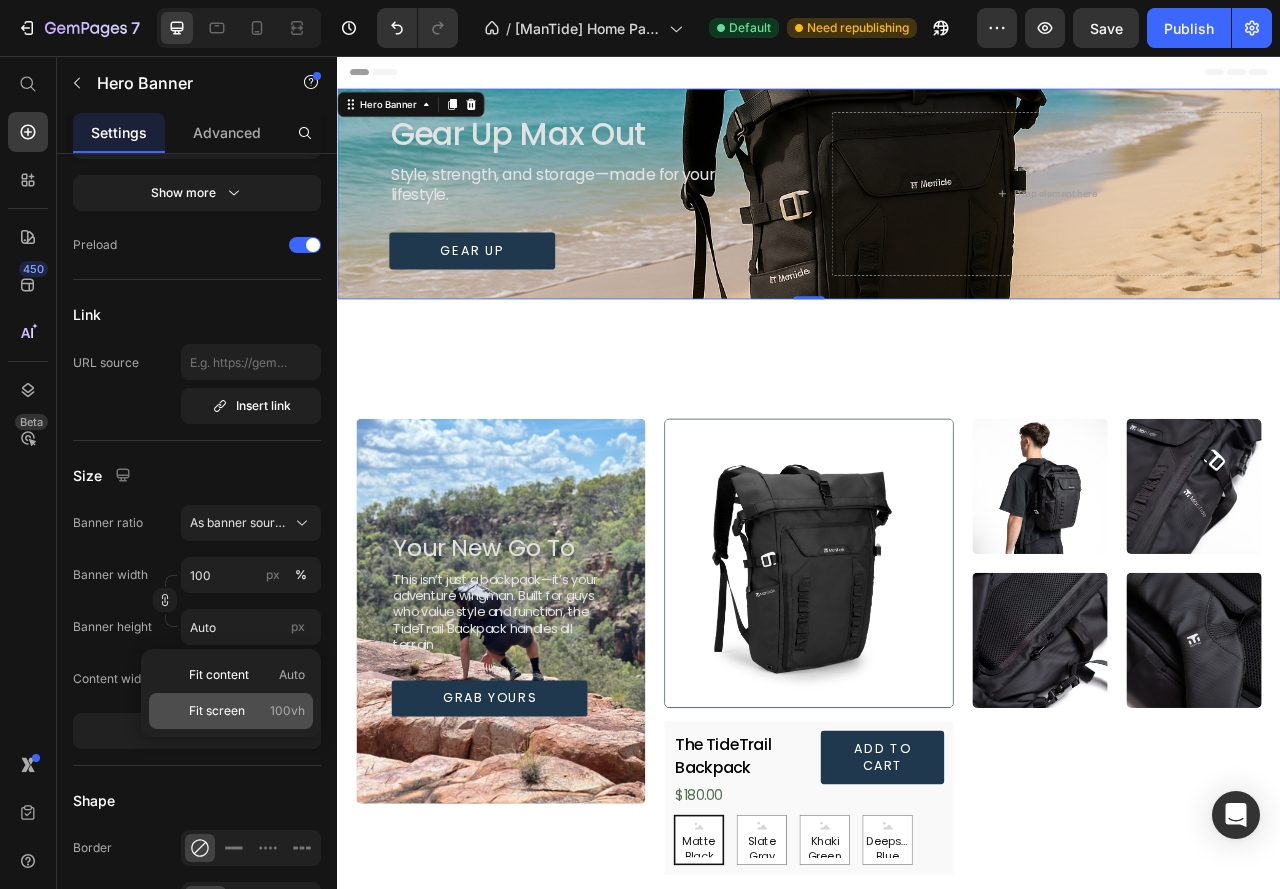click on "Fit screen" at bounding box center (217, 711) 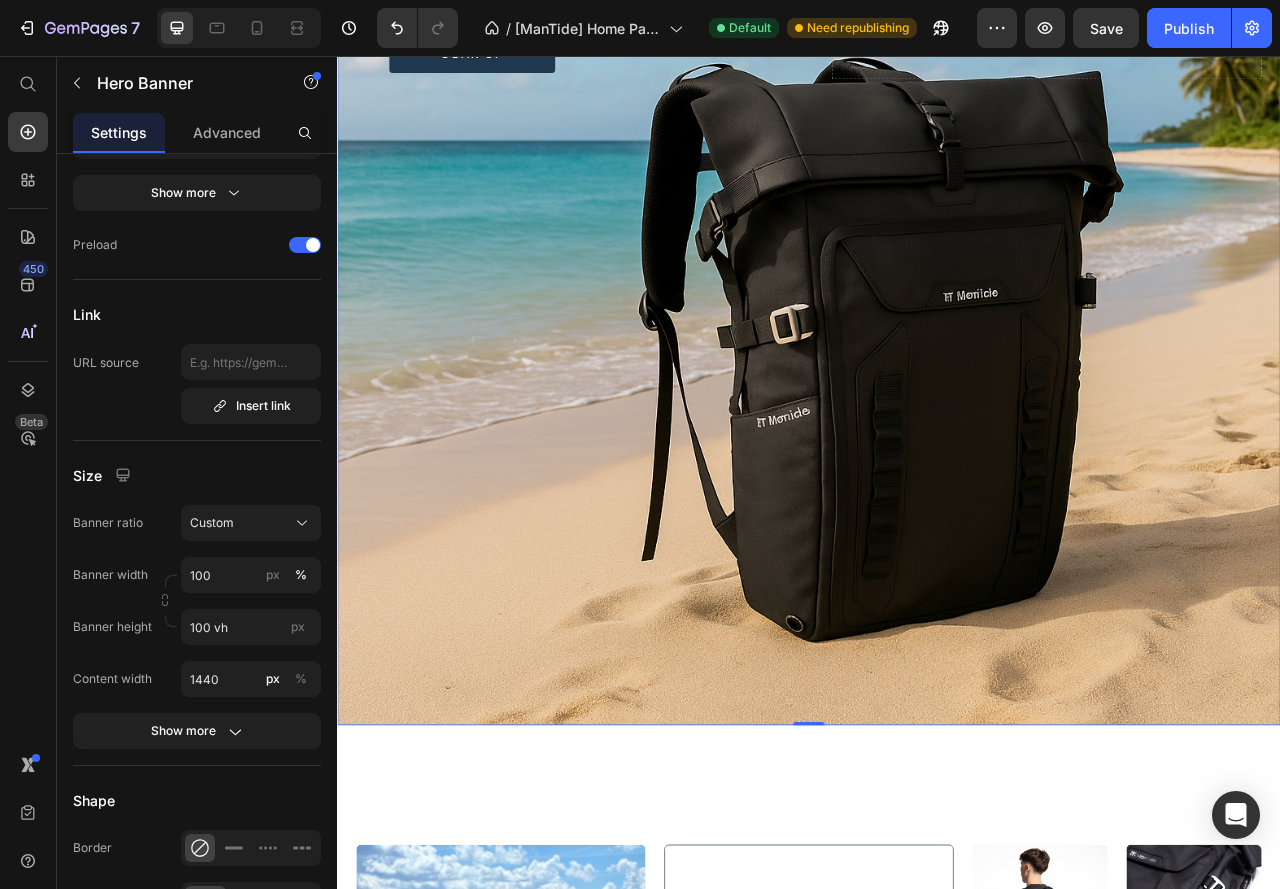 scroll, scrollTop: 300, scrollLeft: 0, axis: vertical 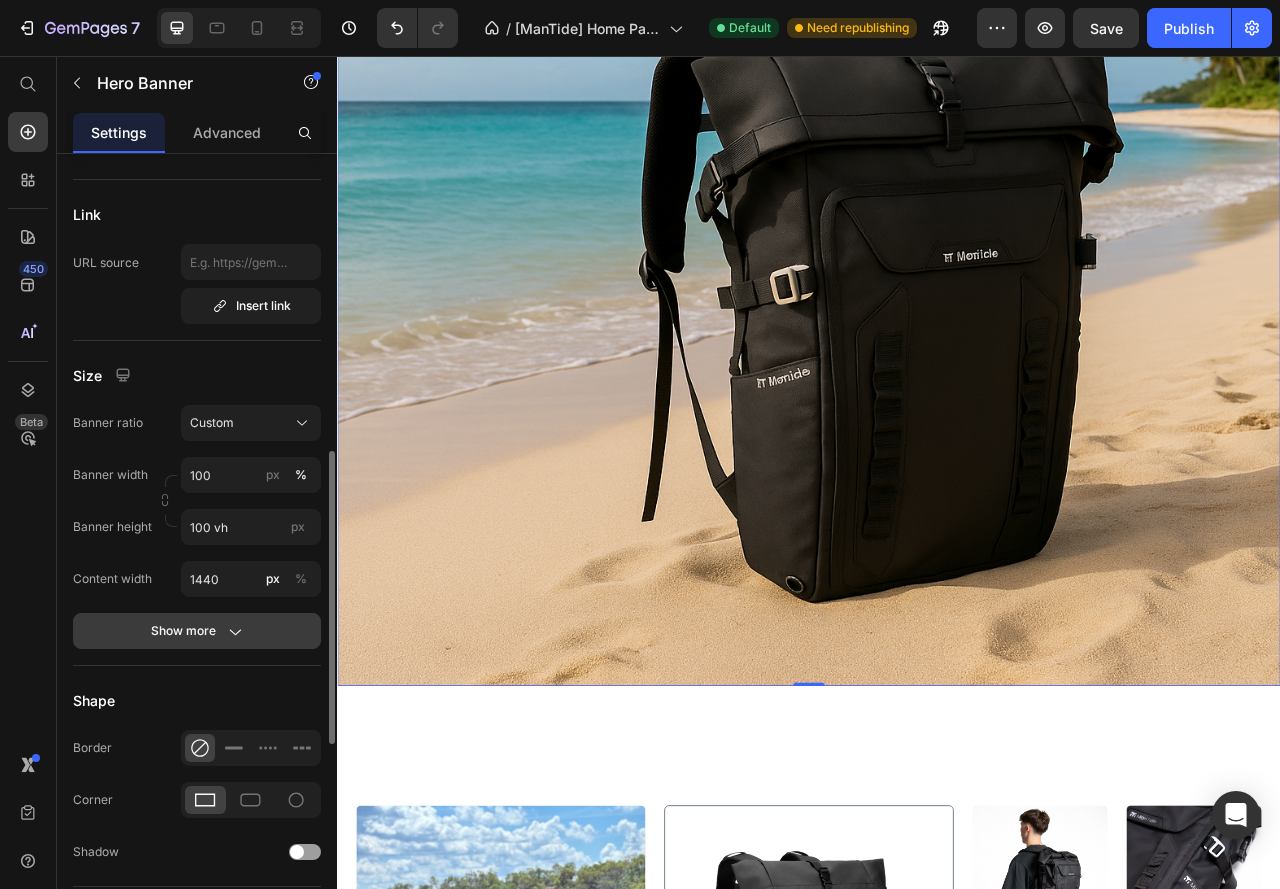 click on "Show more" at bounding box center (197, 631) 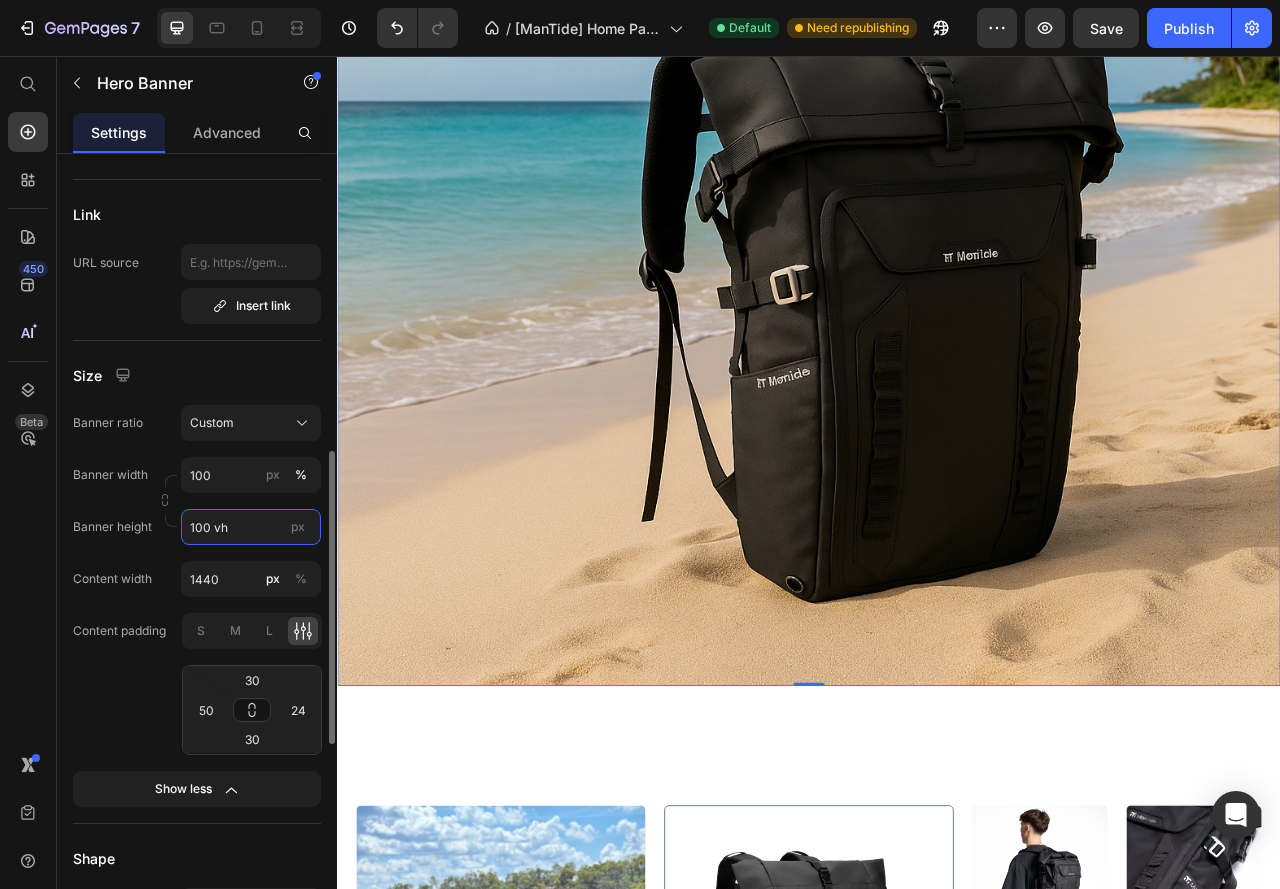 click on "100 vh" at bounding box center [251, 527] 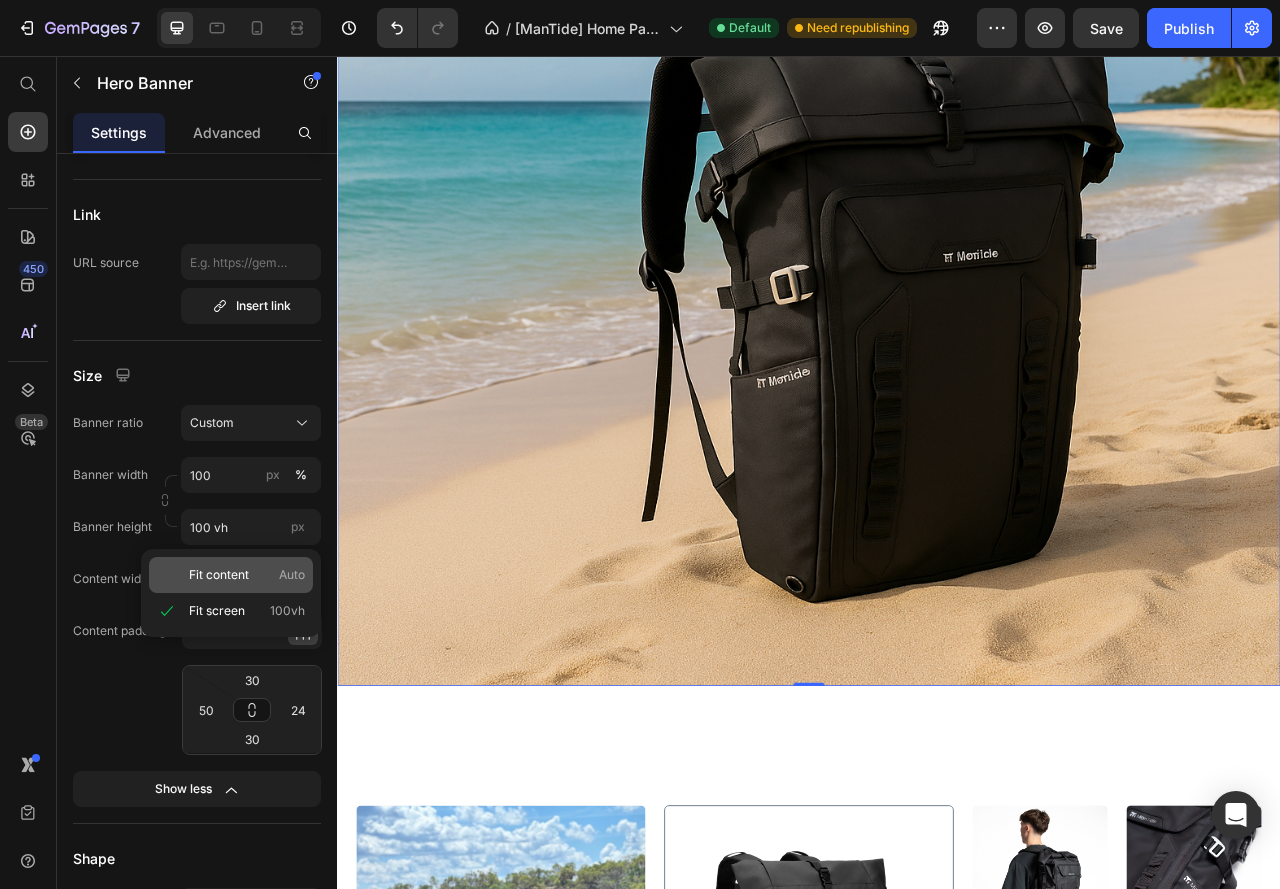 click on "Fit content" at bounding box center [219, 575] 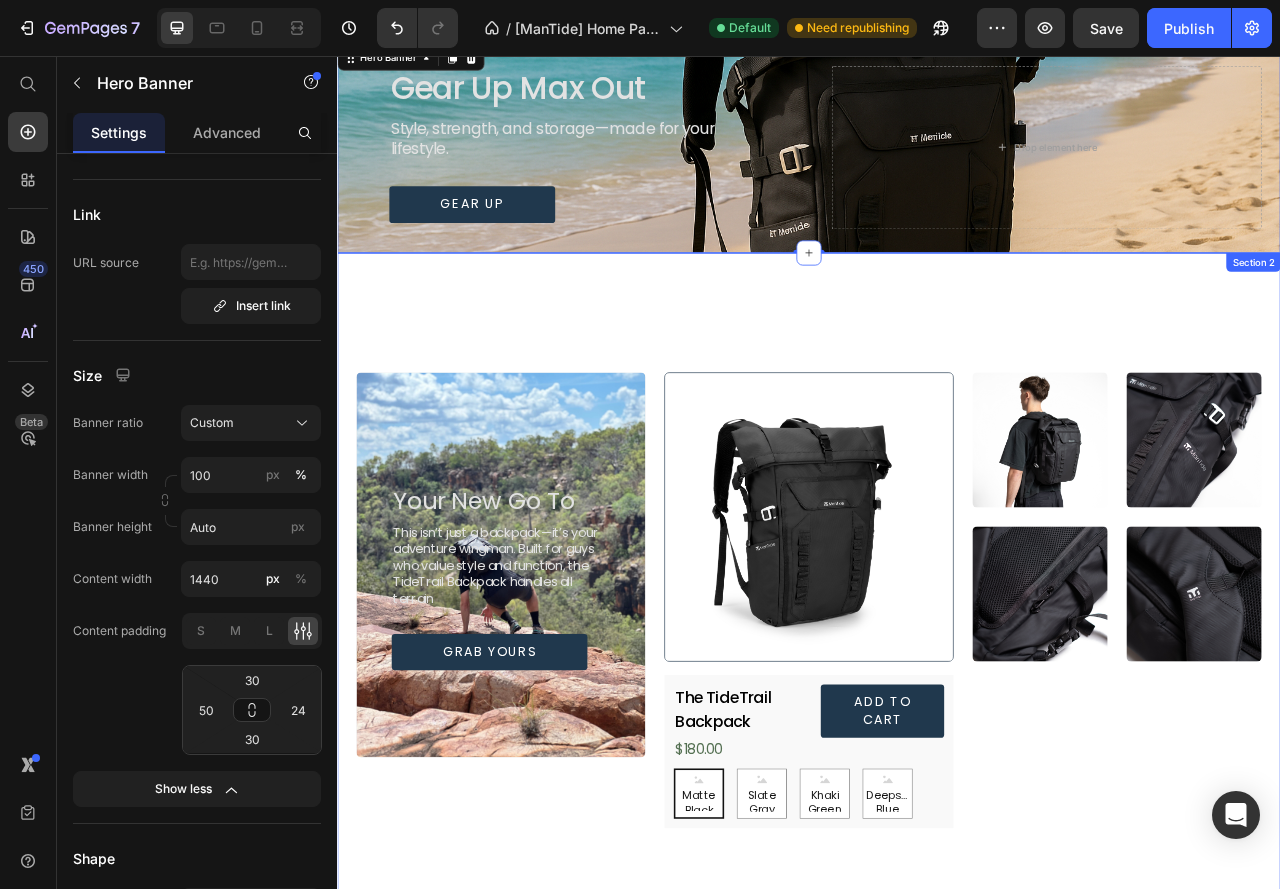 scroll, scrollTop: 0, scrollLeft: 0, axis: both 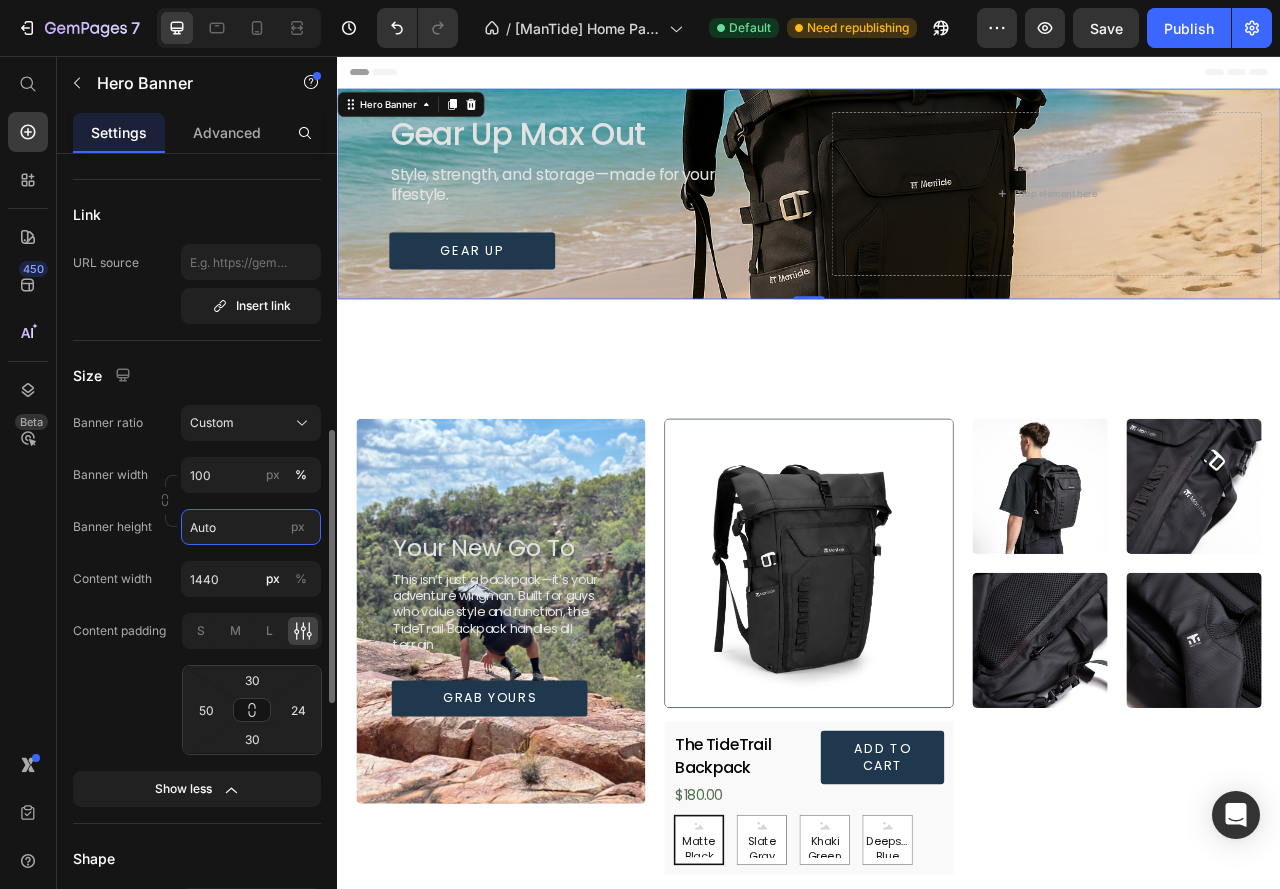 click on "Auto" at bounding box center (251, 527) 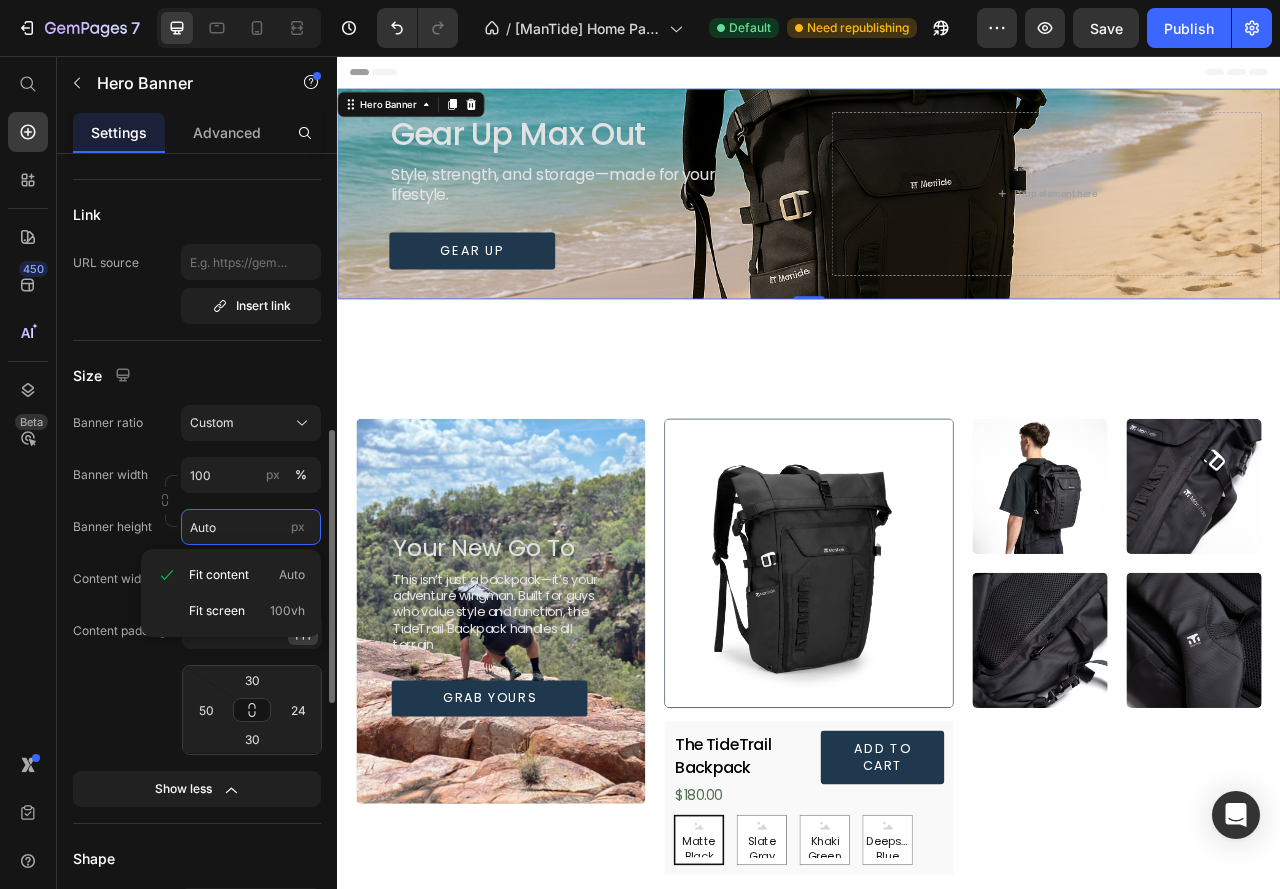 click on "Auto" at bounding box center [251, 527] 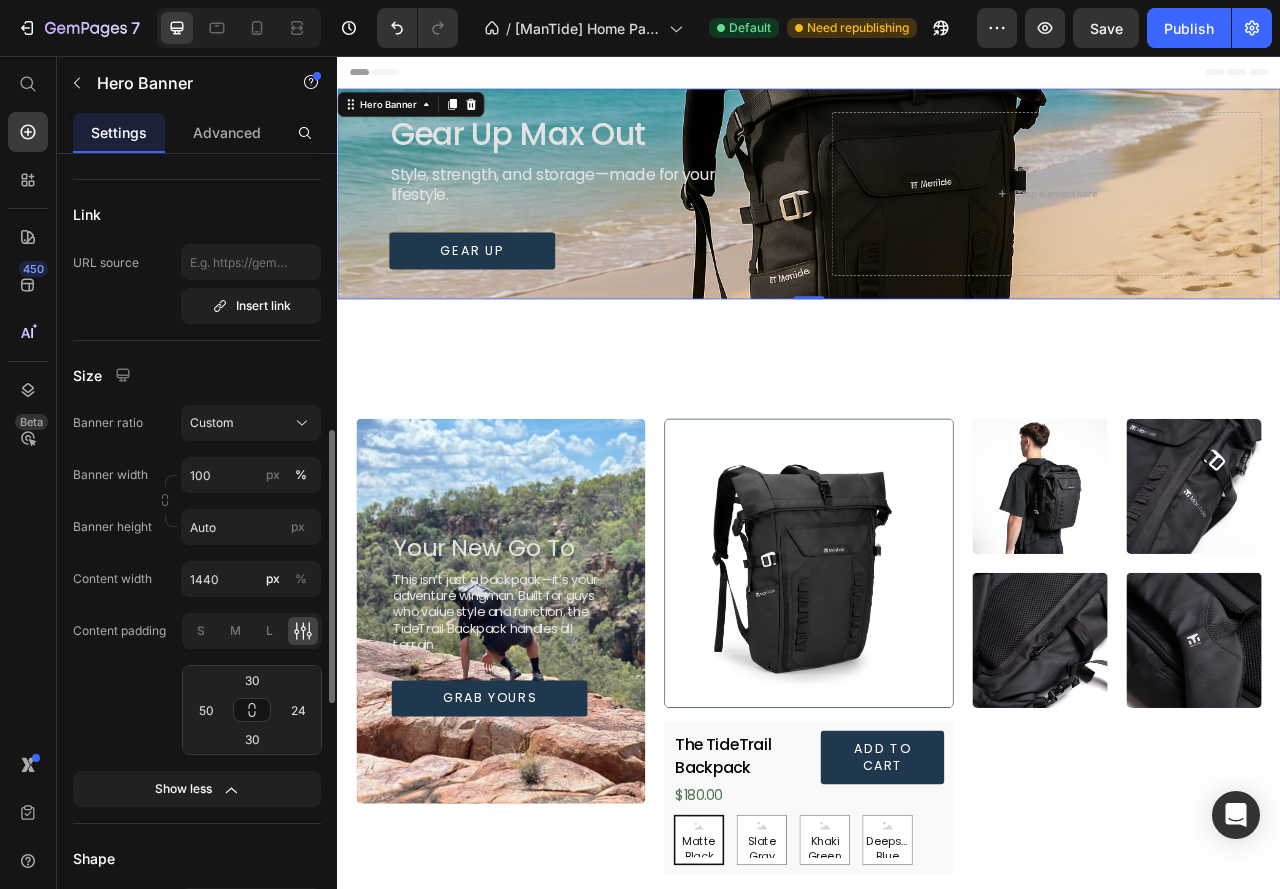 click on "Content padding S M L 30 50 30 24" 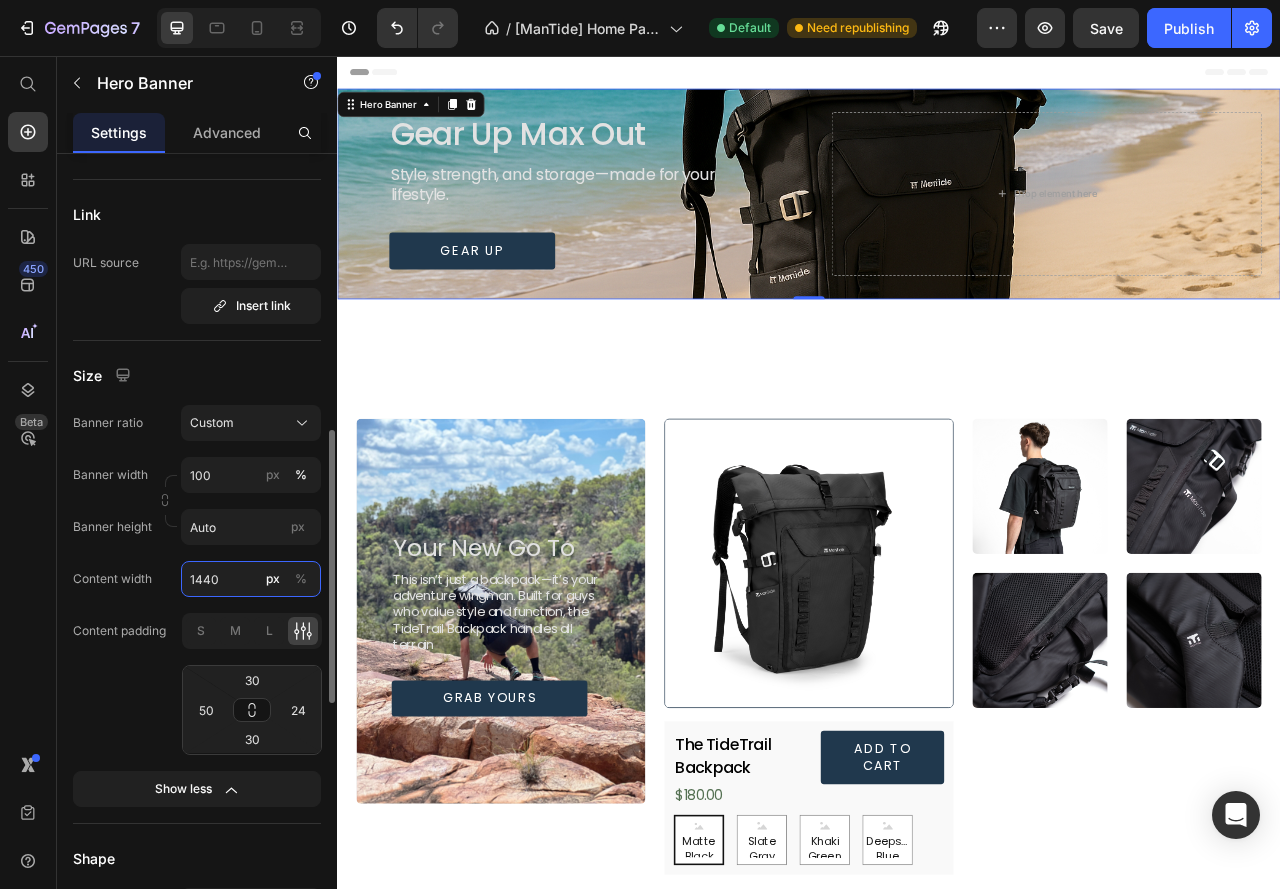 click on "1440" at bounding box center [251, 579] 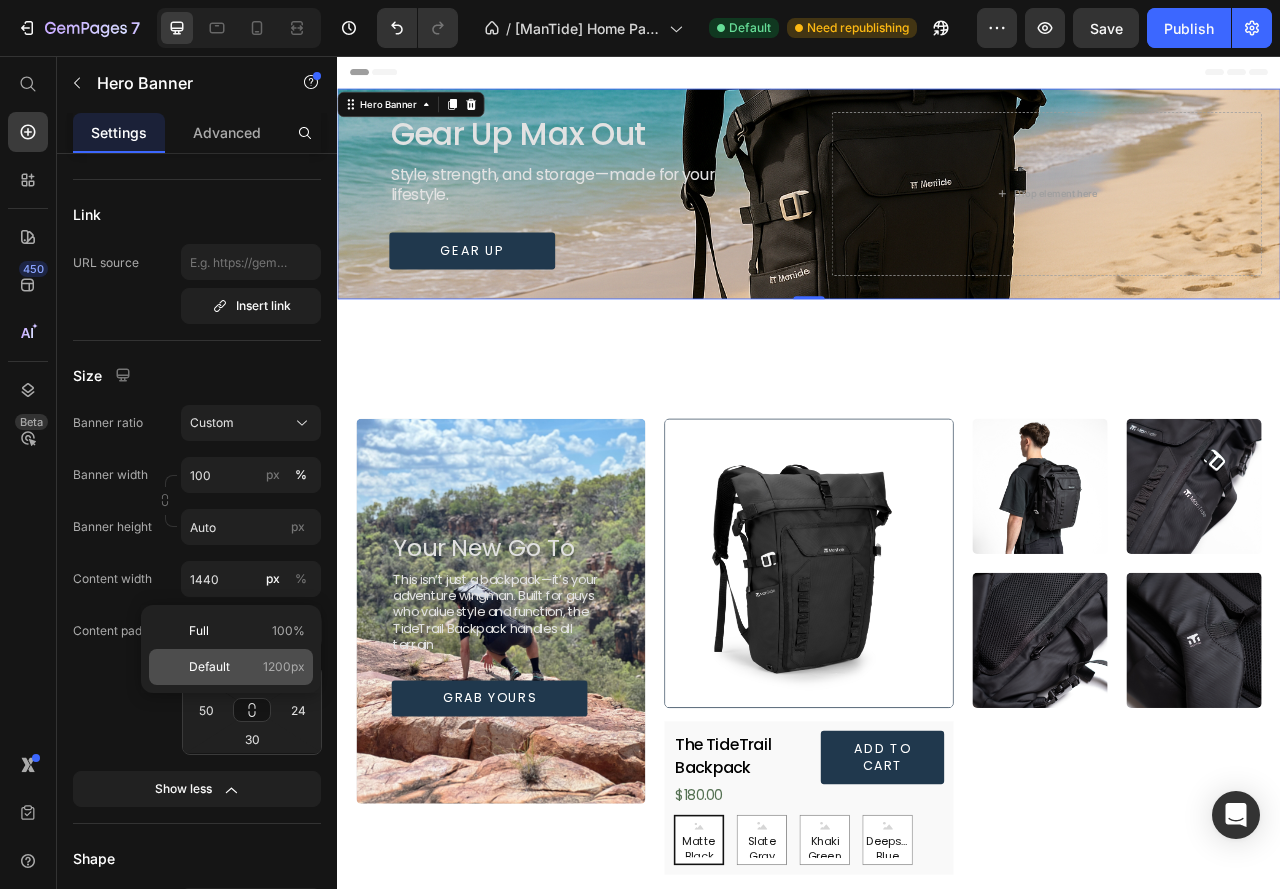click on "Default" at bounding box center [209, 667] 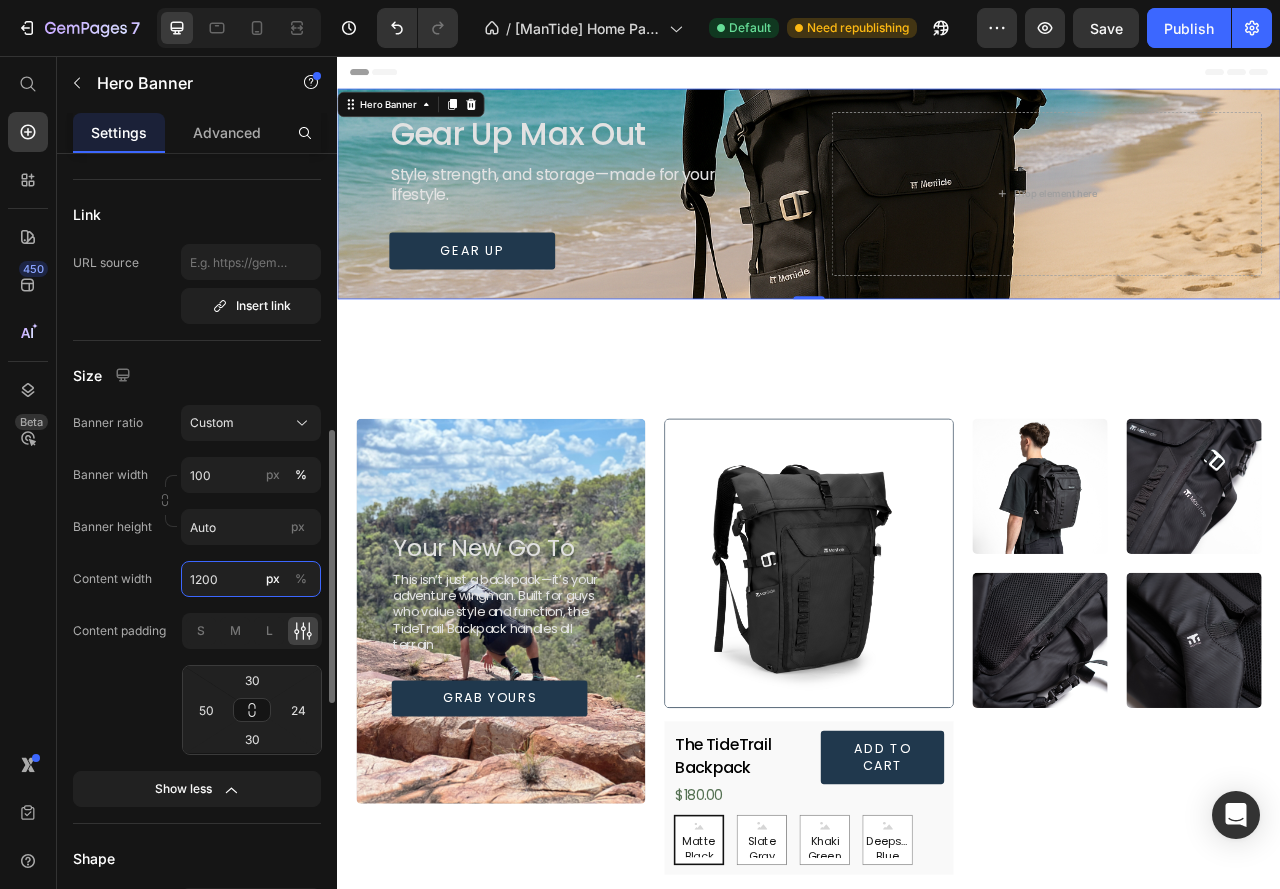 click on "1200" at bounding box center (251, 579) 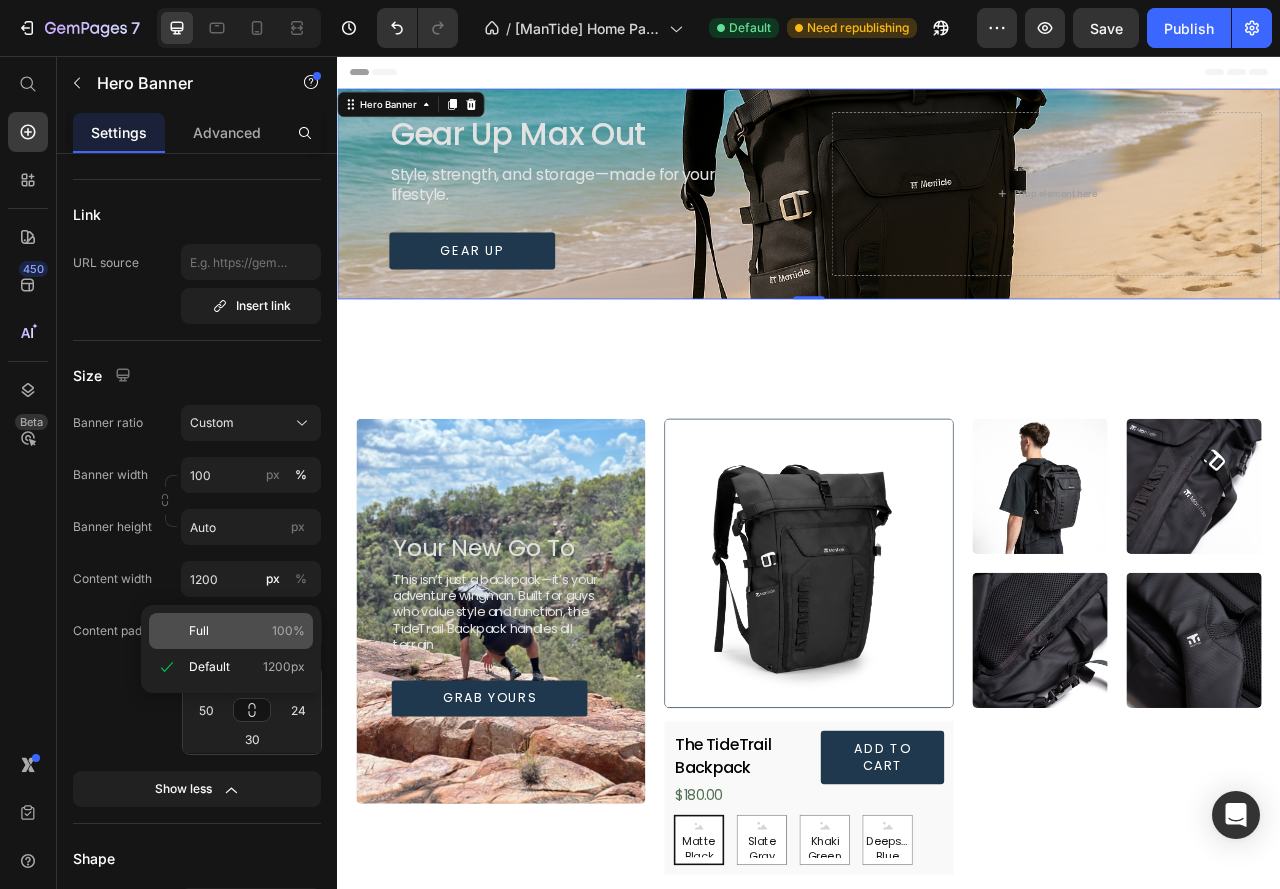 click on "Full" at bounding box center (199, 631) 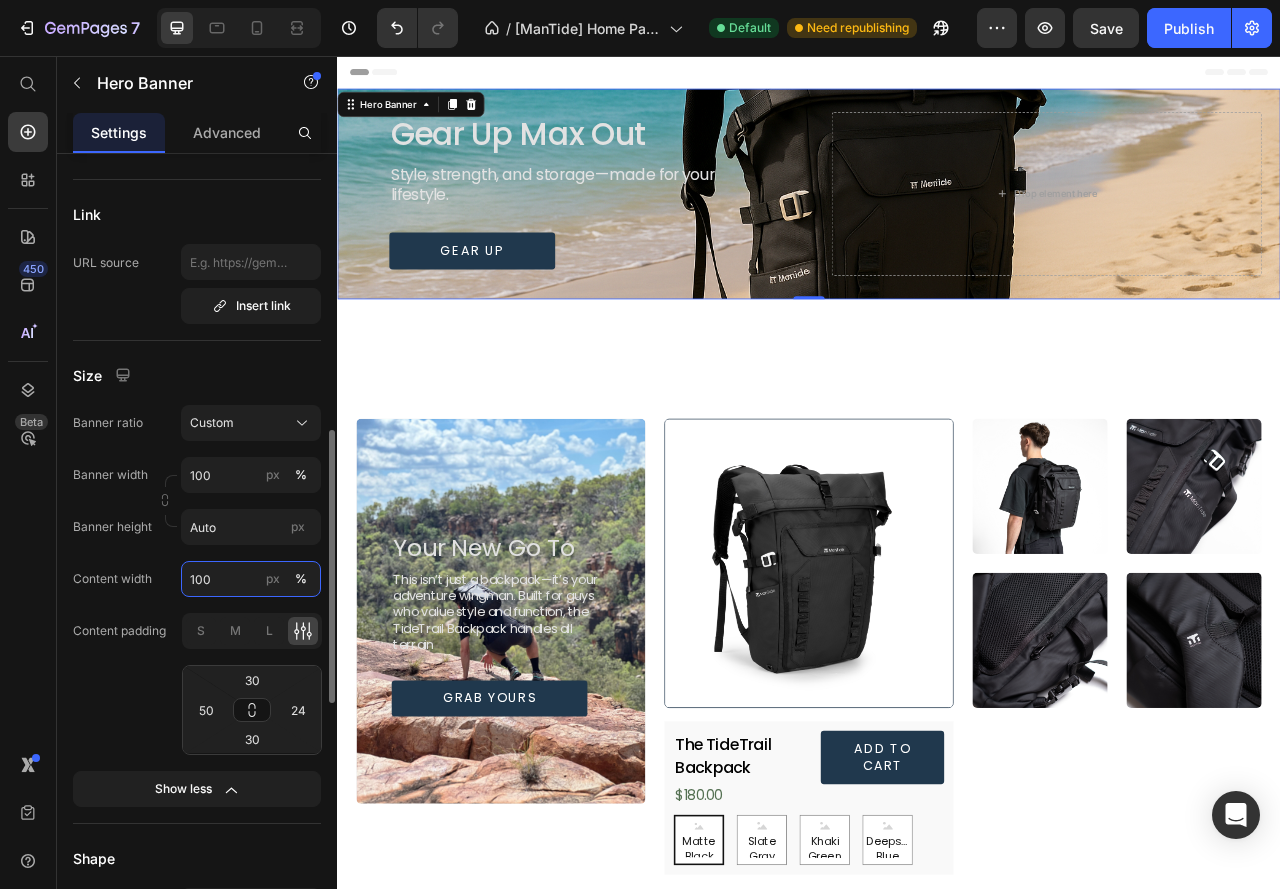 click on "100" at bounding box center (251, 579) 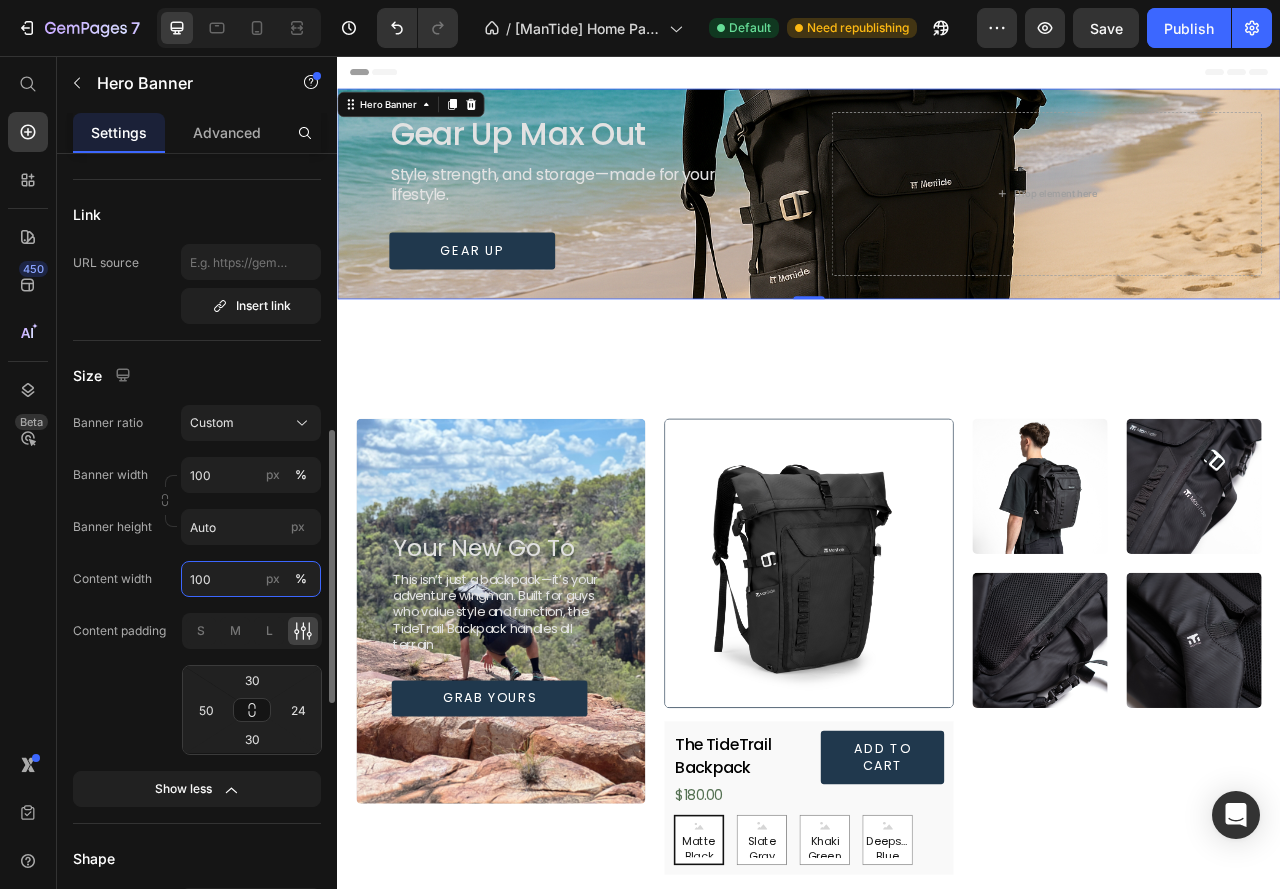 click on "100" at bounding box center [251, 579] 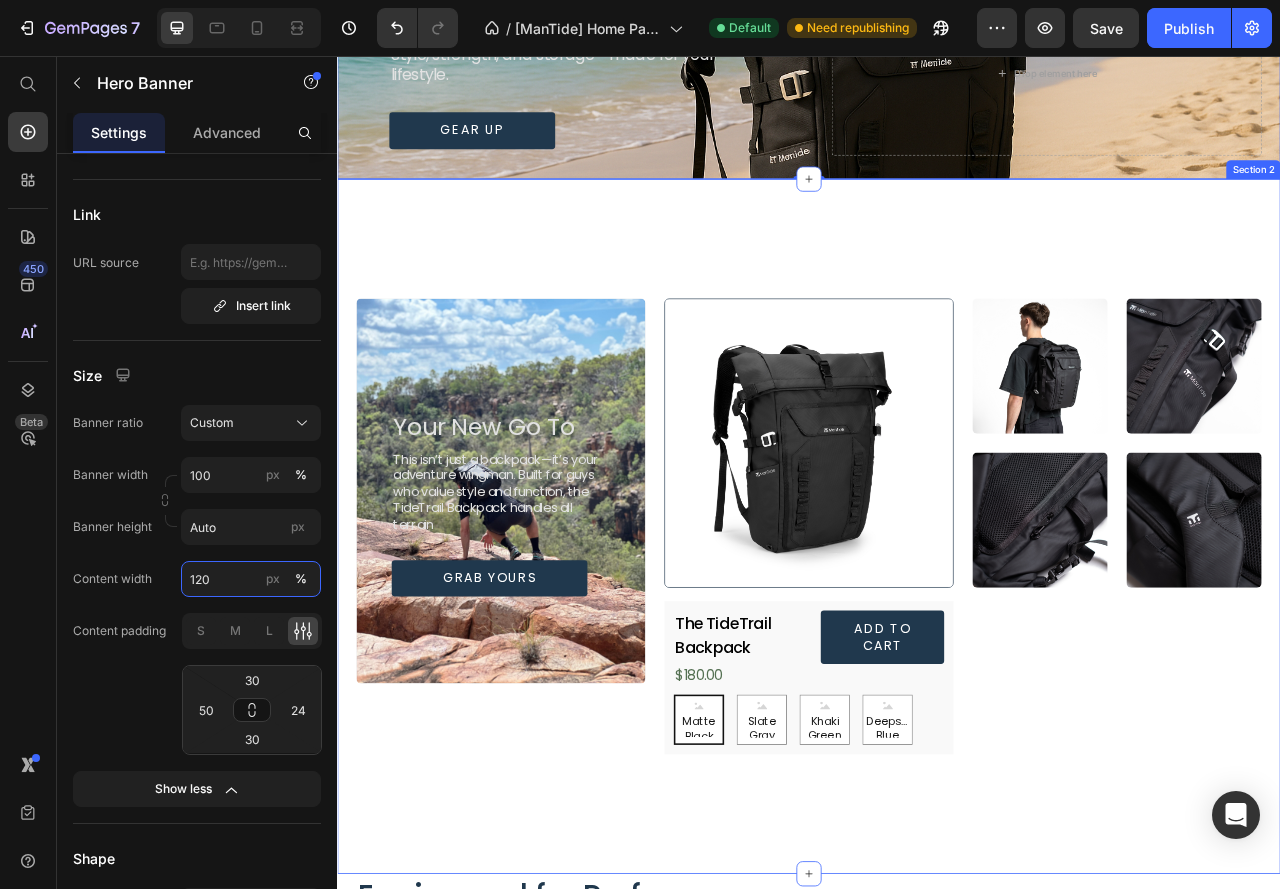 scroll, scrollTop: 0, scrollLeft: 0, axis: both 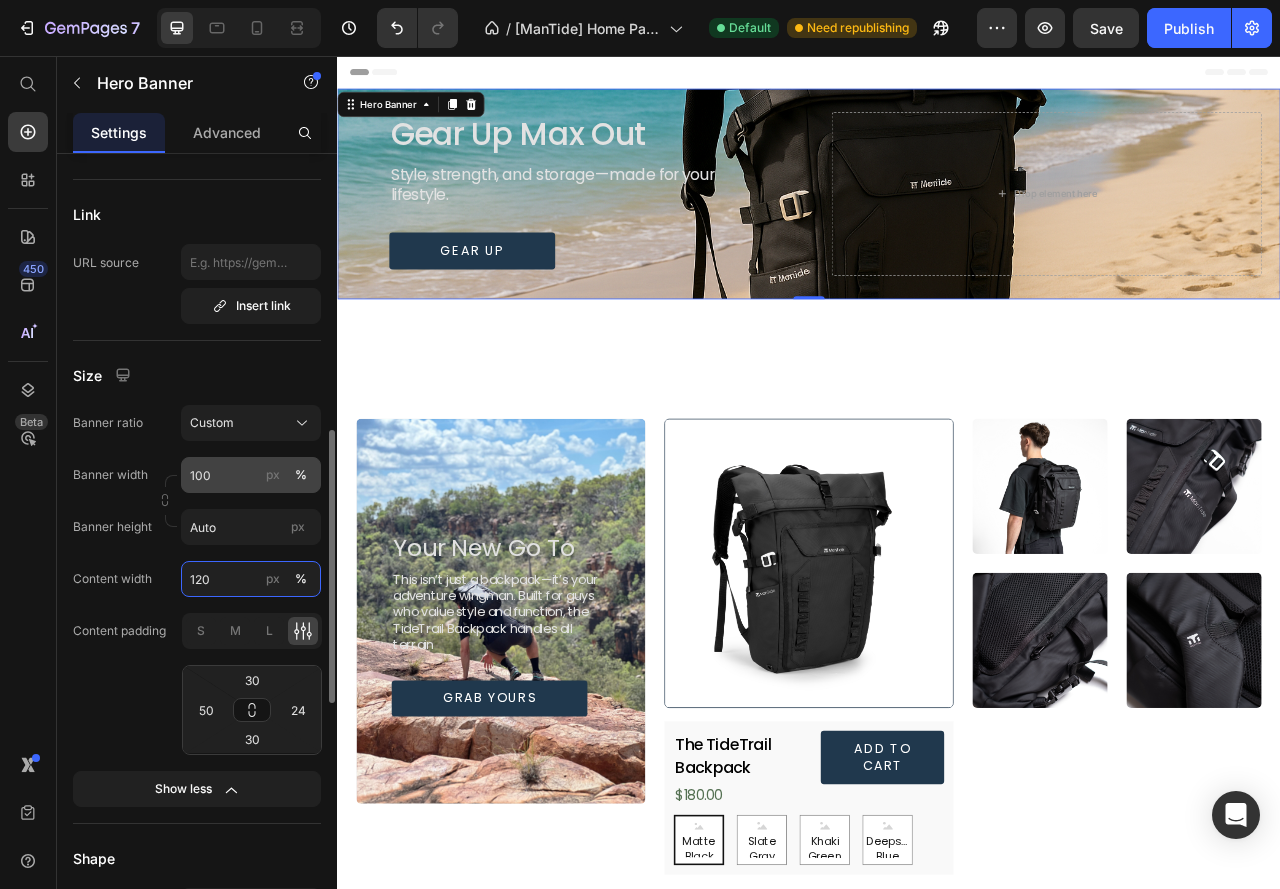 type on "120" 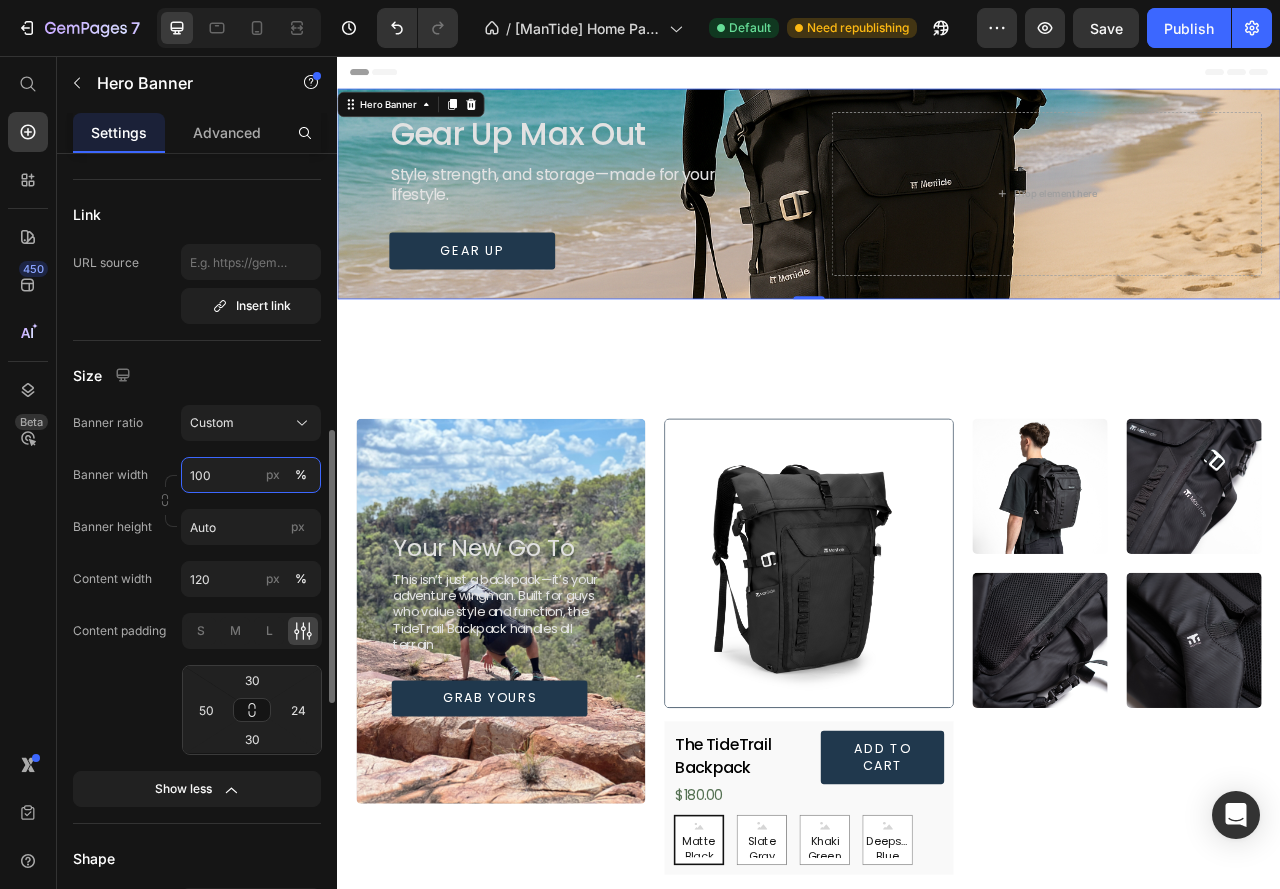 click on "100" at bounding box center (251, 475) 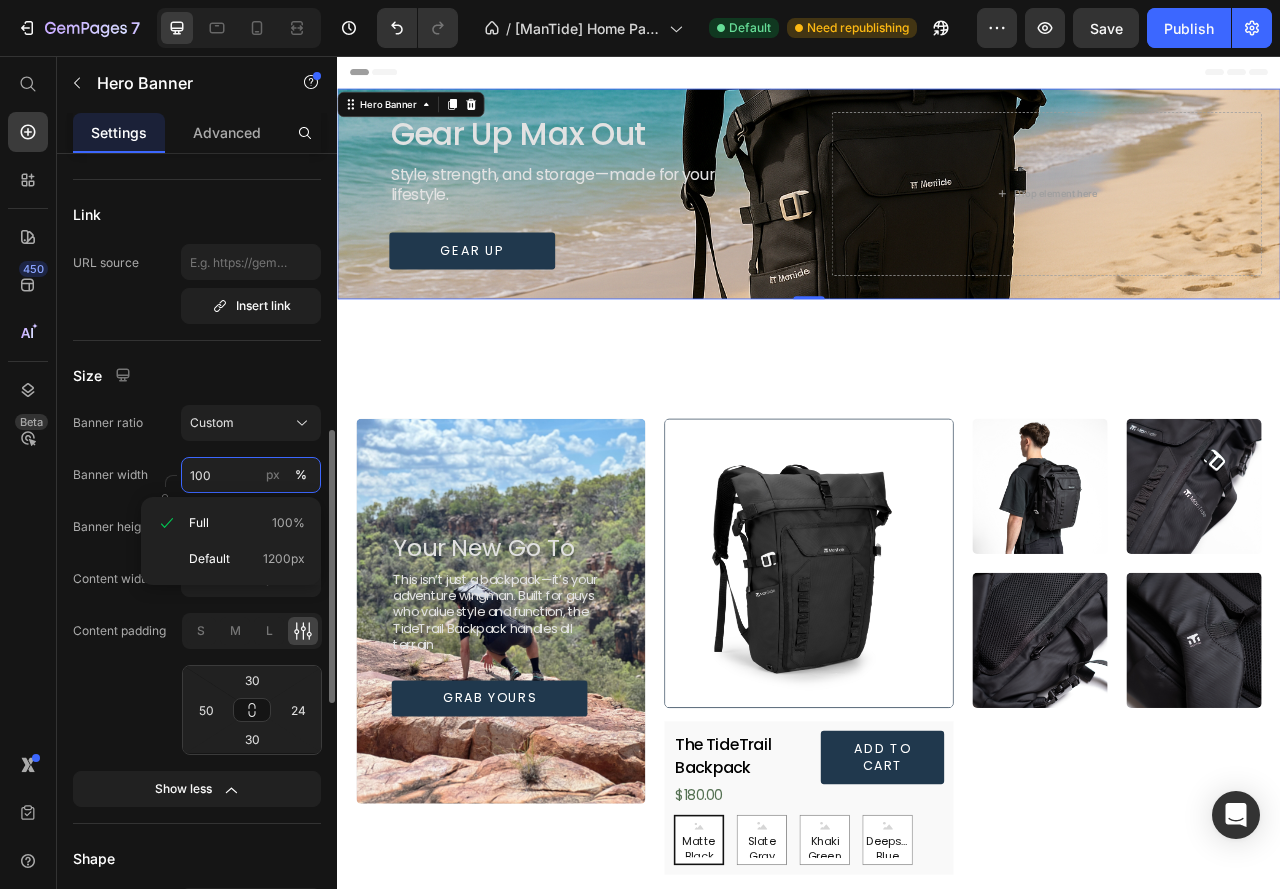 click on "100" at bounding box center [251, 475] 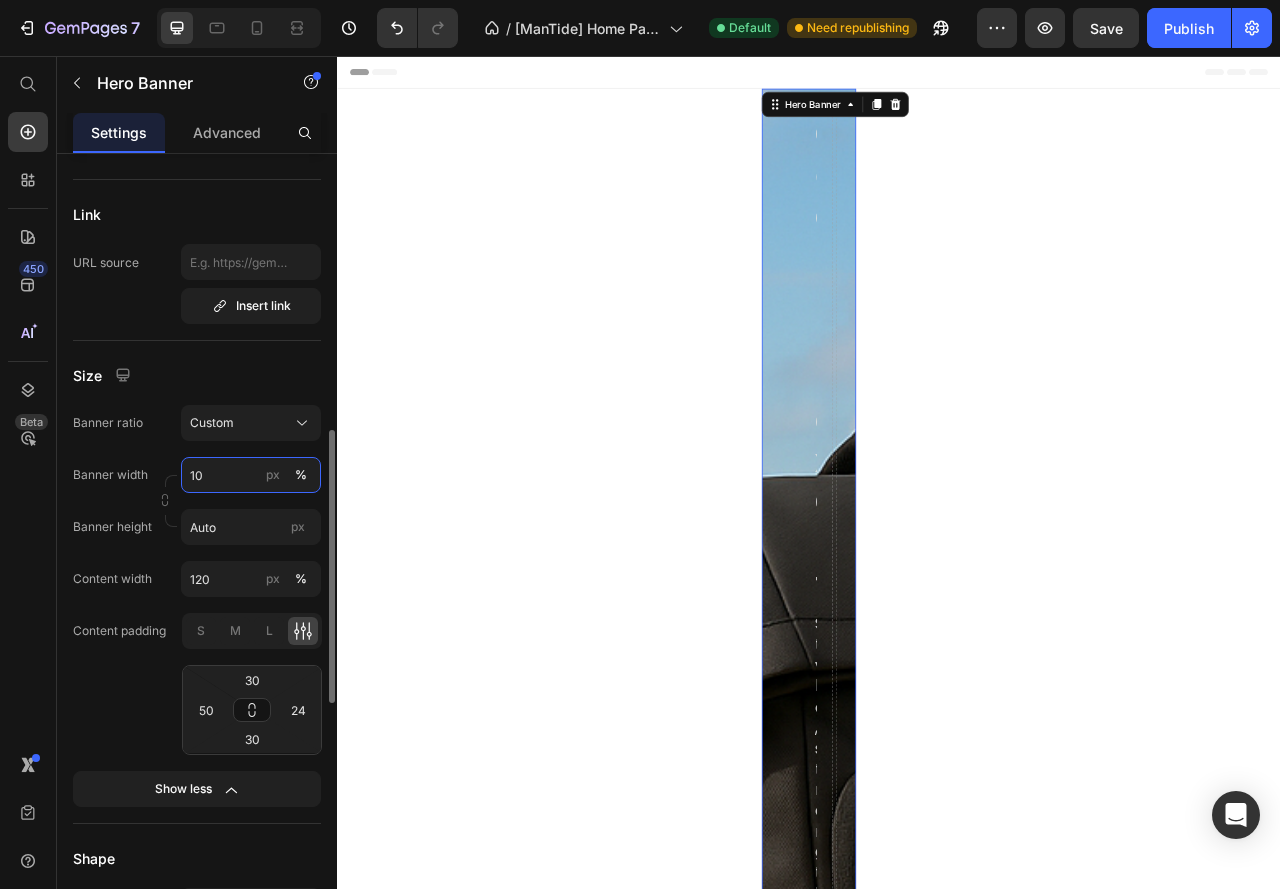 type on "100" 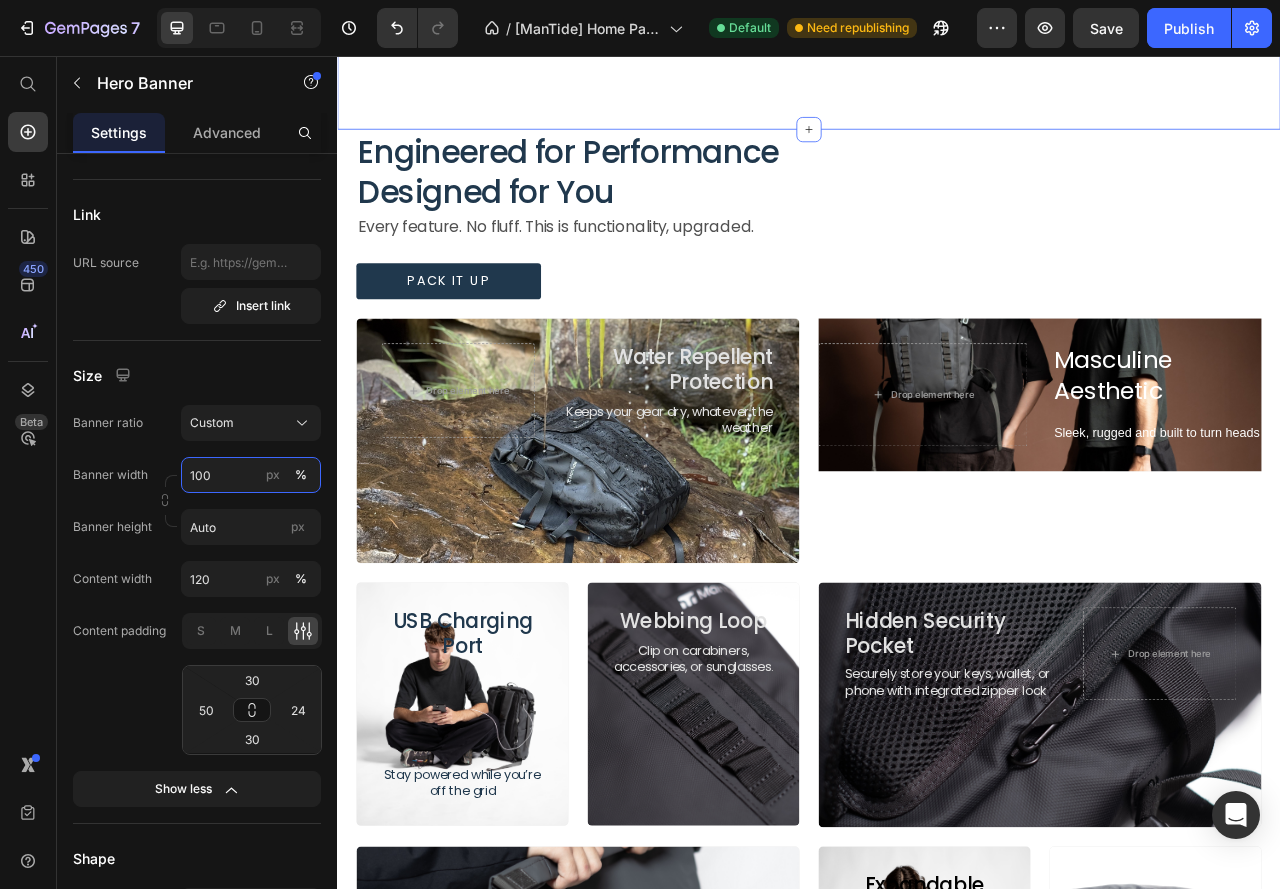 scroll, scrollTop: 1000, scrollLeft: 0, axis: vertical 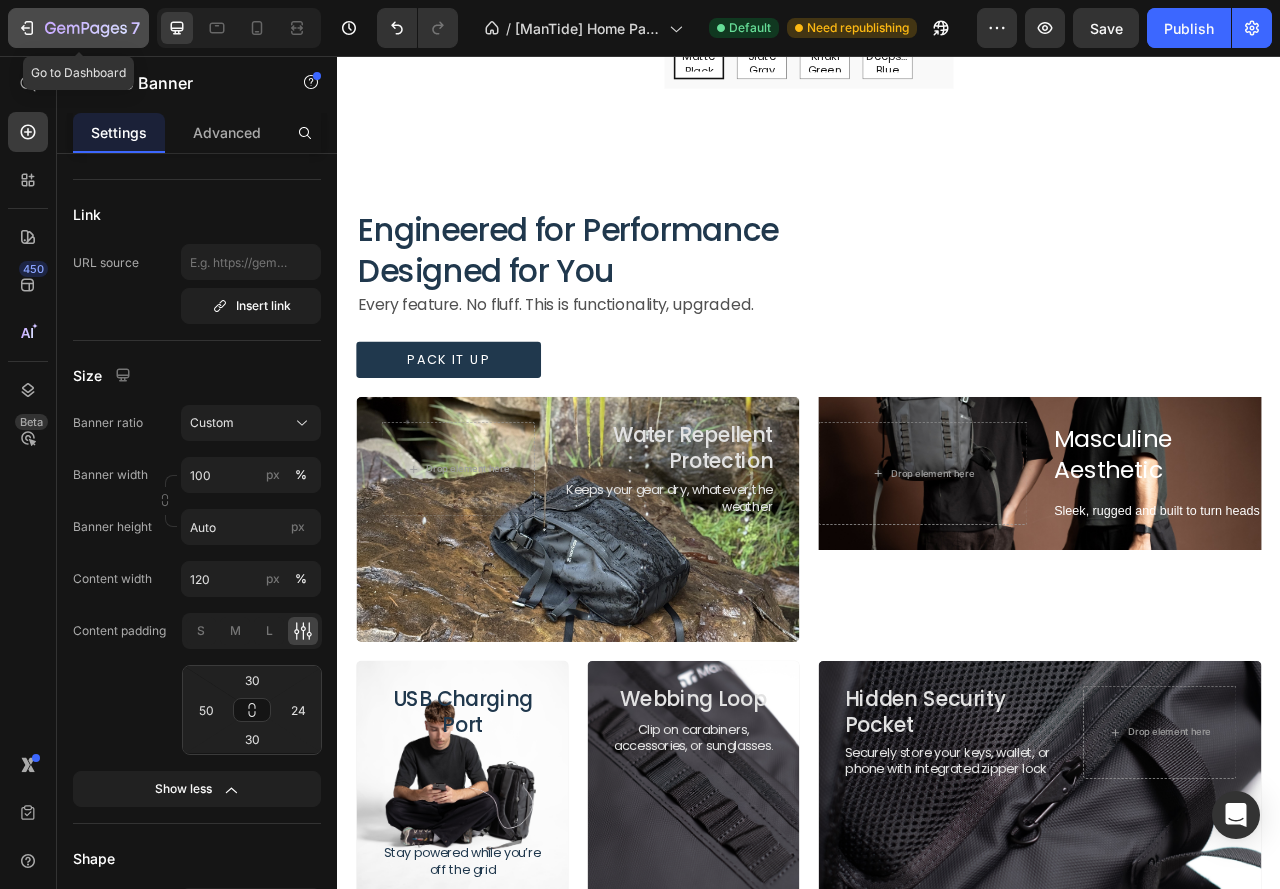 click 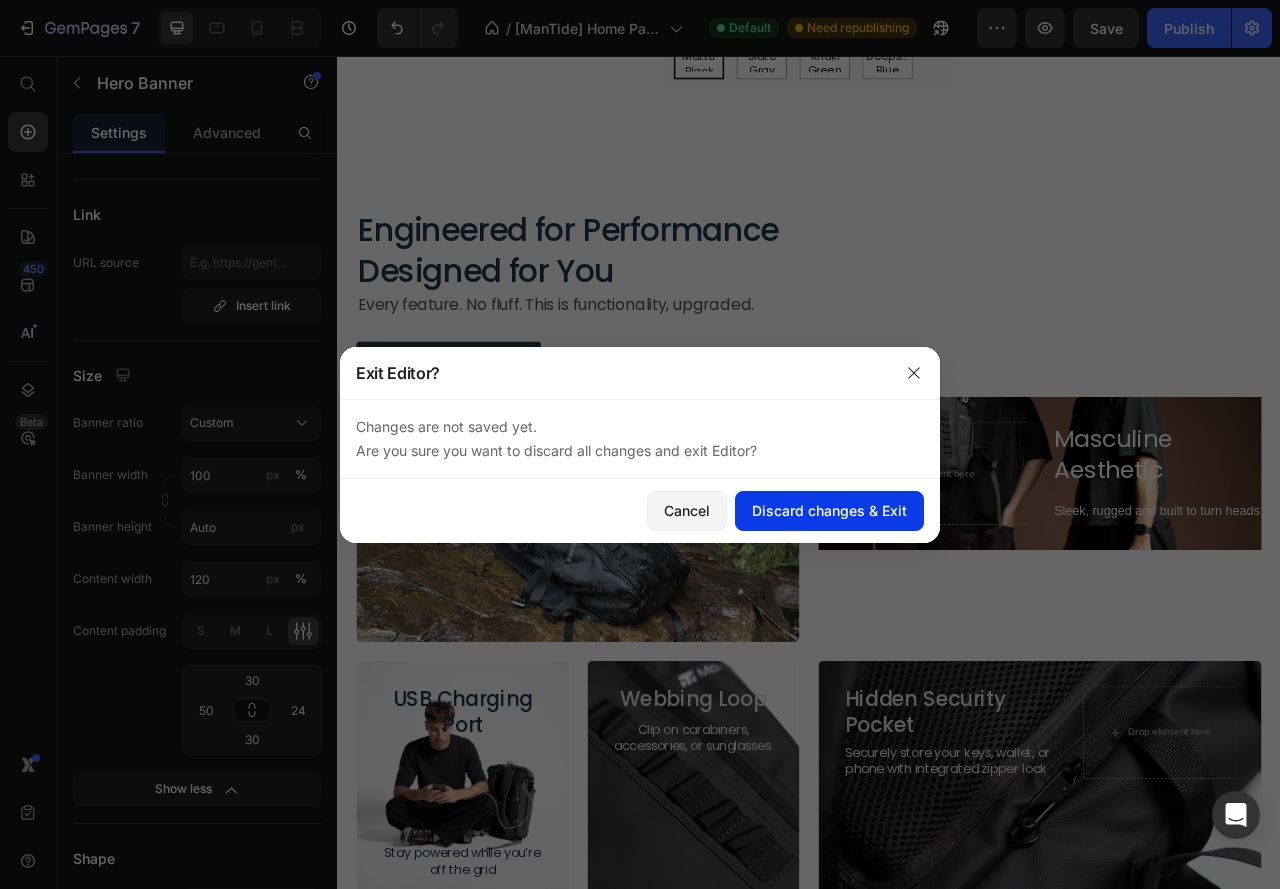 click on "Discard changes & Exit" at bounding box center [829, 510] 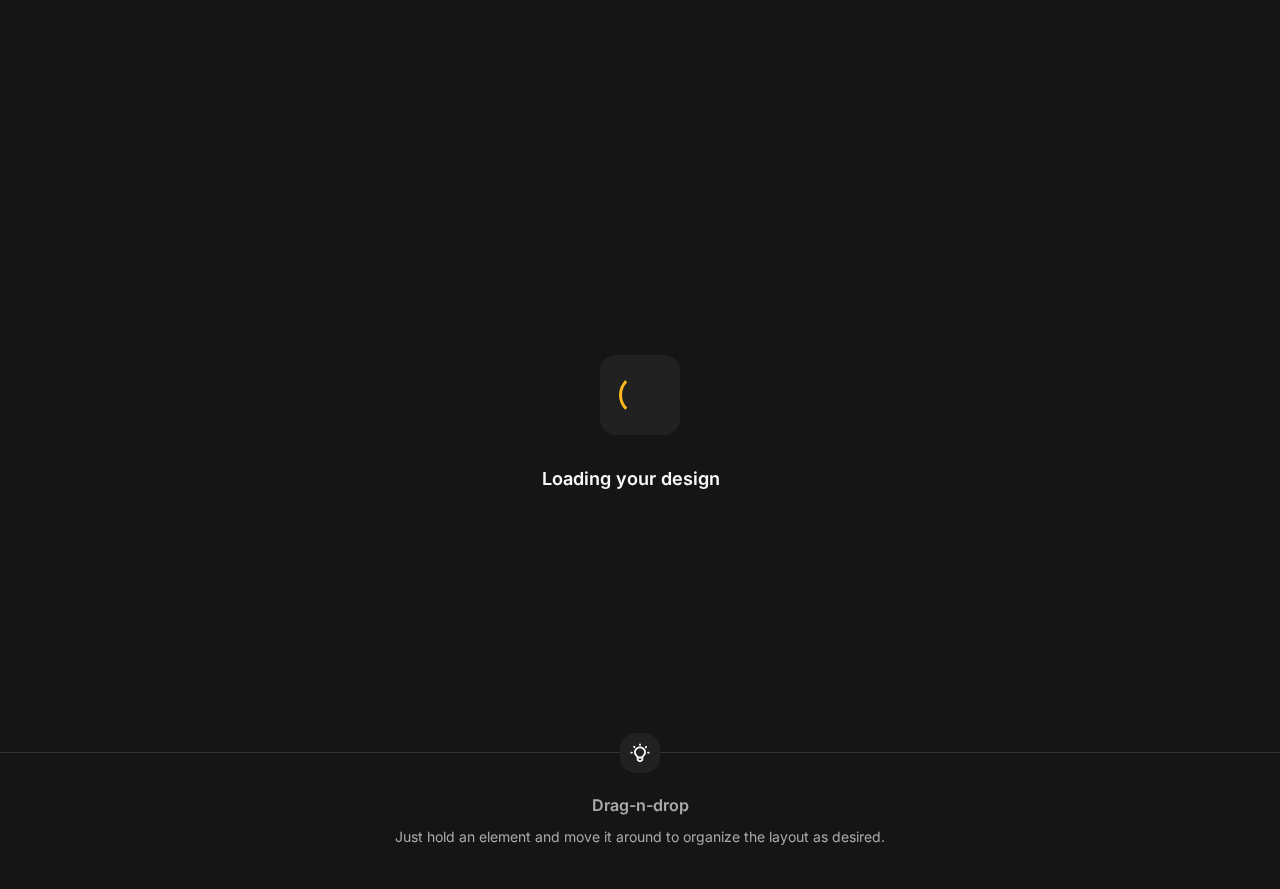 scroll, scrollTop: 0, scrollLeft: 0, axis: both 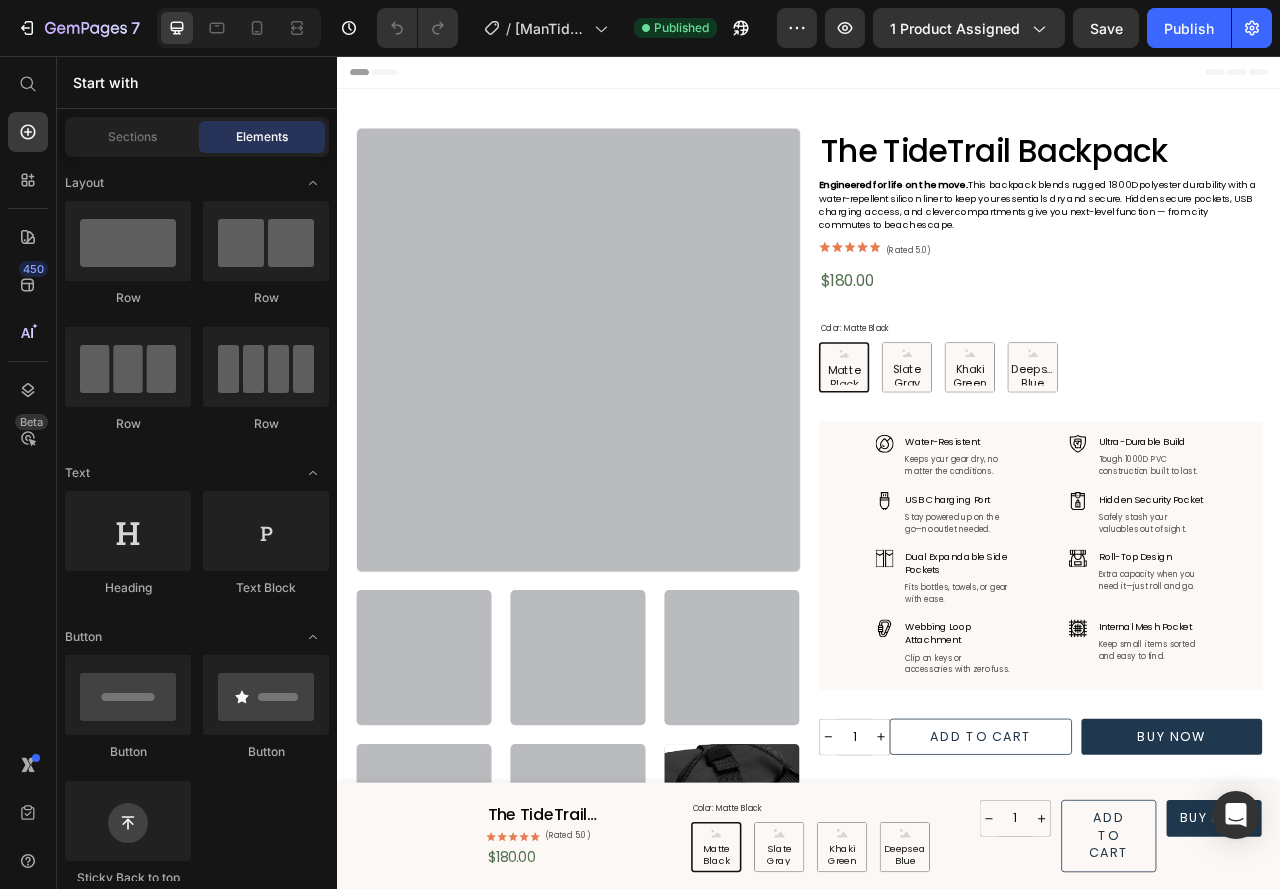 radio on "false" 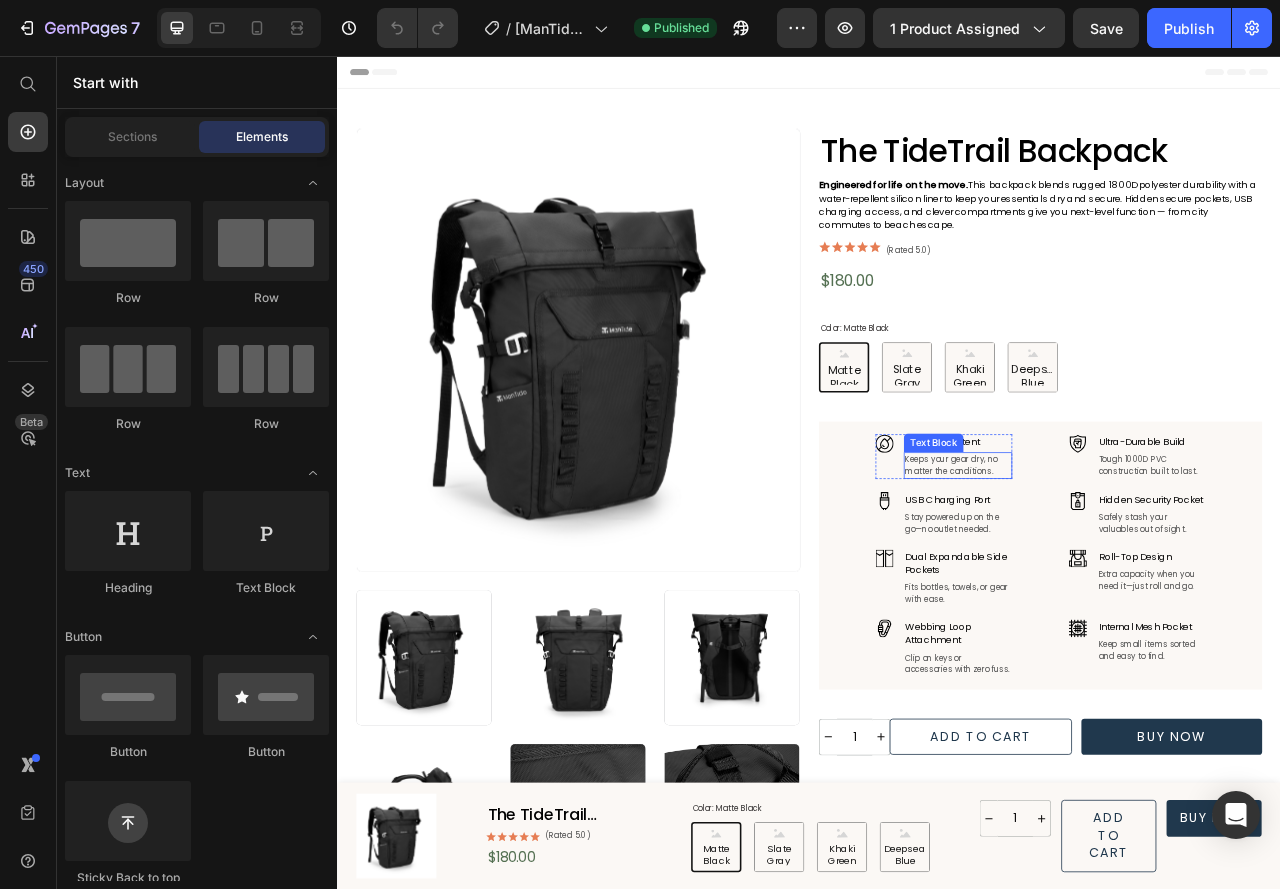 click on "Text Block" at bounding box center [1095, 547] 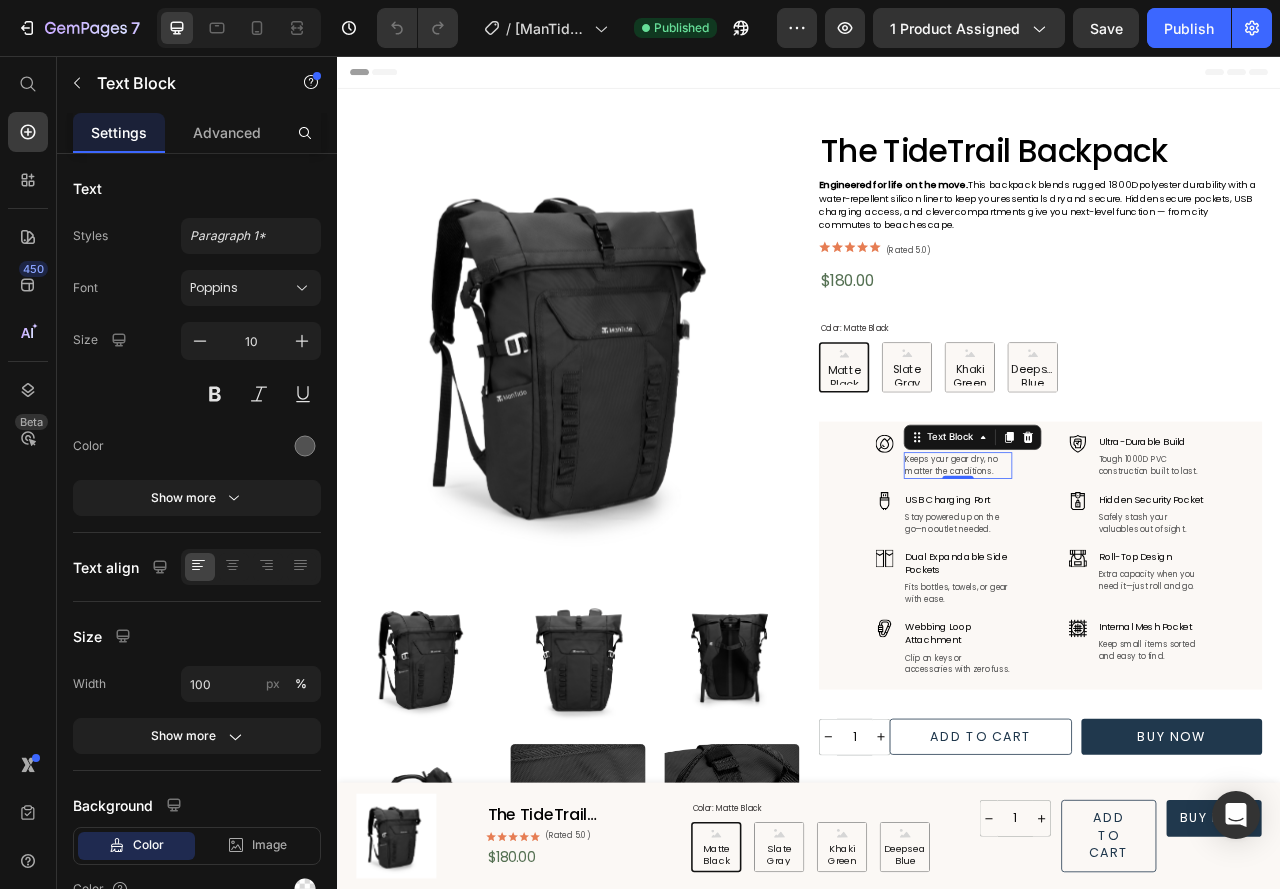 click on "Header" at bounding box center [937, 76] 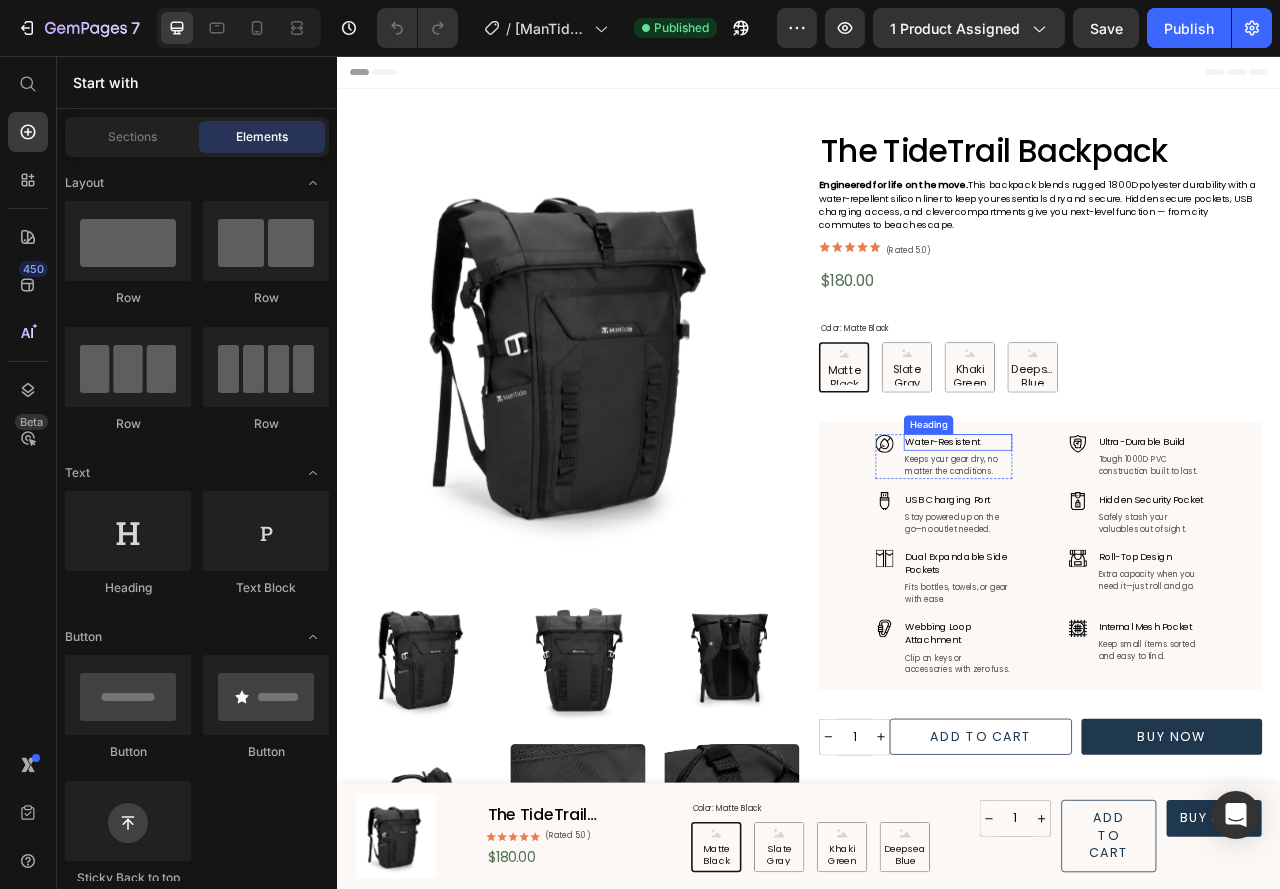 click on "Water-Resistent" at bounding box center [1126, 546] 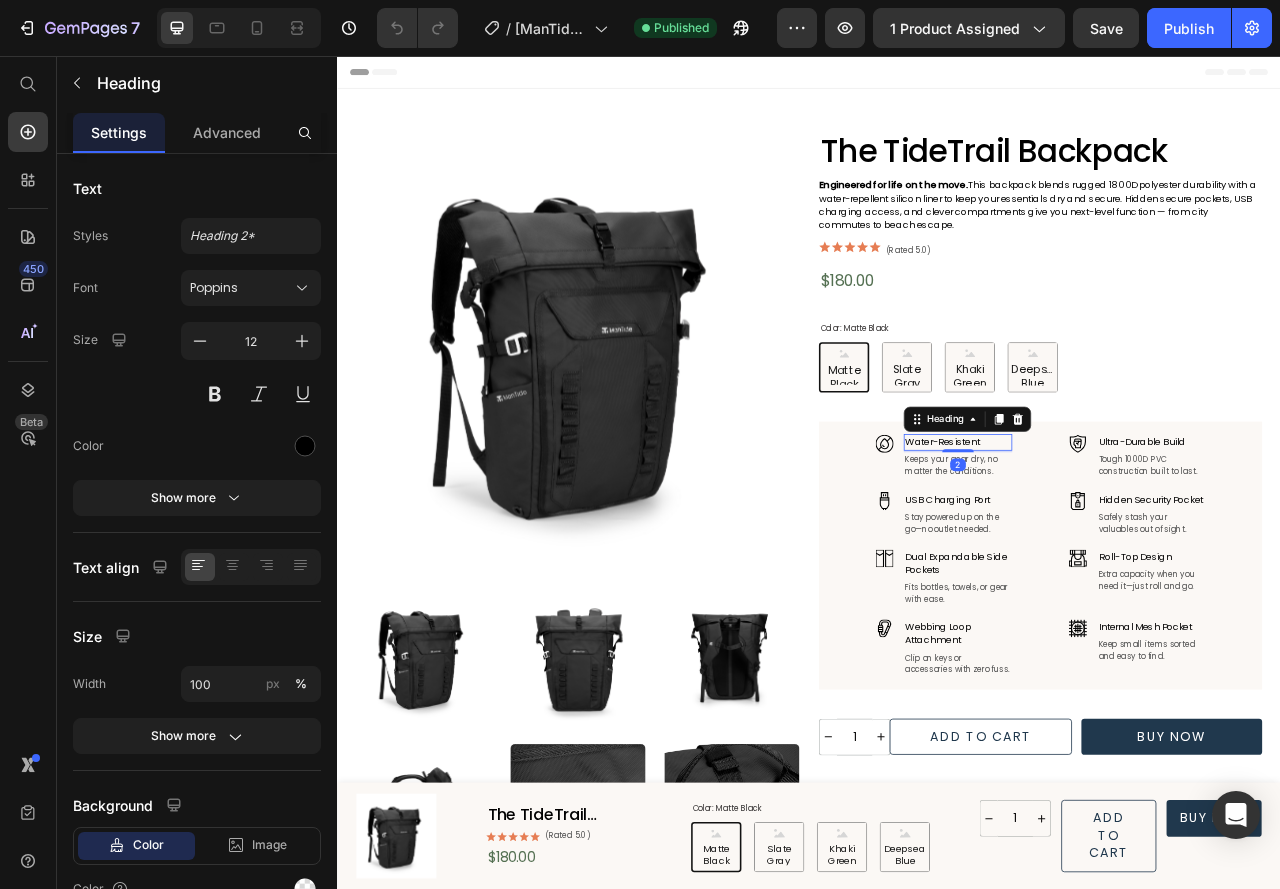 click on "Water-Resistent" at bounding box center [1126, 546] 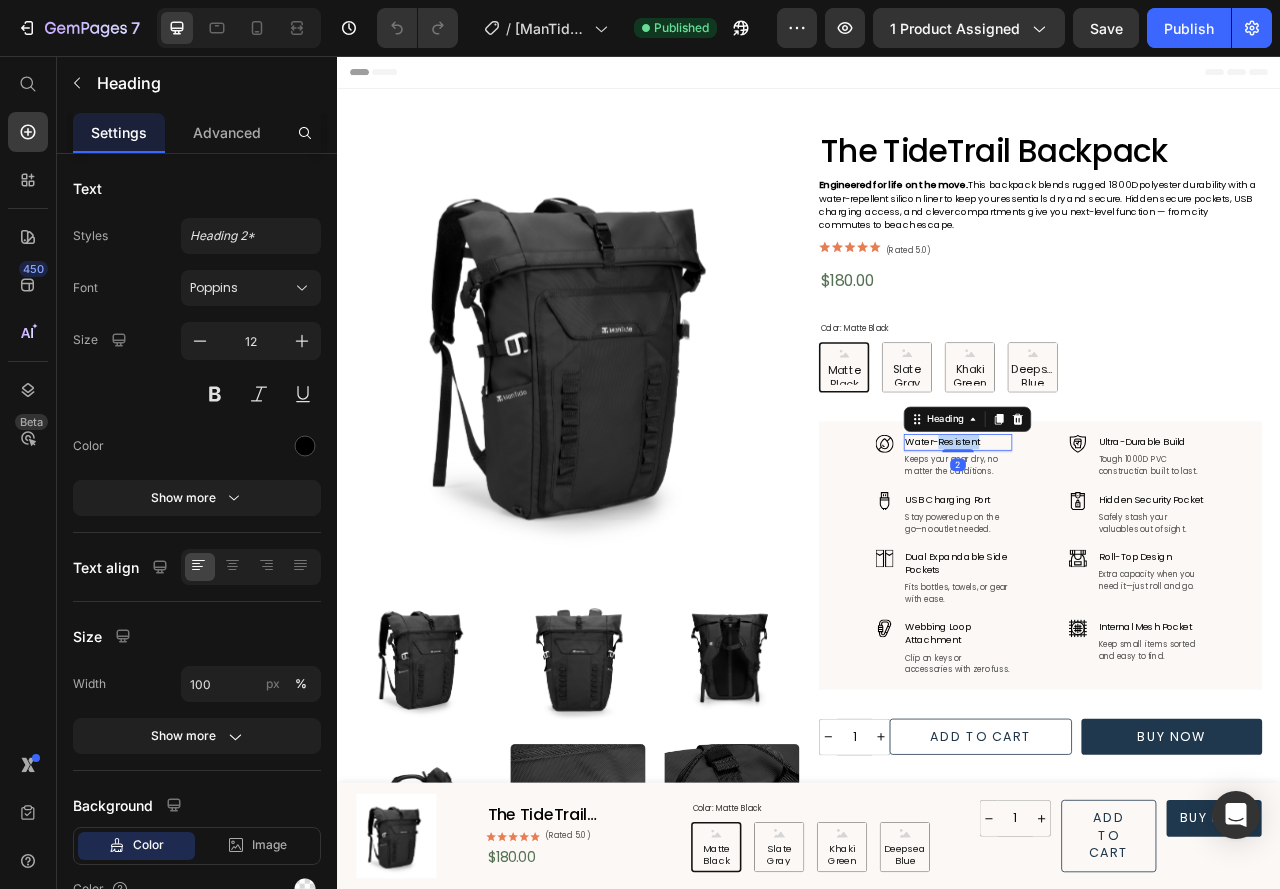 click on "Water-Resistent" at bounding box center (1126, 546) 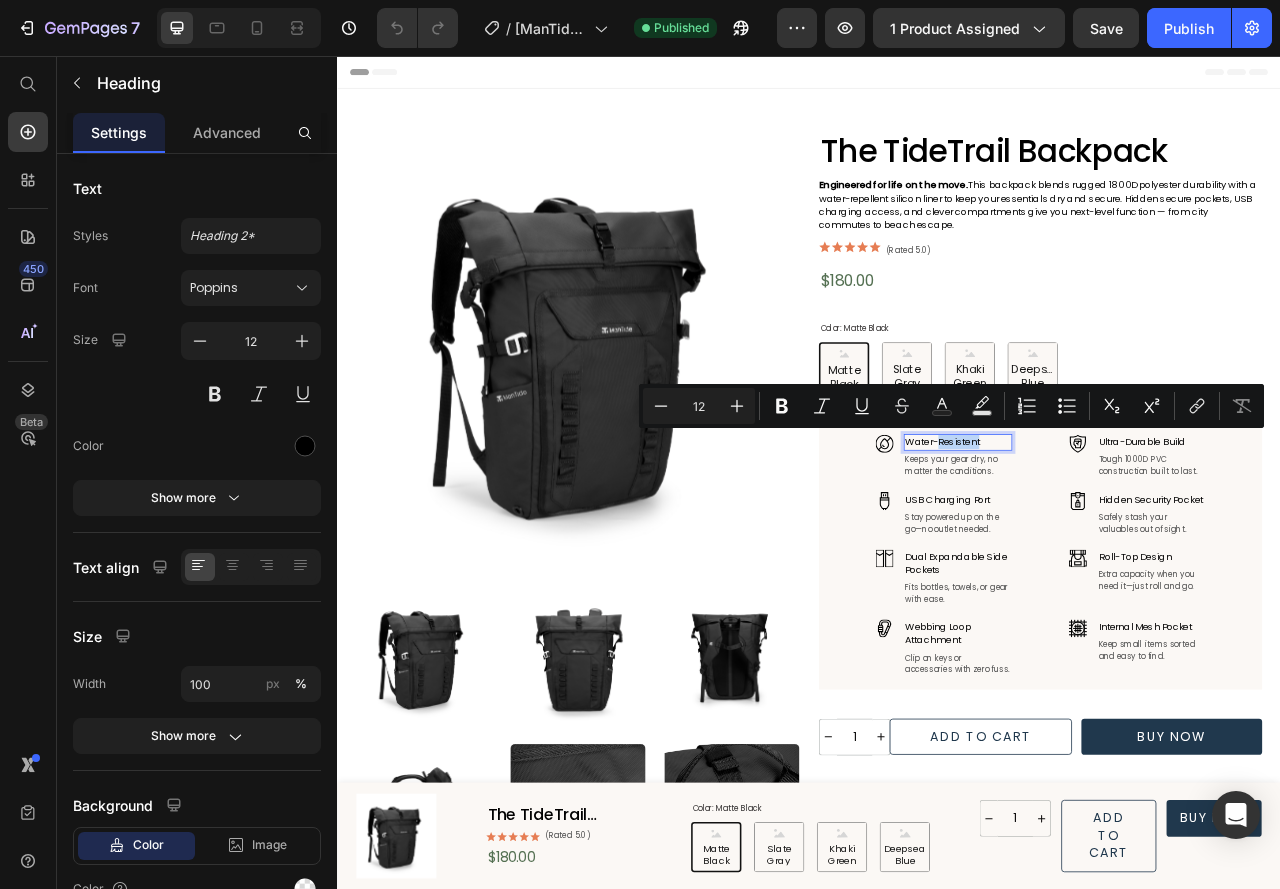 click on "Water-Resistent" at bounding box center [1126, 546] 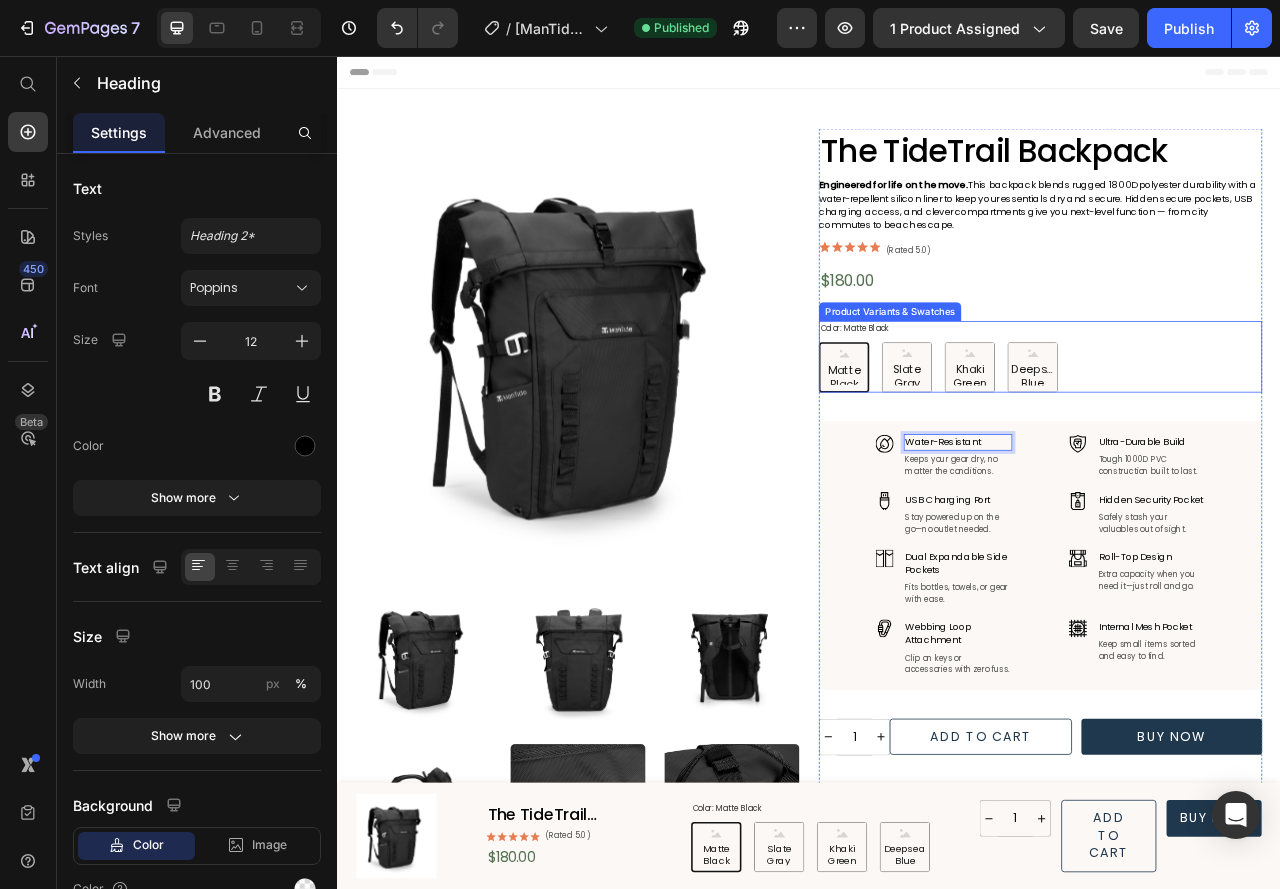 click on "Matte Black Matte Black Matte Black Slate Gray Slate Gray Slate Gray Khaki Green Khaki Green Khaki Green Deepsea Blue Deepsea Blue Deepsea Blue" at bounding box center [1231, 451] 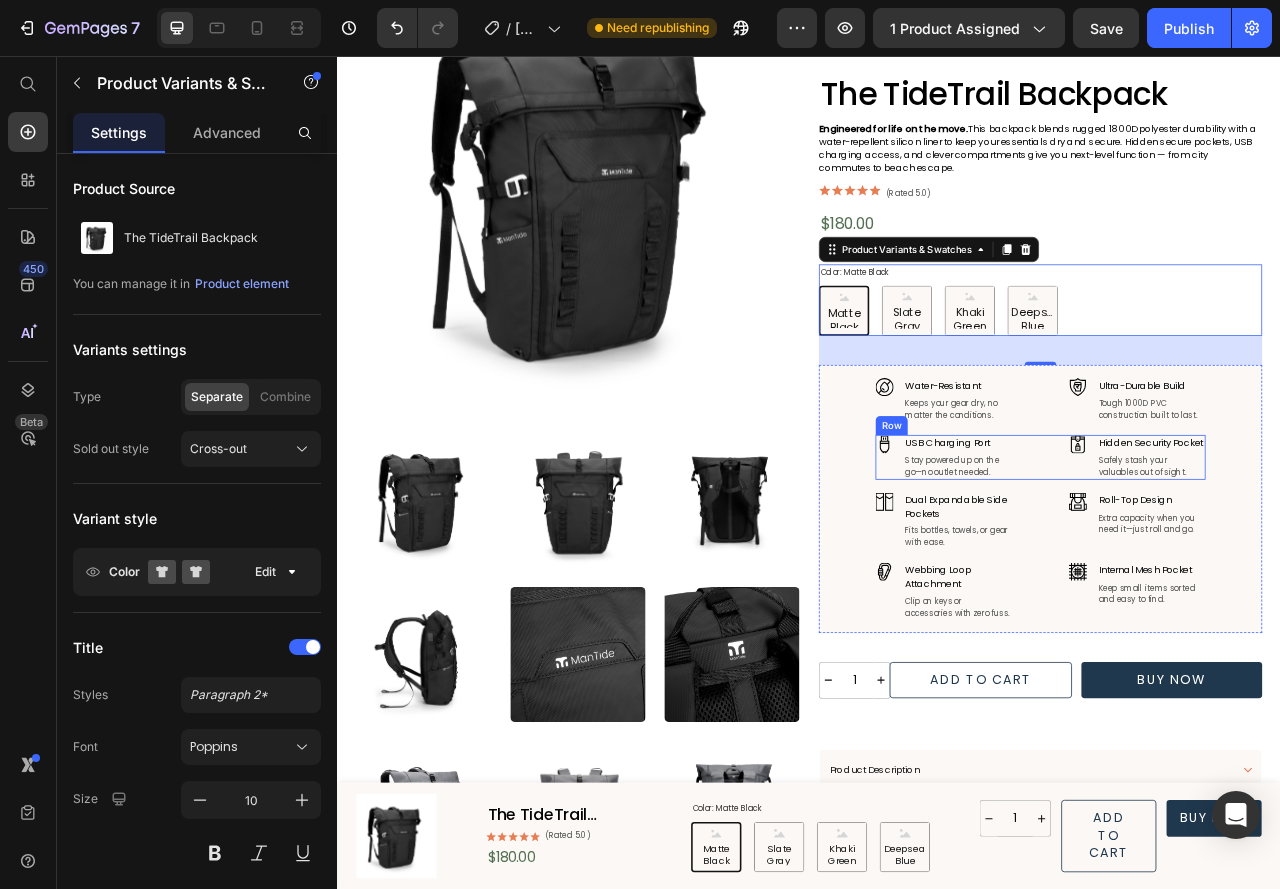 scroll, scrollTop: 400, scrollLeft: 0, axis: vertical 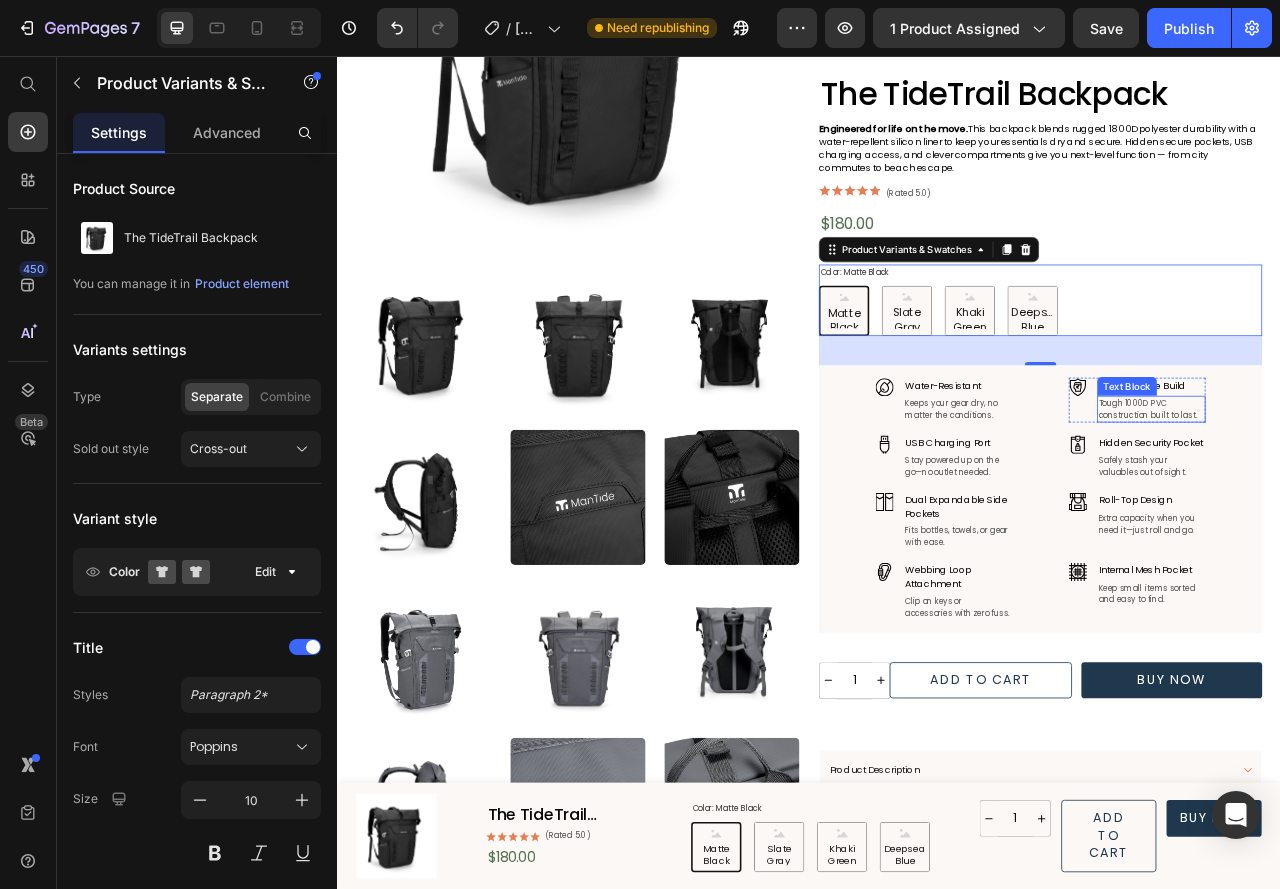 click on "Tough 1000D PVC construction built to last." at bounding box center [1372, 505] 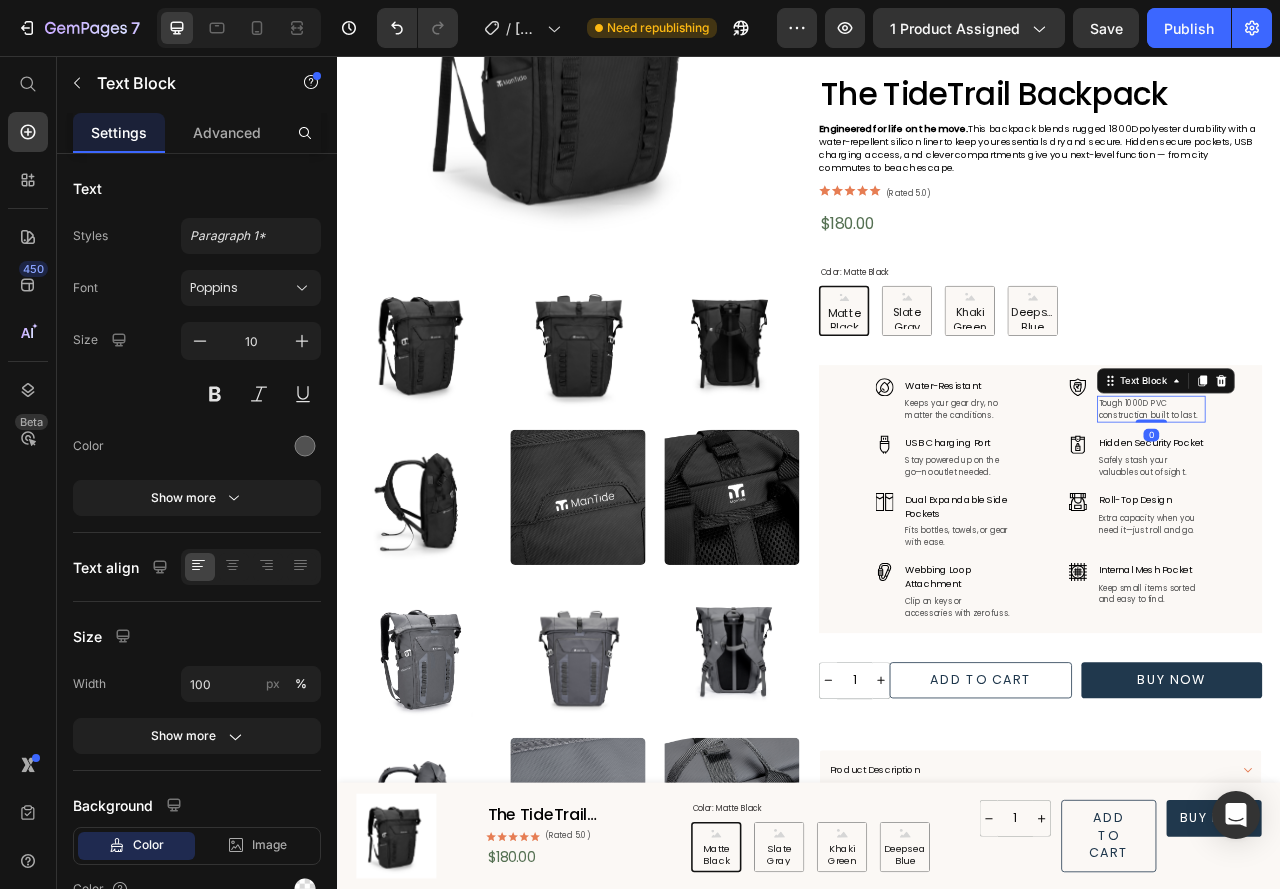 click on "Tough 1000D PVC construction built to last." at bounding box center (1372, 505) 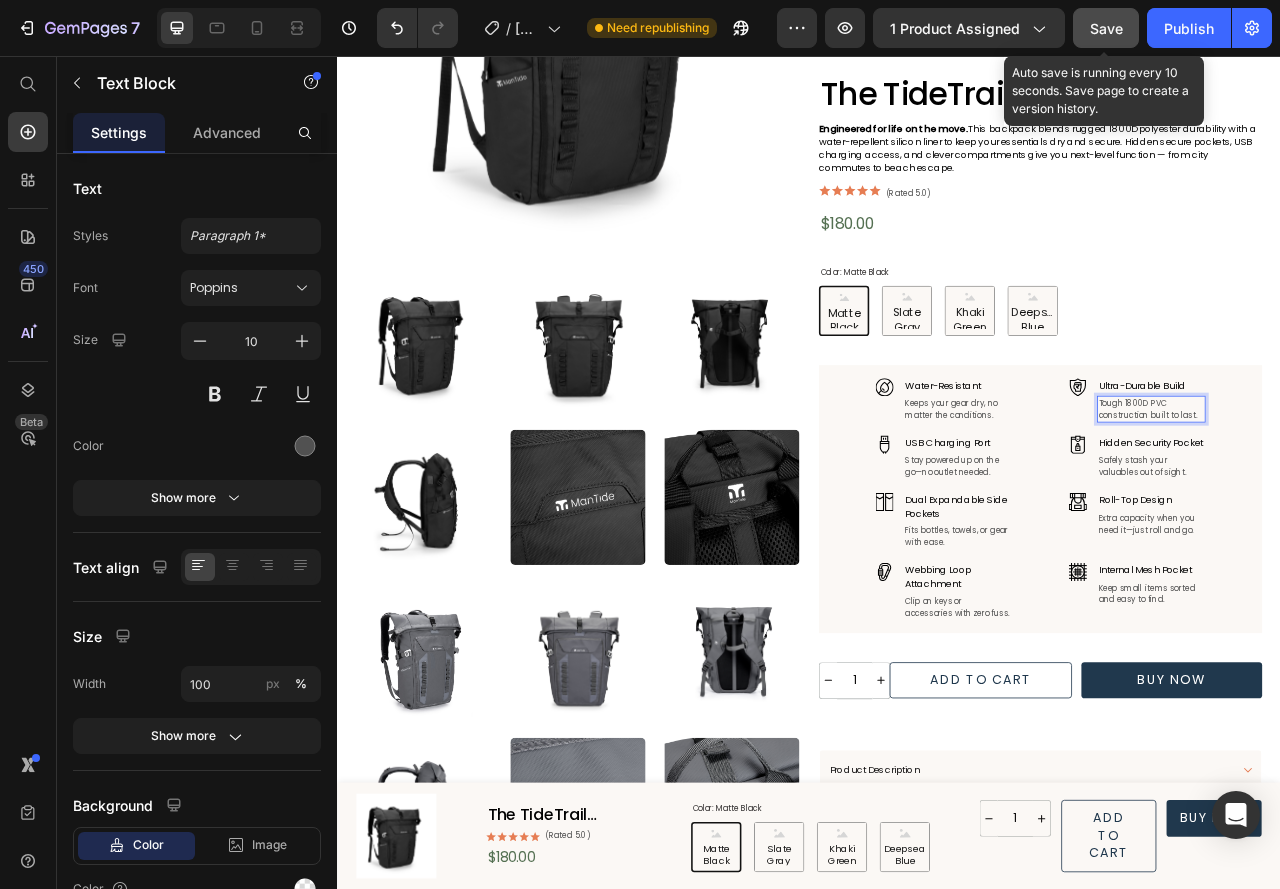 click on "Save" at bounding box center (1106, 28) 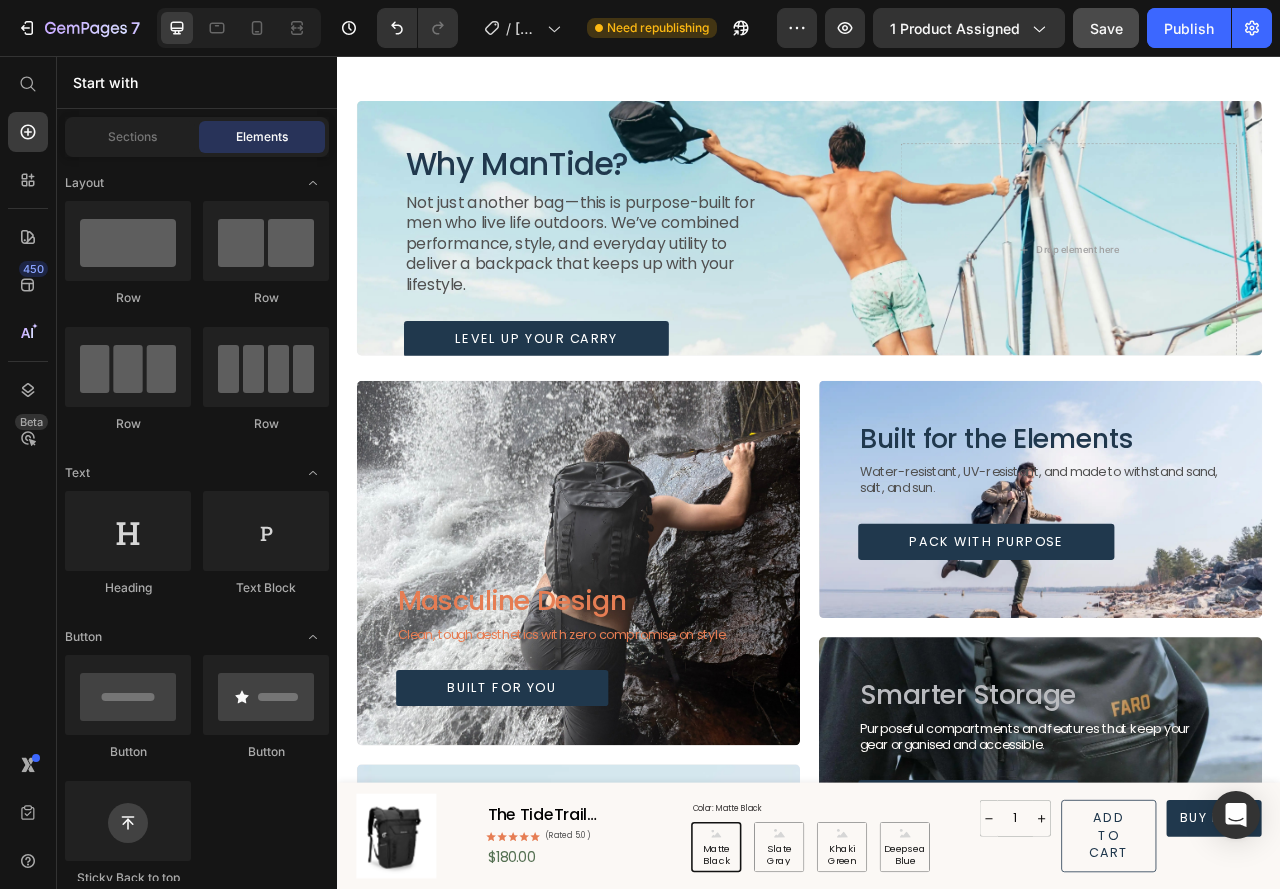 scroll, scrollTop: 2656, scrollLeft: 0, axis: vertical 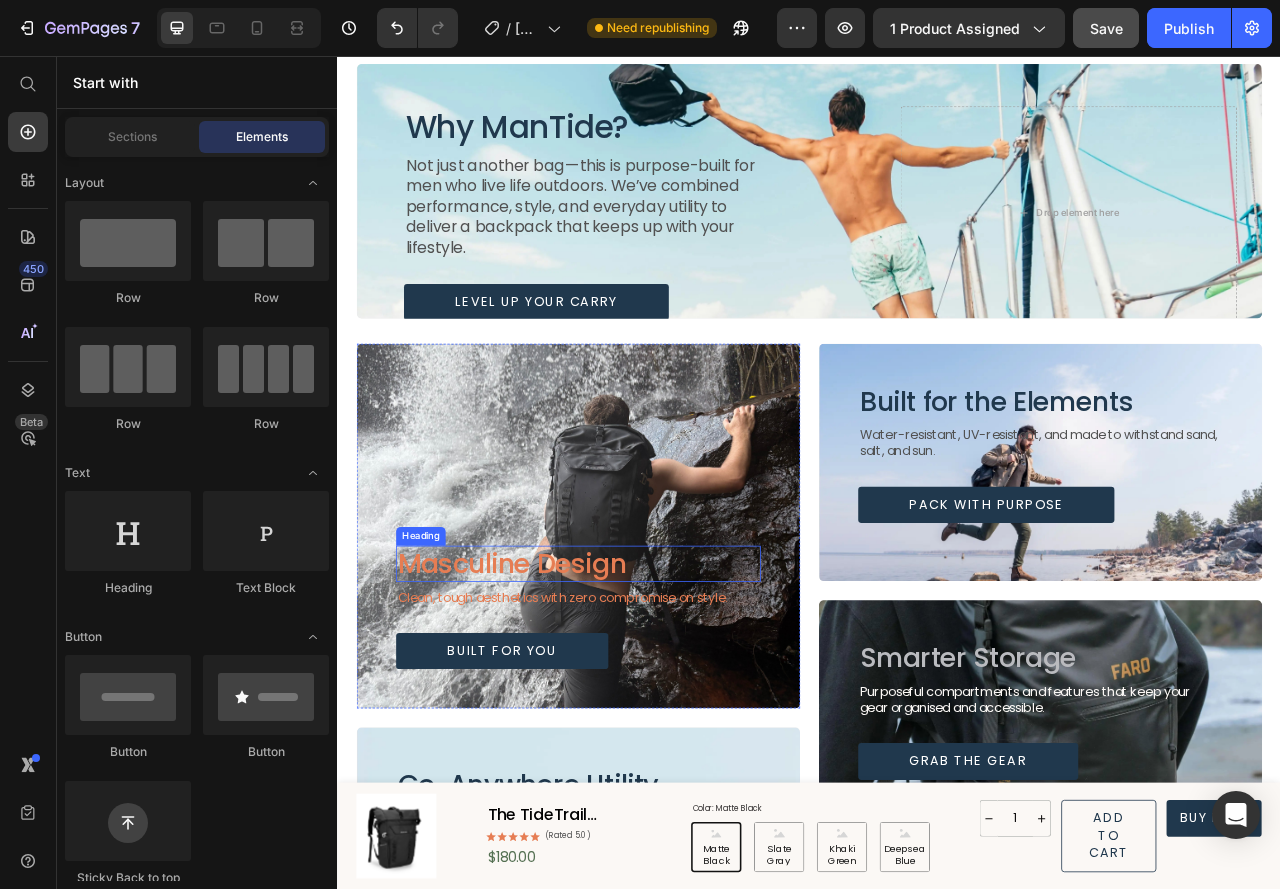 click on "Masculine Design" at bounding box center [558, 702] 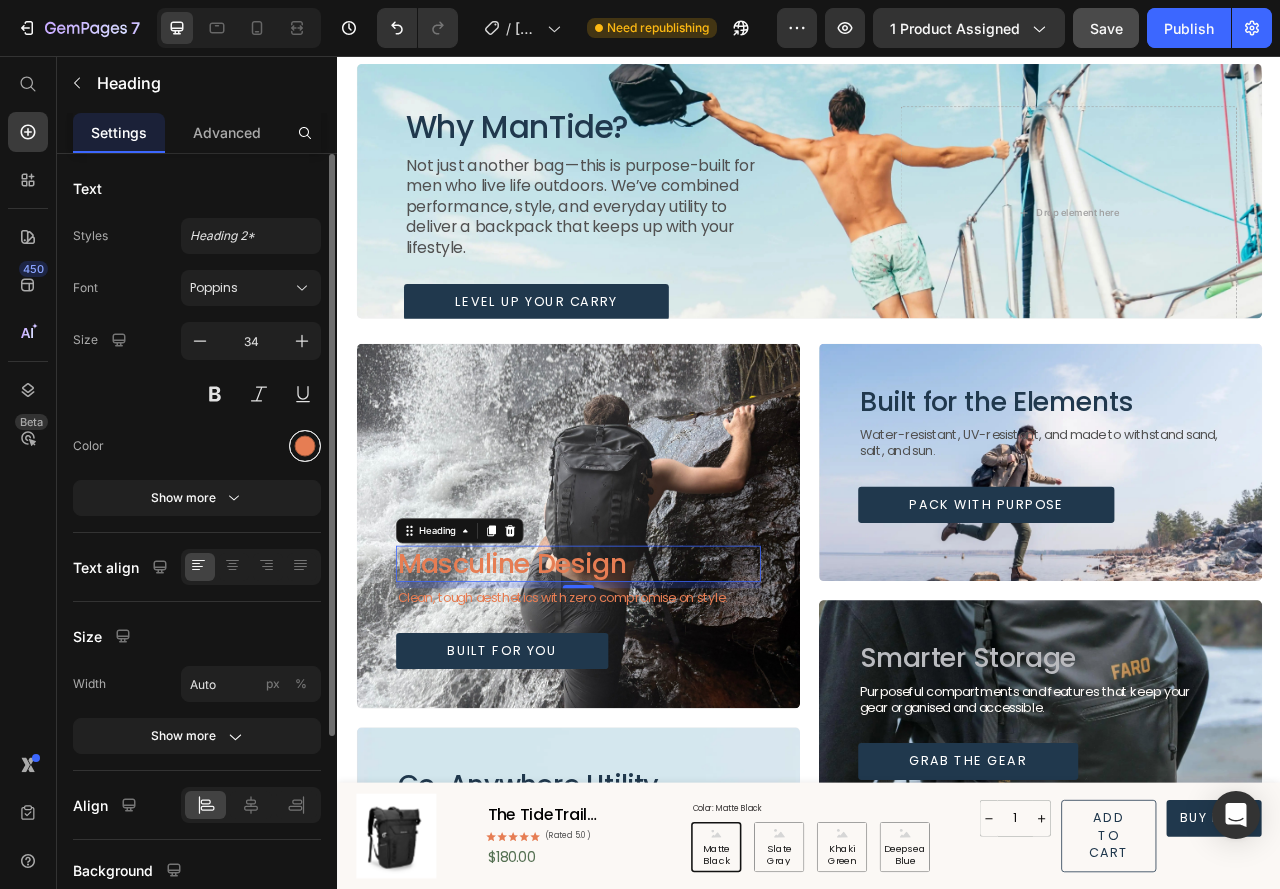 click at bounding box center [305, 446] 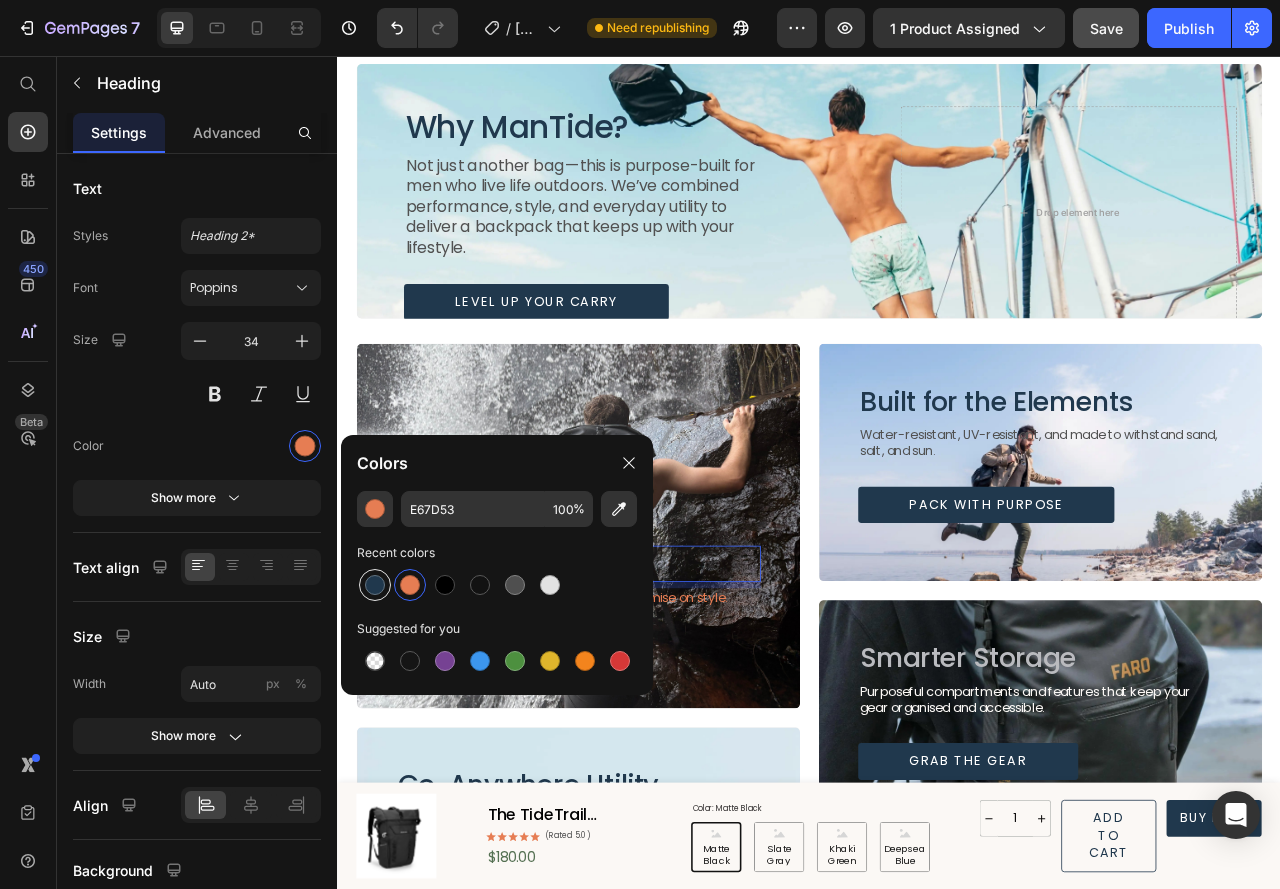 click at bounding box center (375, 585) 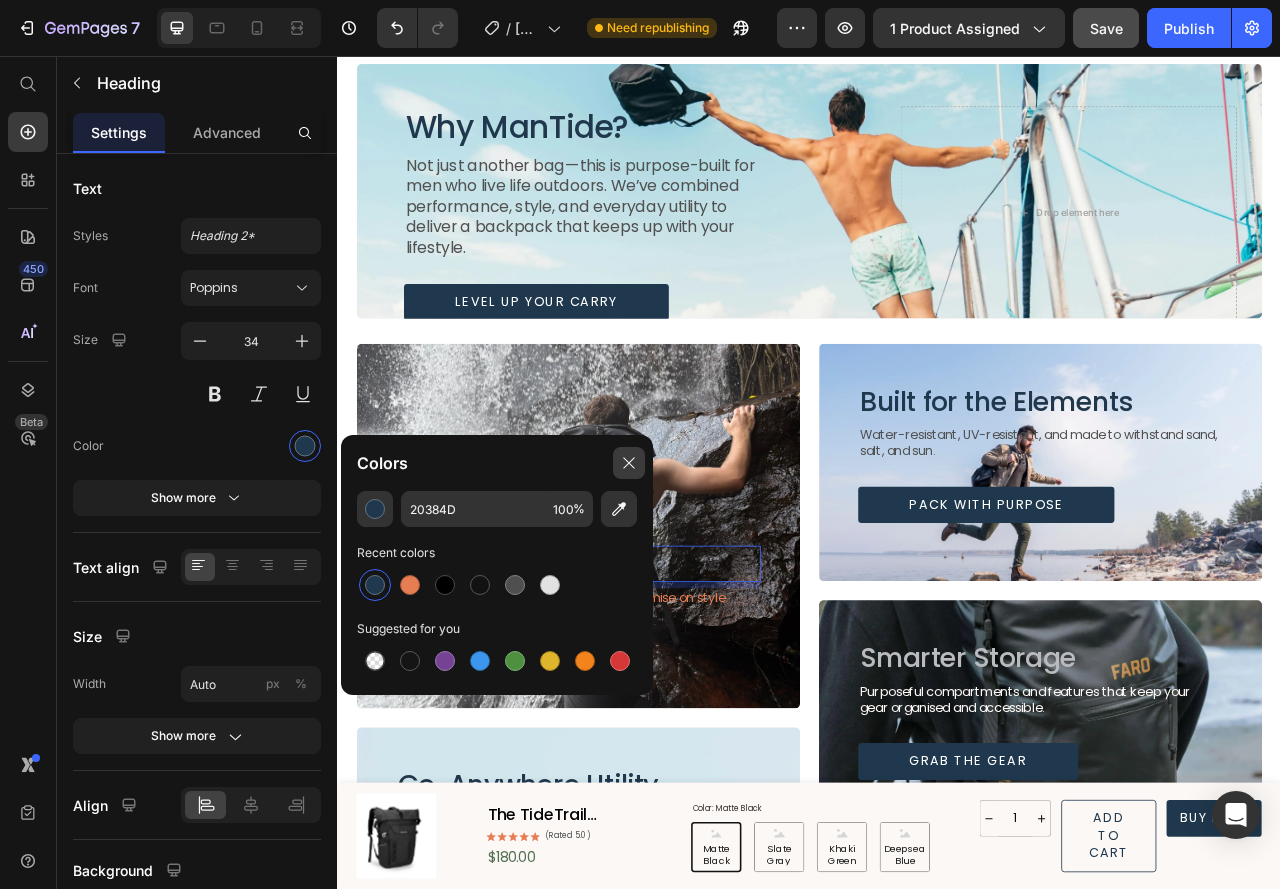 click 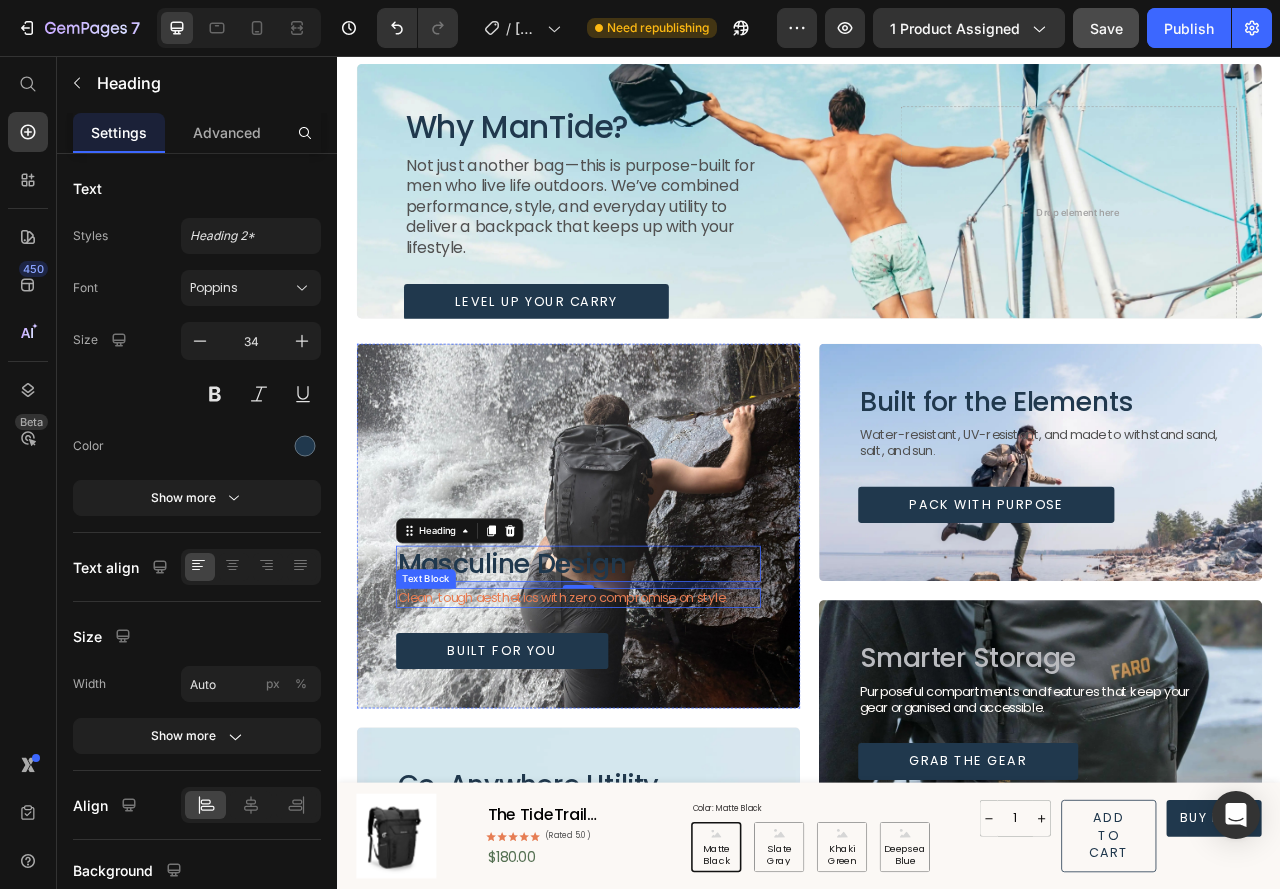 click on "Clean, tough aesthetics with zero compromise on style." at bounding box center [623, 745] 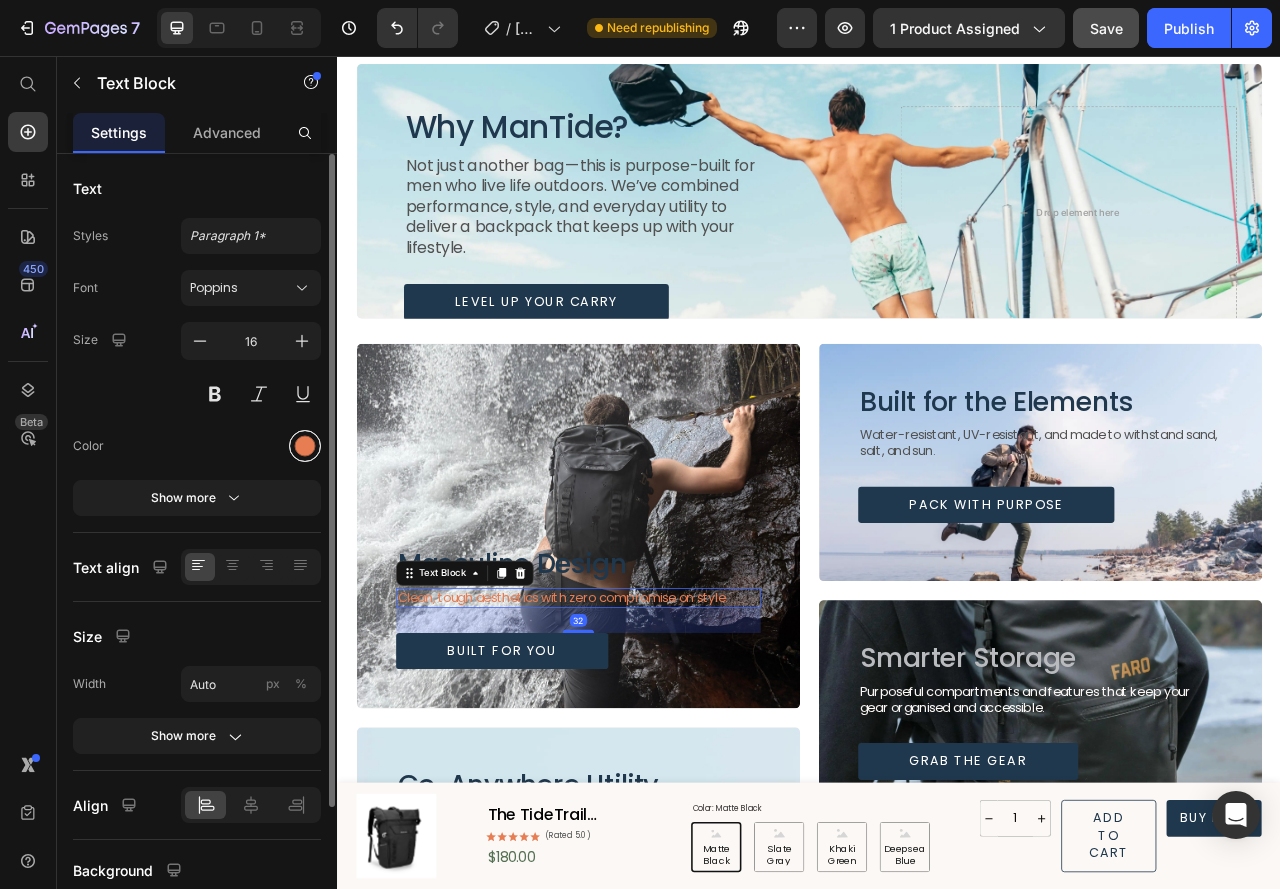 click at bounding box center [305, 446] 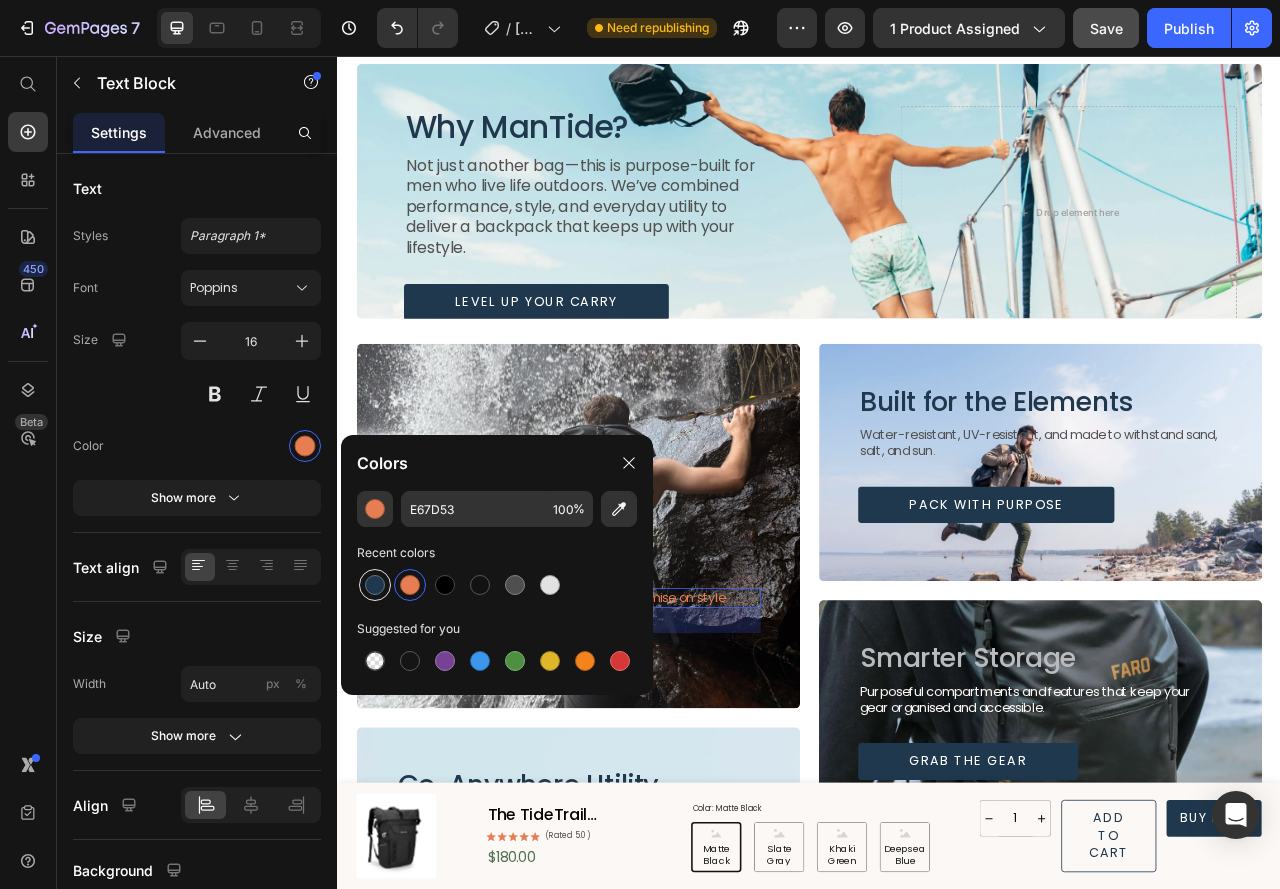 click at bounding box center [375, 585] 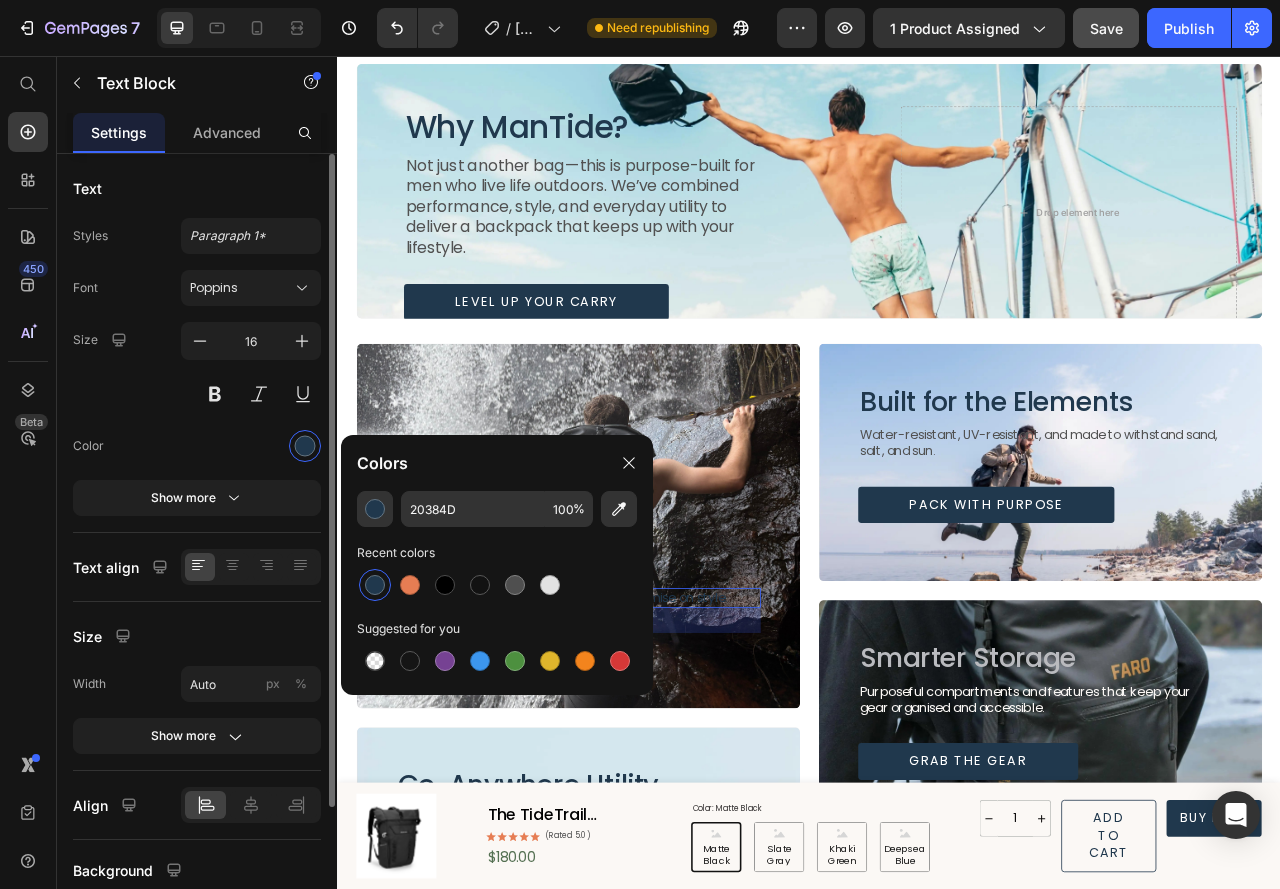 click at bounding box center (251, 446) 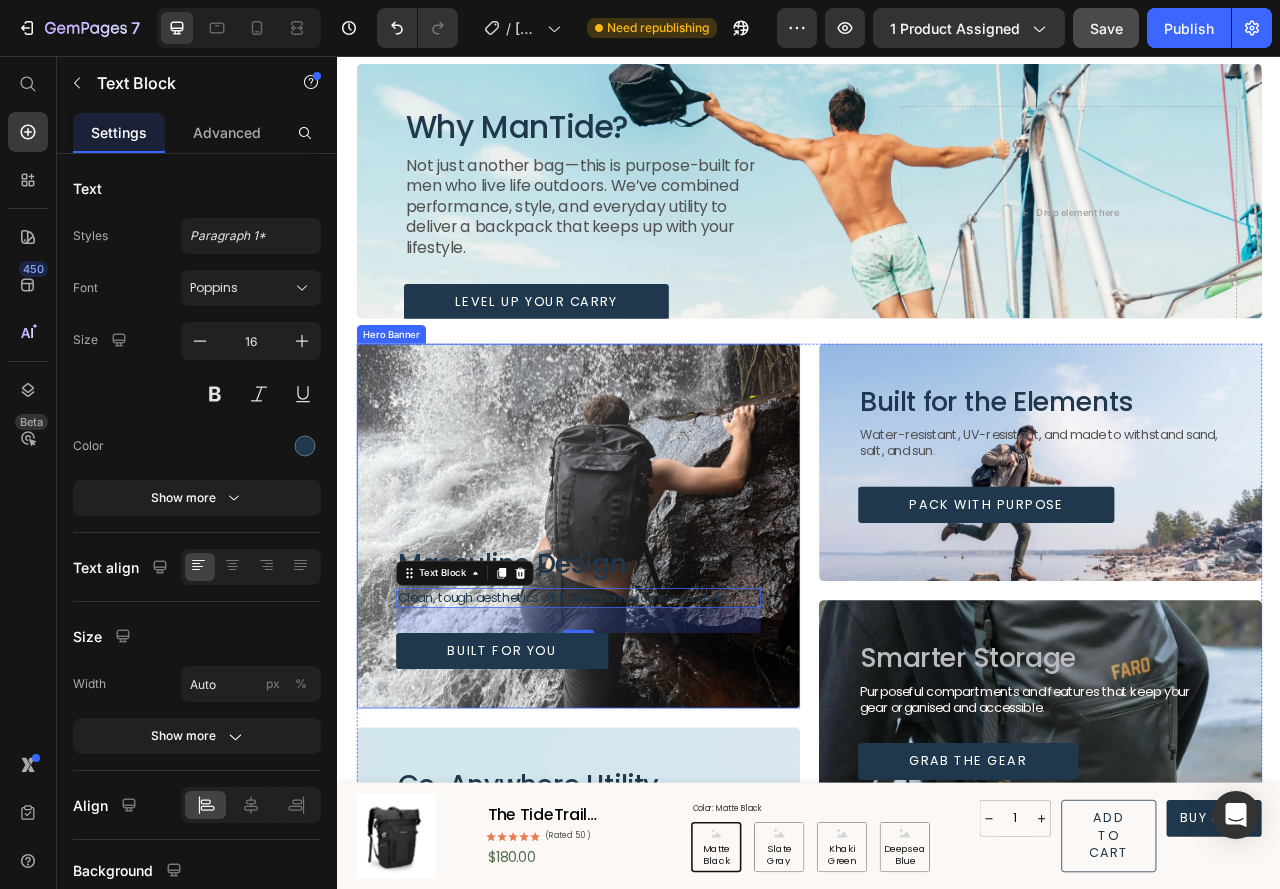 click on "Masculine Design Heading Clean, tough aesthetics with zero compromise on style. Text Block   32 Built for You Button" at bounding box center [643, 758] 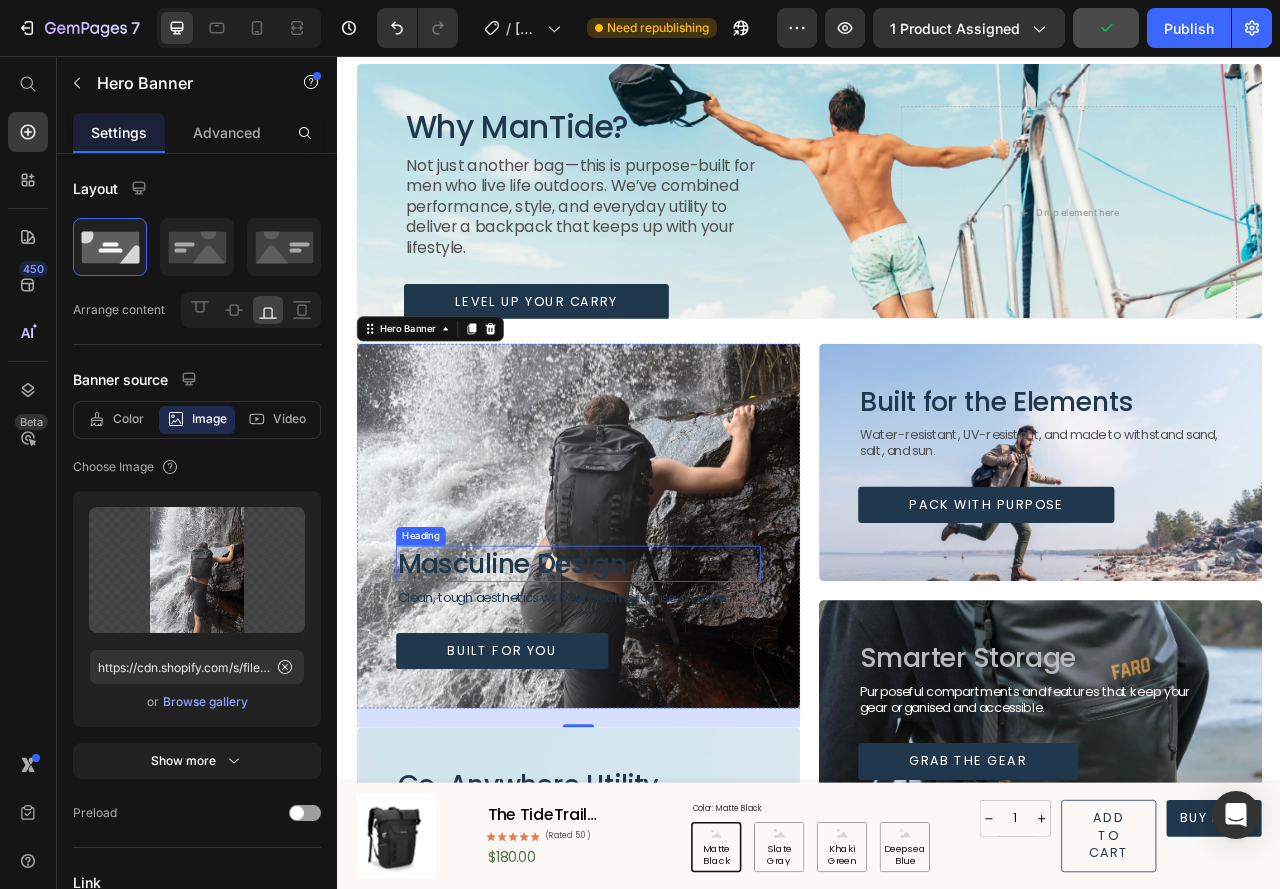 click on "Masculine Design" at bounding box center [558, 702] 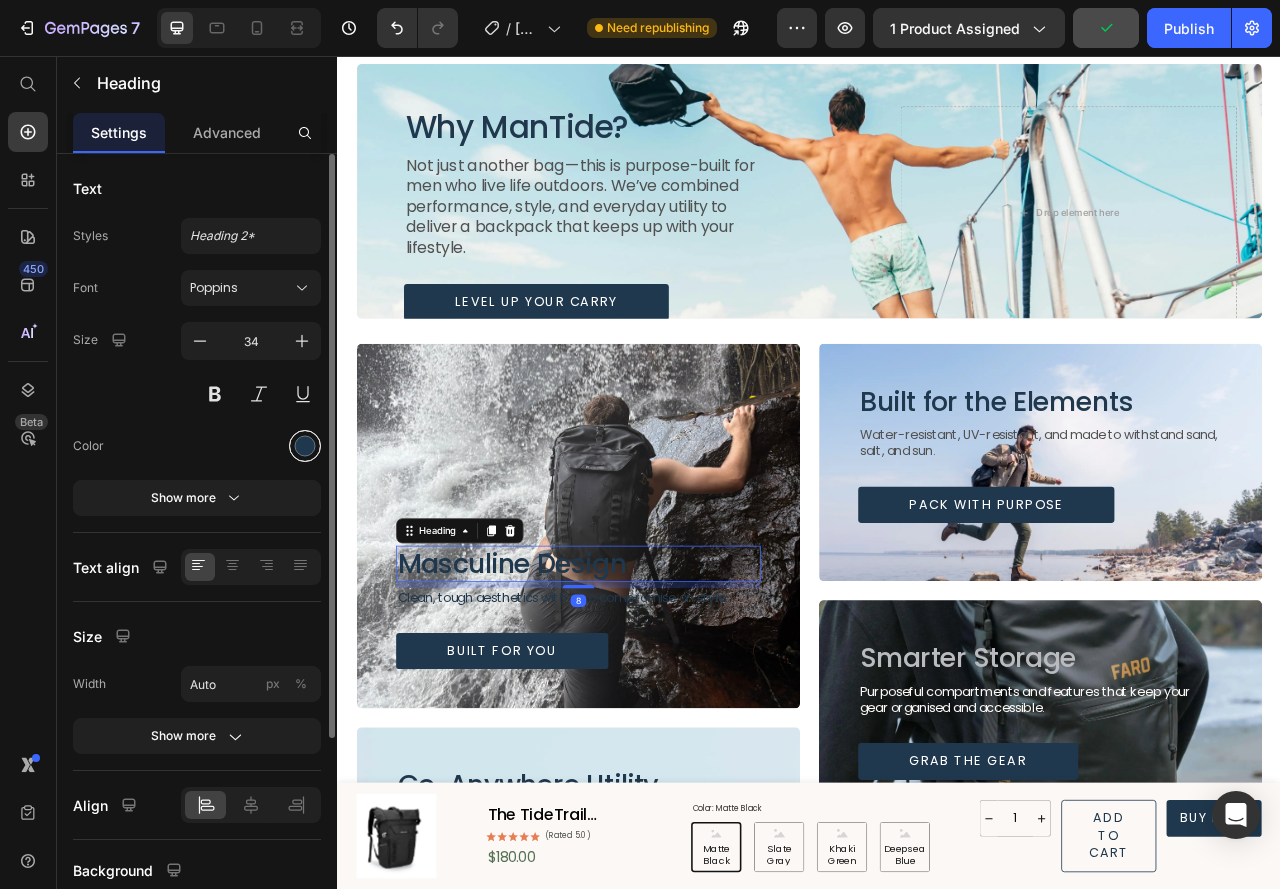 click at bounding box center (305, 446) 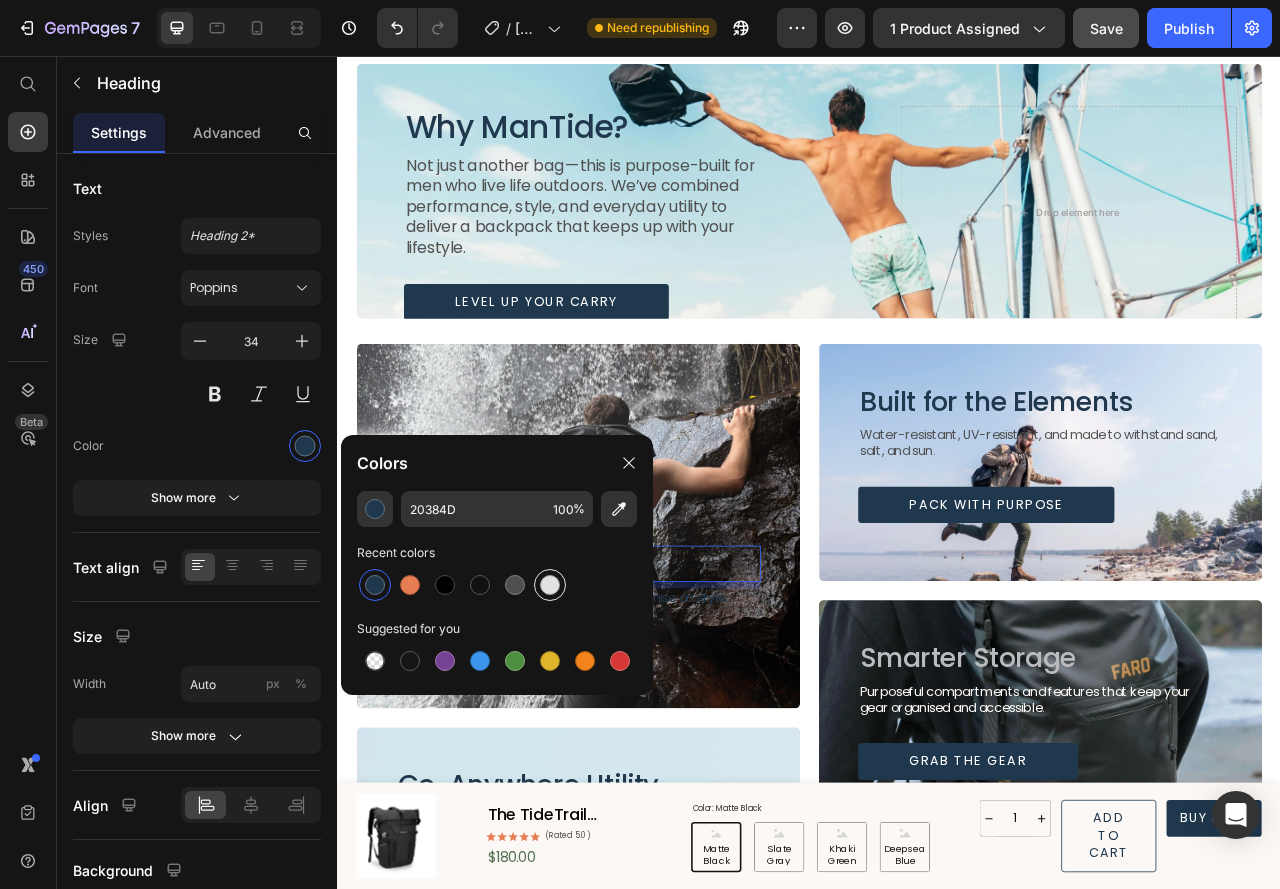 click at bounding box center (550, 585) 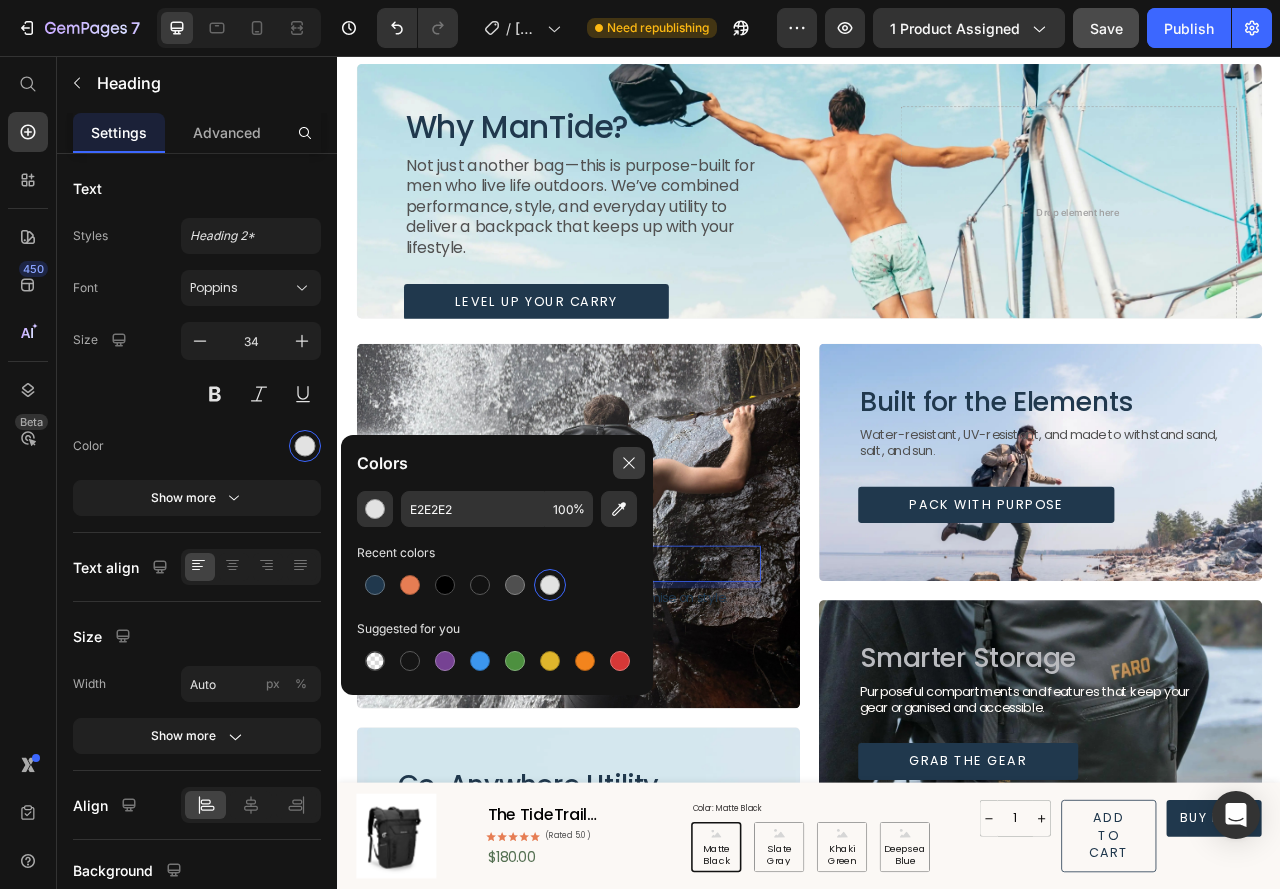 click at bounding box center (629, 463) 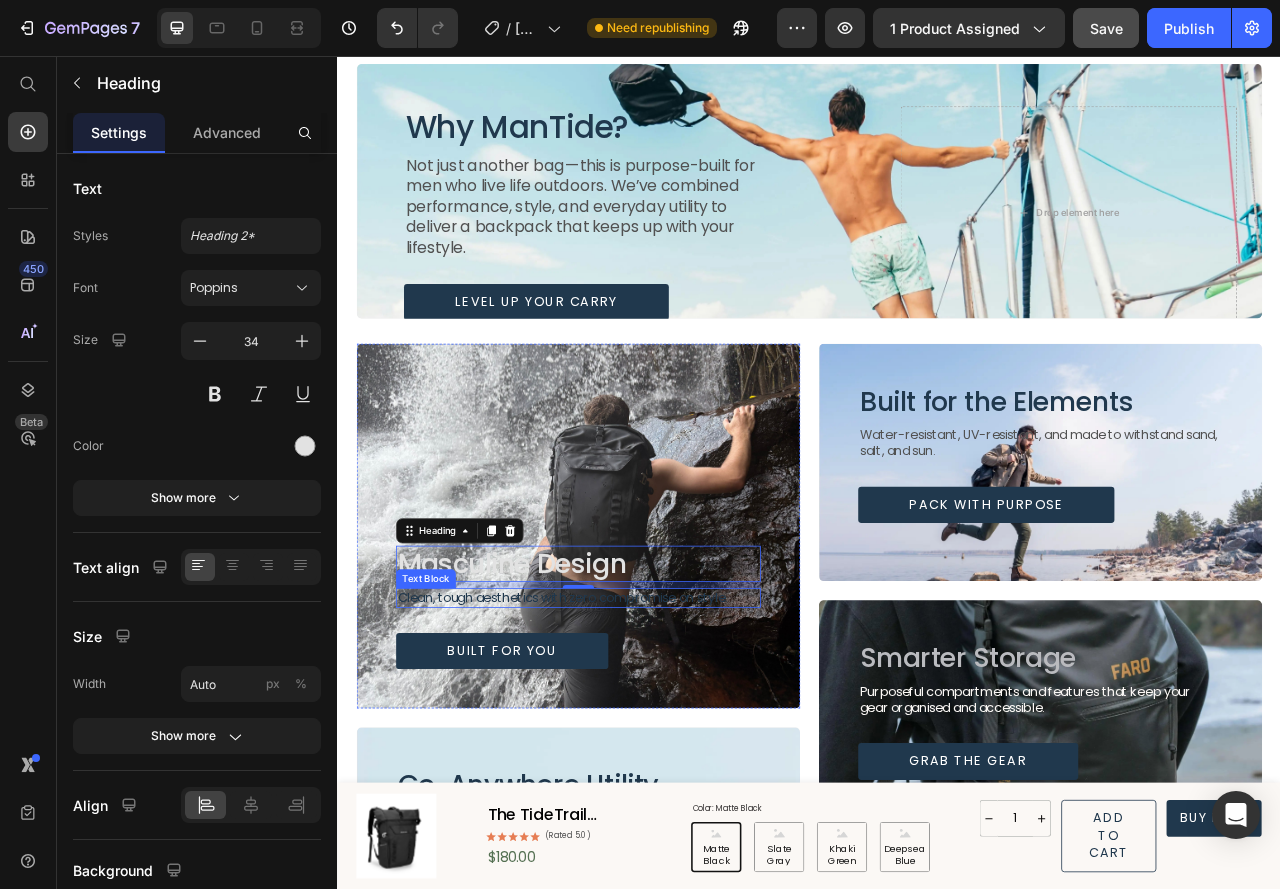 click on "Clean, tough aesthetics with zero compromise on style." at bounding box center (623, 745) 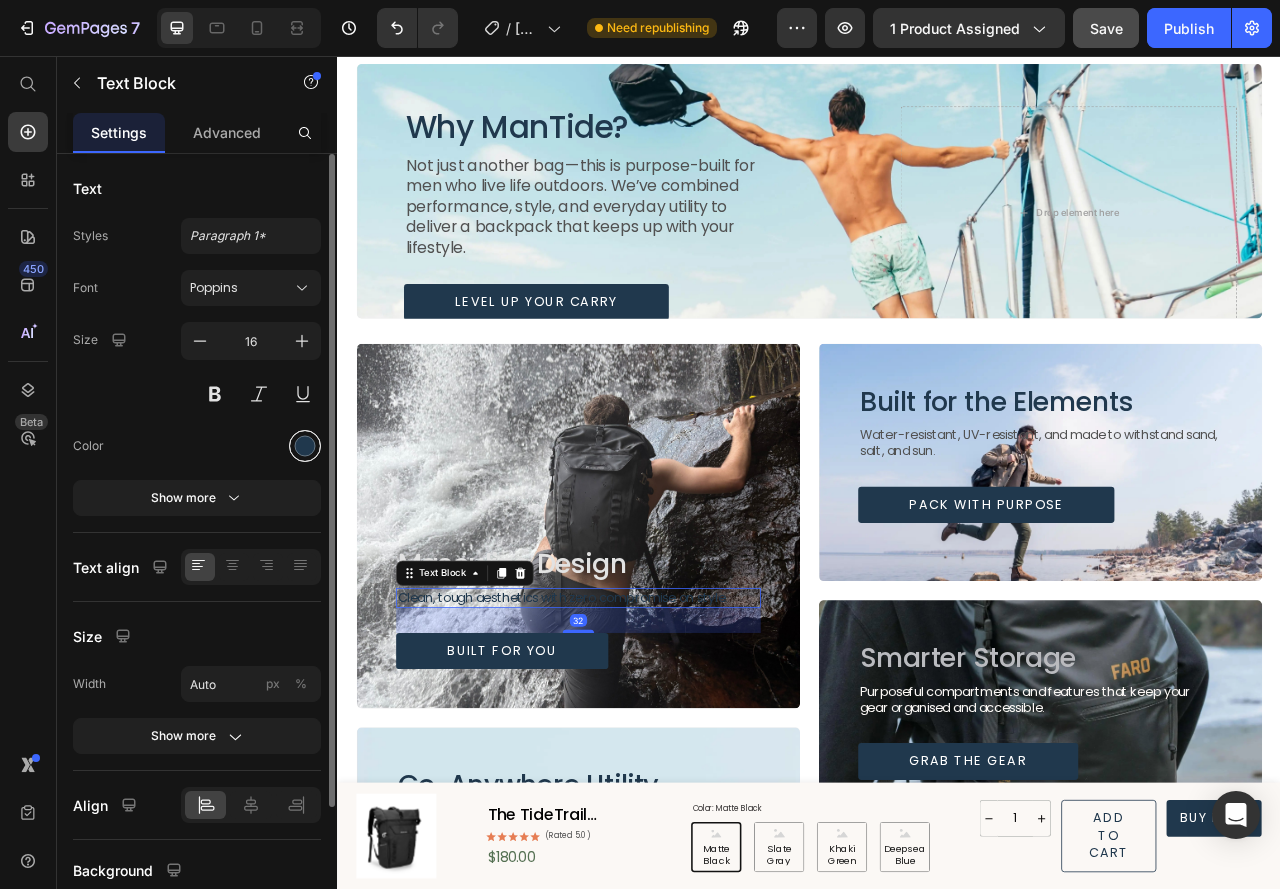 click at bounding box center [305, 446] 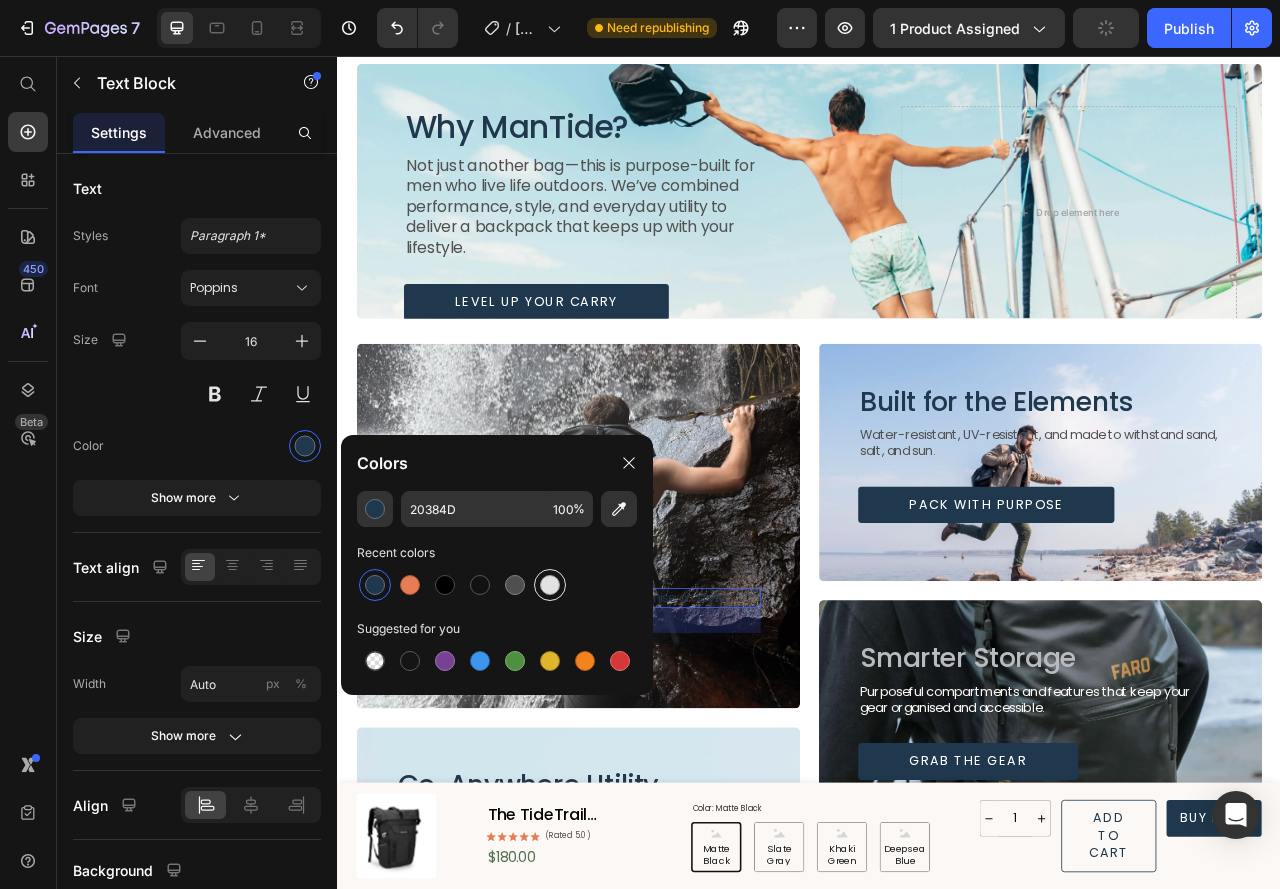 click at bounding box center (550, 585) 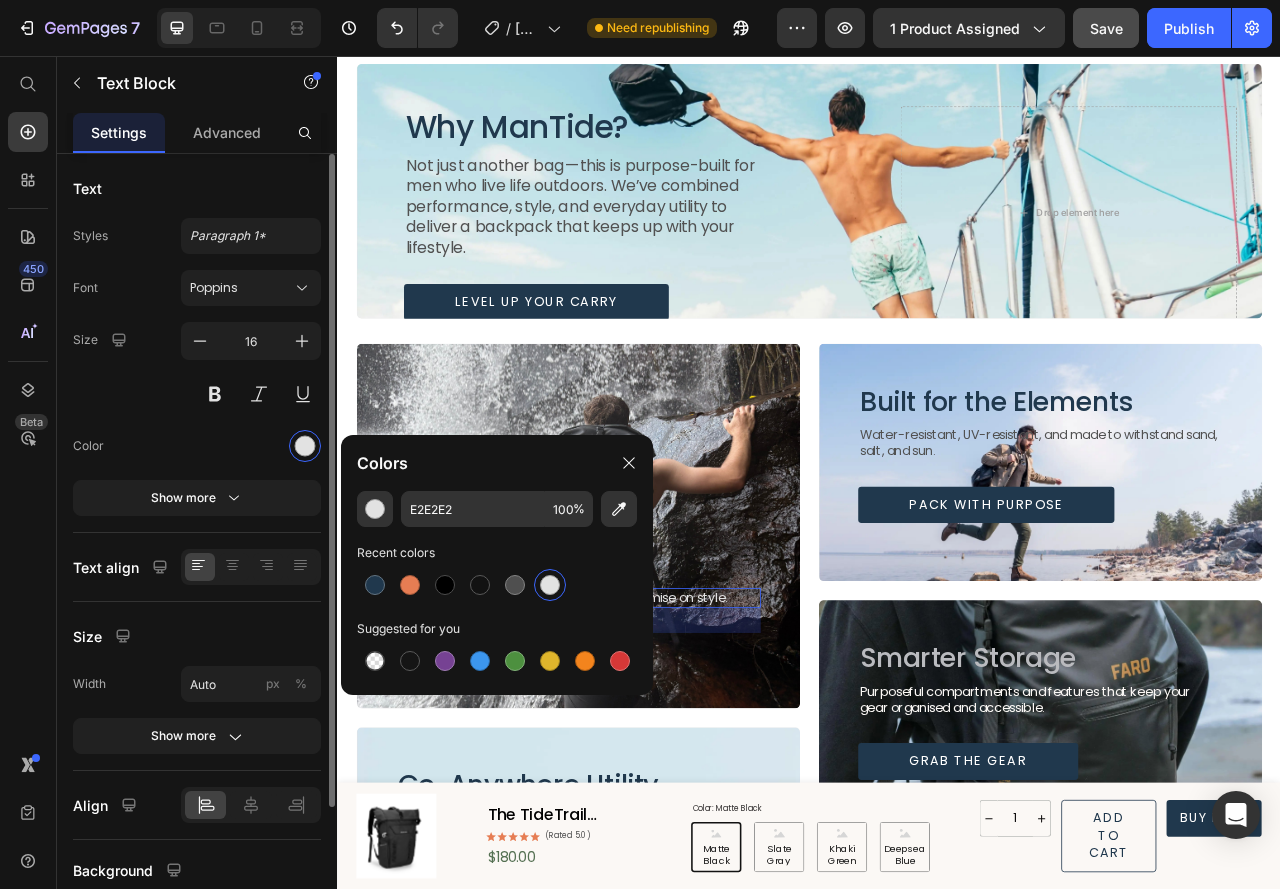 click at bounding box center [251, 446] 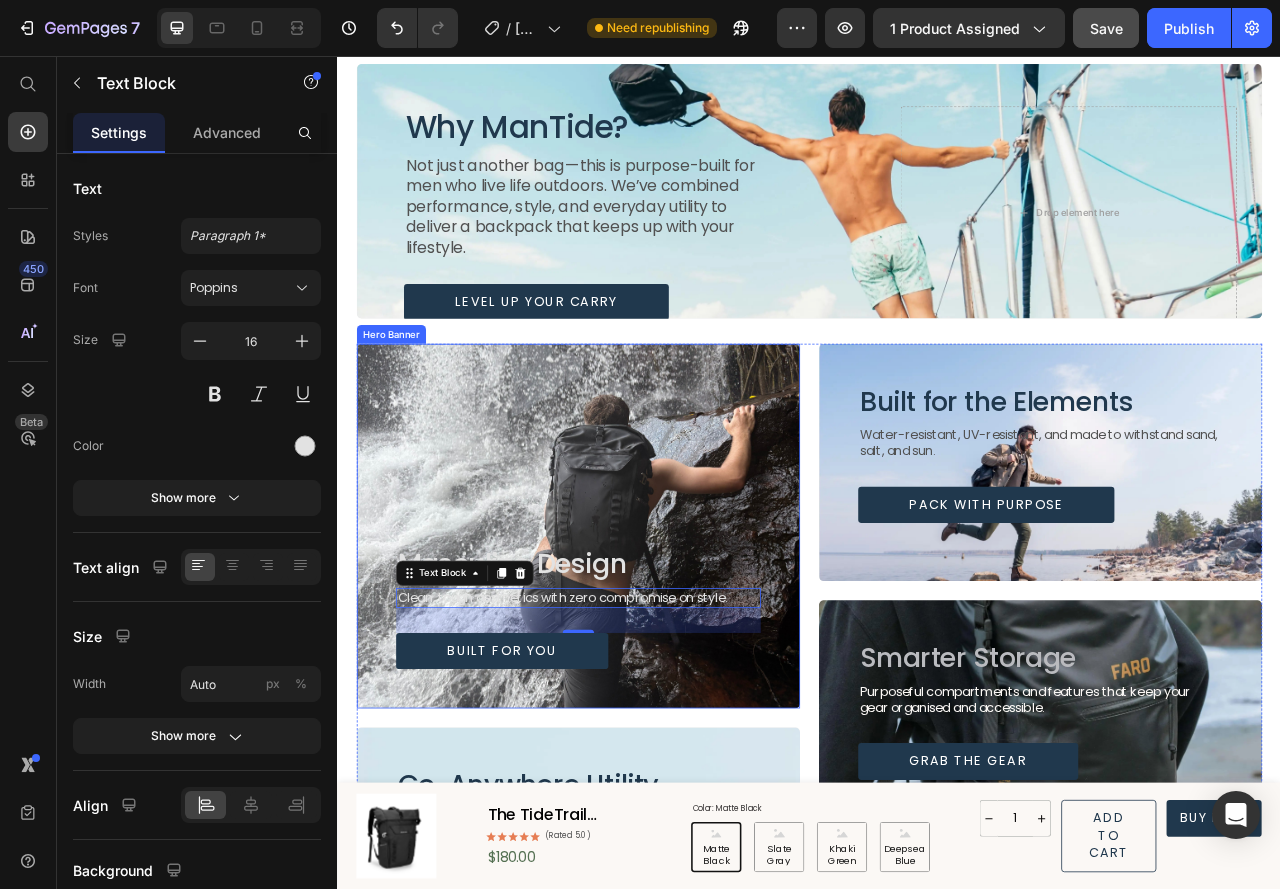 click on "Masculine Design Heading Clean, tough aesthetics with zero compromise on style. Text Block   32 Built for You Button" at bounding box center [643, 758] 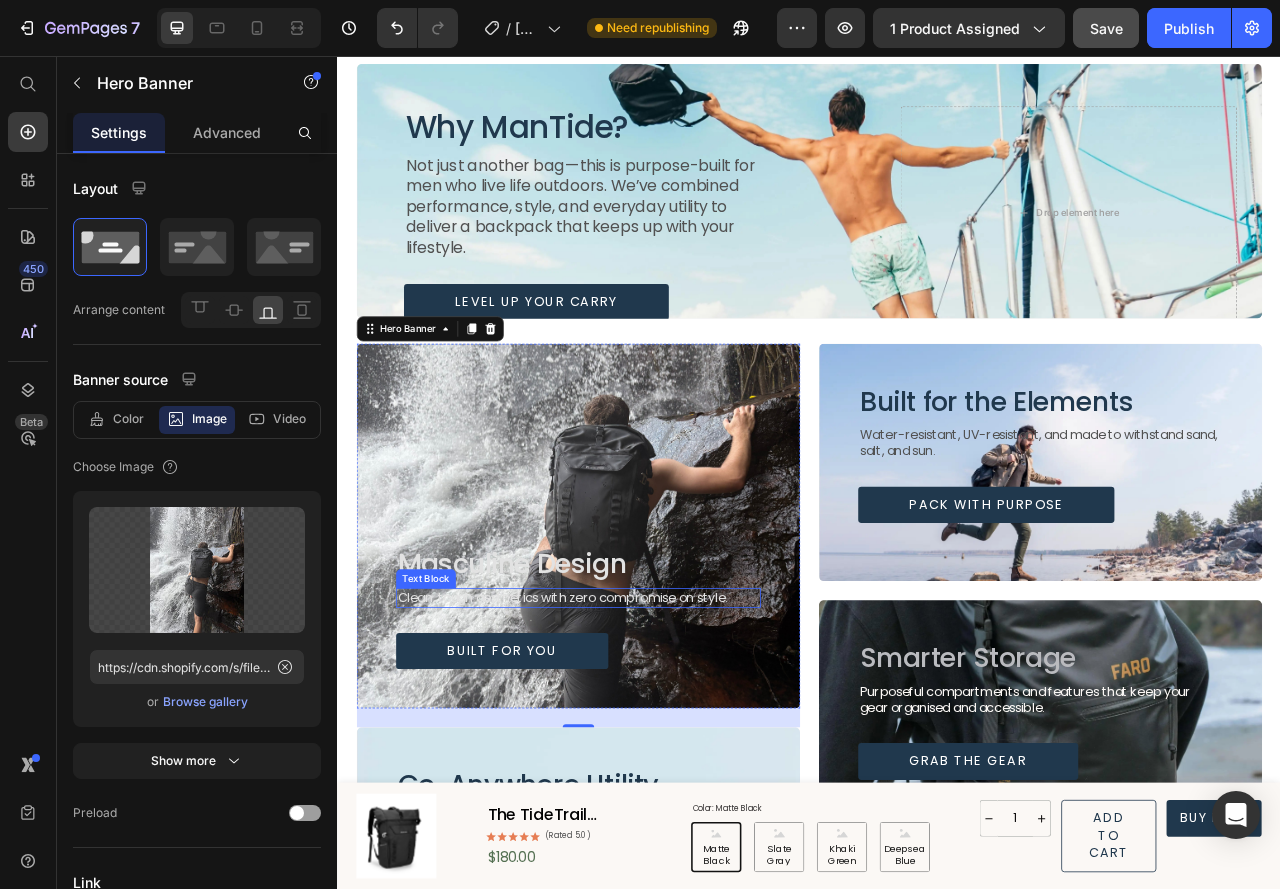 click on "Clean, tough aesthetics with zero compromise on style." at bounding box center (623, 745) 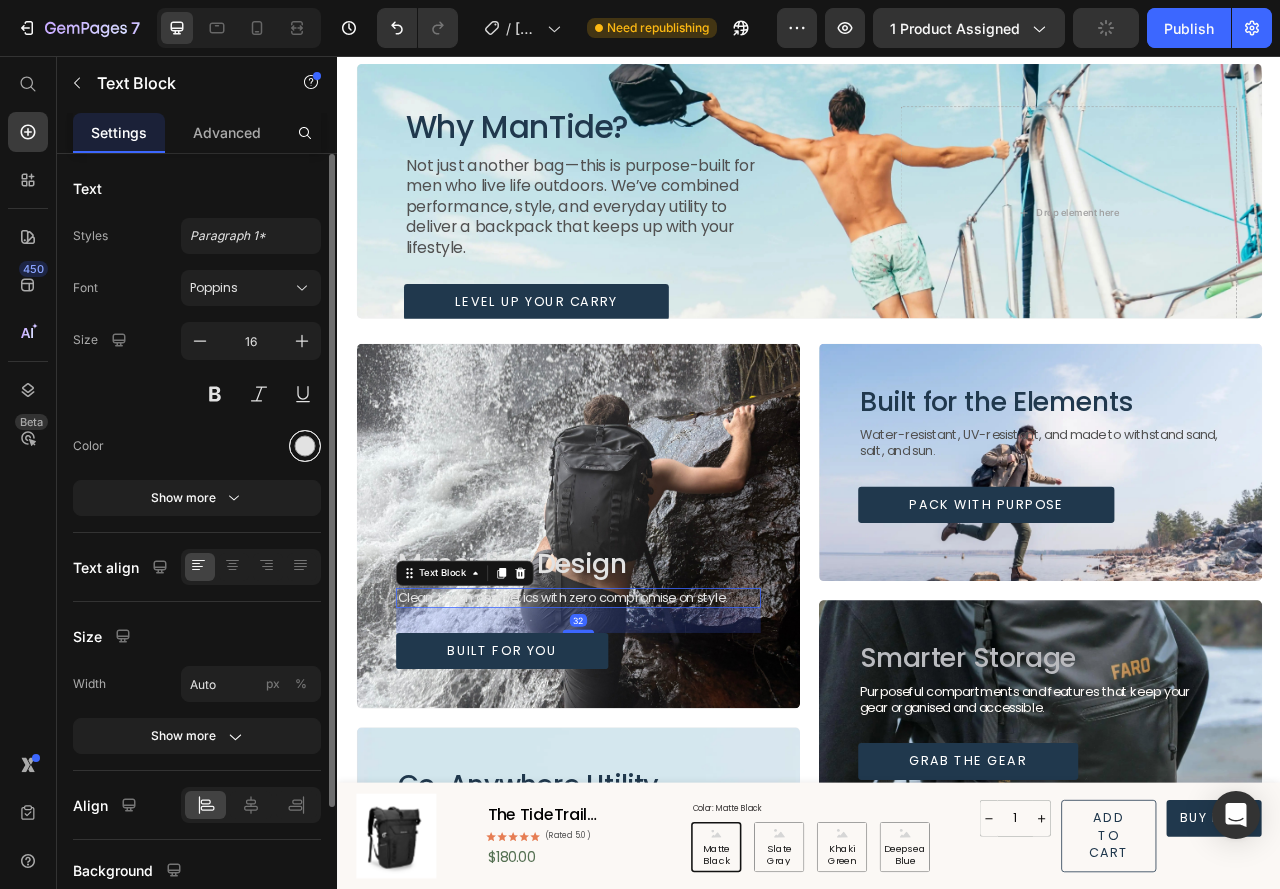 click at bounding box center (305, 446) 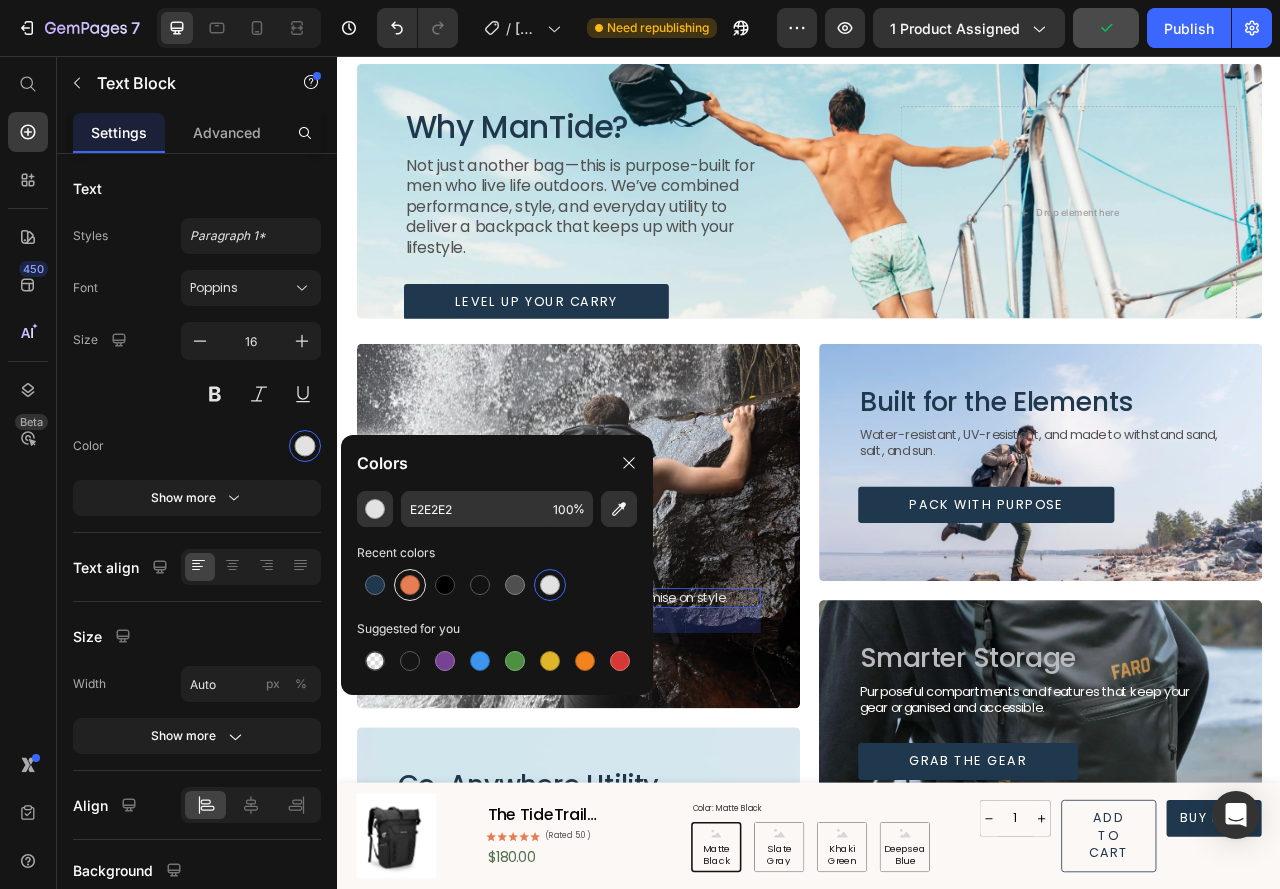 click at bounding box center (410, 585) 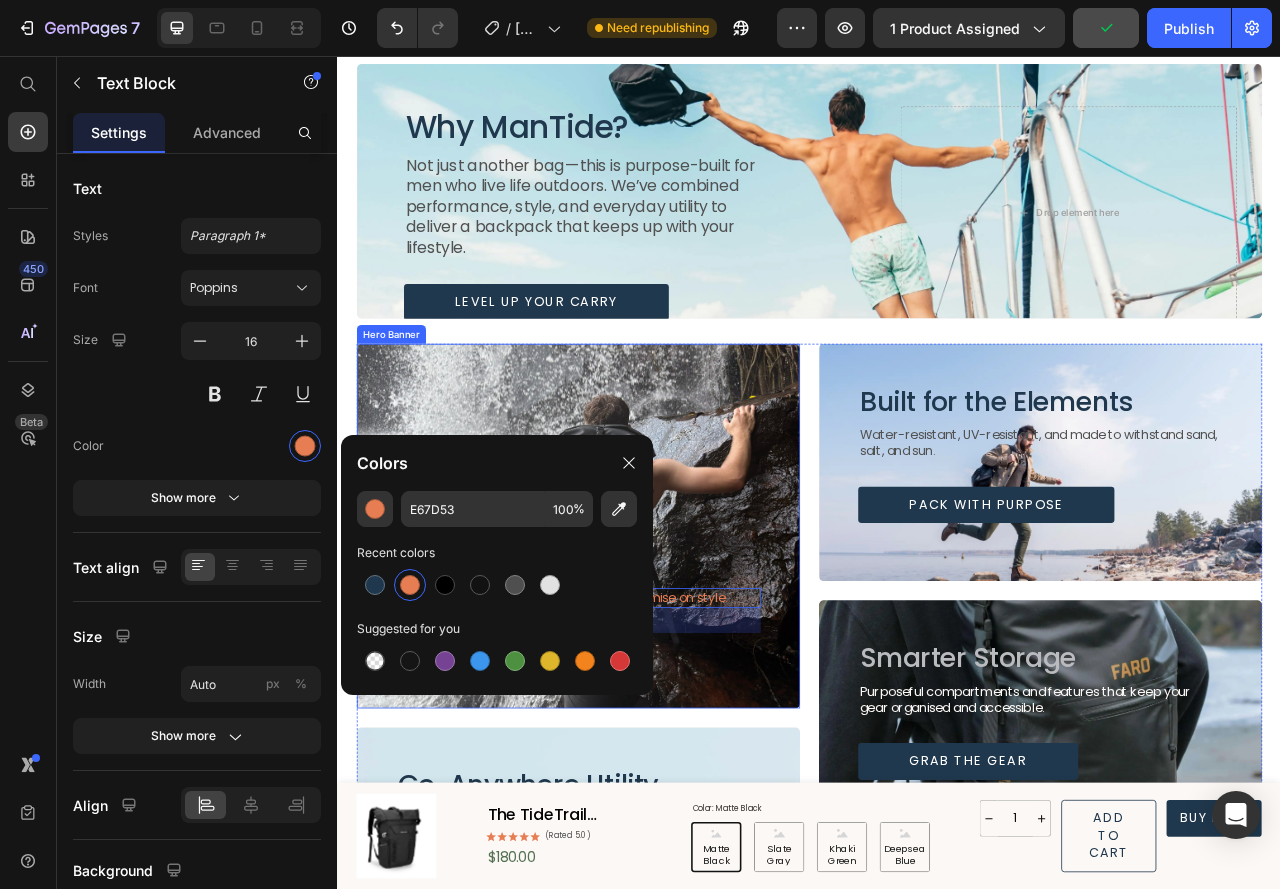 click on "Masculine Design Heading Clean, tough aesthetics with zero compromise on style. Text Block   32 Built for You Button" at bounding box center (643, 758) 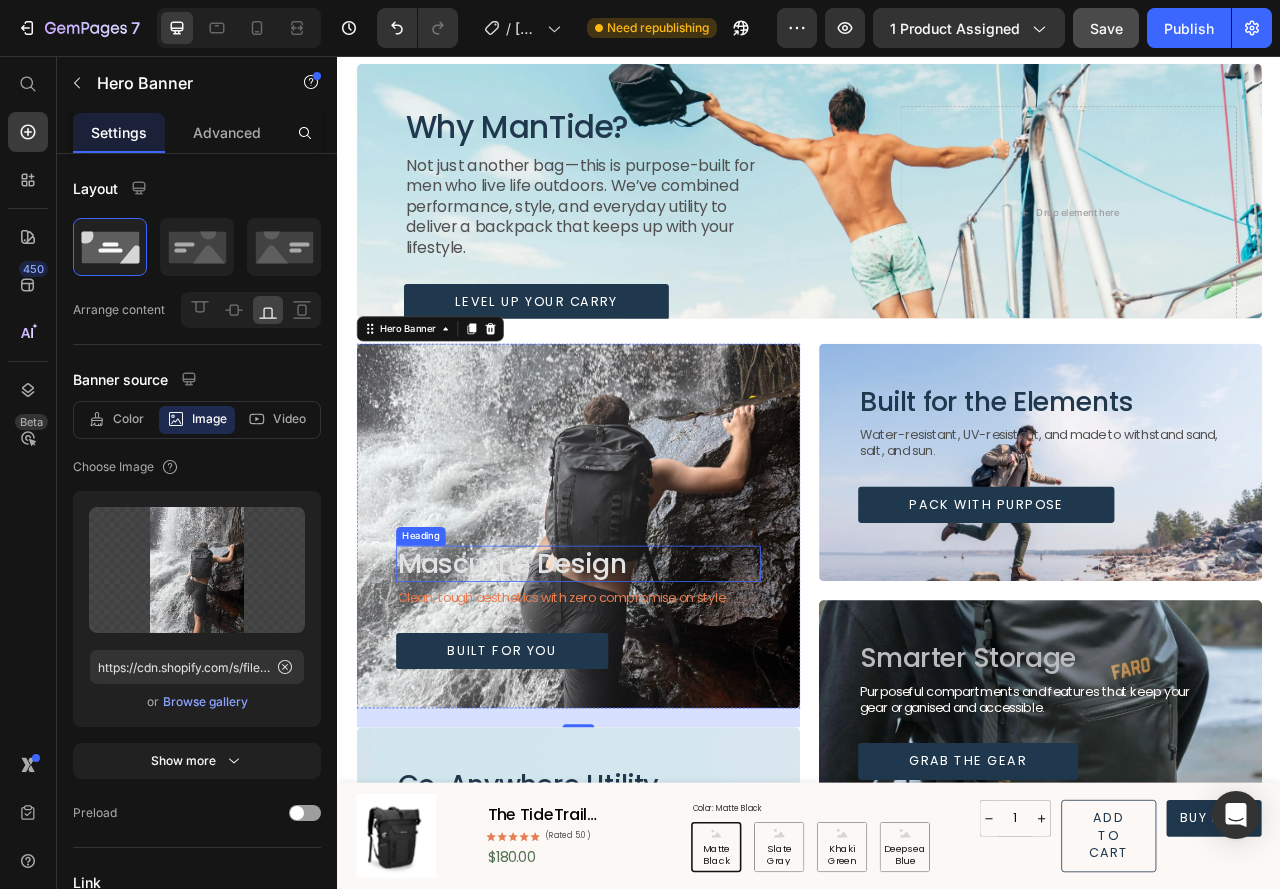 click on "Masculine Design" at bounding box center [558, 702] 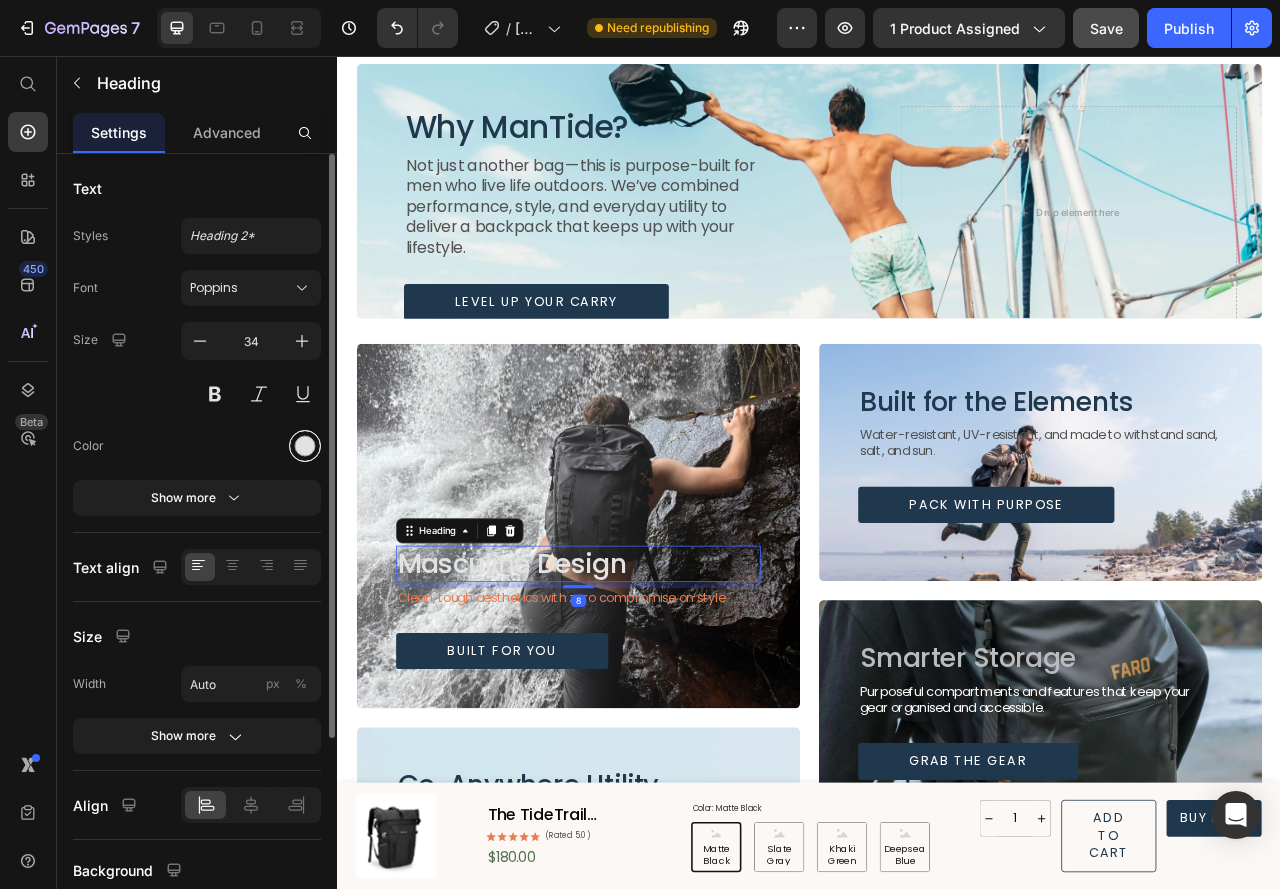click at bounding box center (305, 446) 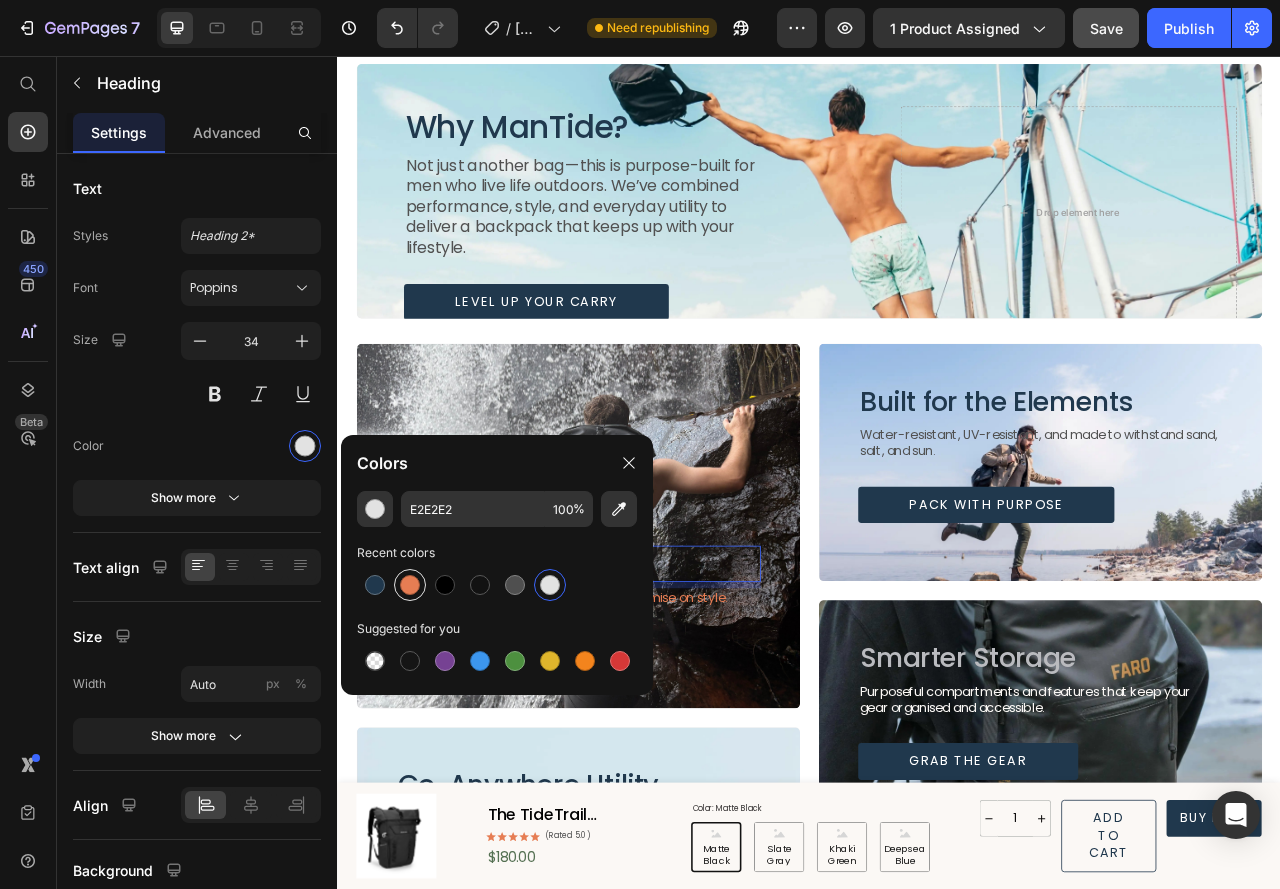 click at bounding box center (410, 585) 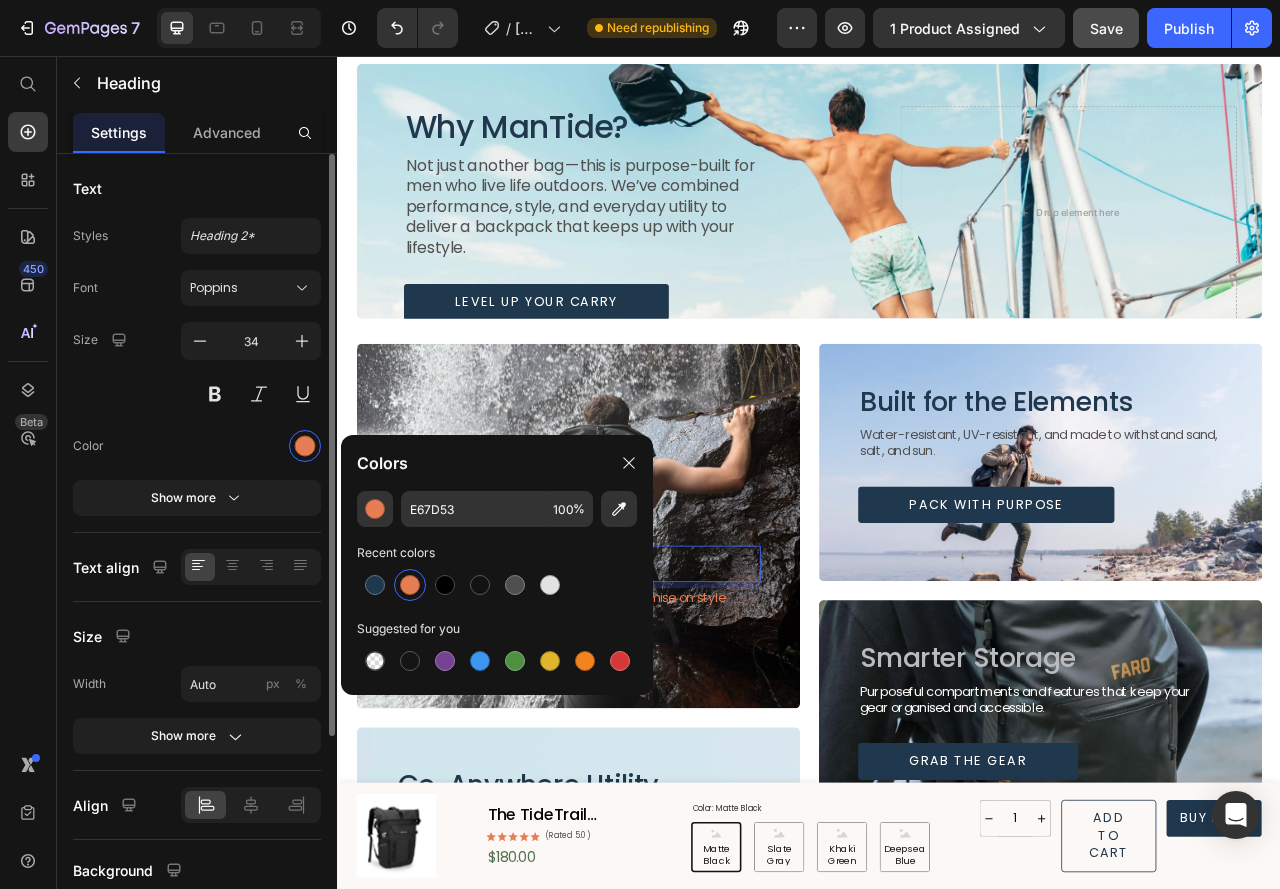 click at bounding box center (251, 446) 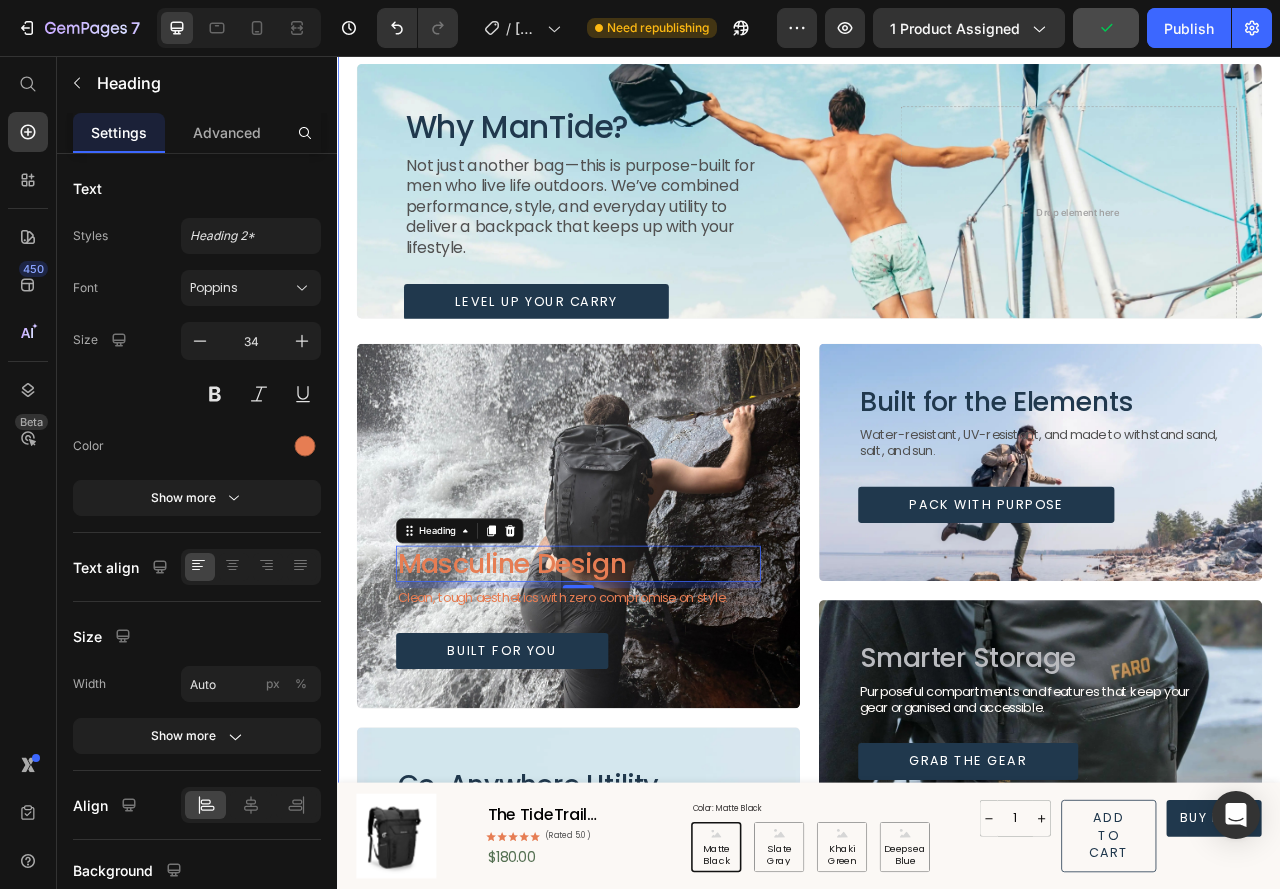 click on "Icon Secure Checkout Text Block
Icon Money-Back Guarantee Text Block
Icon Fast Shipping Text Block Row Why ManTide? Heading Not just another bag—this is purpose-built for men who live life outdoors. We’ve combined performance, style, and everyday utility to deliver a backpack that keeps up with your lifestyle. Text Block Level Up Your Carry Button
Drop element here Hero Banner Row Masculine Design Heading   8 Clean, tough aesthetics with zero compromise on style. Text Block Built for You Button Hero Banner Go-Anywhere Utility Heading From beach days to weekend hikes, this is the one bag that does it all. Text Block Meet Your New Go-To Button Hero Banner Built for the Elements Heading Water-resistant, UV-resistant, and made to withstand sand, salt, and sun. Text Block Pack with Purpose Button Hero Banner Smarter Storage Heading Text Block Grab the Gear Button Hero Banner Designed by Men, for Men" at bounding box center [937, 651] 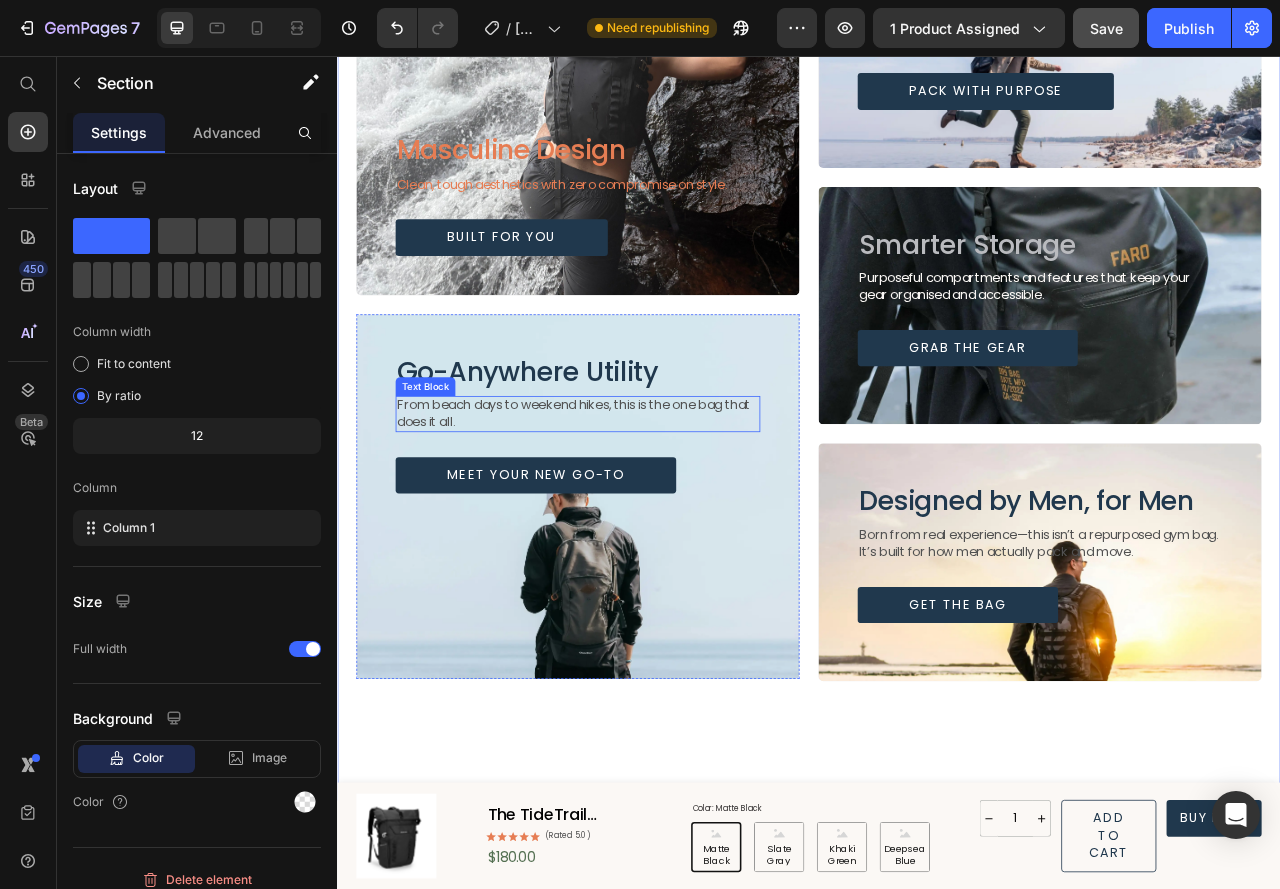 scroll, scrollTop: 3156, scrollLeft: 0, axis: vertical 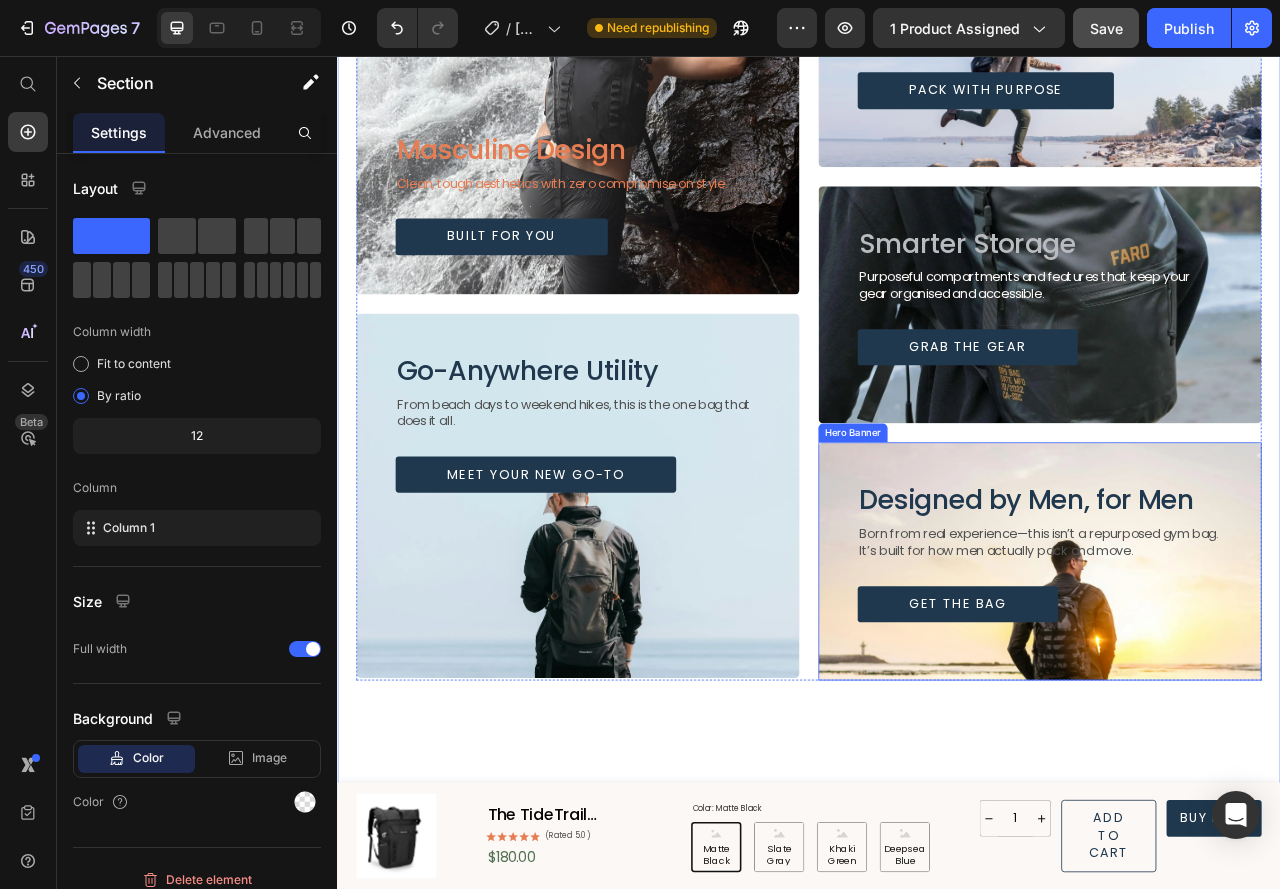 click on "Designed by Men, for Men Heading Born from real experience—this isn’t a repurposed gym bag. It’s built for how men actually pack and move. Text Block Get the Bag Button" at bounding box center (1231, 686) 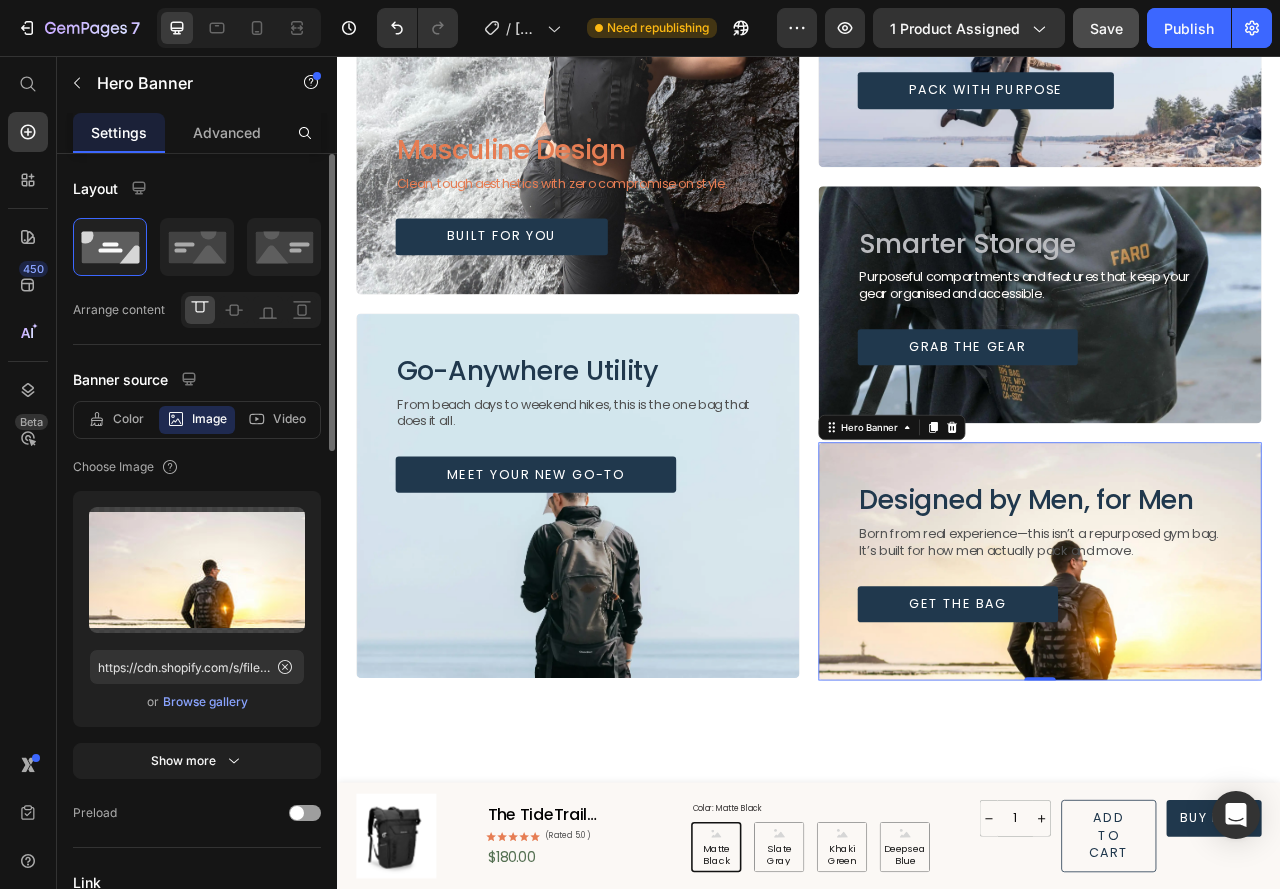click on "Browse gallery" at bounding box center (205, 702) 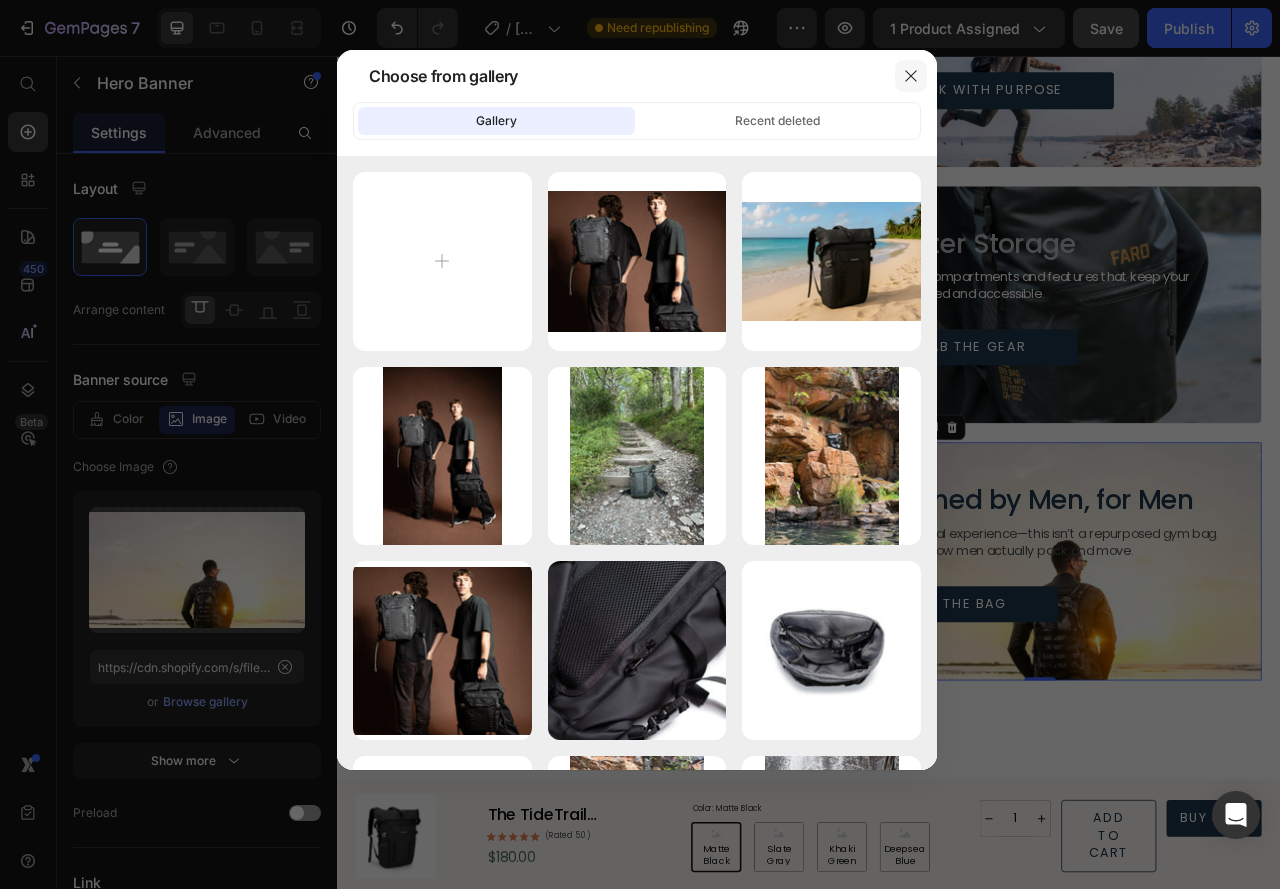 click 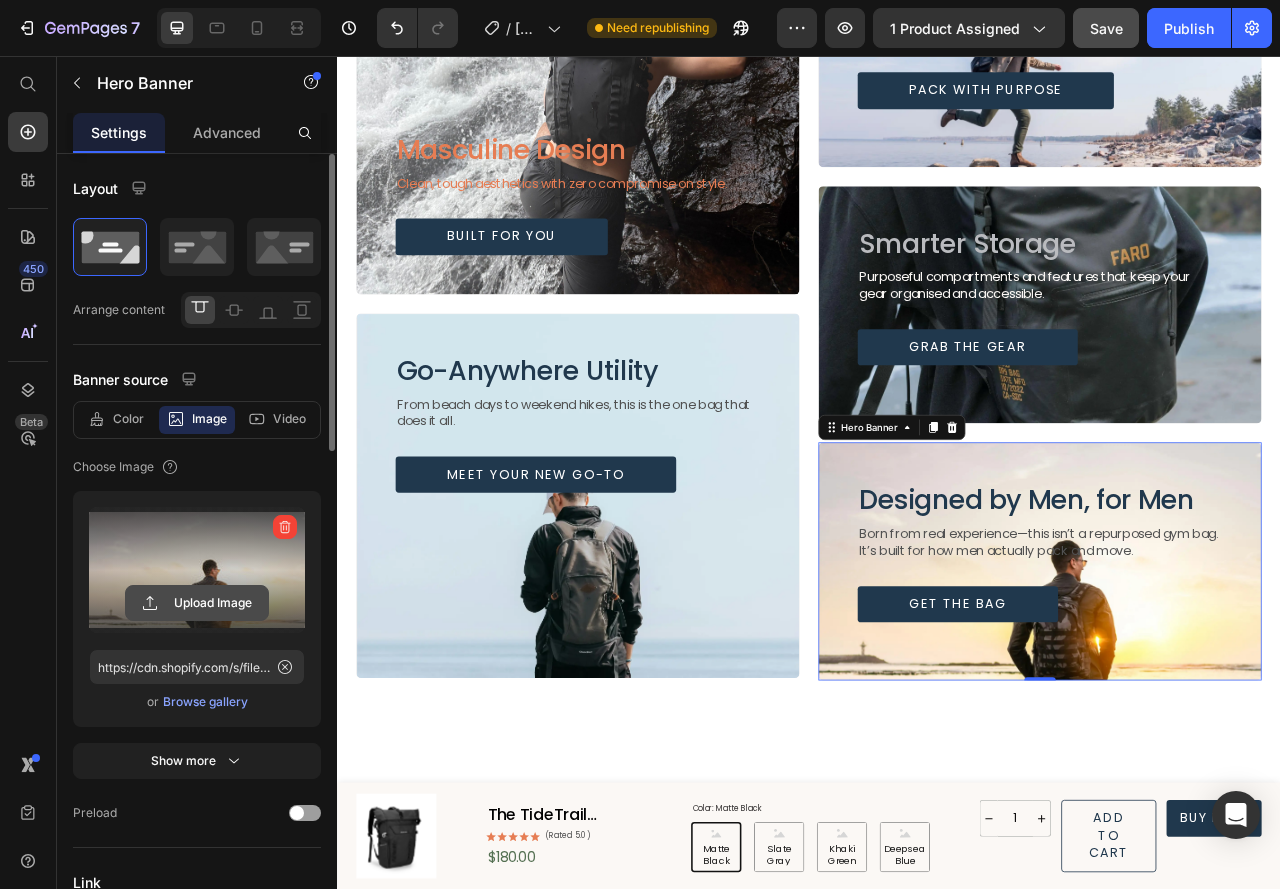 click 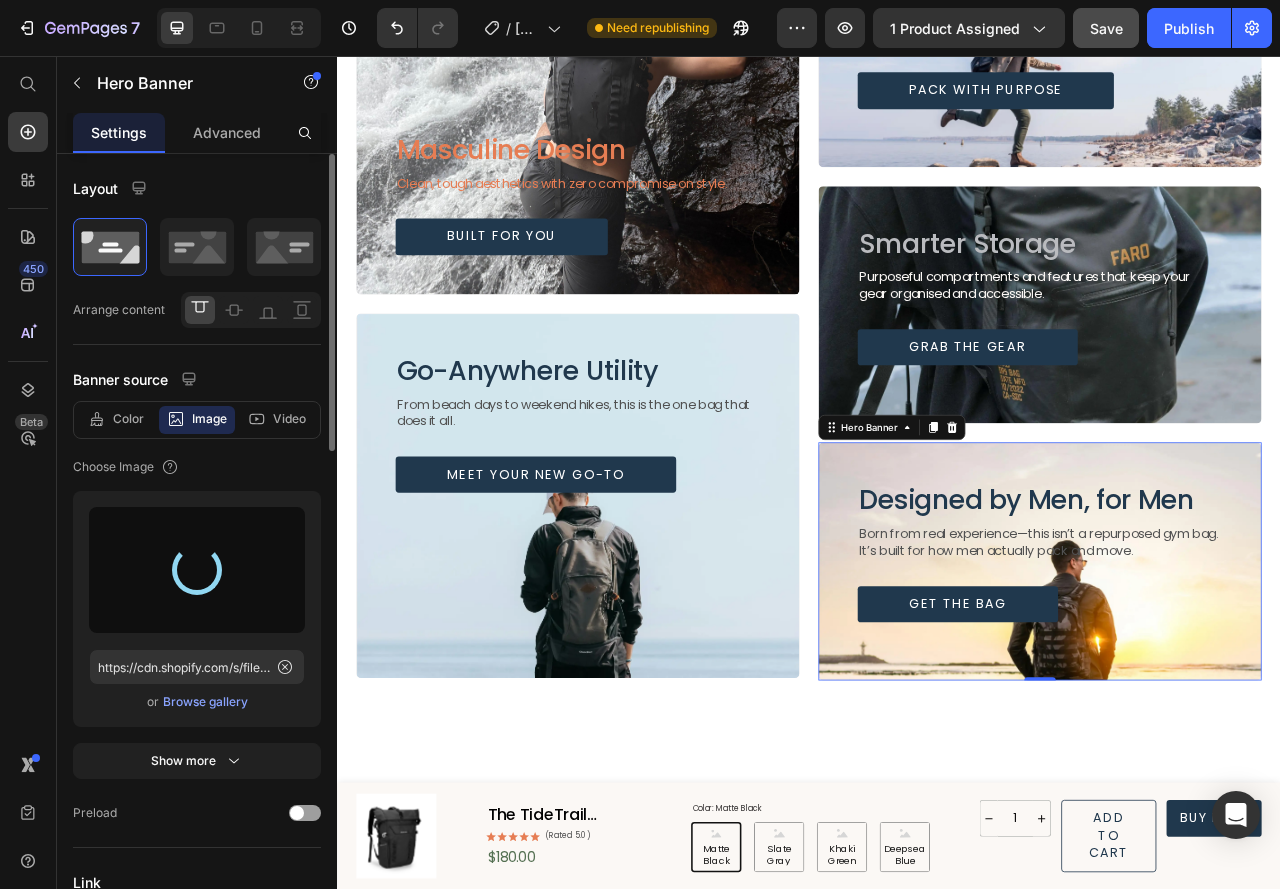 type on "https://cdn.shopify.com/s/files/1/0629/8710/8439/files/gempages_566666339800843345-7174b992-f26b-4538-85f8-082c4e29b880.jpg" 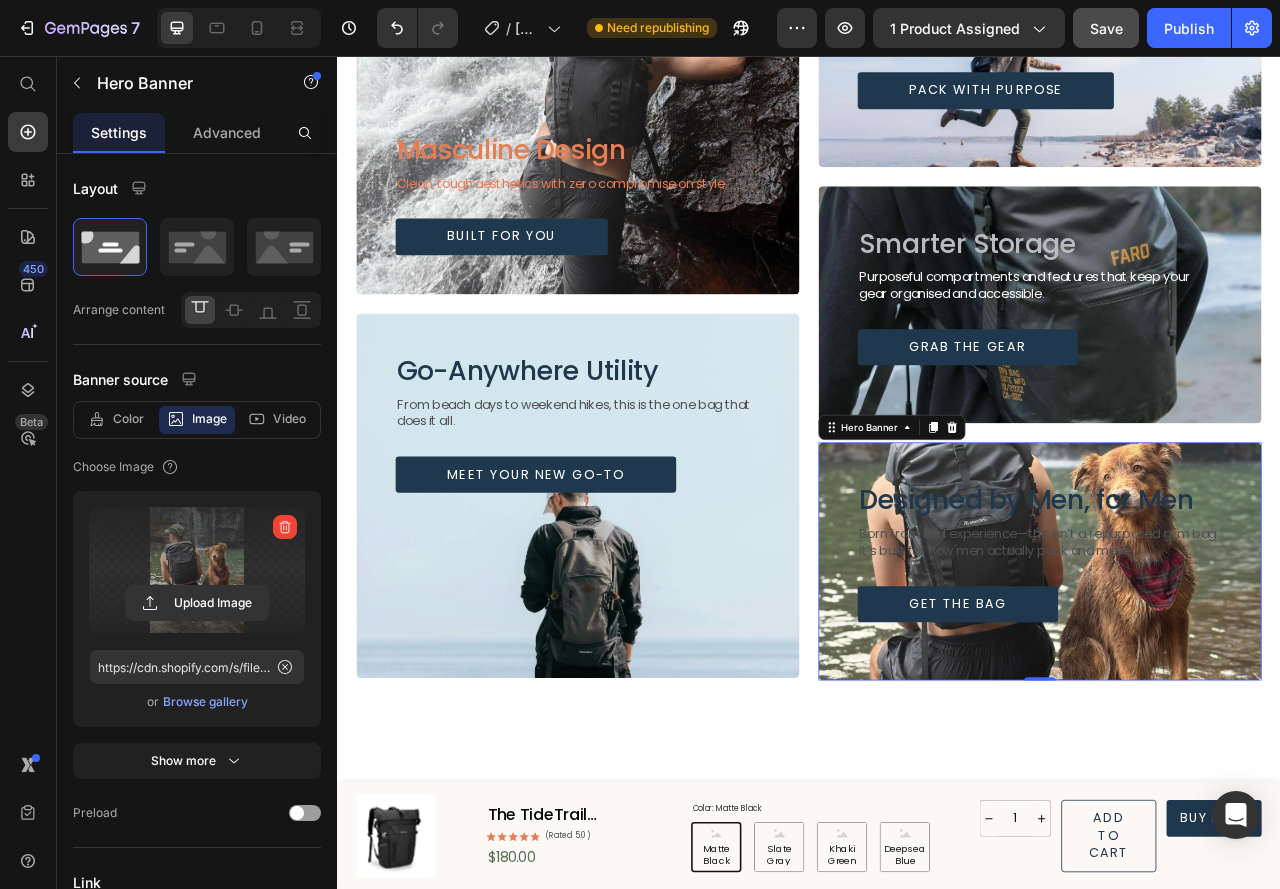 click on "Browse gallery" at bounding box center [205, 702] 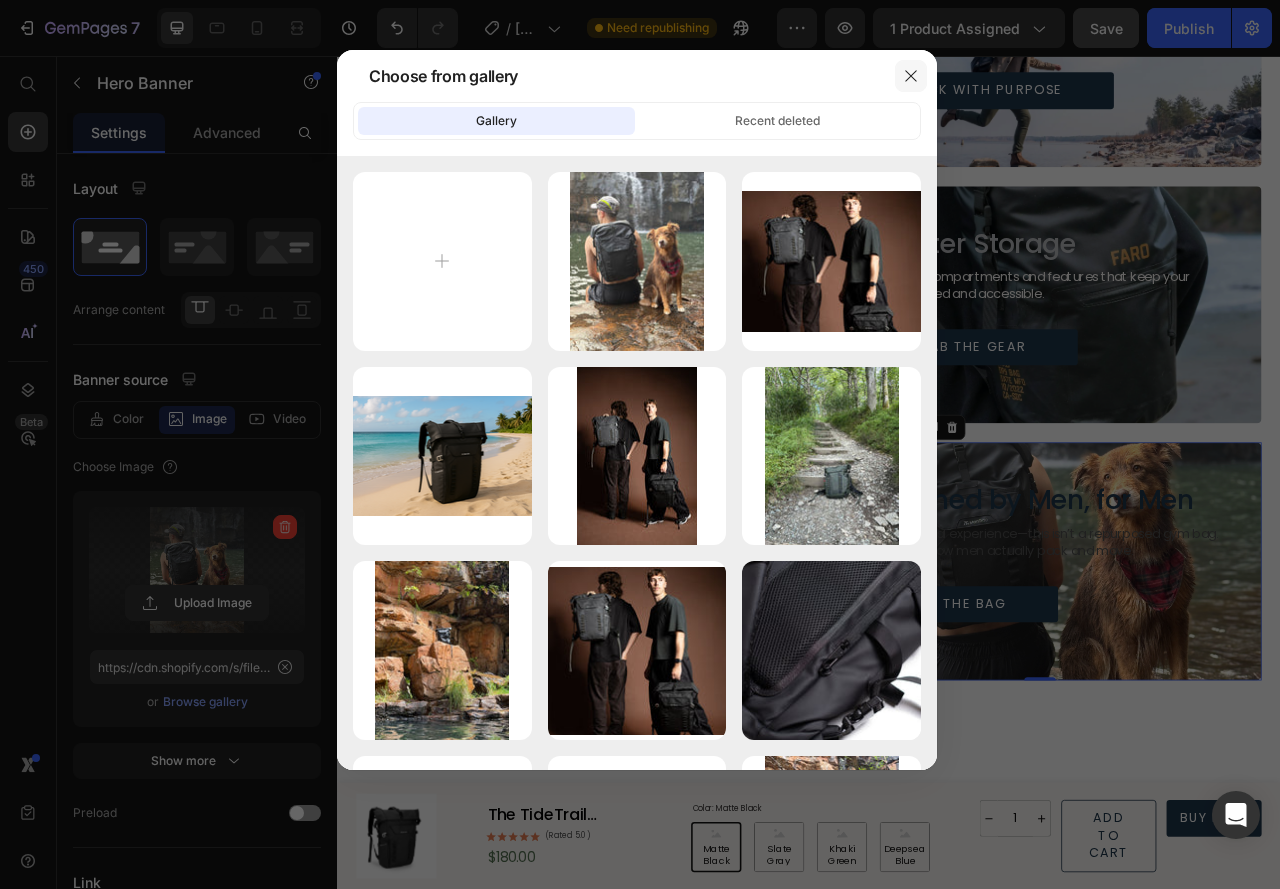 click at bounding box center [911, 76] 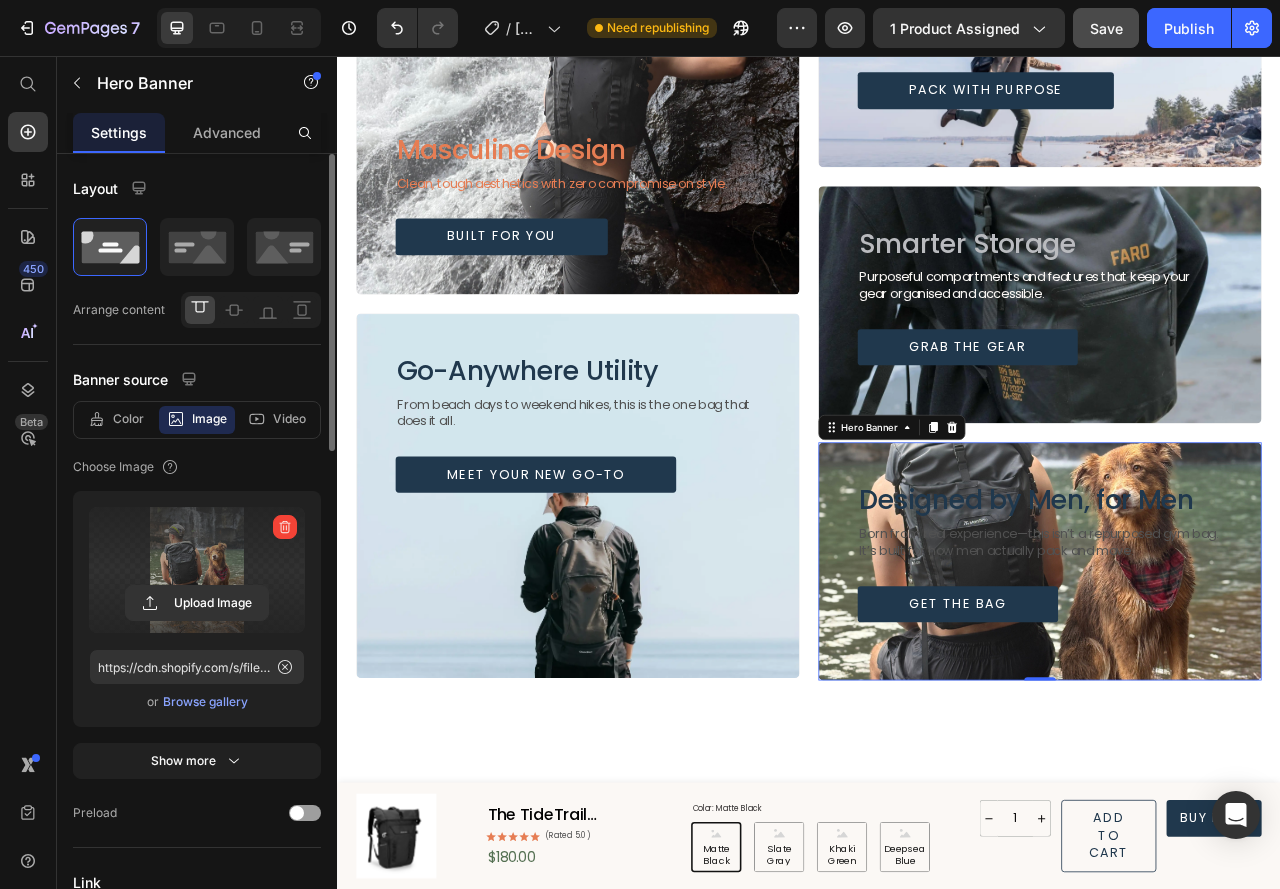 click on "Browse gallery" at bounding box center [205, 702] 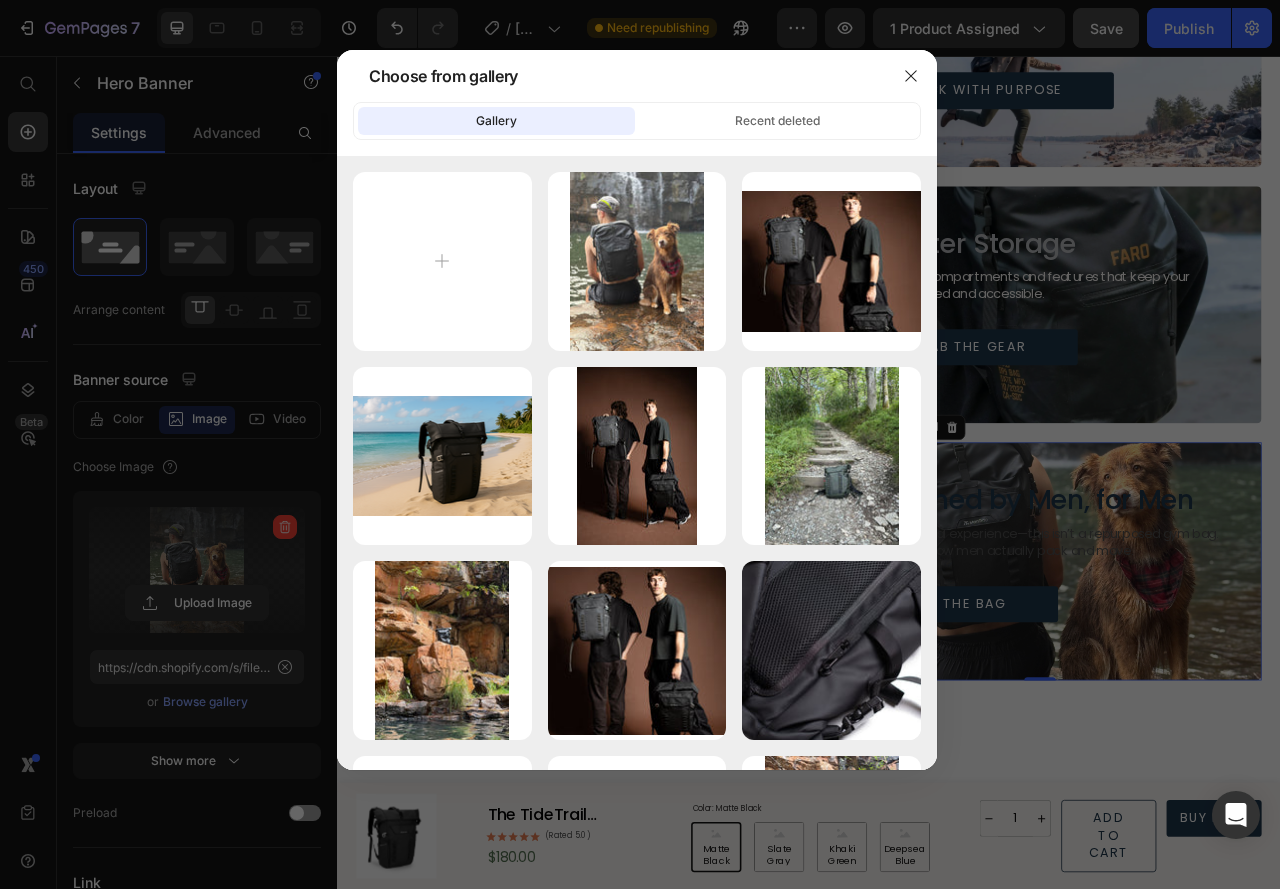 click at bounding box center [640, 444] 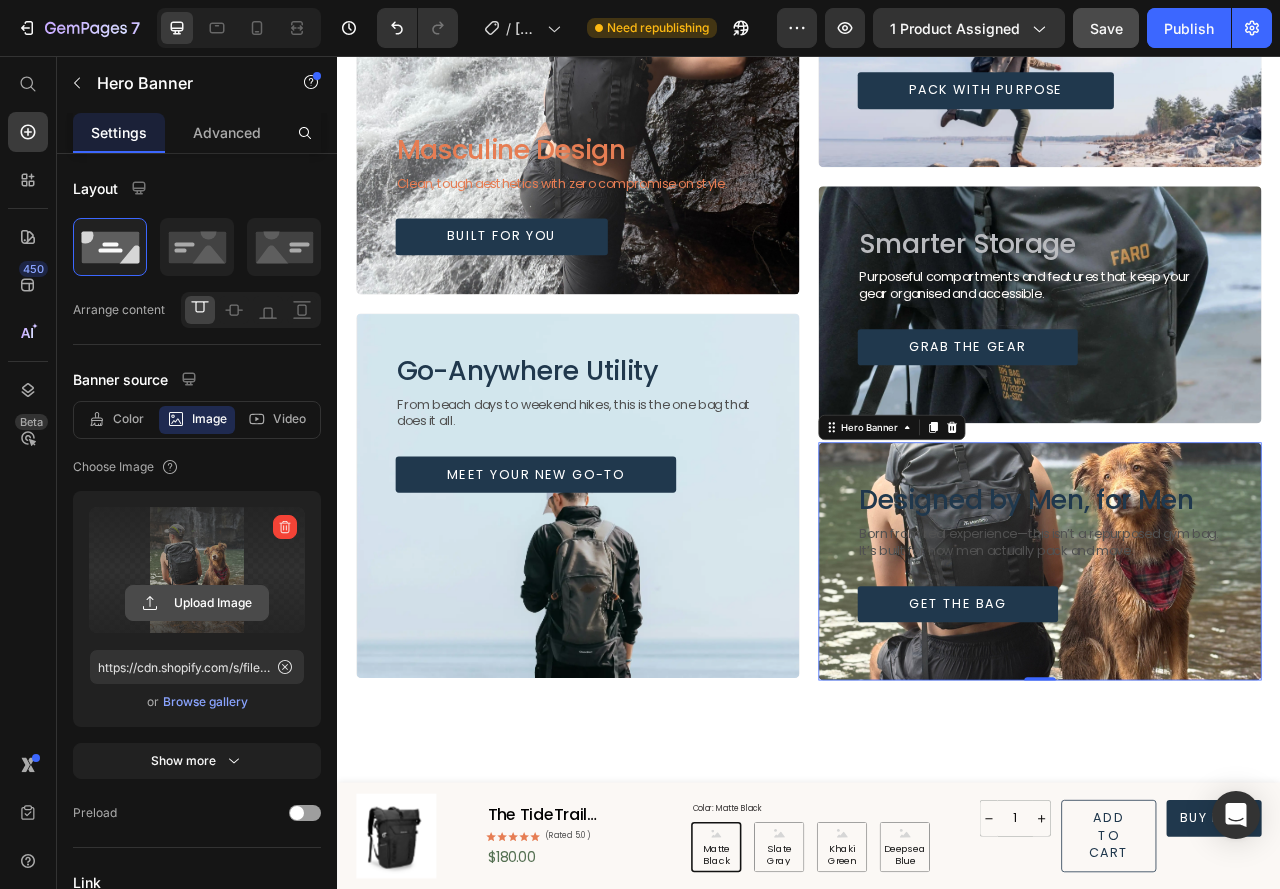 click 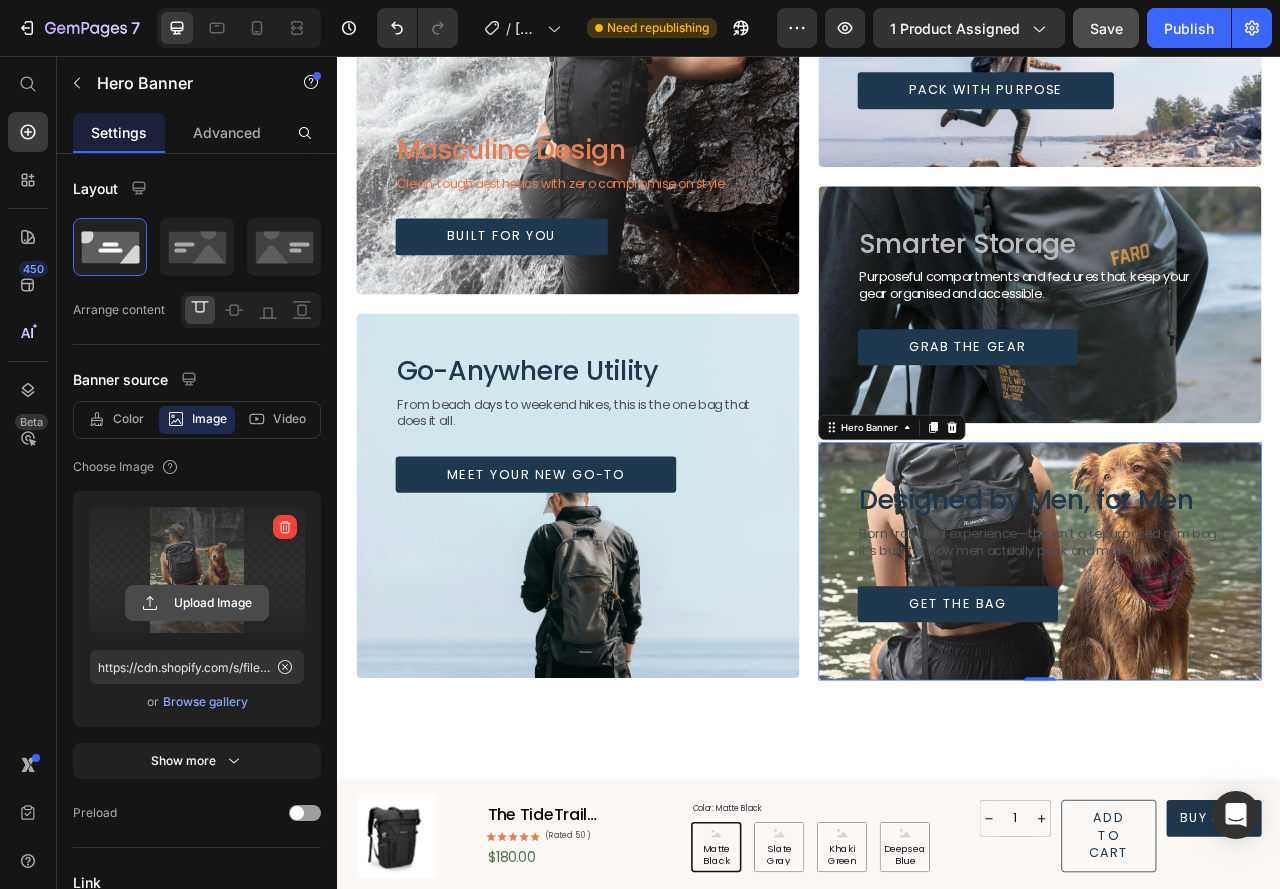 click 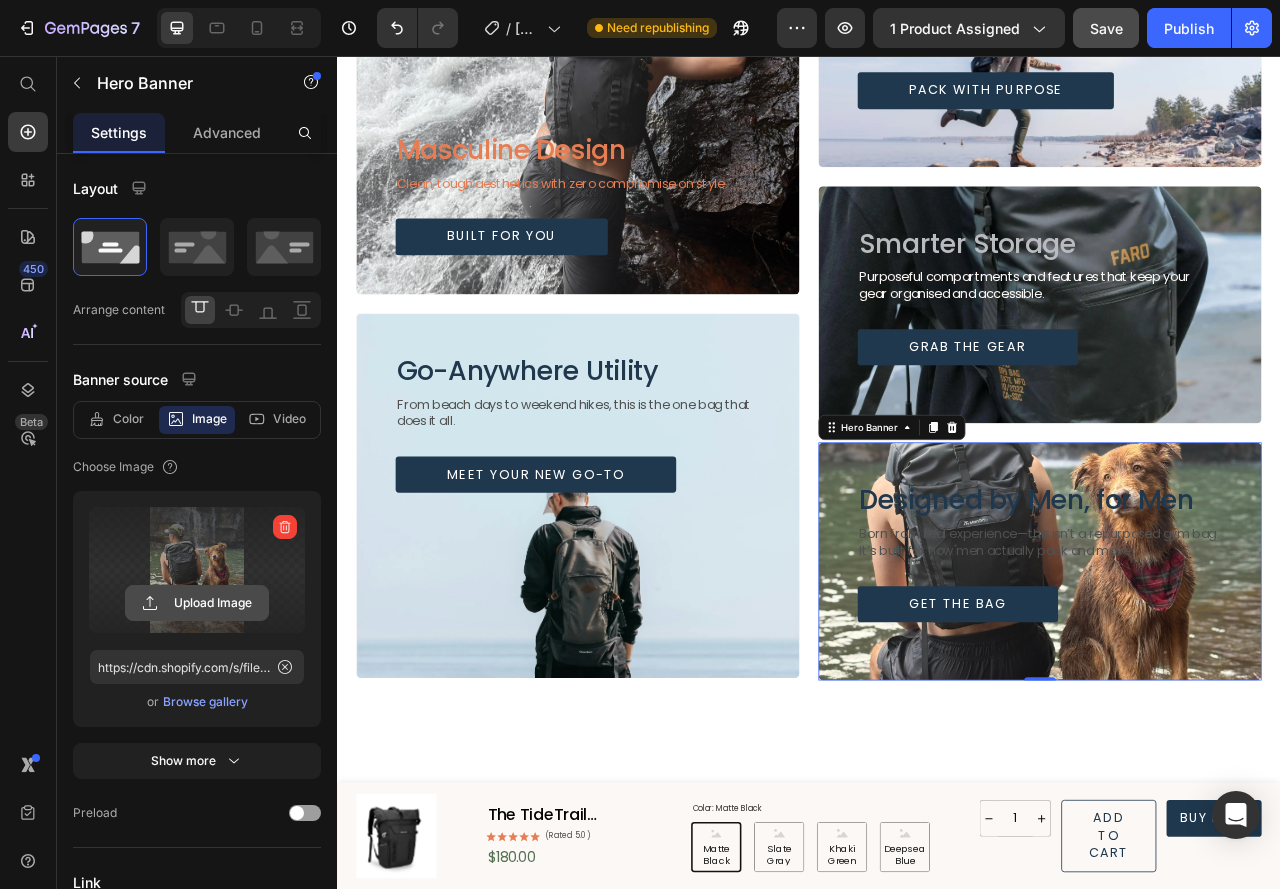 type on "C:\fakepath\IMG_1076.HEIC" 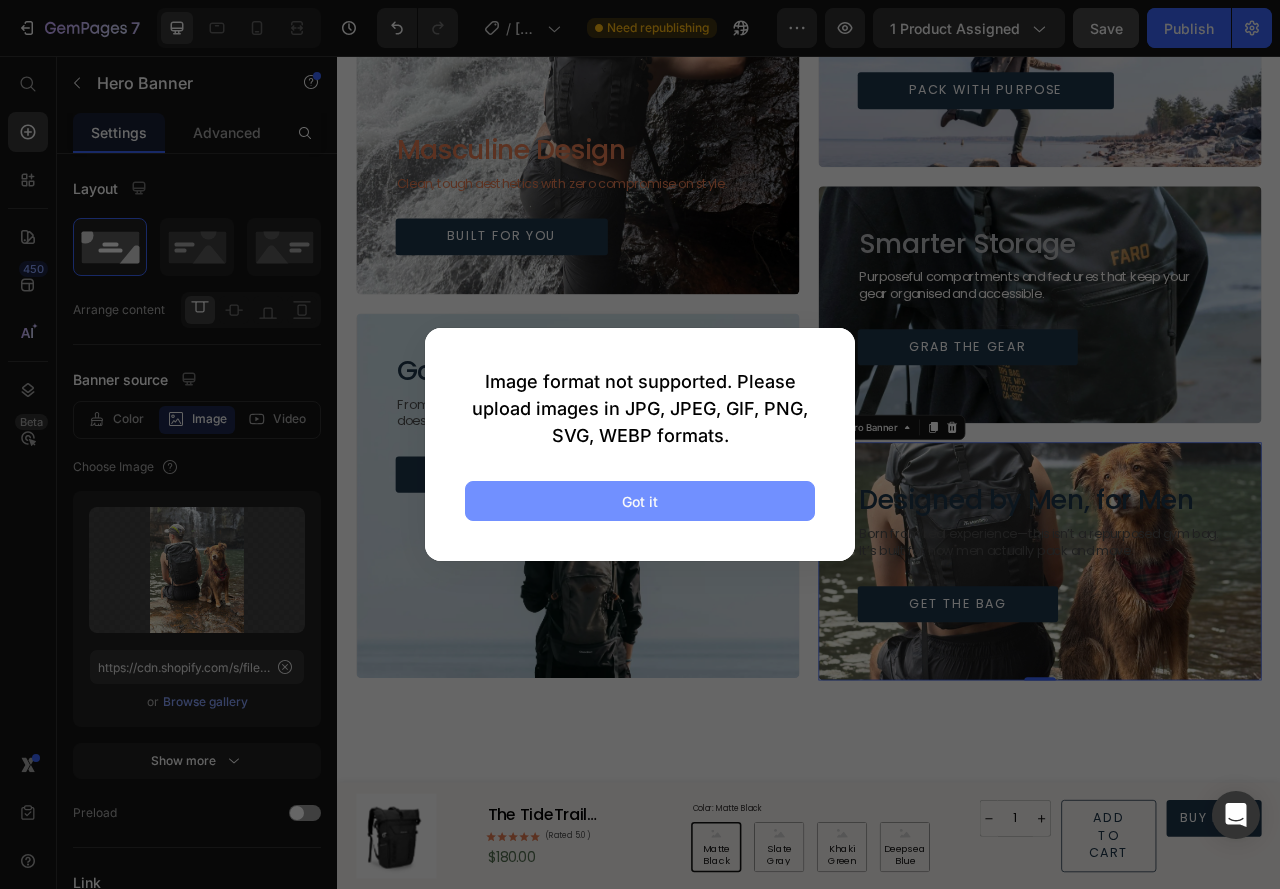 click on "Got it" at bounding box center [640, 501] 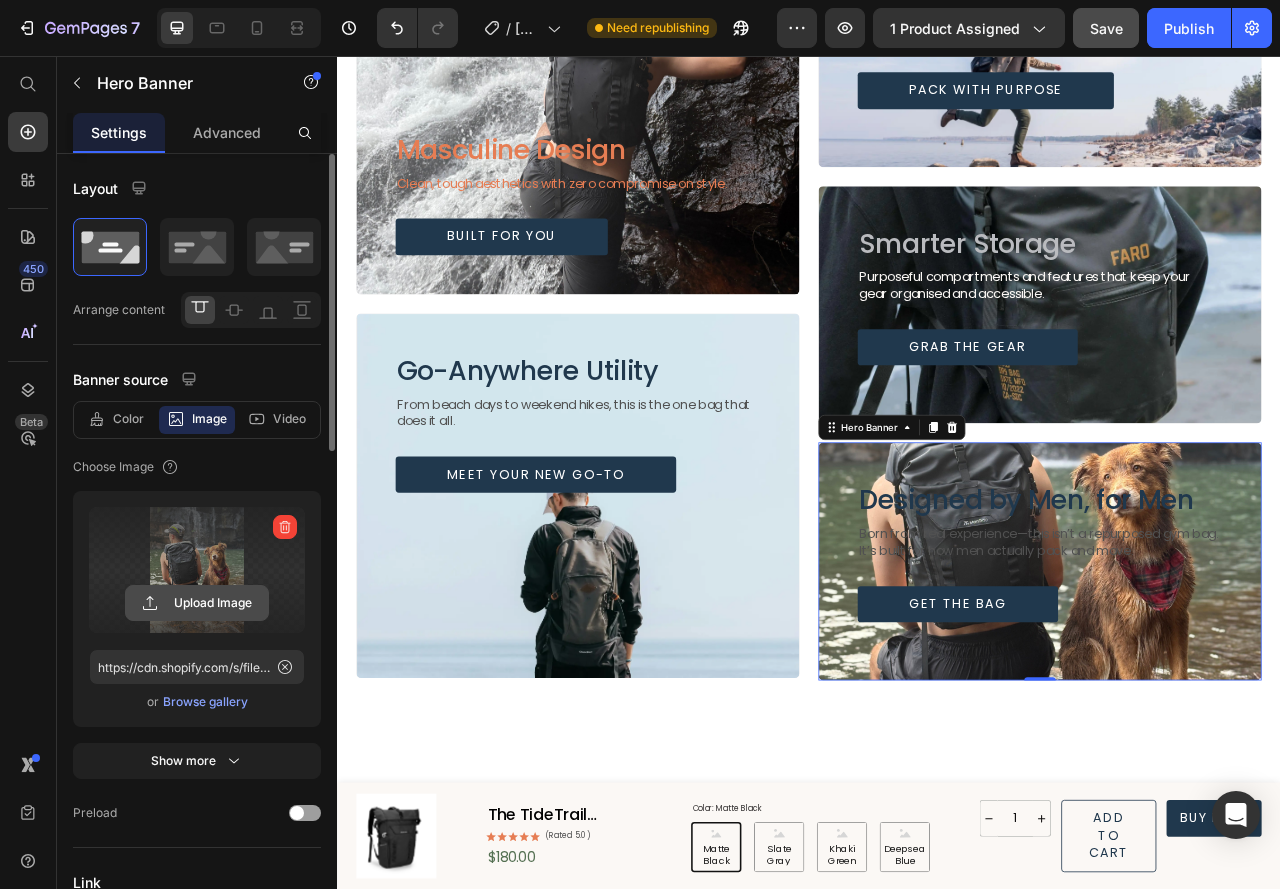 click 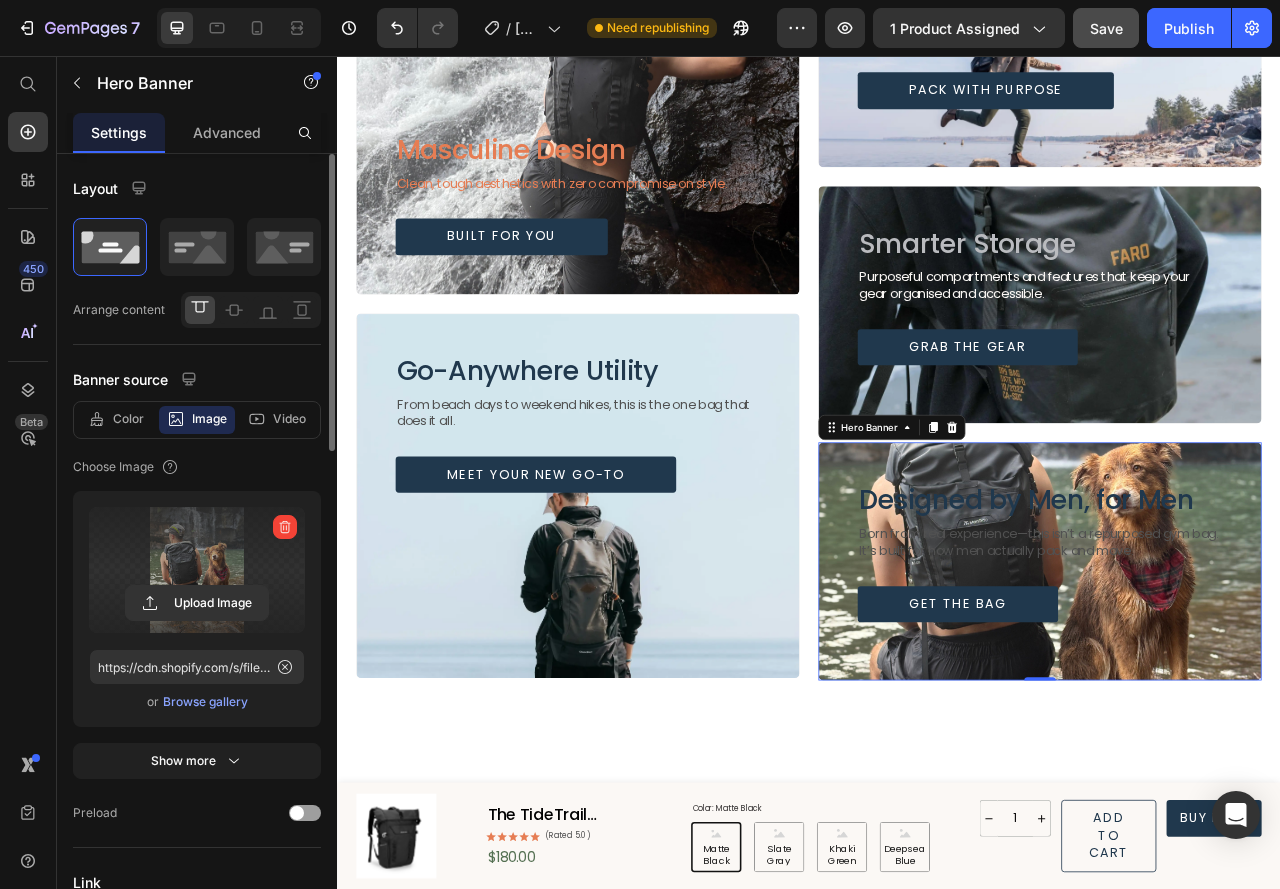 click at bounding box center (1231, 698) 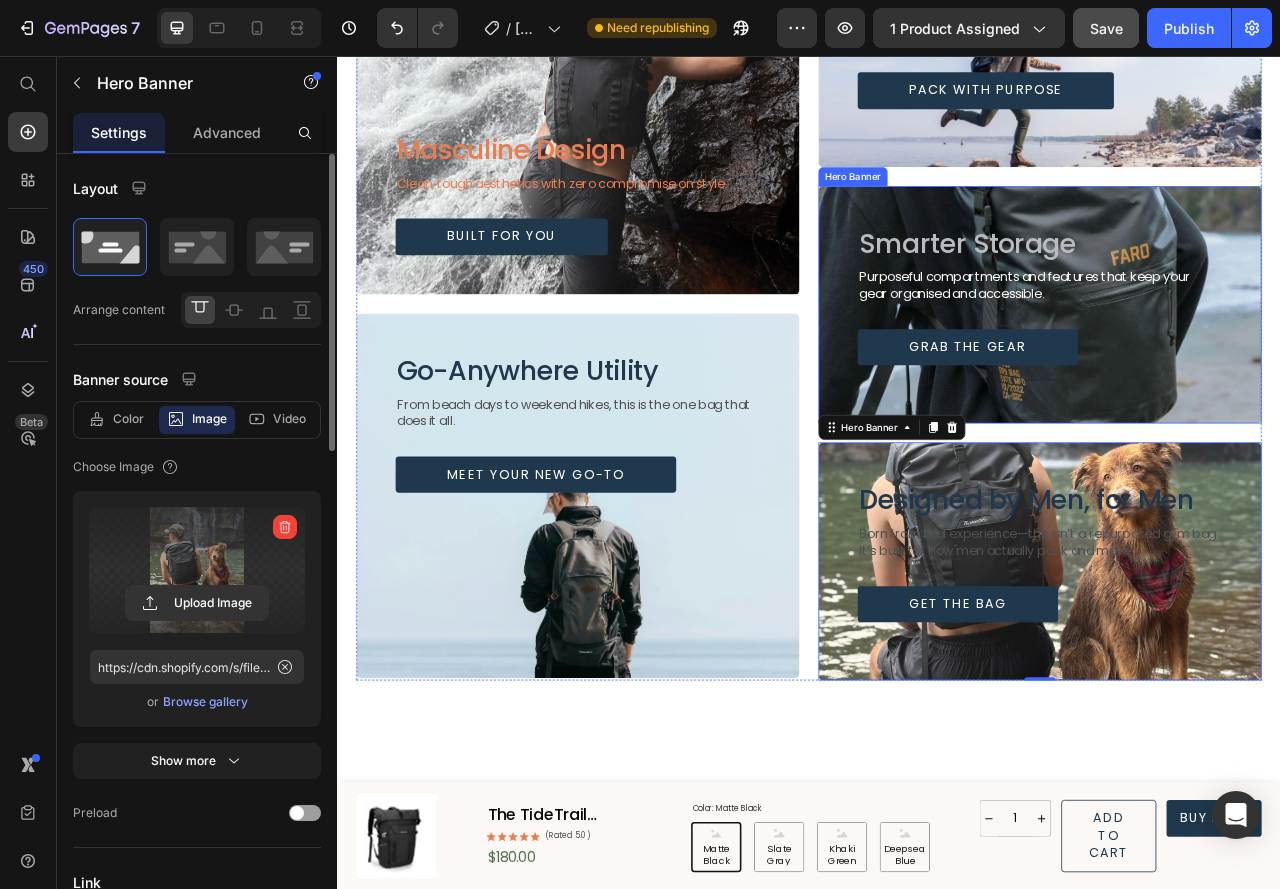 click on "Smarter Storage Heading Purposeful compartments and features that keep your gear organised and accessible. Text Block Grab the Gear Button" at bounding box center (1231, 360) 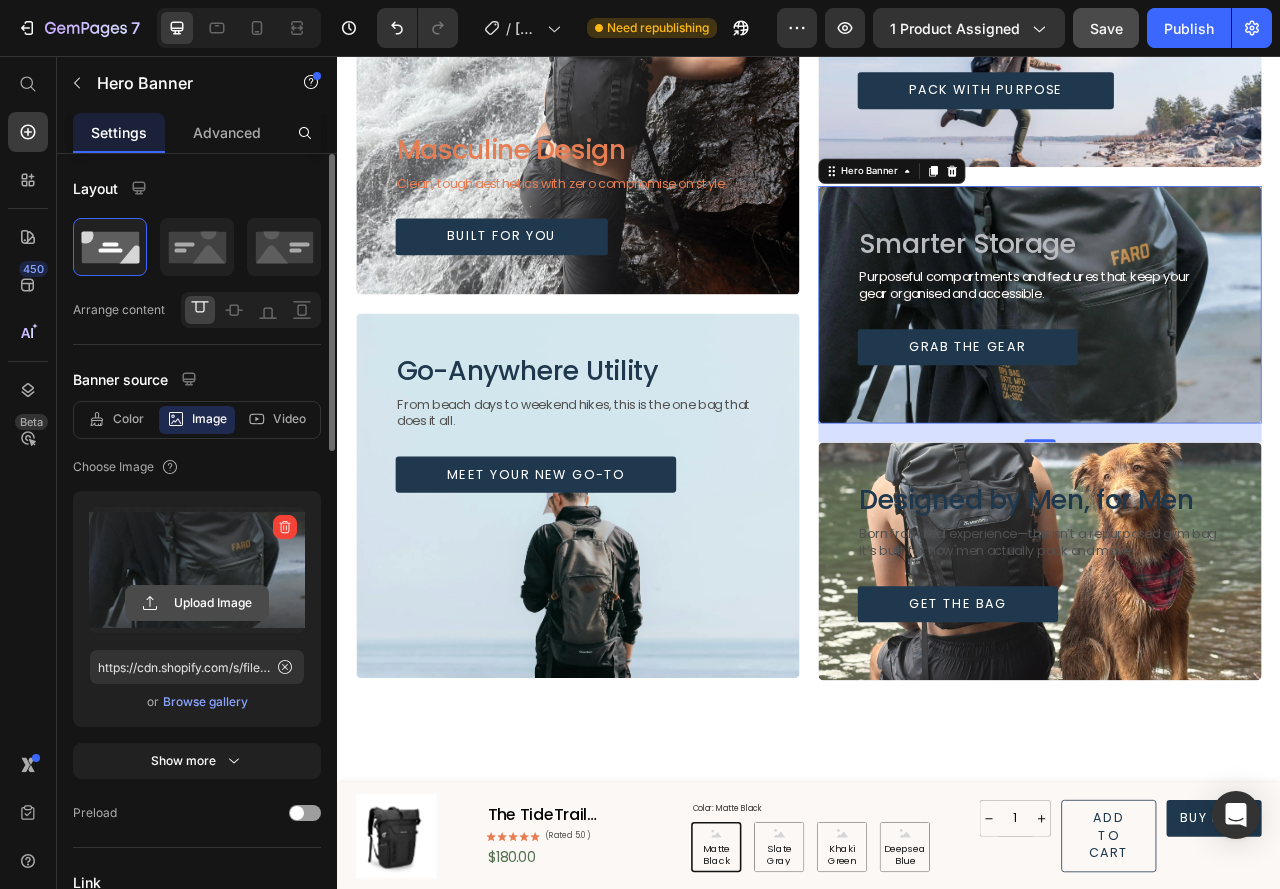 click 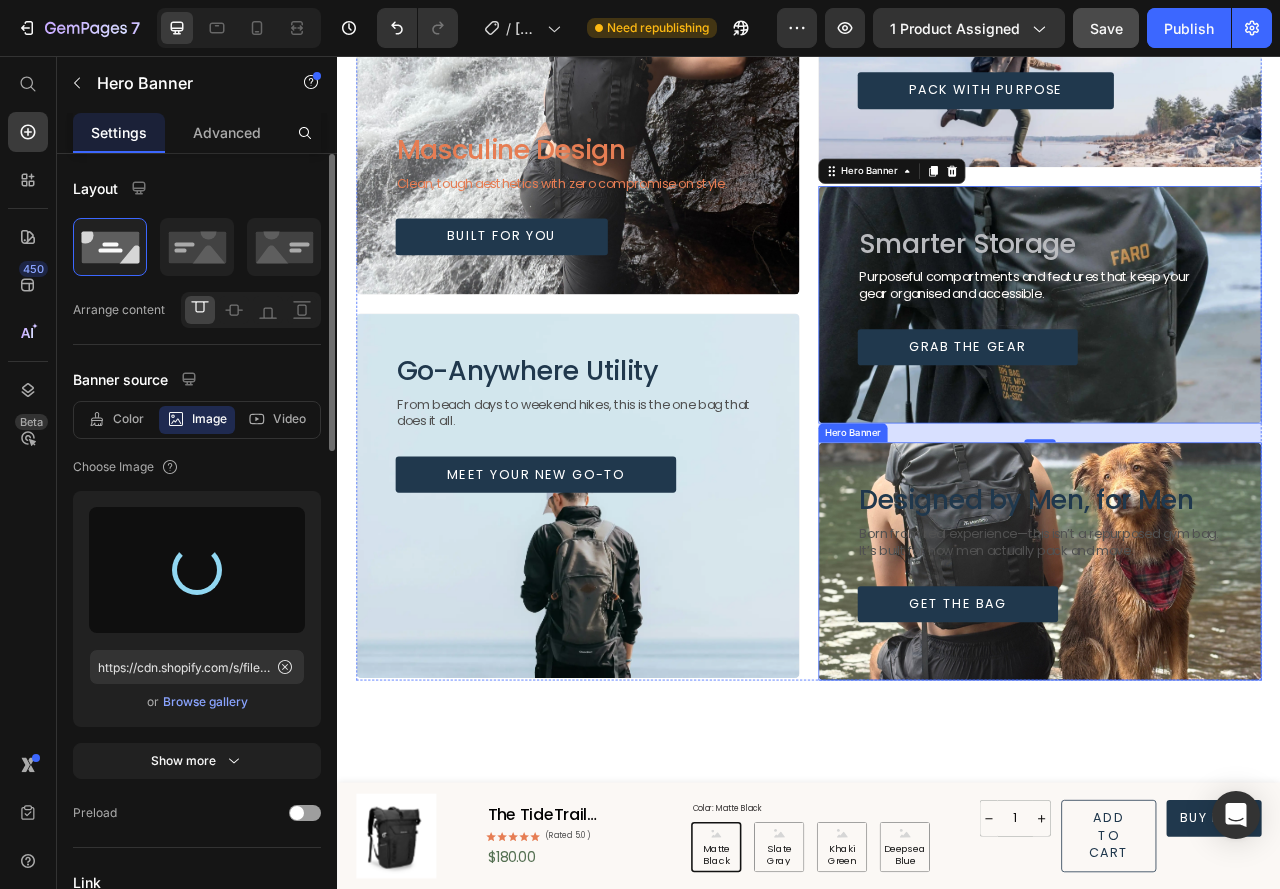 type on "https://cdn.shopify.com/s/files/1/0629/8710/8439/files/gempages_566666339800843345-7174b992-f26b-4538-85f8-082c4e29b880.jpg" 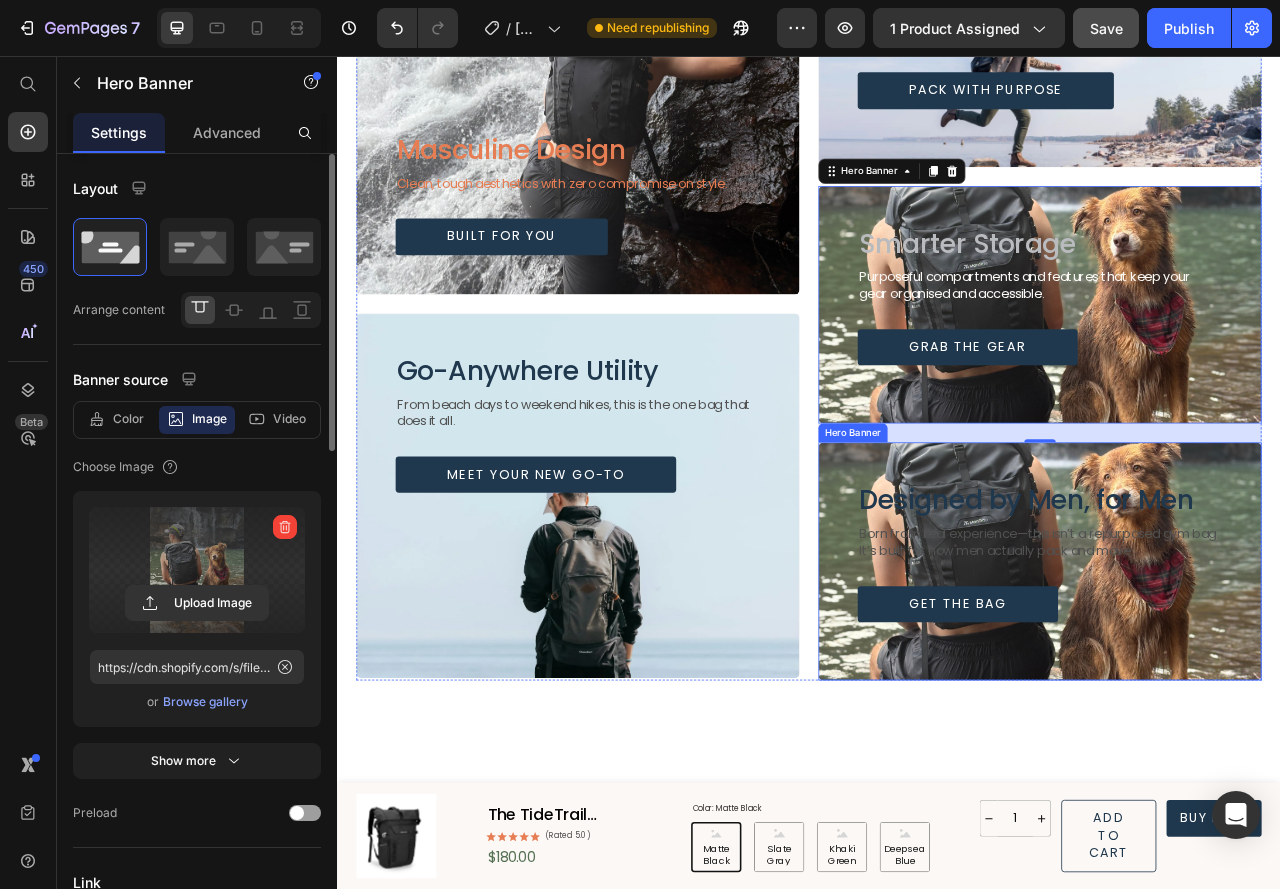 click on "Designed by Men, for Men Heading Born from real experience—this isn’t a repurposed gym bag. It’s built for how men actually pack and move. Text Block Get the Bag Button" at bounding box center [1231, 686] 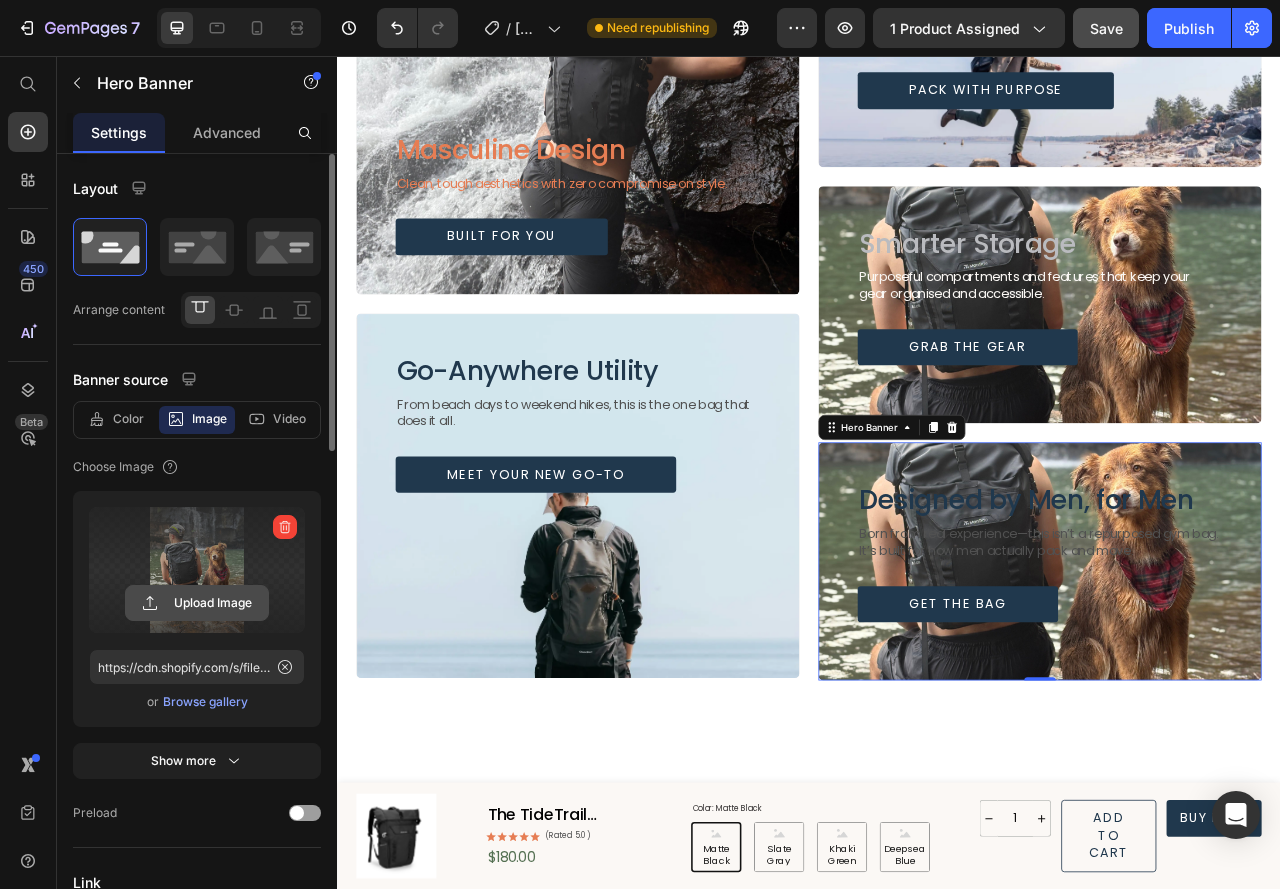 click 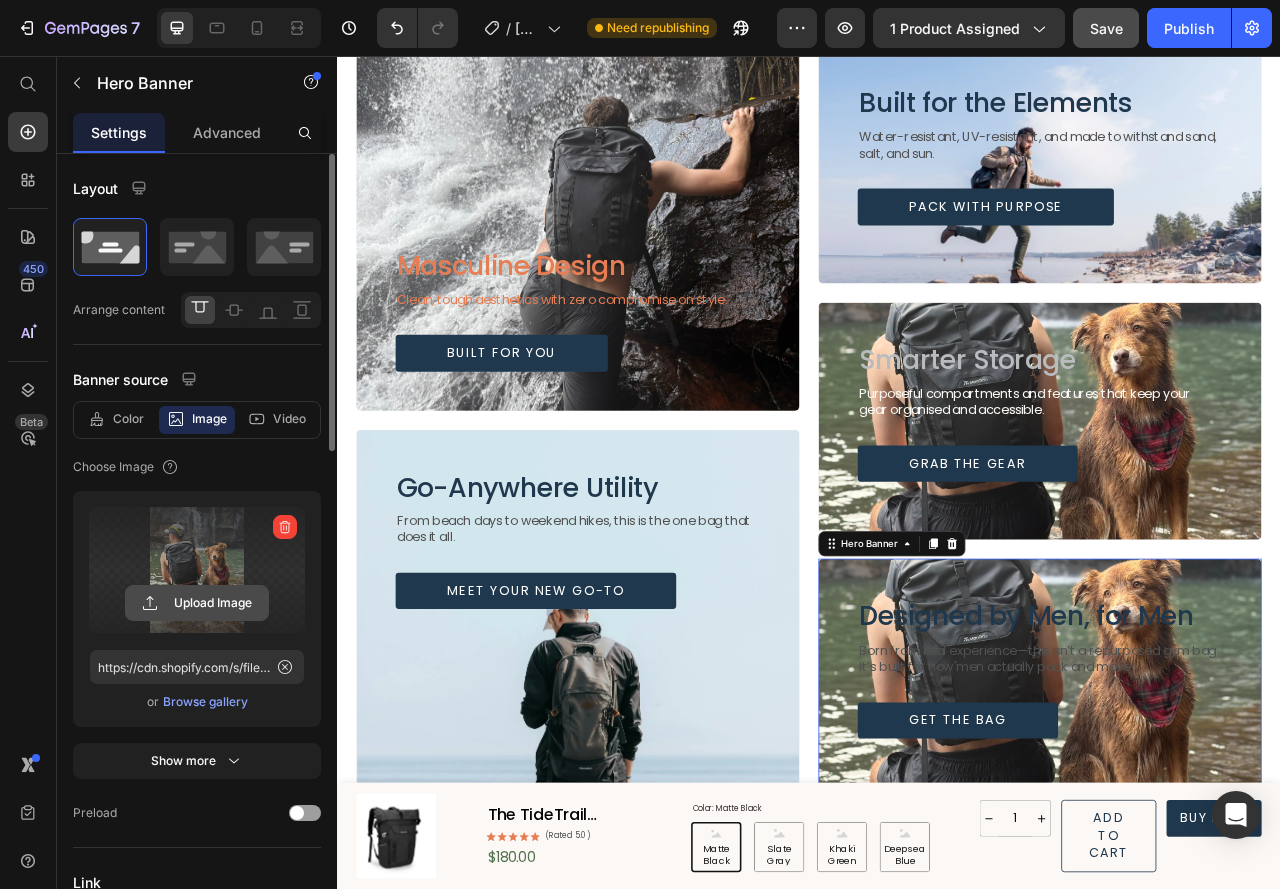 scroll, scrollTop: 3056, scrollLeft: 0, axis: vertical 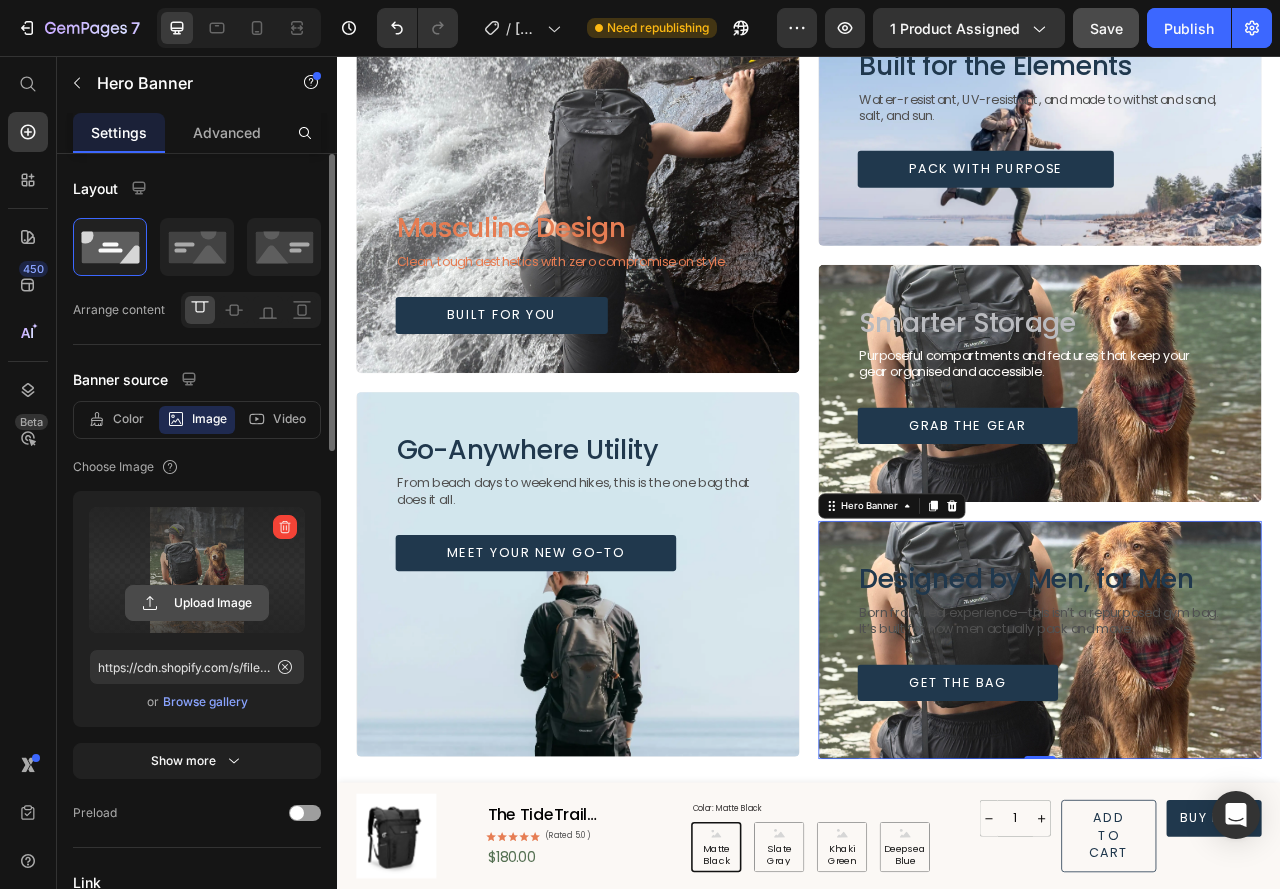 type on "C:\fakepath\DSCF1686.jpg" 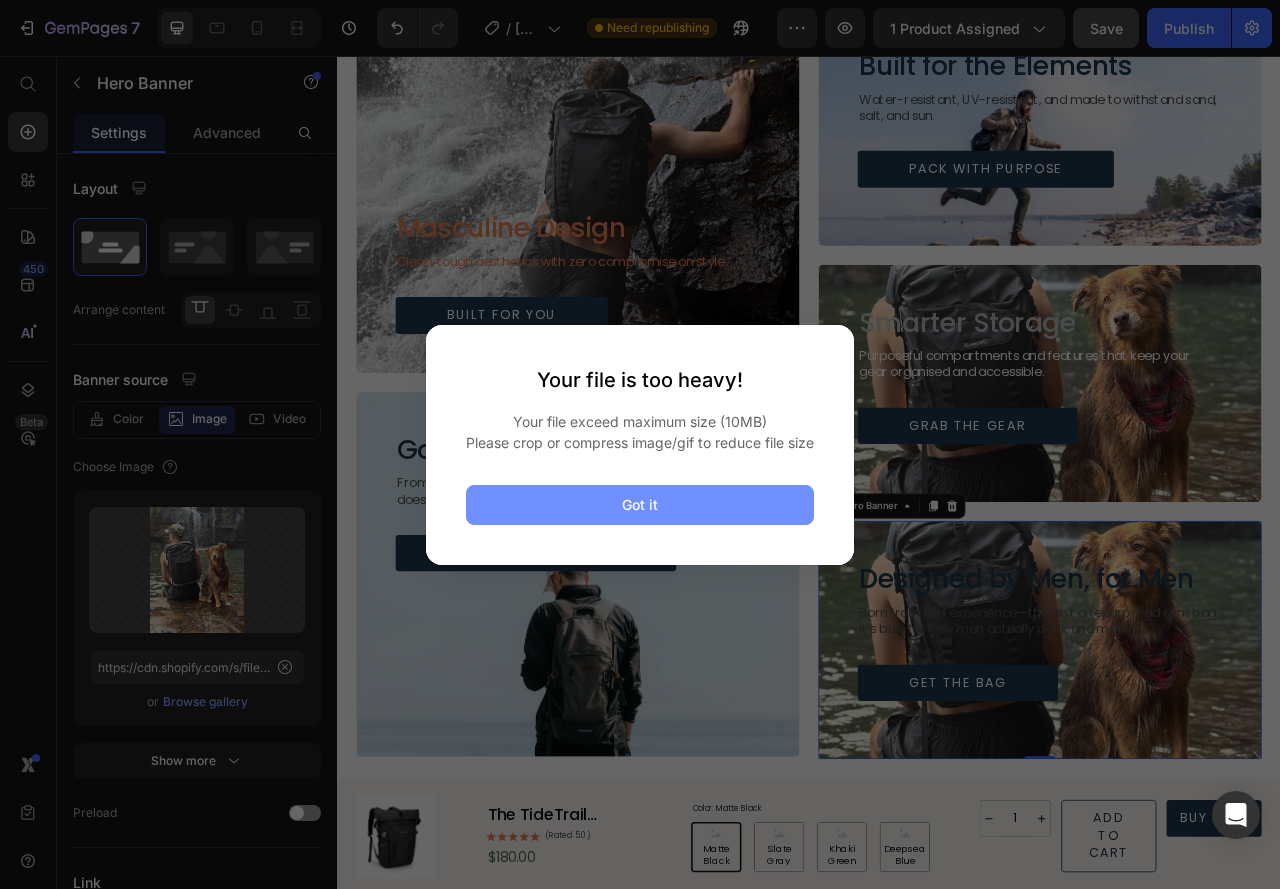 click on "Got it" at bounding box center (640, 504) 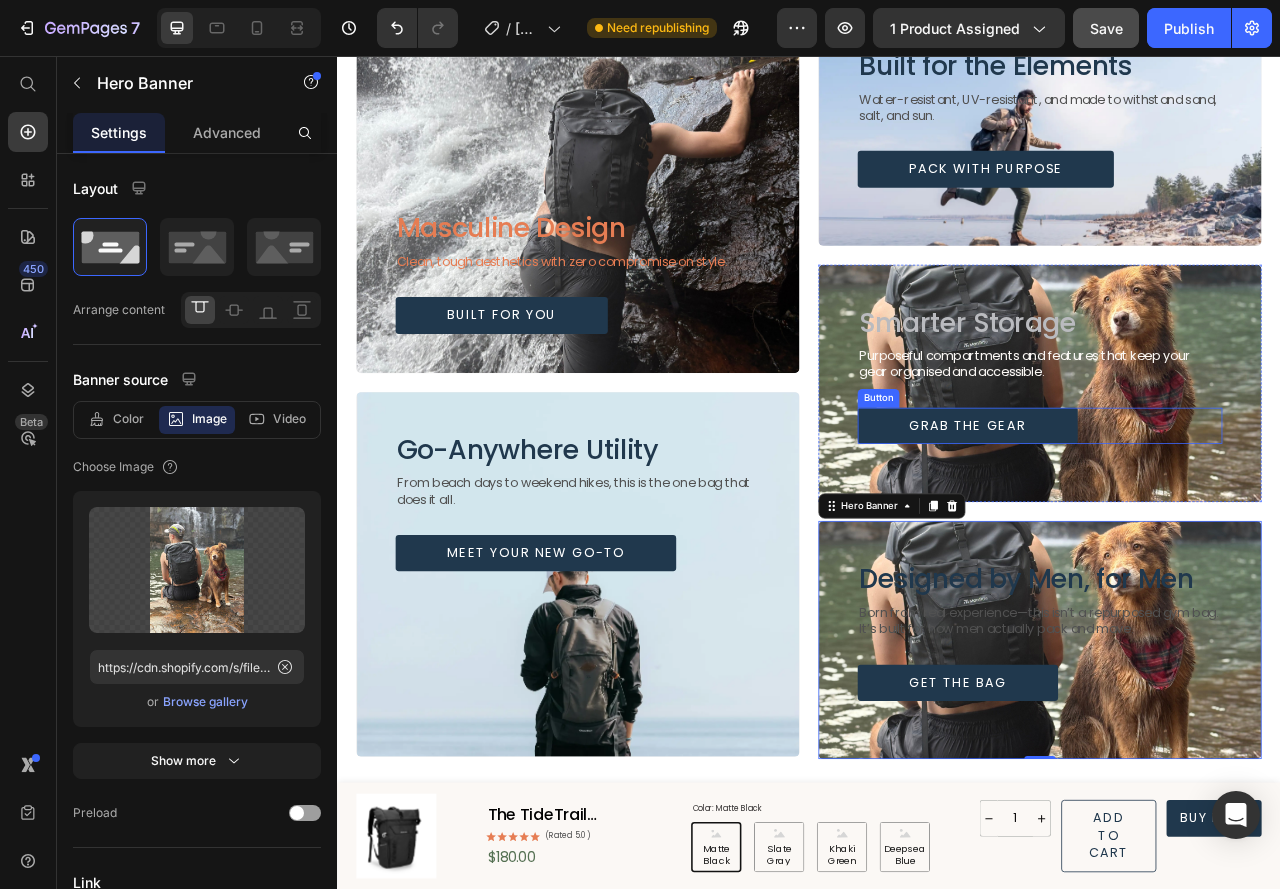click on "Grab the Gear Button" at bounding box center [1231, 526] 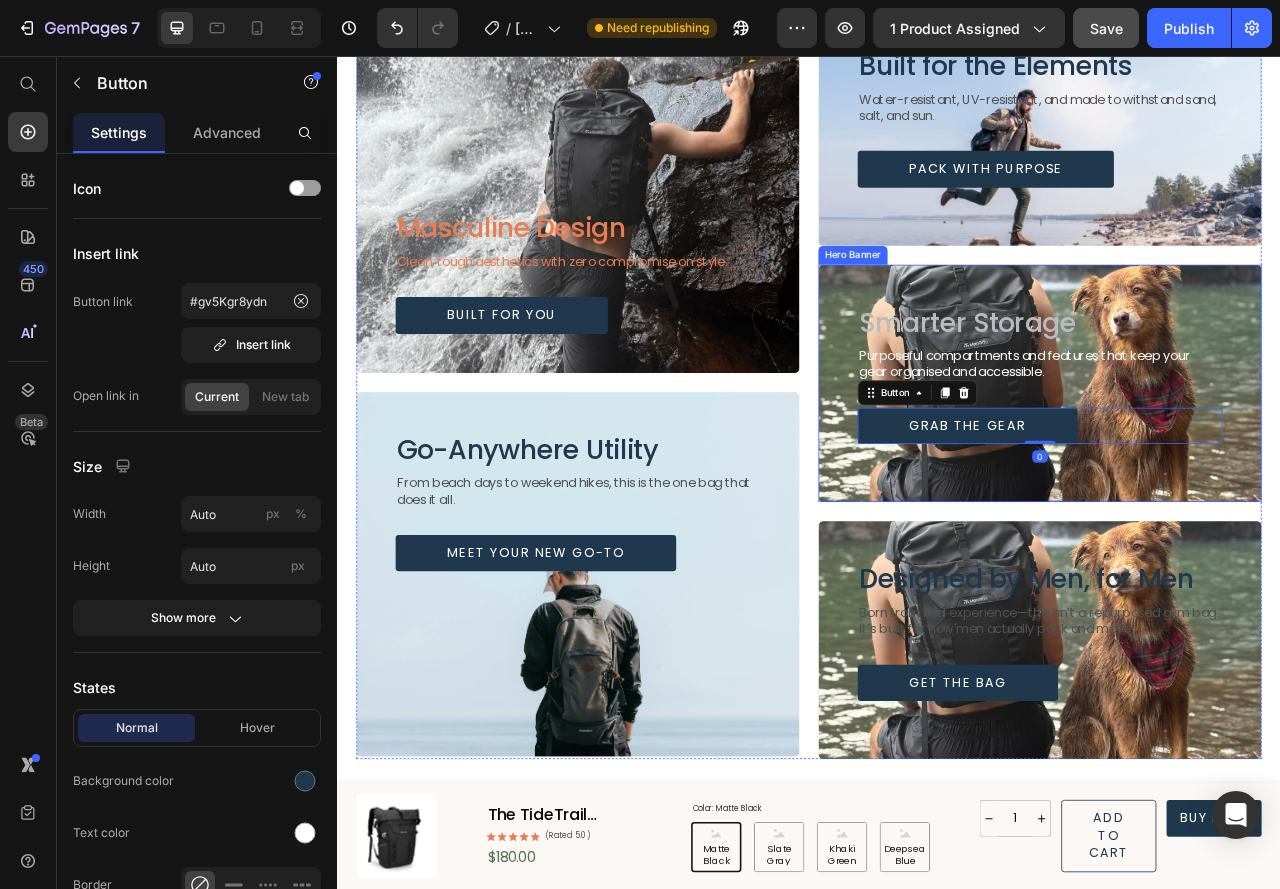 click on "Smarter Storage Heading Purposeful compartments and features that keep your gear organised and accessible. Text Block Grab the Gear Button   0" at bounding box center [1231, 460] 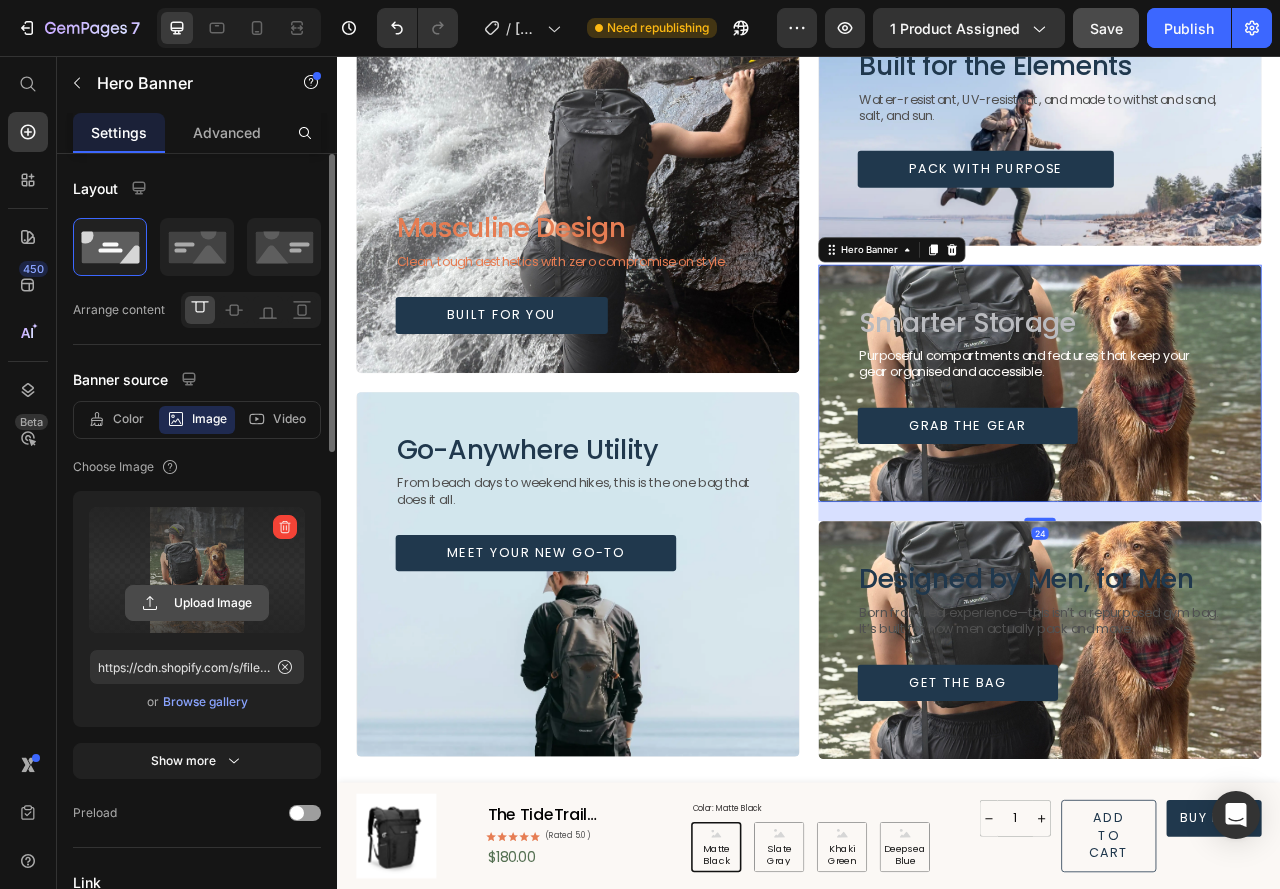 click 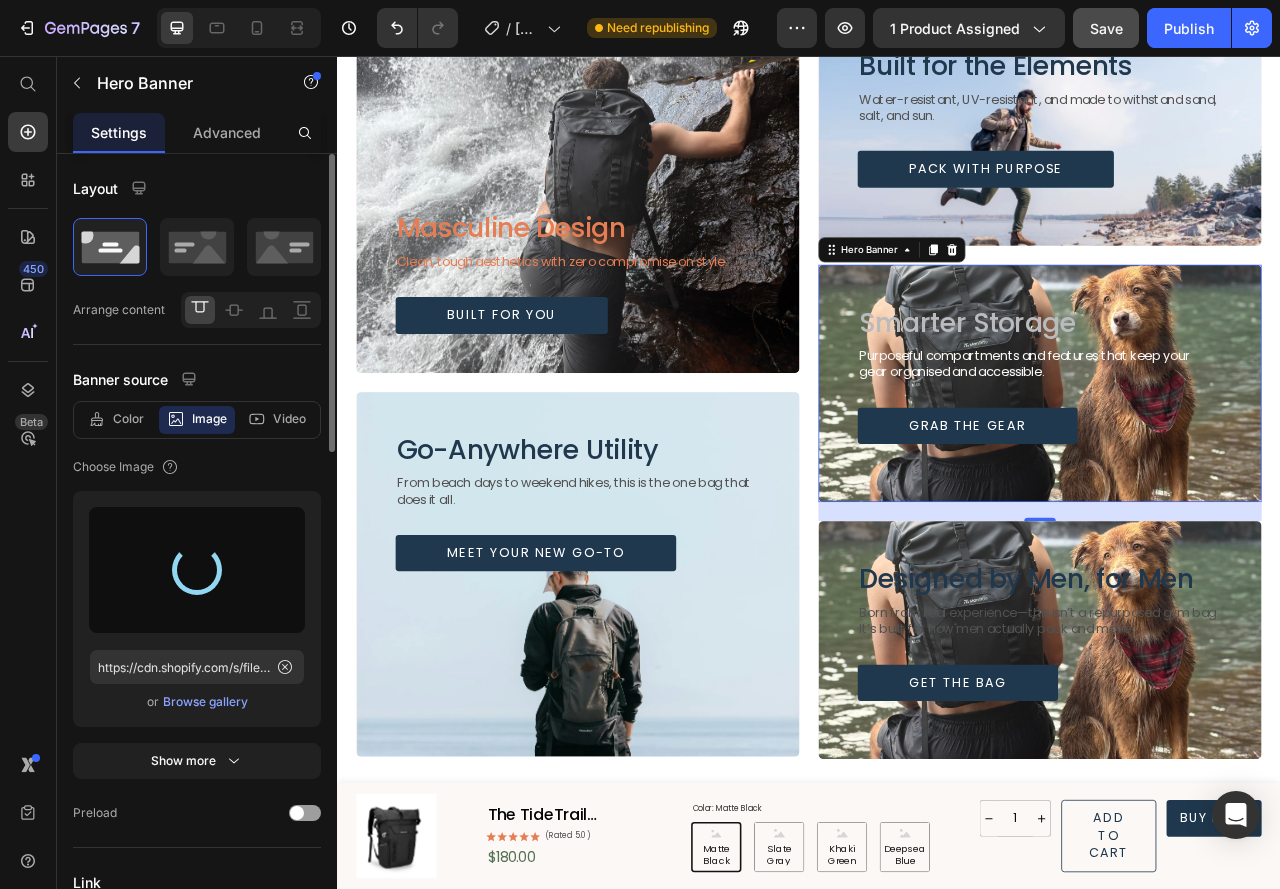 type on "https://cdn.shopify.com/s/files/1/0629/8710/8439/files/gempages_566666339800843345-ae13fcbb-1337-4c68-ab8a-459aa602e72a.jpg" 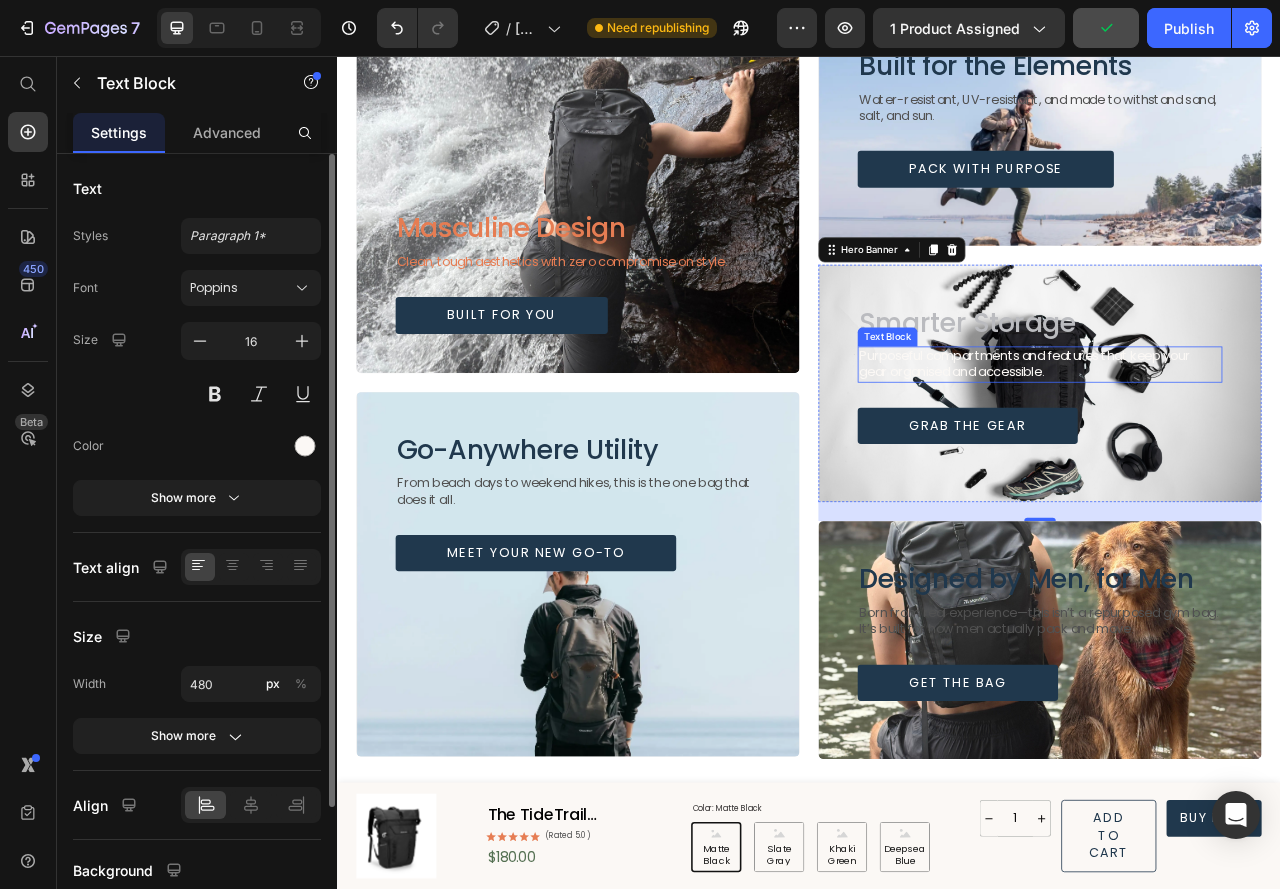 click on "Purposeful compartments and features that keep your gear organised and accessible." at bounding box center [1231, 448] 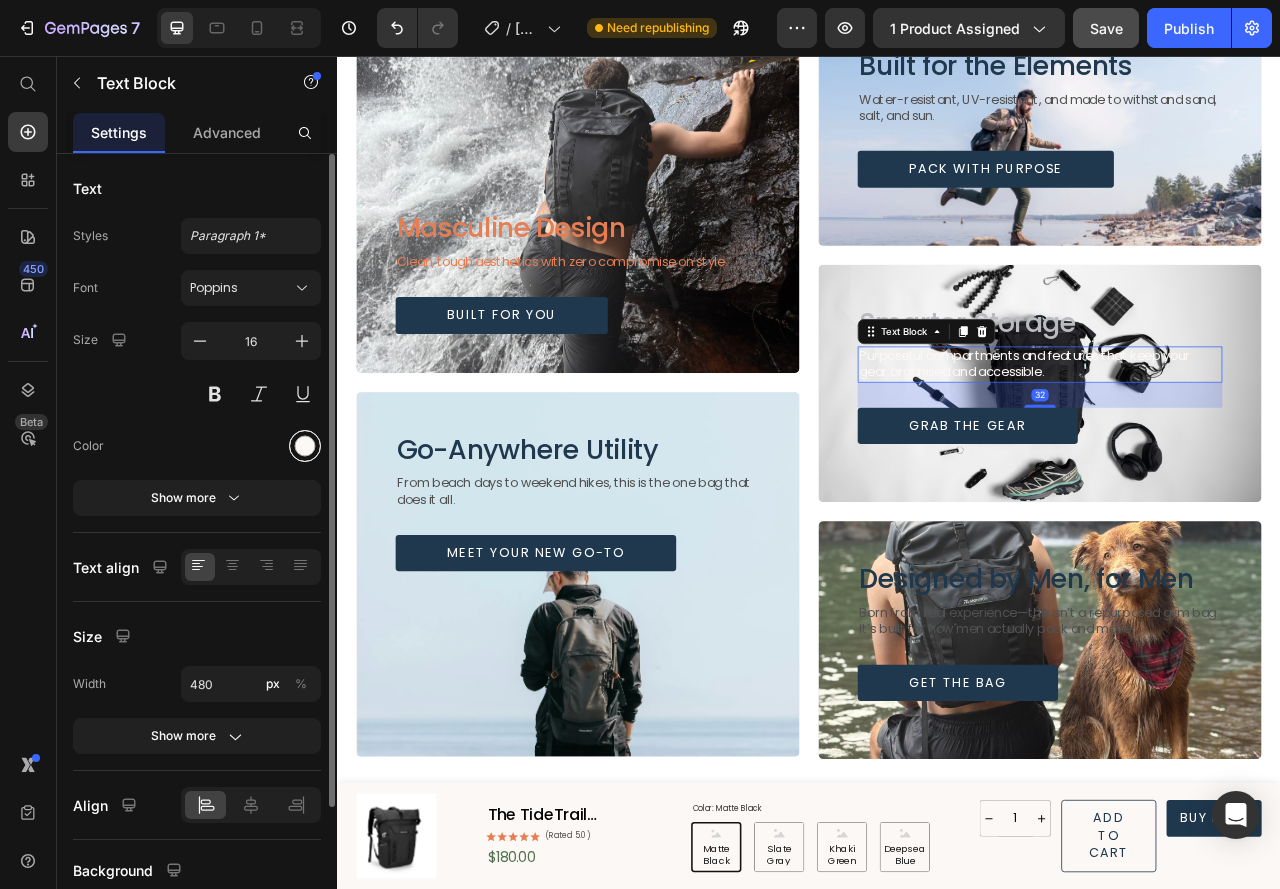 click at bounding box center (305, 446) 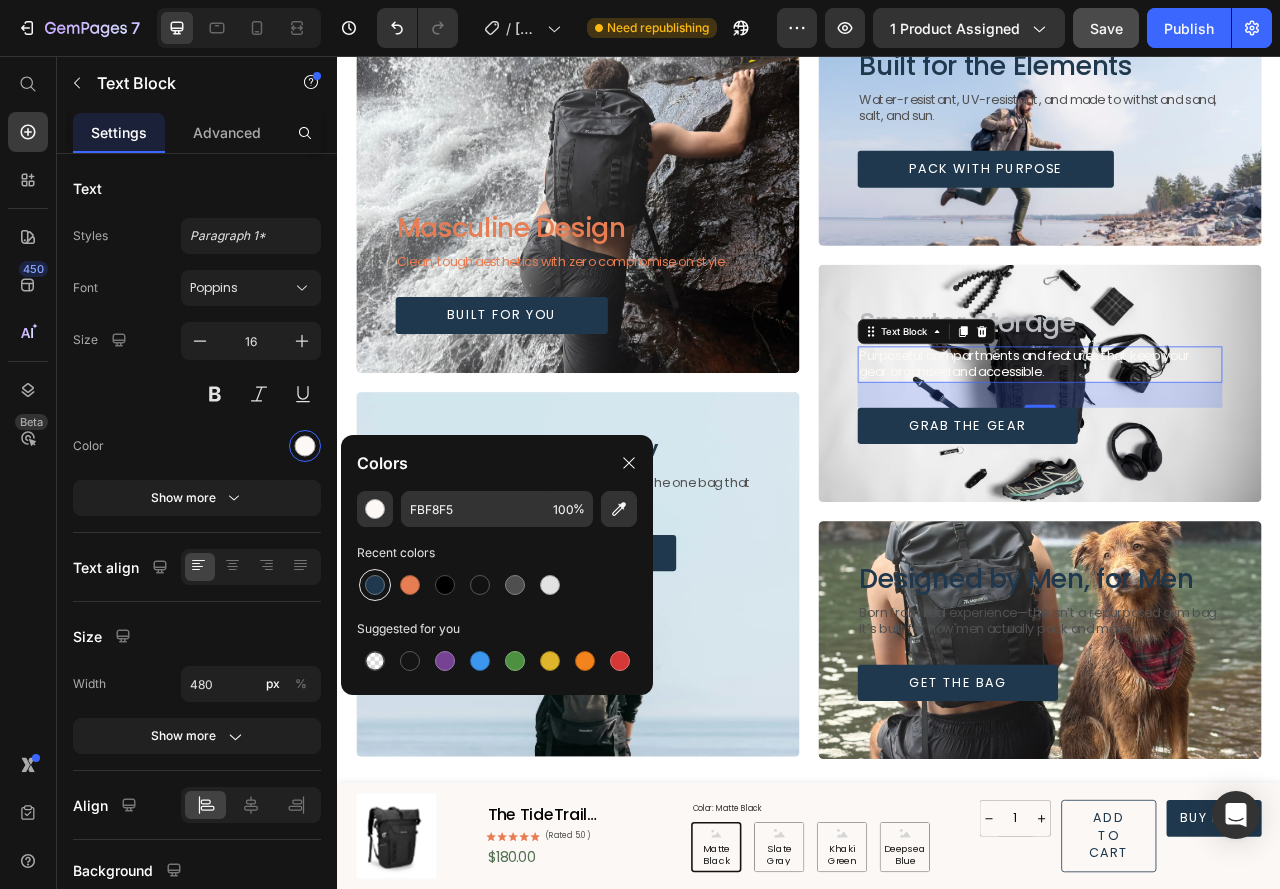click at bounding box center [375, 585] 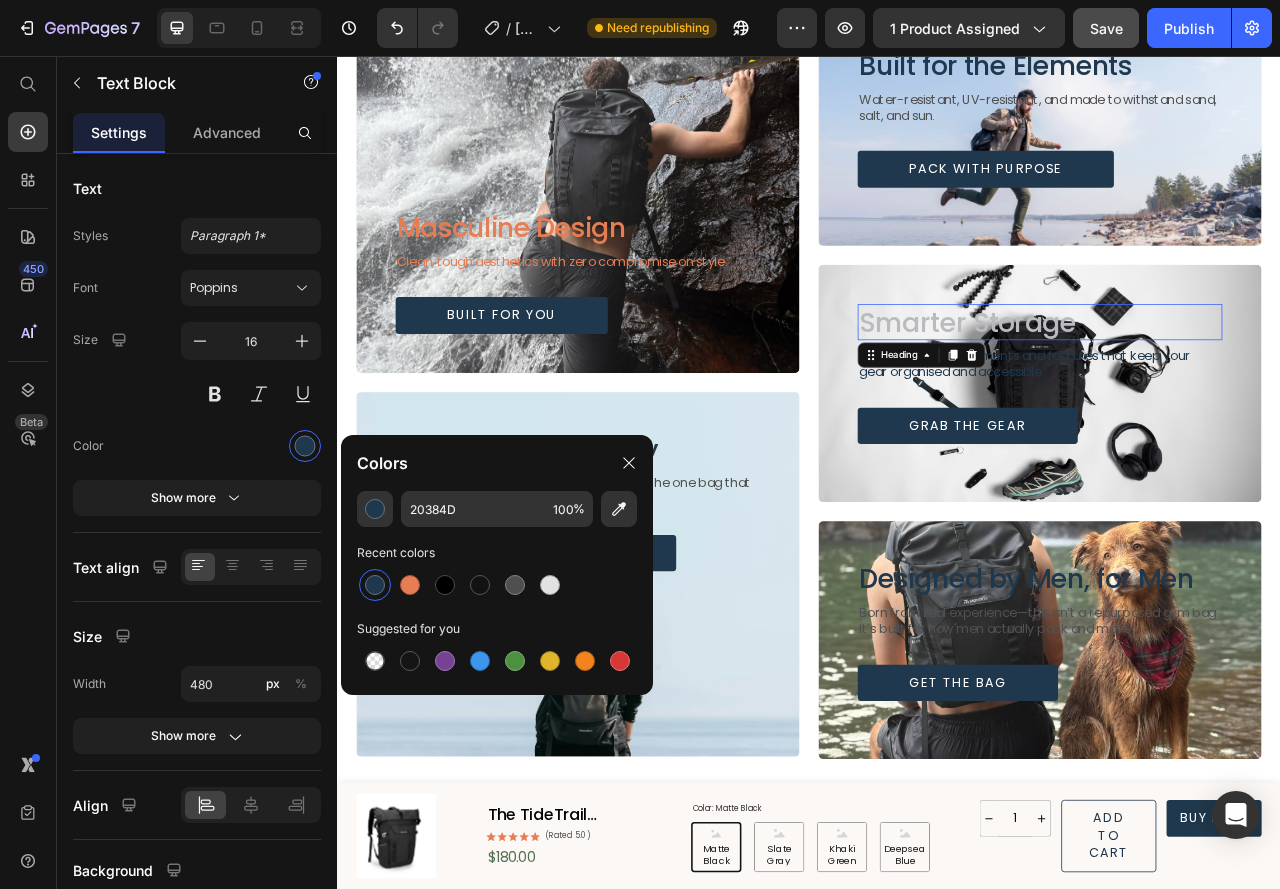 click on "Smarter Storage" at bounding box center [1139, 394] 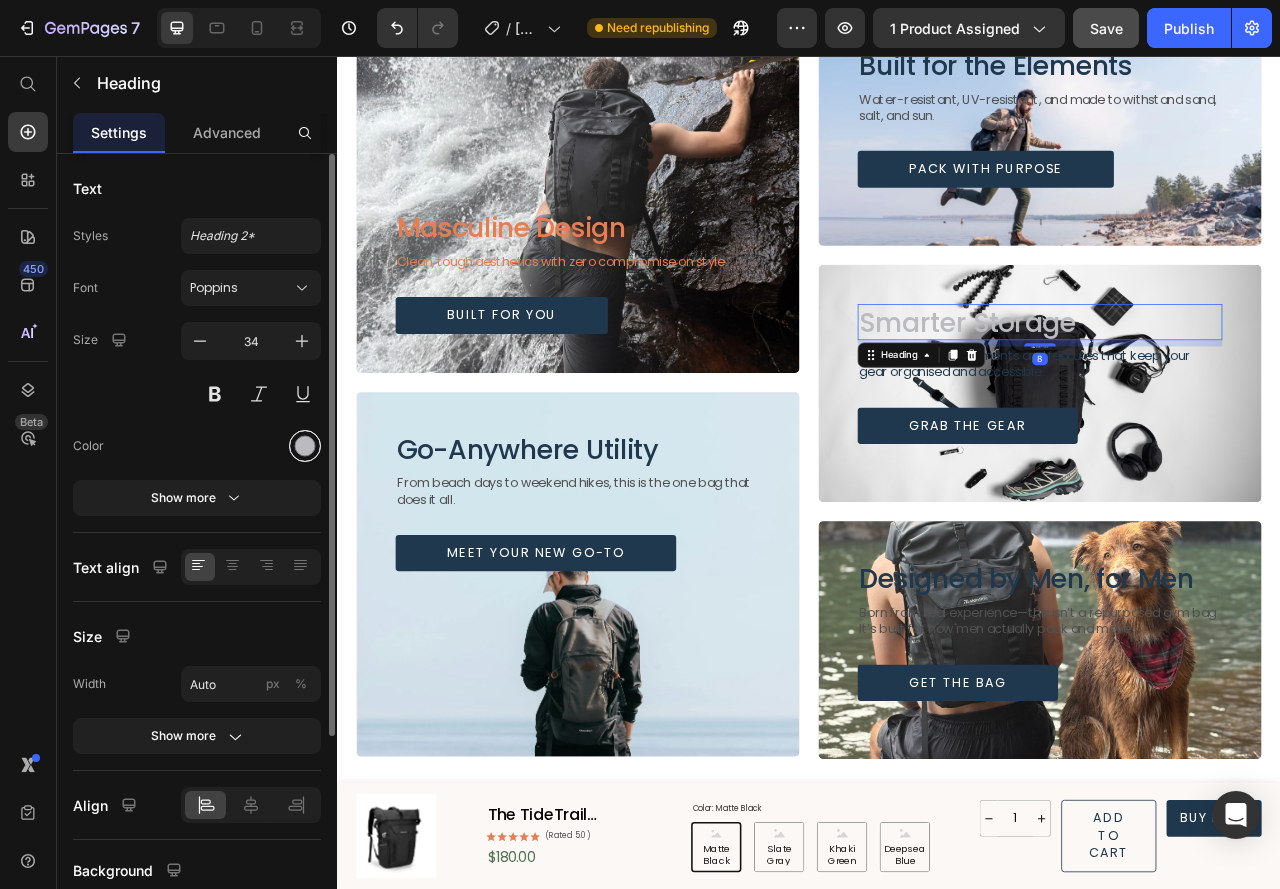 click at bounding box center [305, 446] 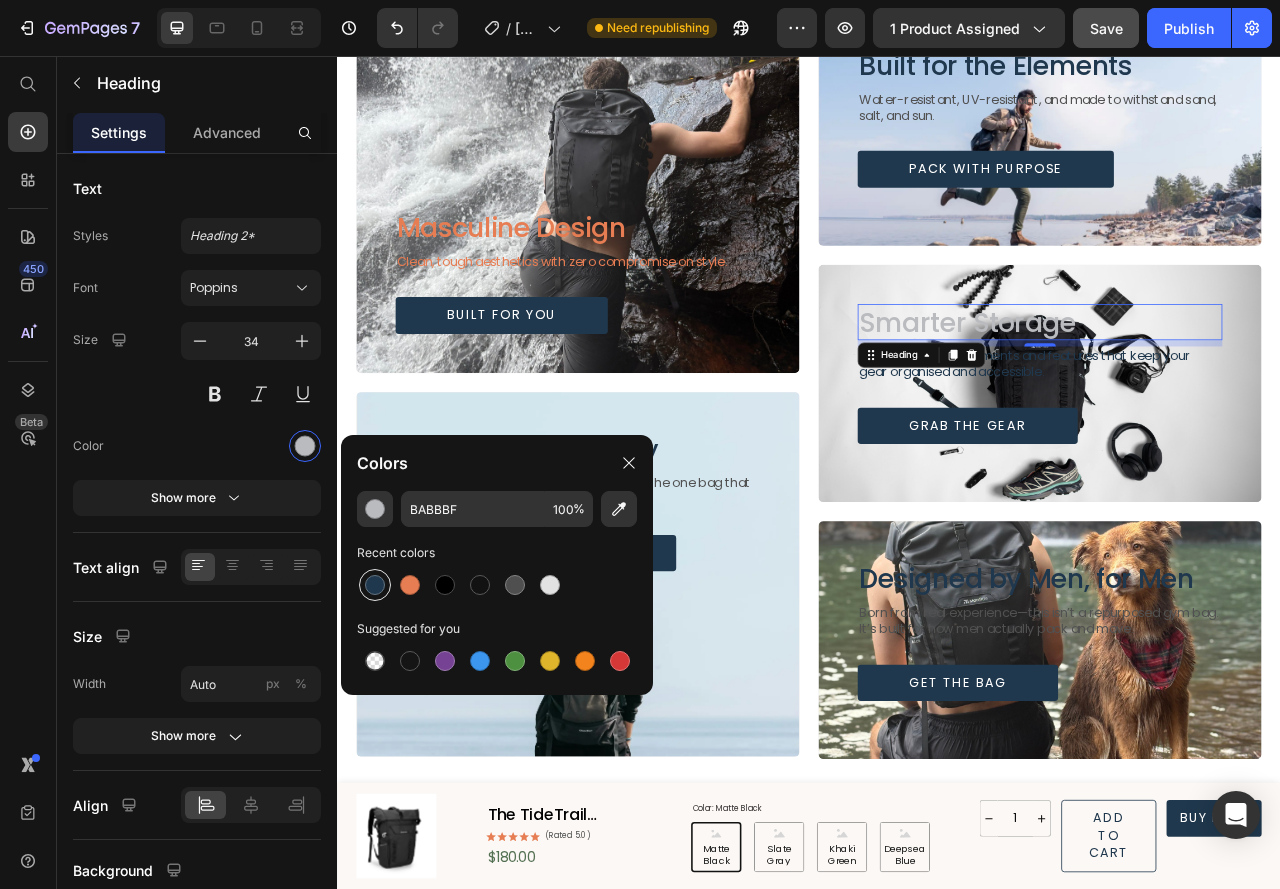 click at bounding box center [375, 585] 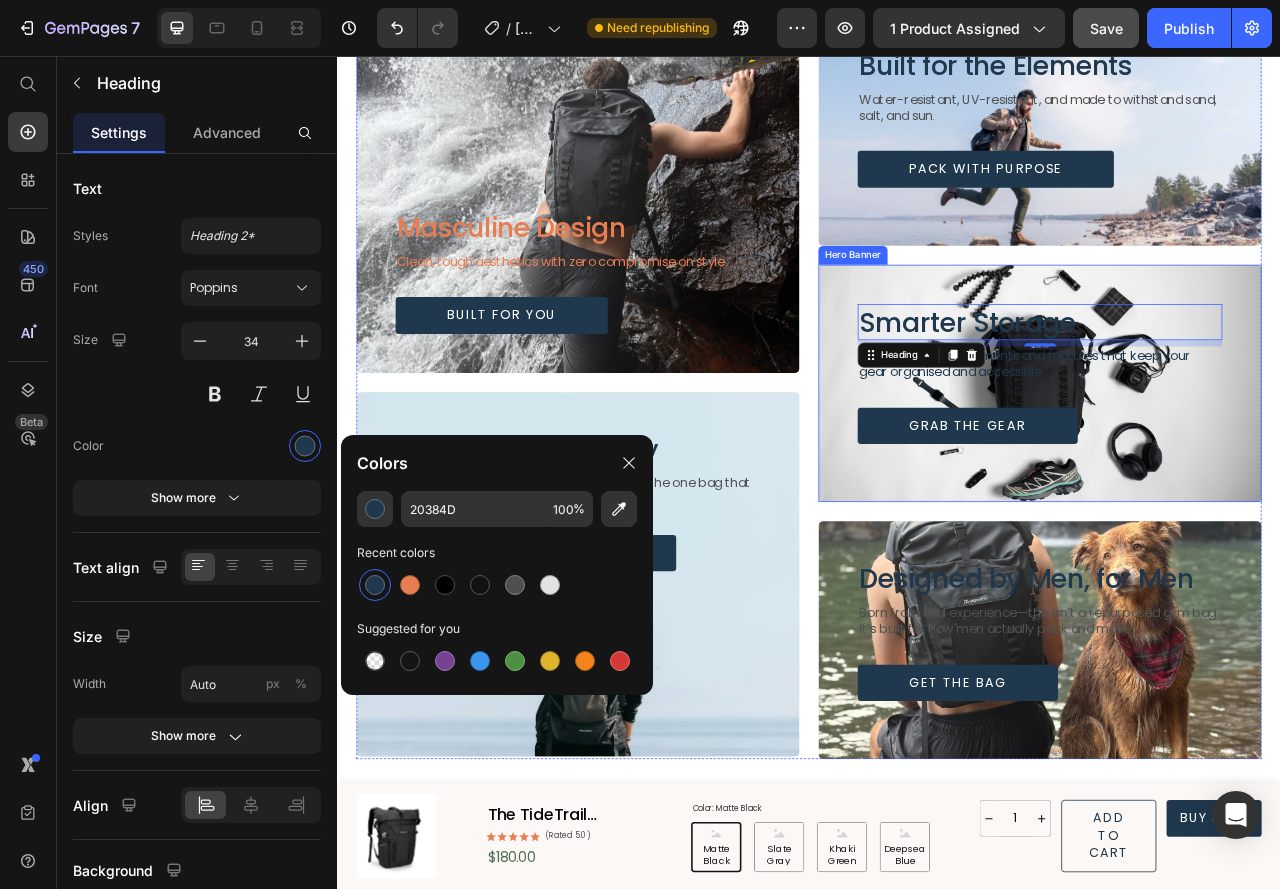 click on "Smarter Storage Heading   8 Purposeful compartments and features that keep your gear organised and accessible. Text Block Grab the Gear Button" at bounding box center [1231, 460] 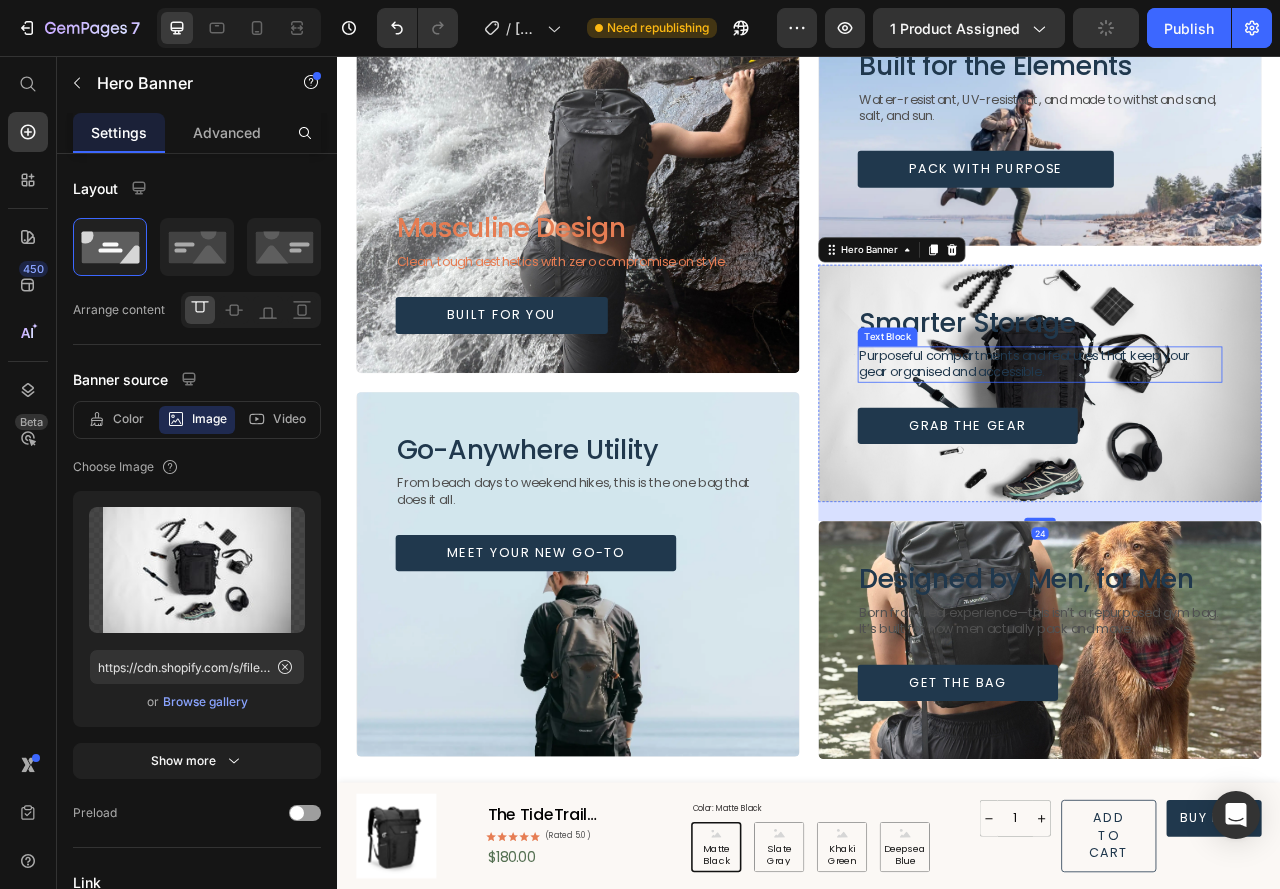 click on "Purposeful compartments and features that keep your gear organised and accessible." at bounding box center (1231, 448) 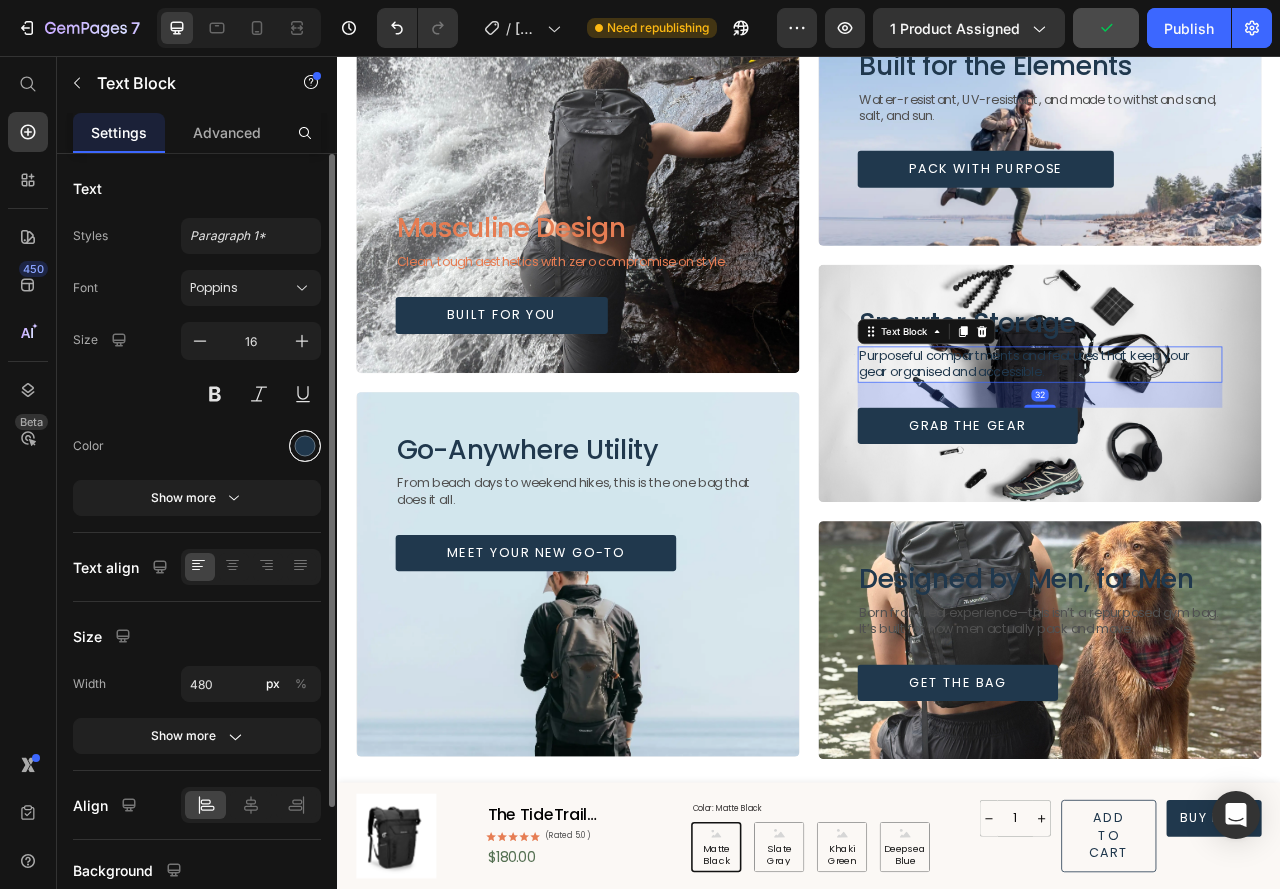click at bounding box center (305, 446) 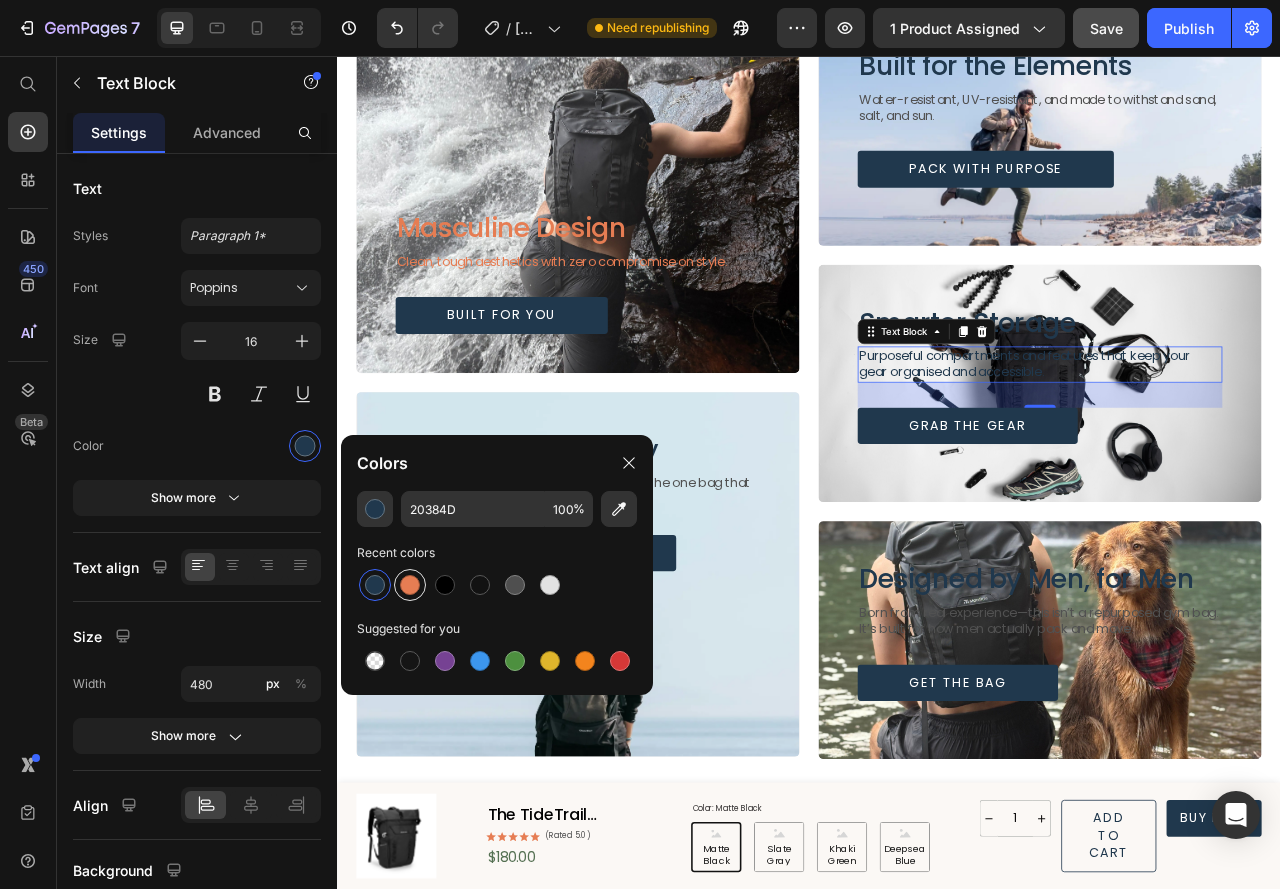 click at bounding box center [410, 585] 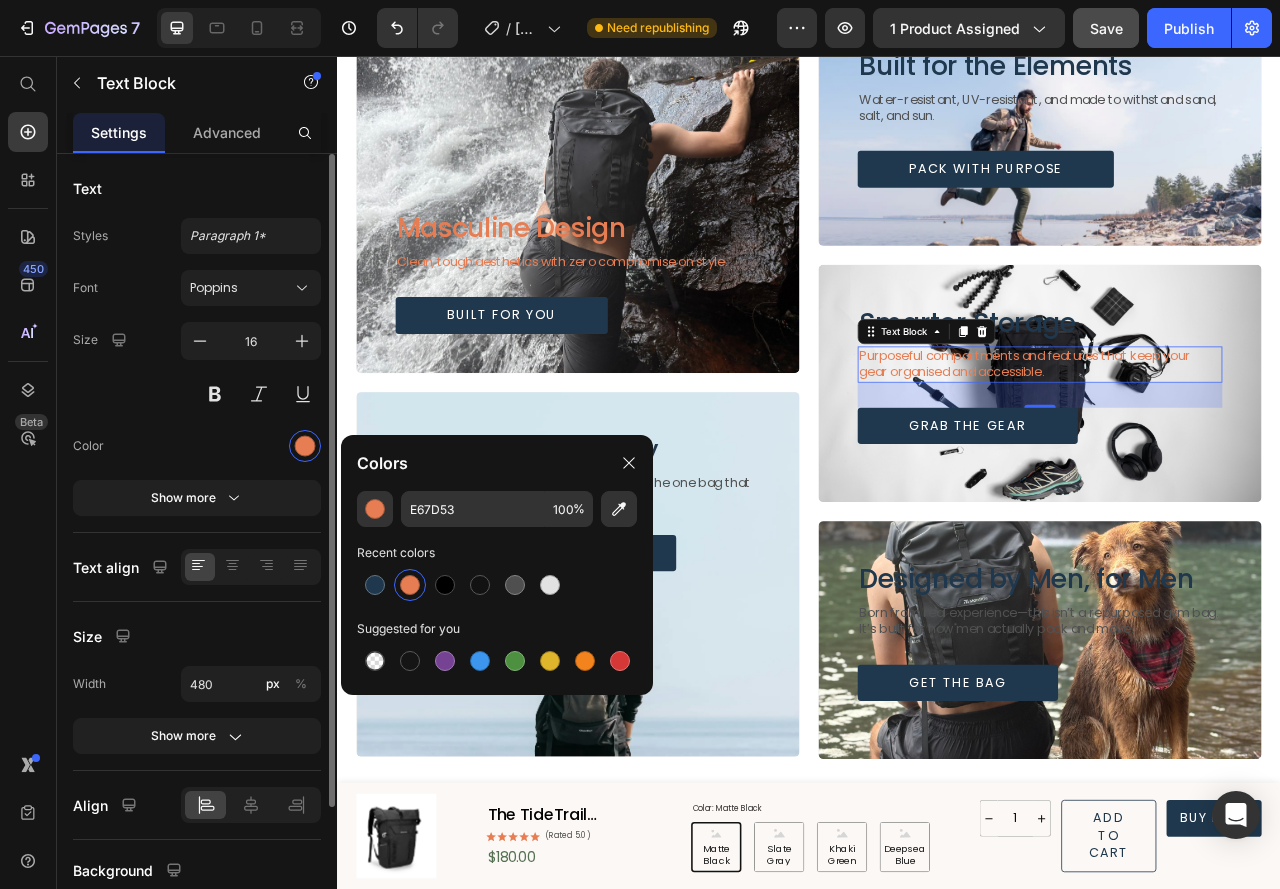 click at bounding box center [251, 446] 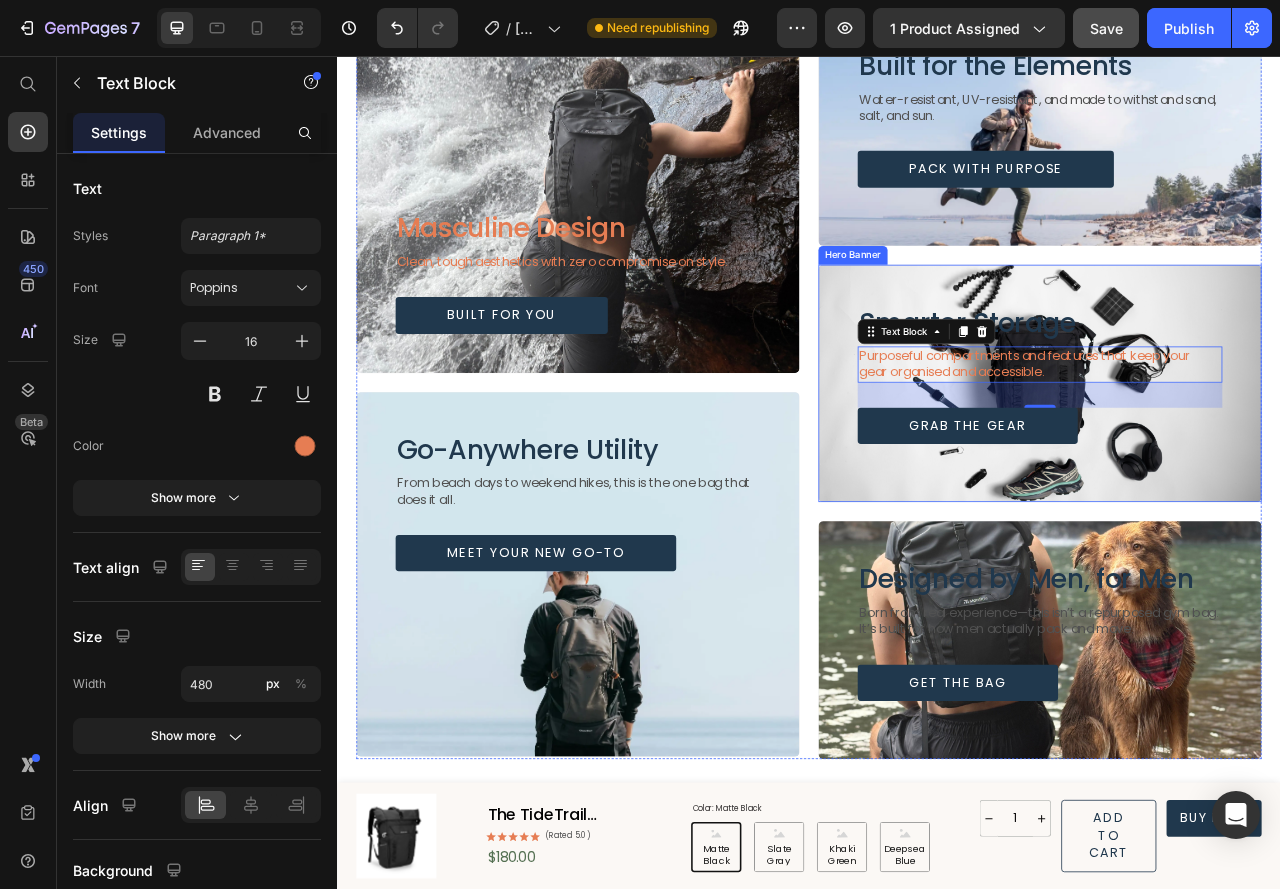 click on "Smarter Storage Heading Purposeful compartments and features that keep your gear organised and accessible. Text Block   32 Grab the Gear Button" at bounding box center (1231, 460) 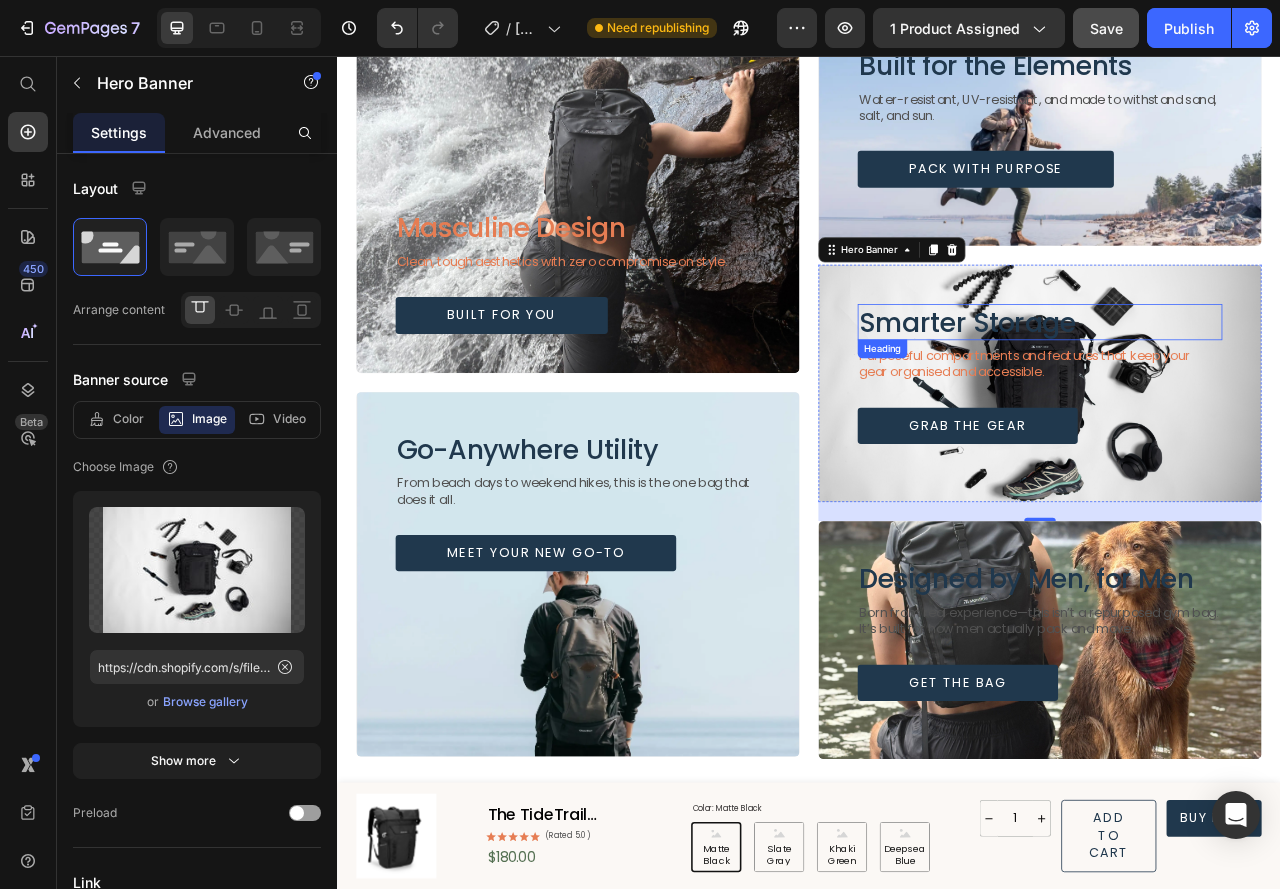 click on "Smarter Storage" at bounding box center (1139, 394) 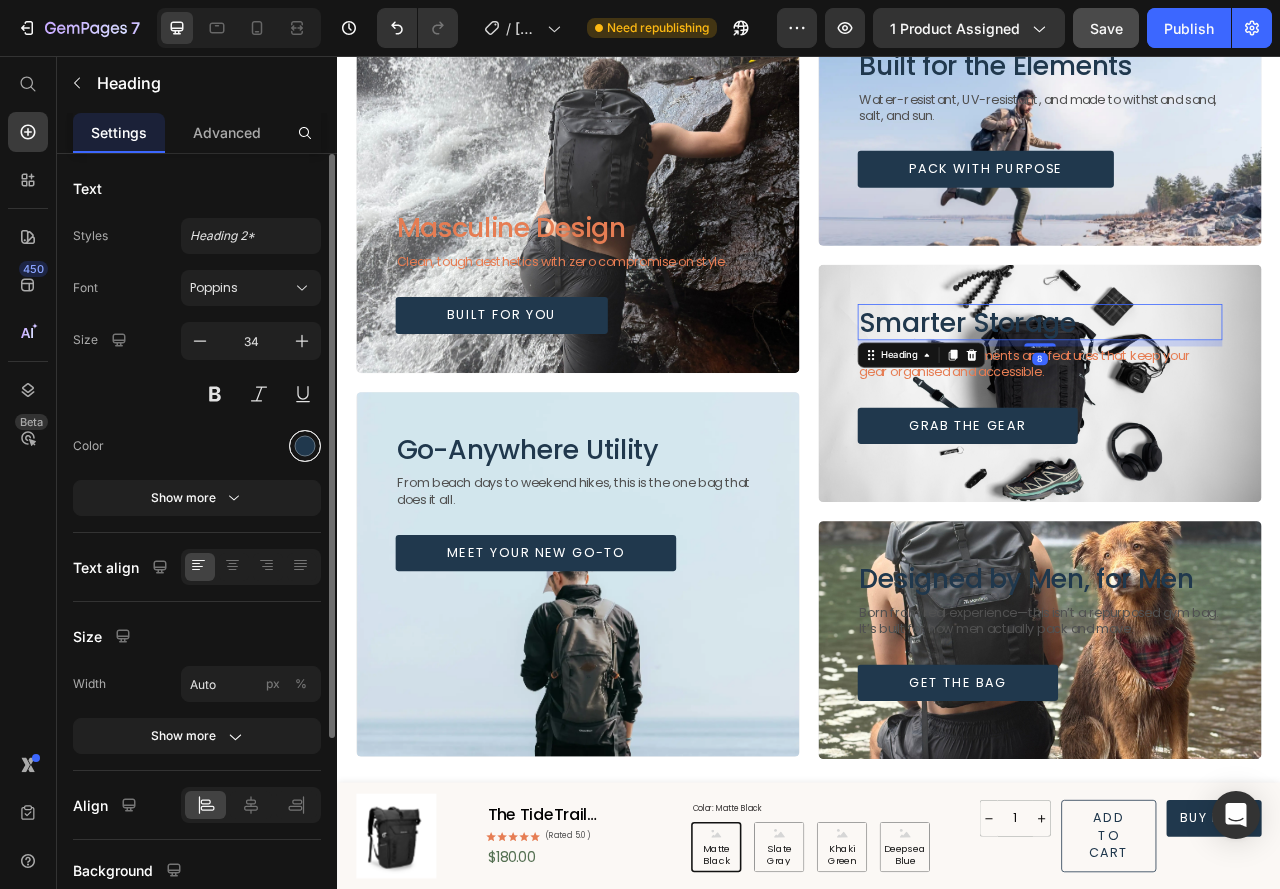 click at bounding box center (305, 446) 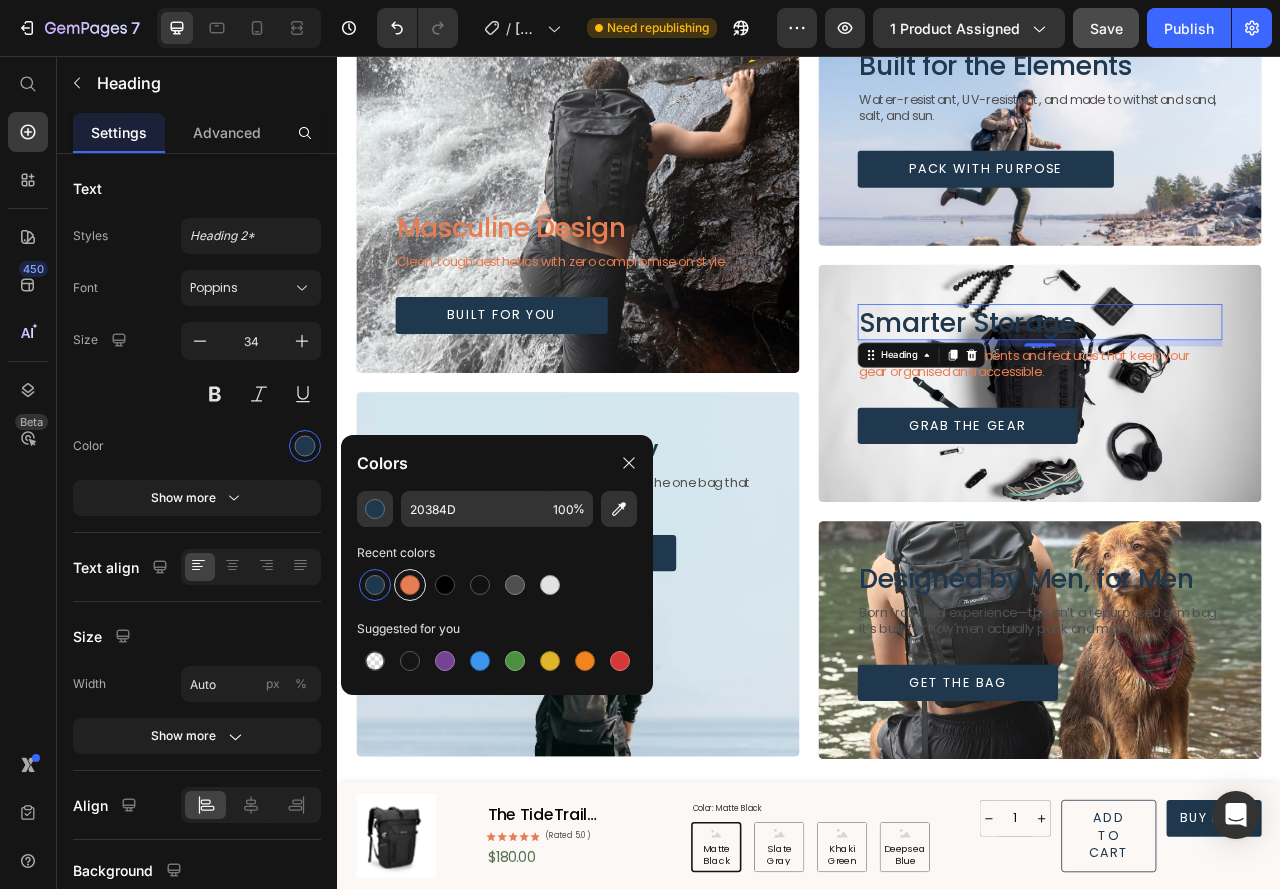 click at bounding box center [410, 585] 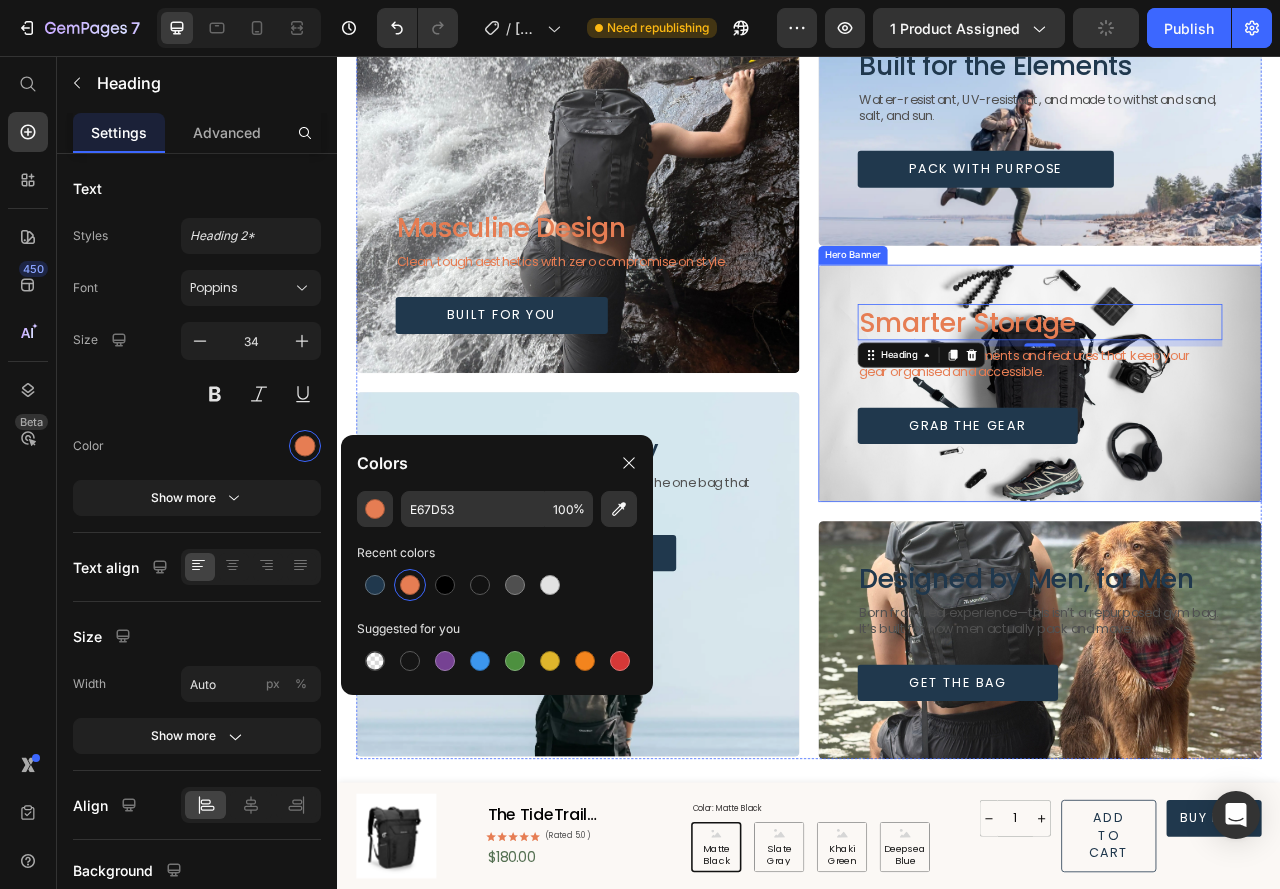 click at bounding box center (1231, 472) 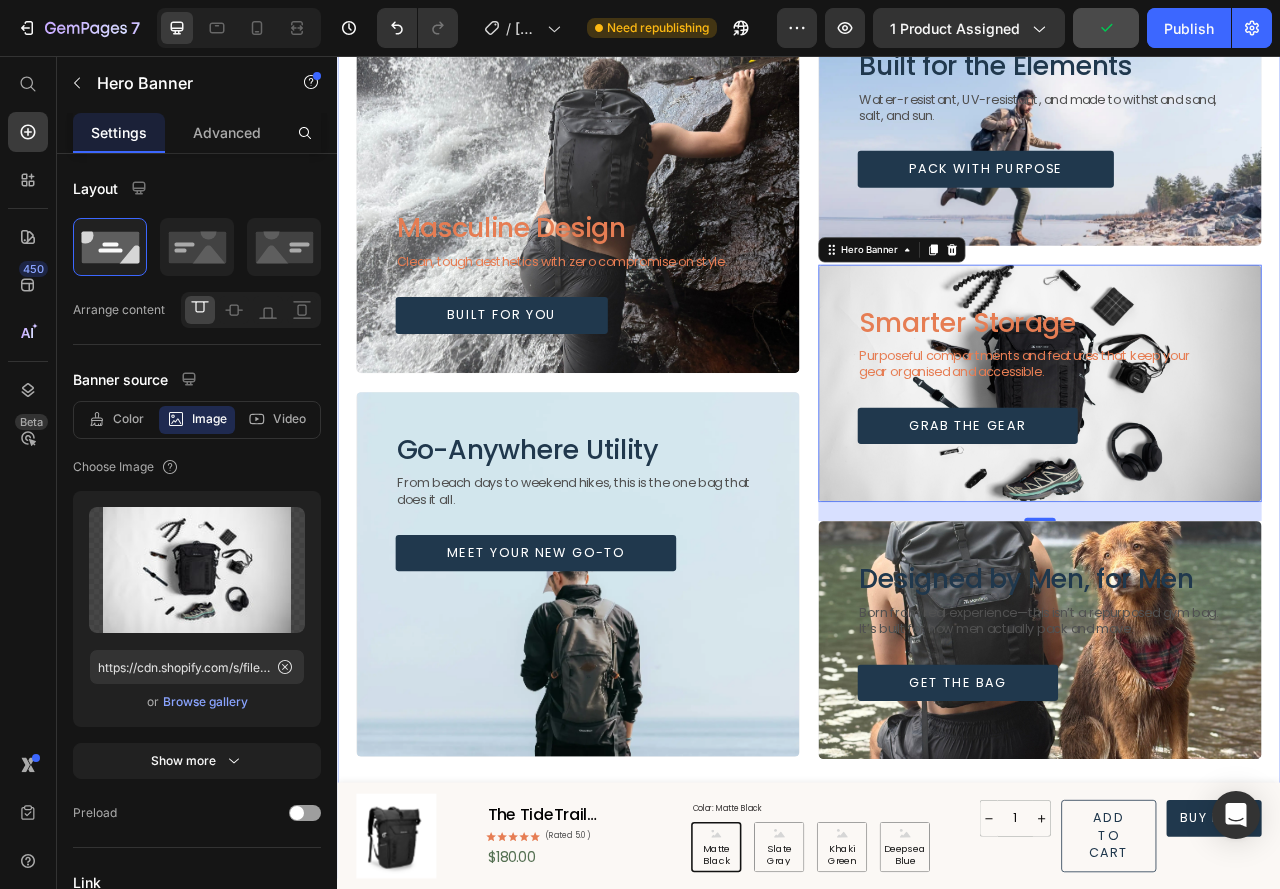 click on "Icon Secure Checkout Text Block
Icon Money-Back Guarantee Text Block
Icon Fast Shipping Text Block Row Why ManTide? Heading Not just another bag—this is purpose-built for men who live life outdoors. We’ve combined performance, style, and everyday utility to deliver a backpack that keeps up with your lifestyle. Text Block Level Up Your Carry Button
Drop element here Hero Banner Row Masculine Design Heading Clean, tough aesthetics with zero compromise on style. Text Block Built for You Button Hero Banner Go-Anywhere Utility Heading From beach days to weekend hikes, this is the one bag that does it all. Text Block Meet Your New Go-To Button Hero Banner Built for the Elements Heading Water-resistant, UV-resistant, and made to withstand sand, salt, and sun. Text Block Pack with Purpose Button Hero Banner Smarter Storage Heading Text Block Grab the Gear Button Hero Banner   24 Designed by Men, for Men" at bounding box center [937, 224] 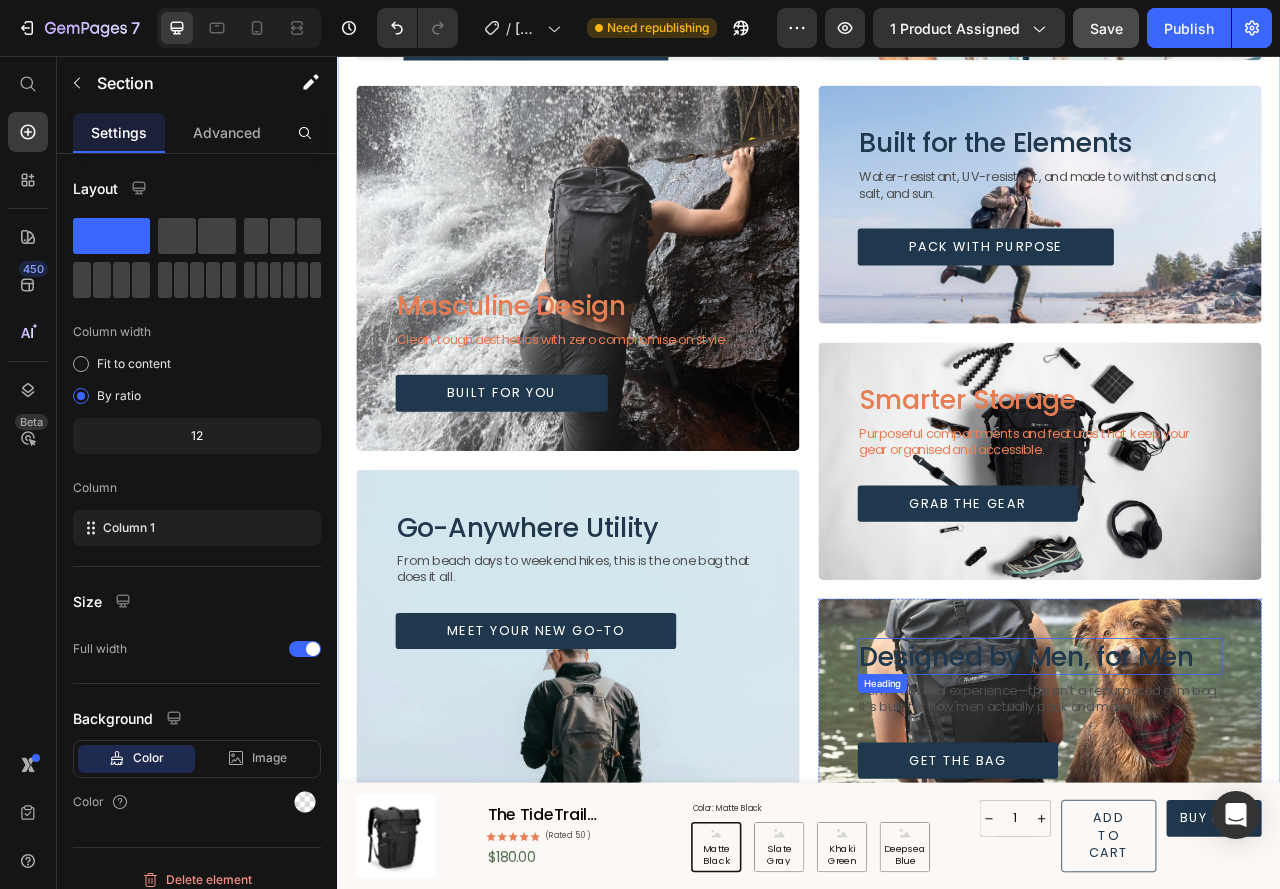 scroll, scrollTop: 2956, scrollLeft: 0, axis: vertical 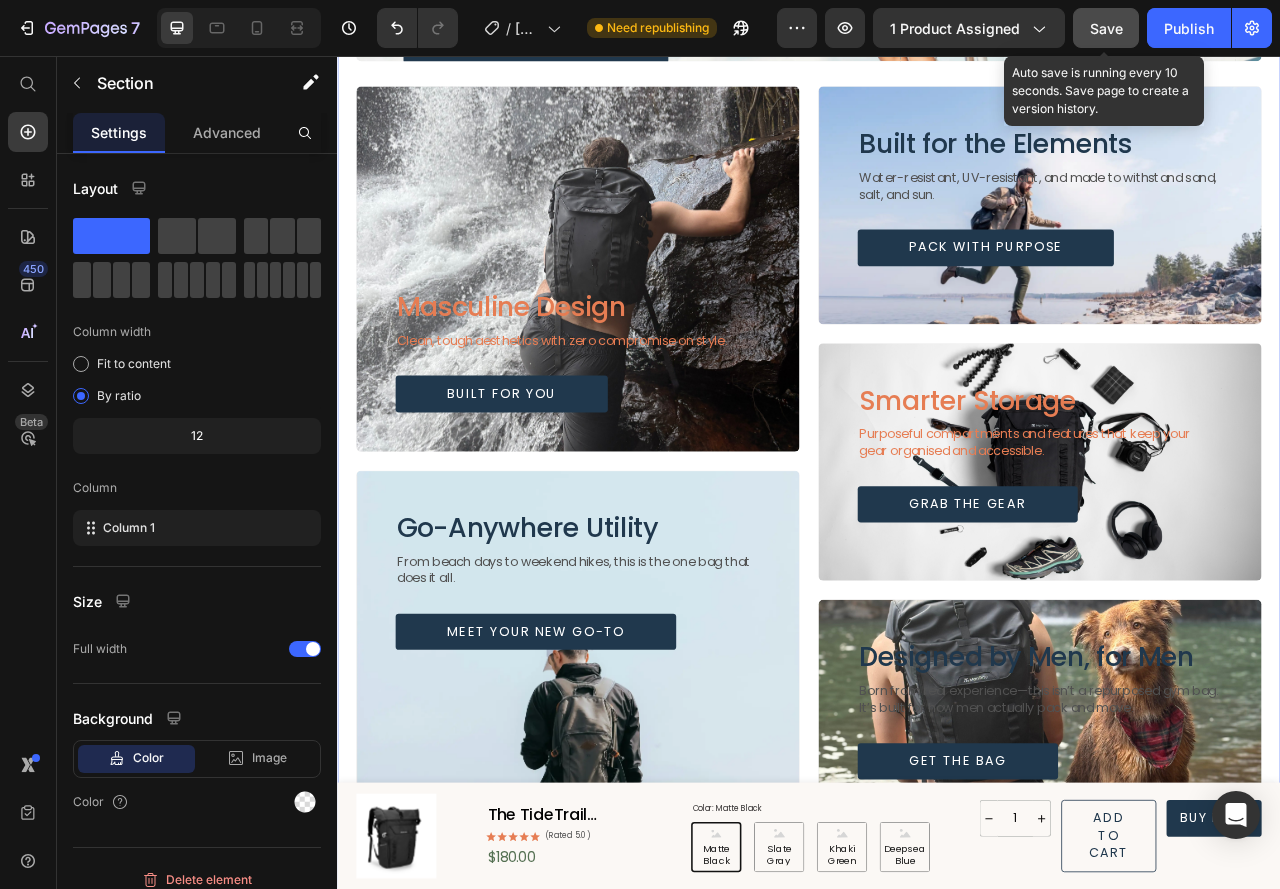 click on "Save" at bounding box center (1106, 28) 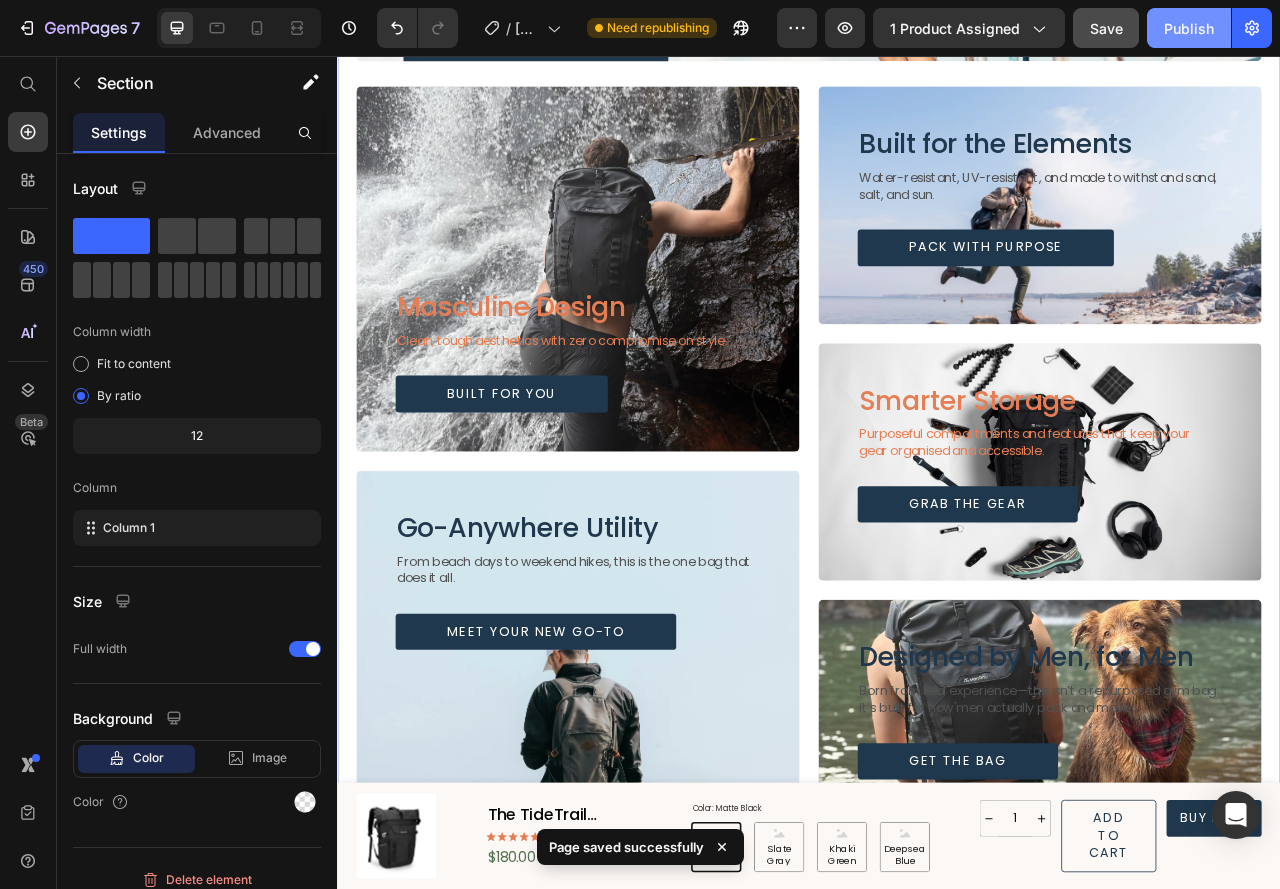 click on "Publish" at bounding box center (1189, 28) 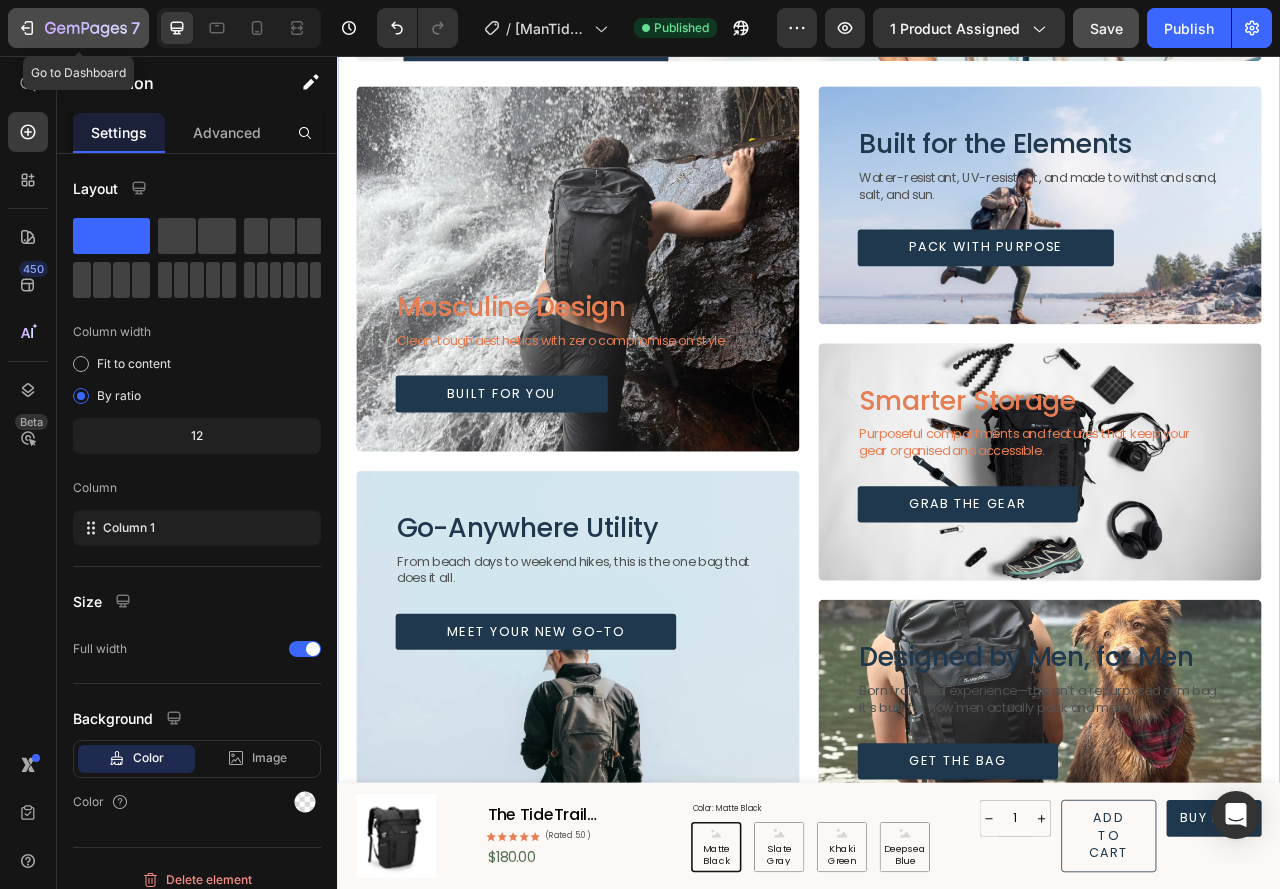 click 